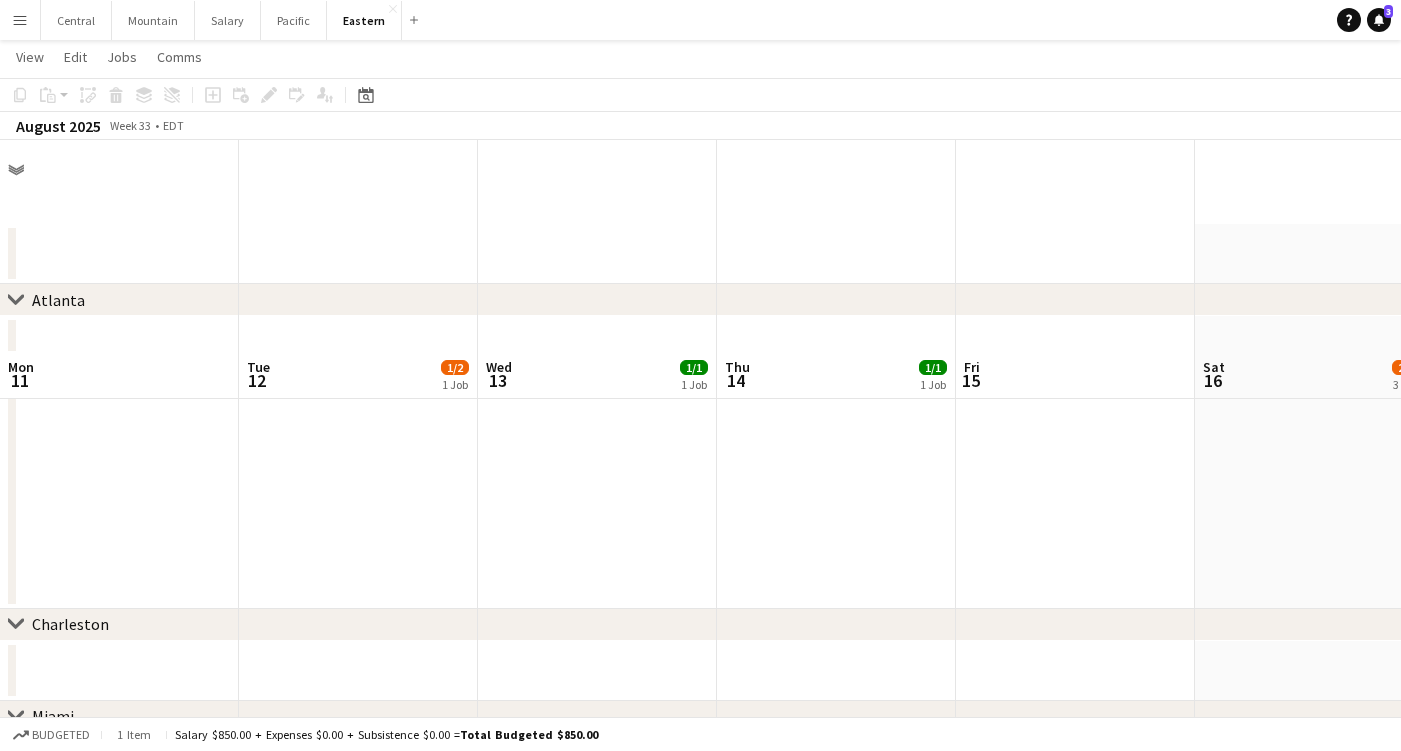 scroll, scrollTop: 211, scrollLeft: 0, axis: vertical 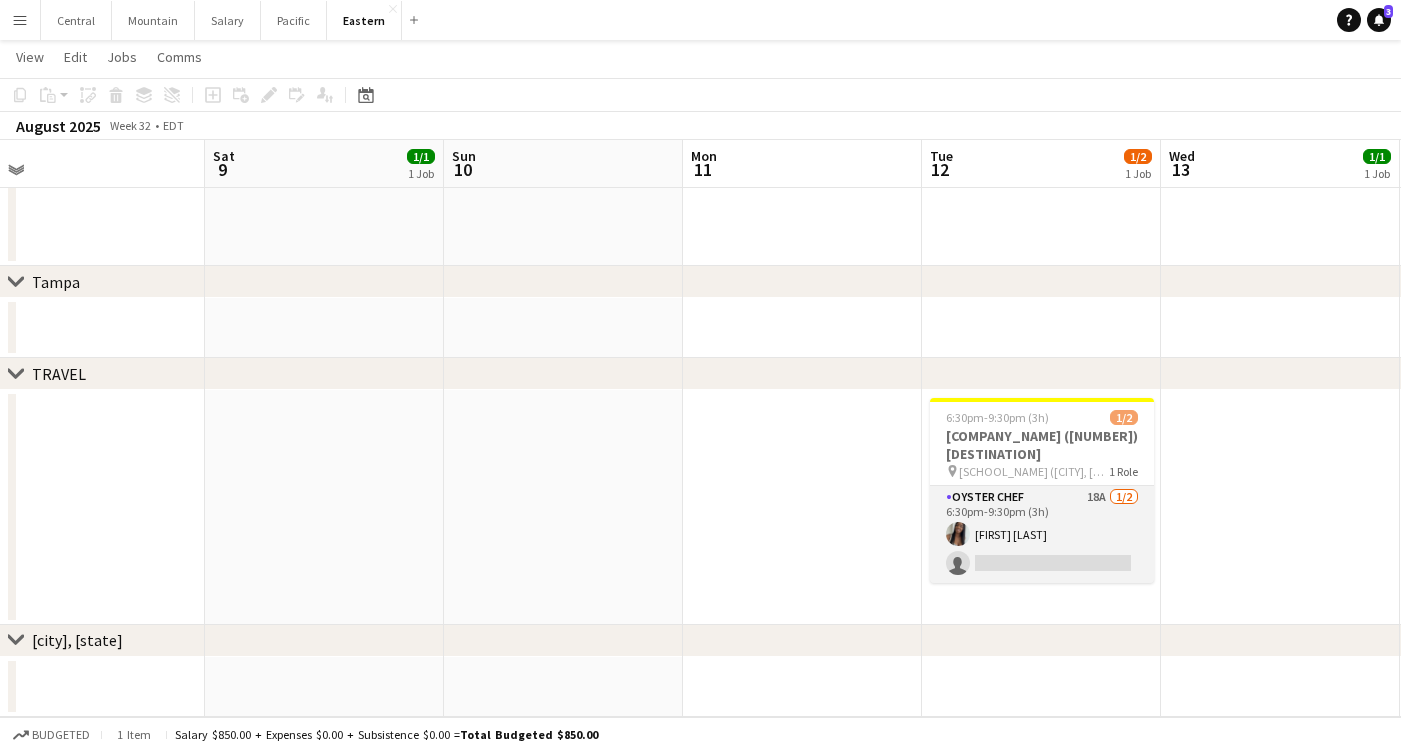click on "[VENUE_NAME] [NUMBER] [NUMBER] [TIME]-[TIME] ([DURATION])
[FIRST] [LAST]
single-neutral-actions" at bounding box center [1042, 534] 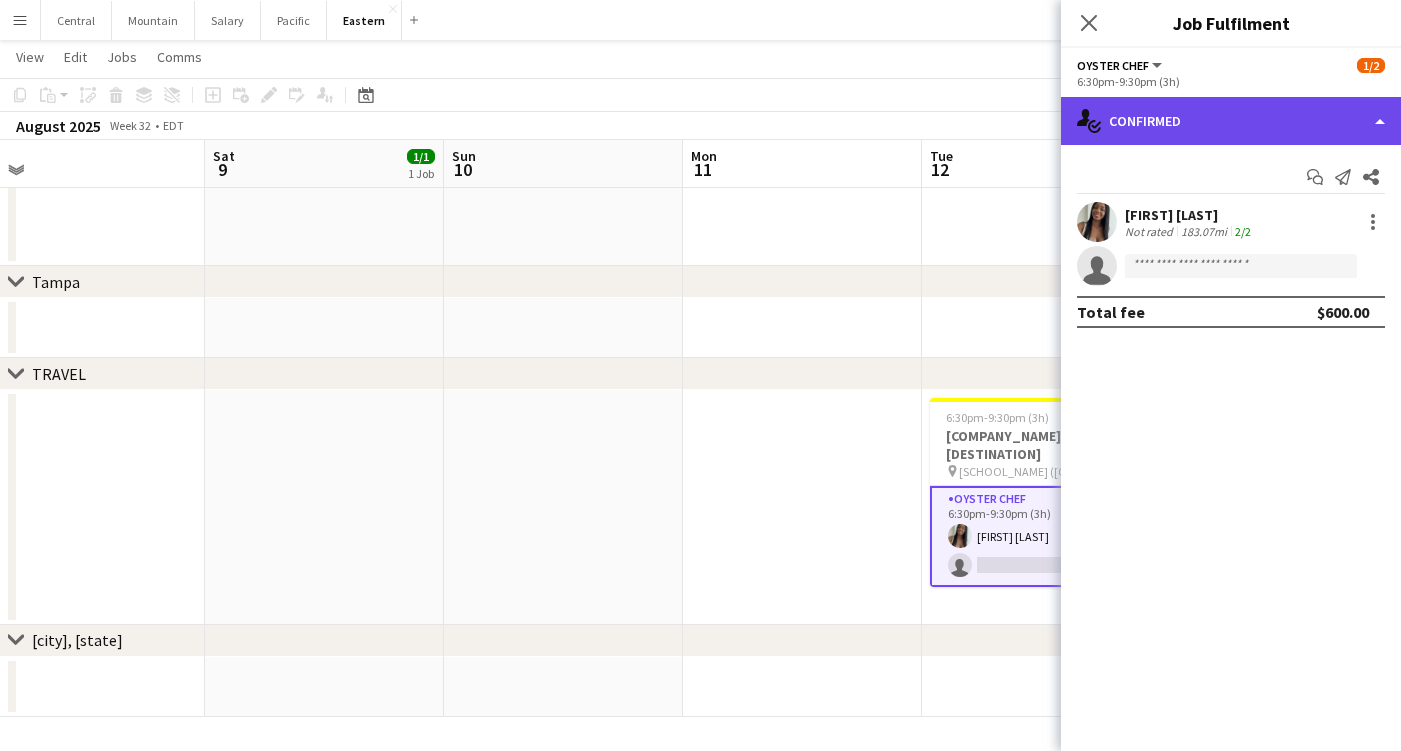 click on "single-neutral-actions-check-2
Confirmed" 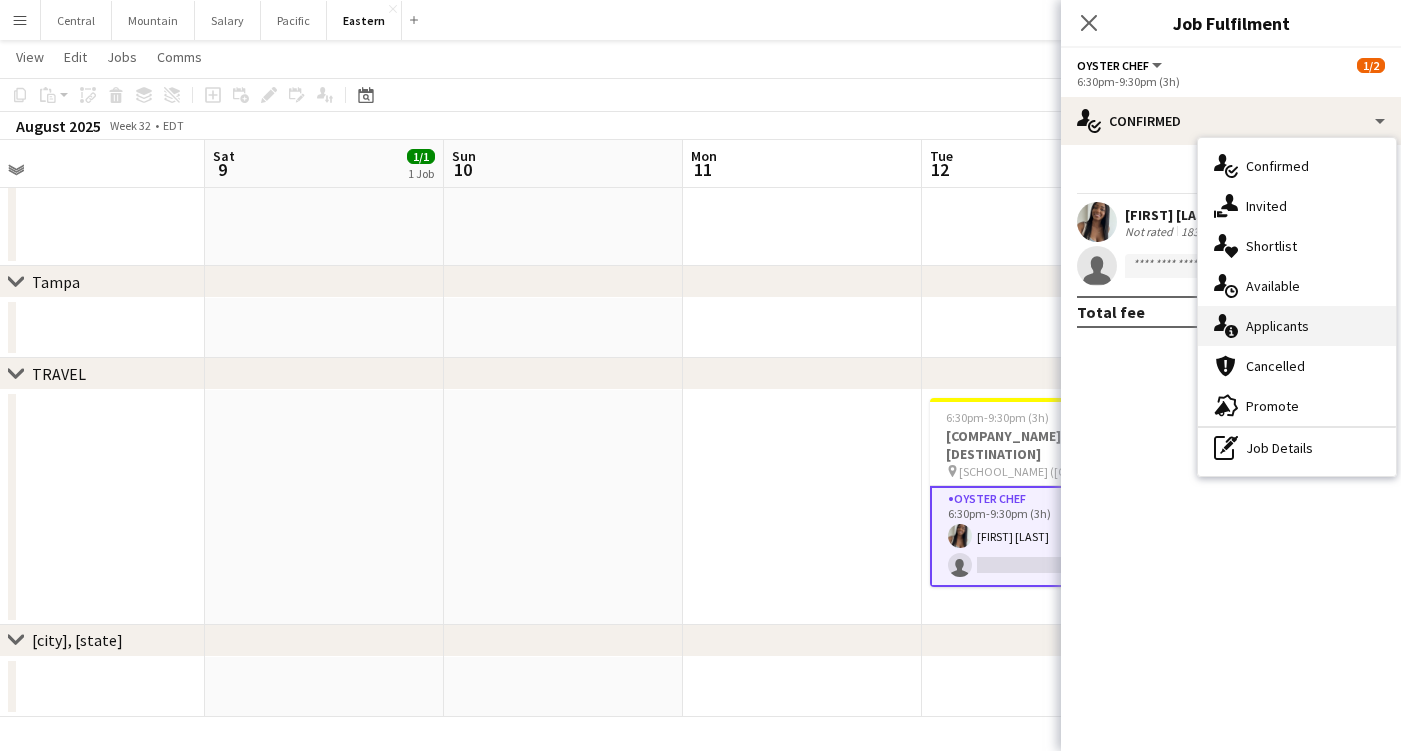 click on "single-neutral-actions-information
Applicants" at bounding box center [1297, 326] 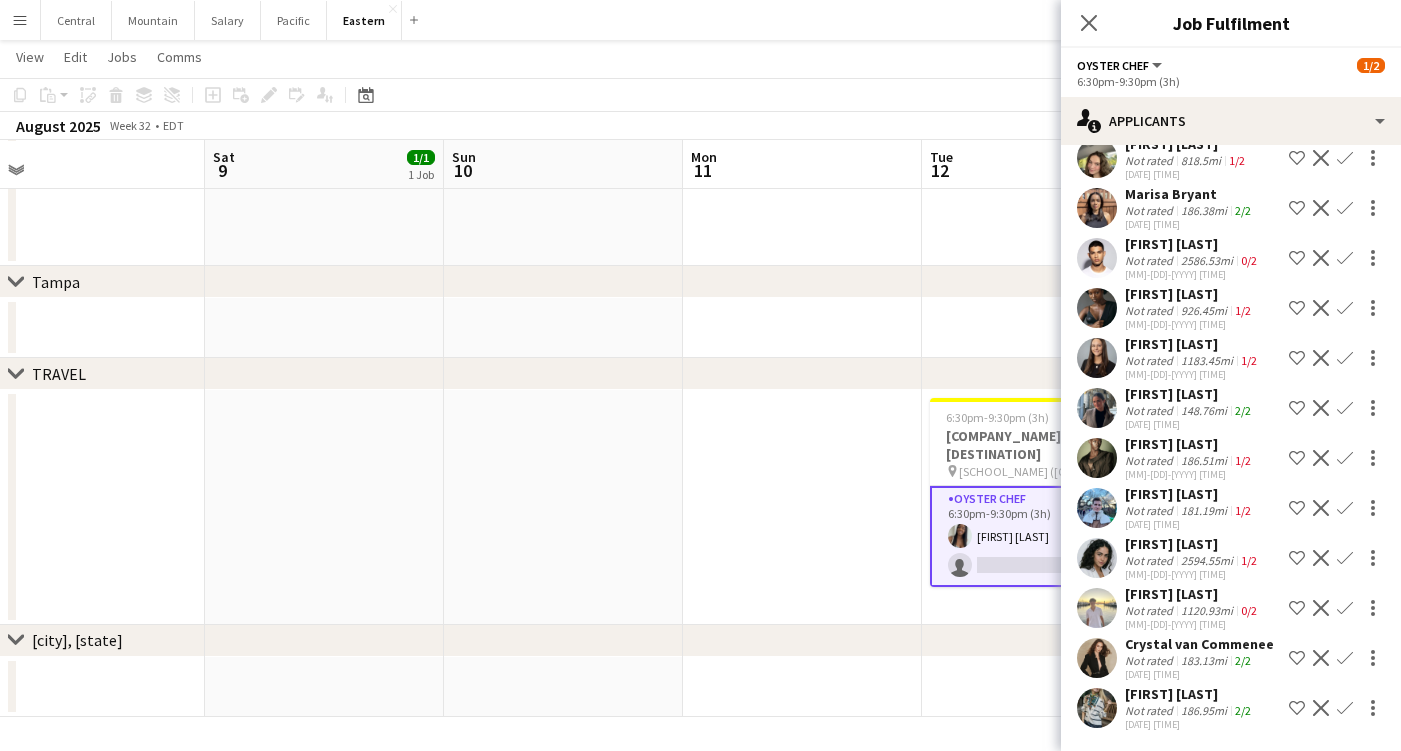 scroll, scrollTop: 356, scrollLeft: 0, axis: vertical 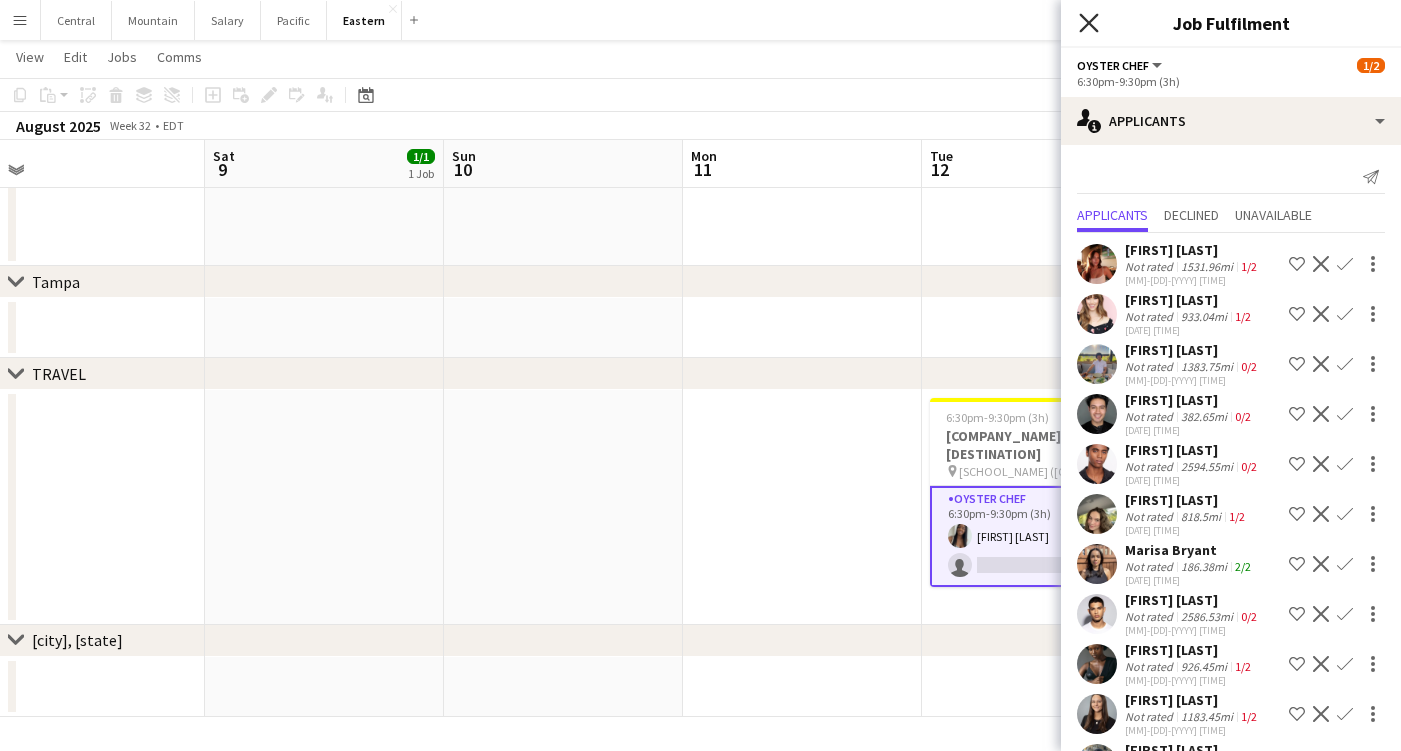 click on "Close pop-in" 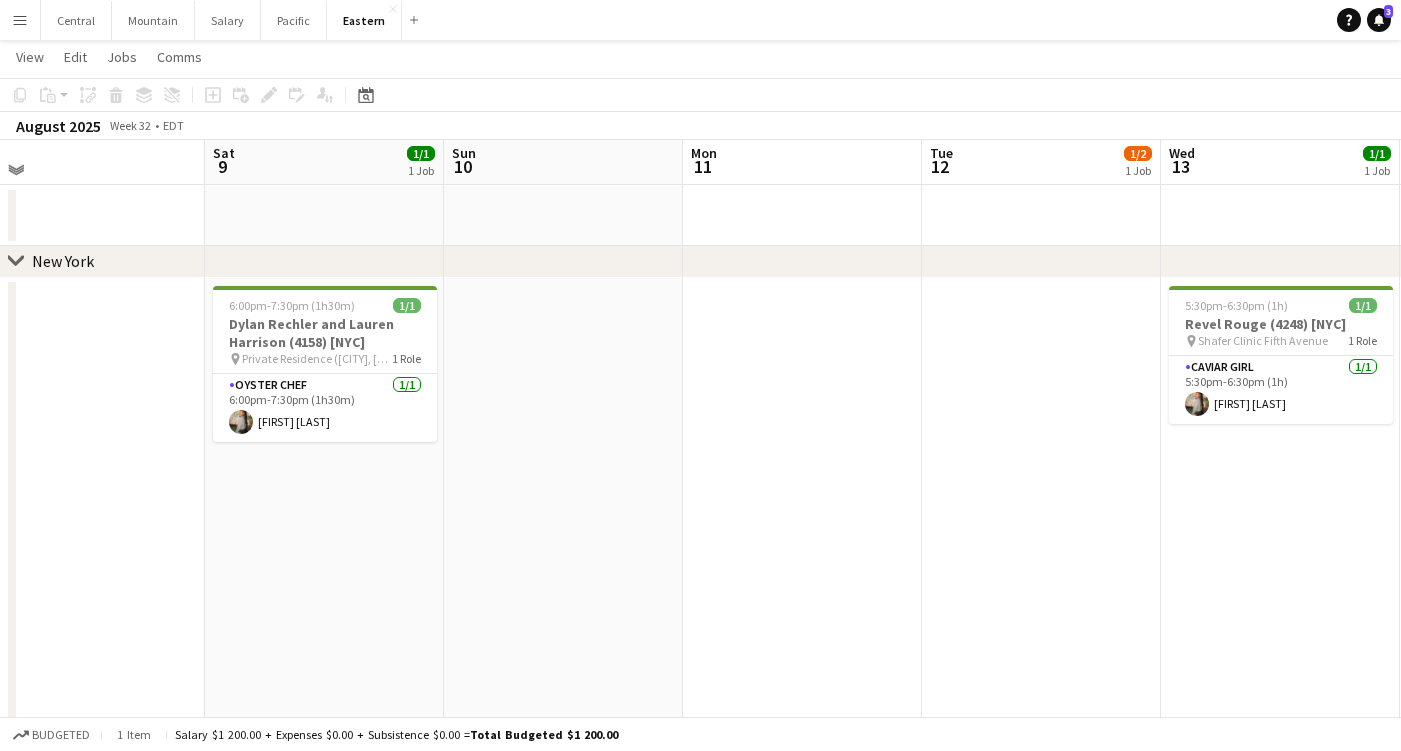 scroll, scrollTop: 559, scrollLeft: 0, axis: vertical 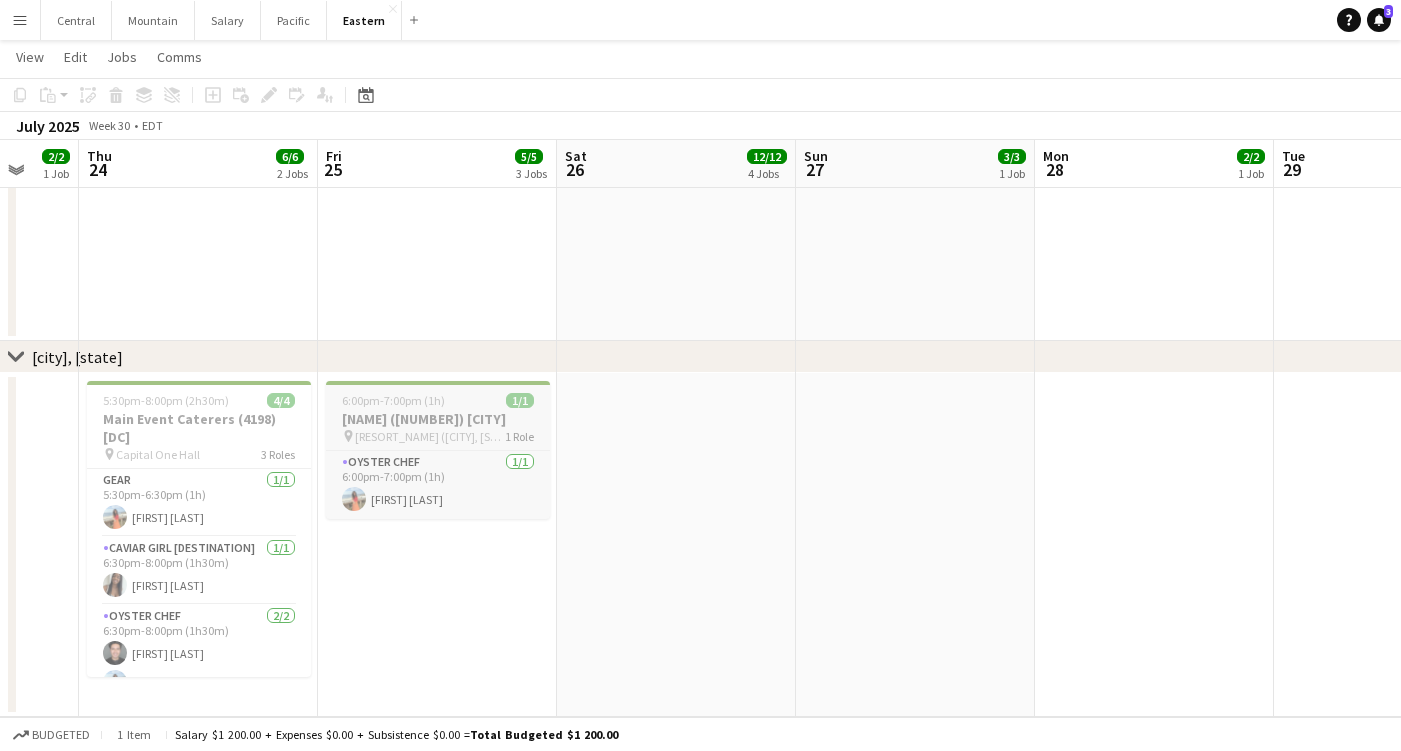 click on "[RESORT_NAME] ([CITY], [STATE])" at bounding box center [430, 436] 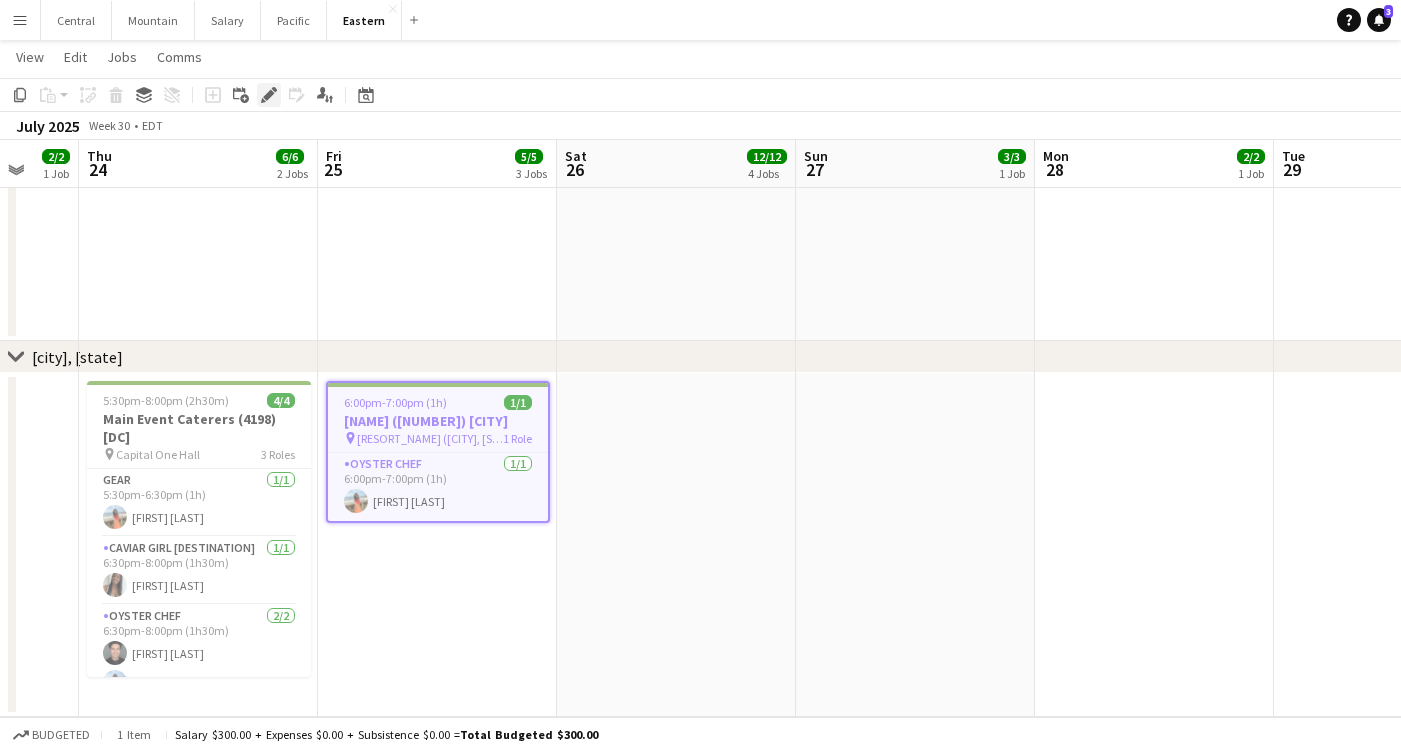 click on "Edit" 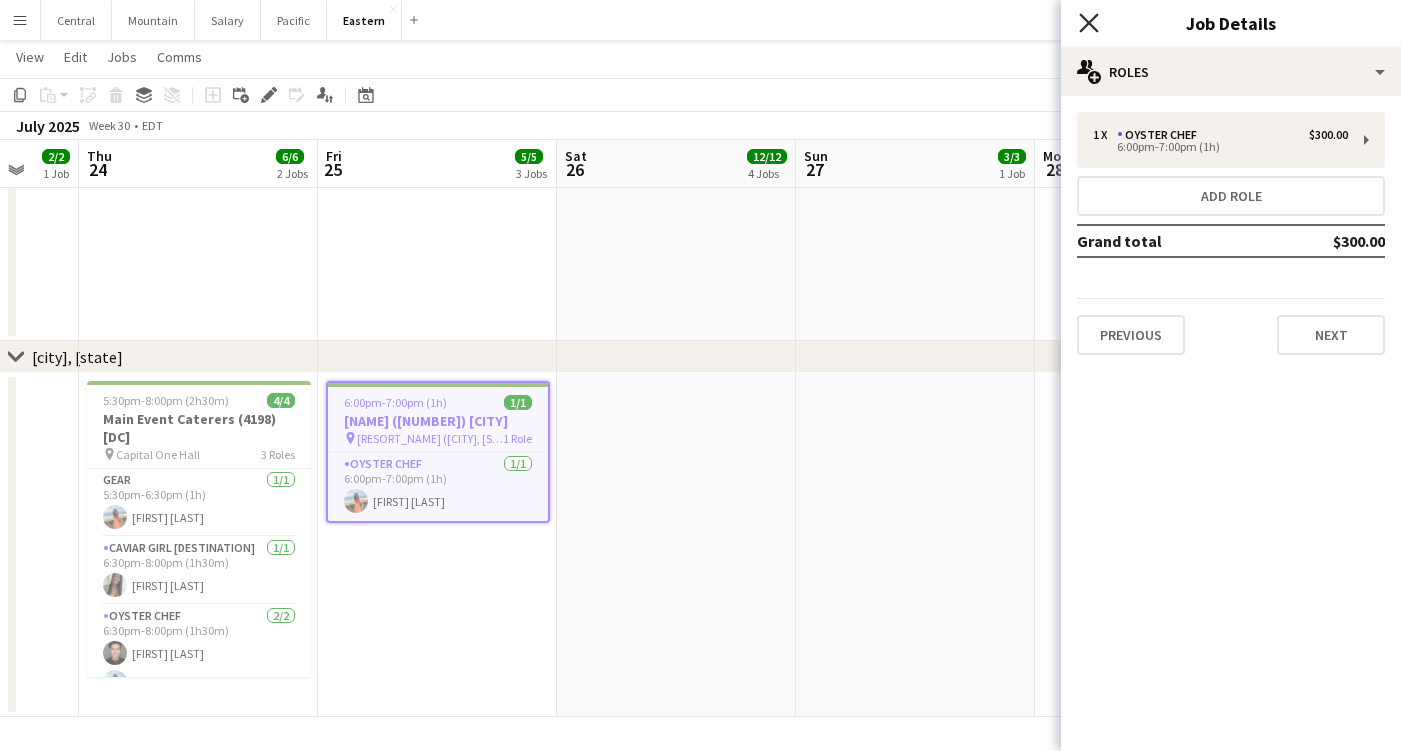 click 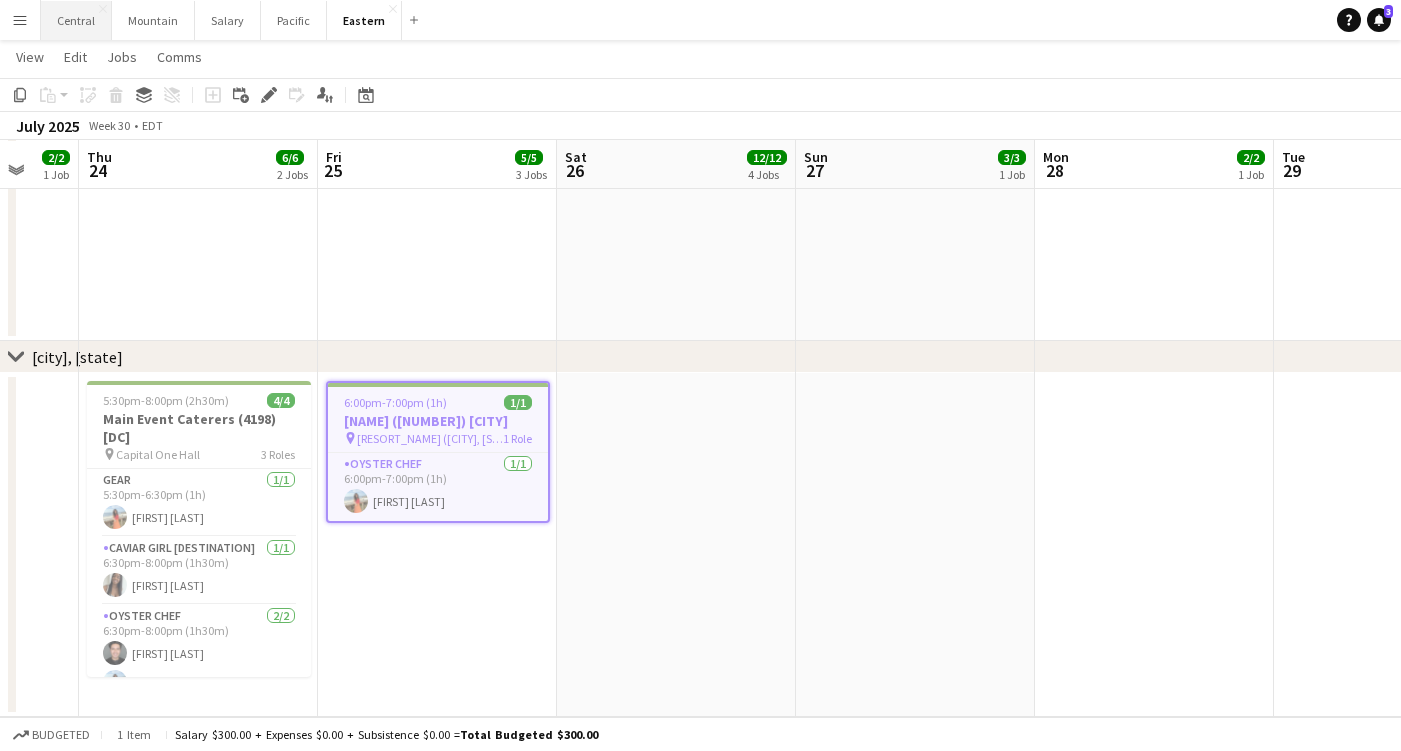 scroll, scrollTop: 2197, scrollLeft: 0, axis: vertical 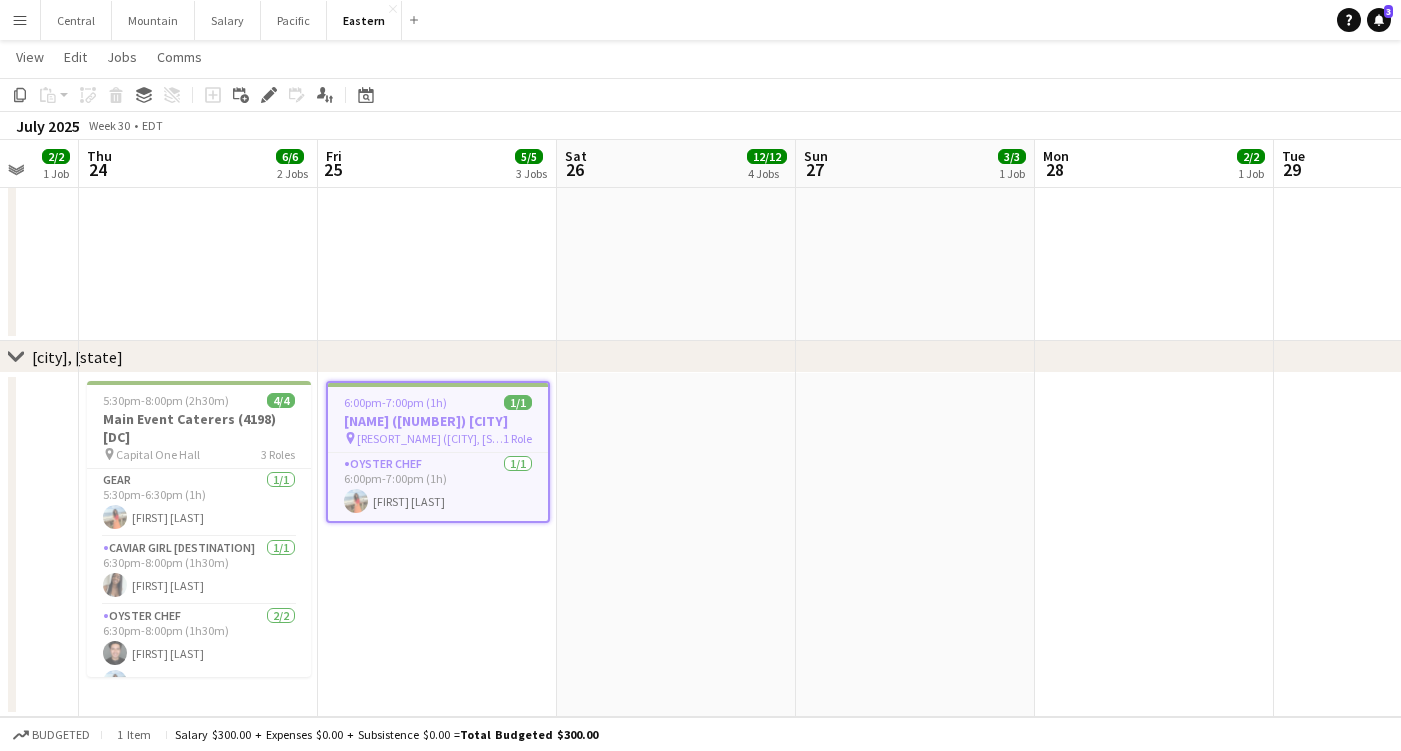 click on "Menu" at bounding box center [20, 20] 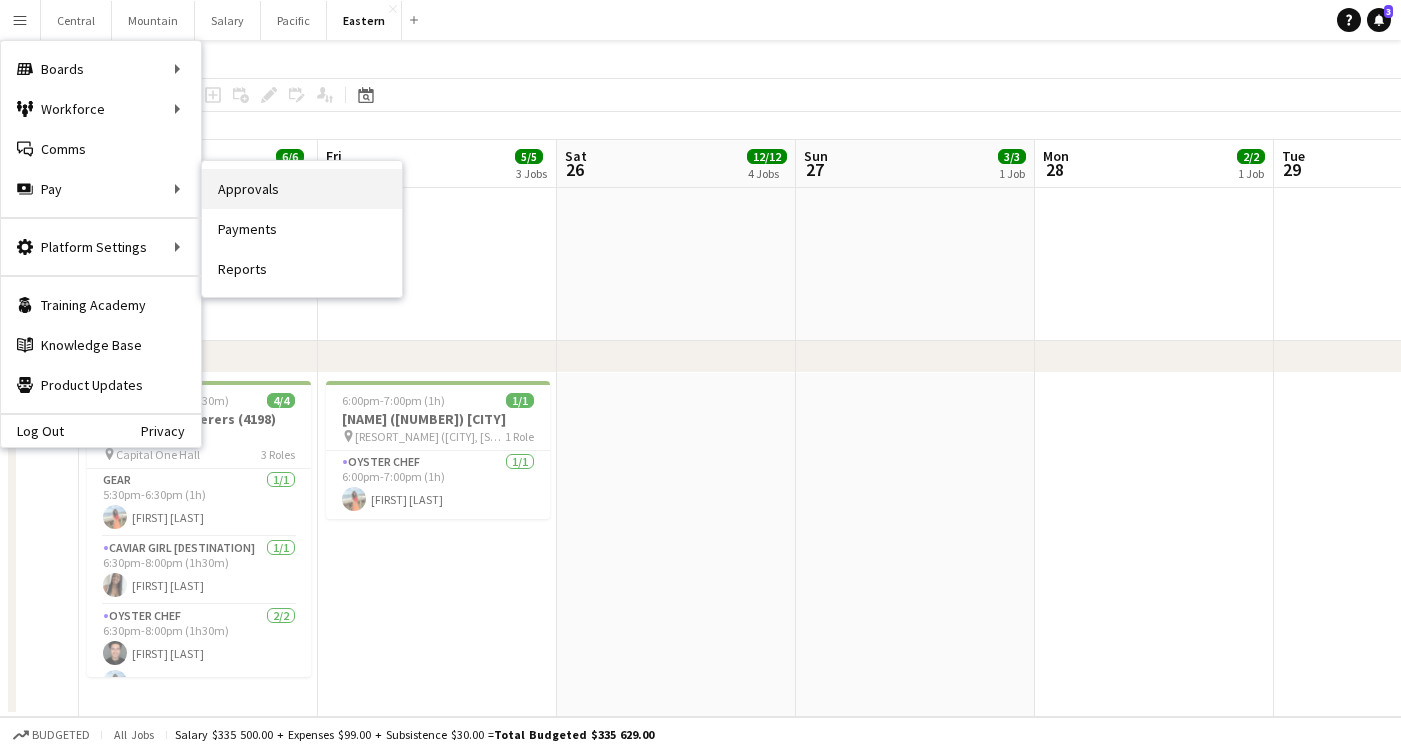 click on "Approvals" at bounding box center (302, 189) 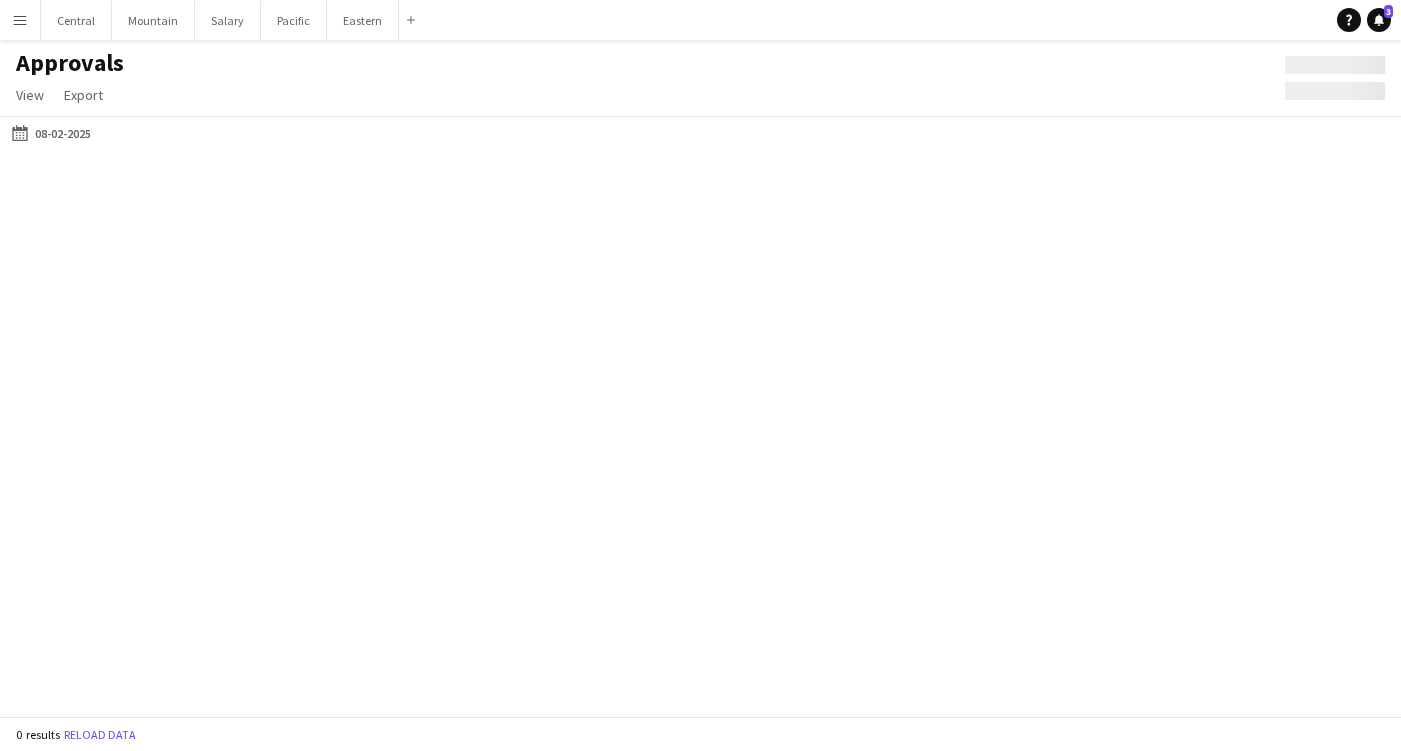 scroll, scrollTop: 0, scrollLeft: 0, axis: both 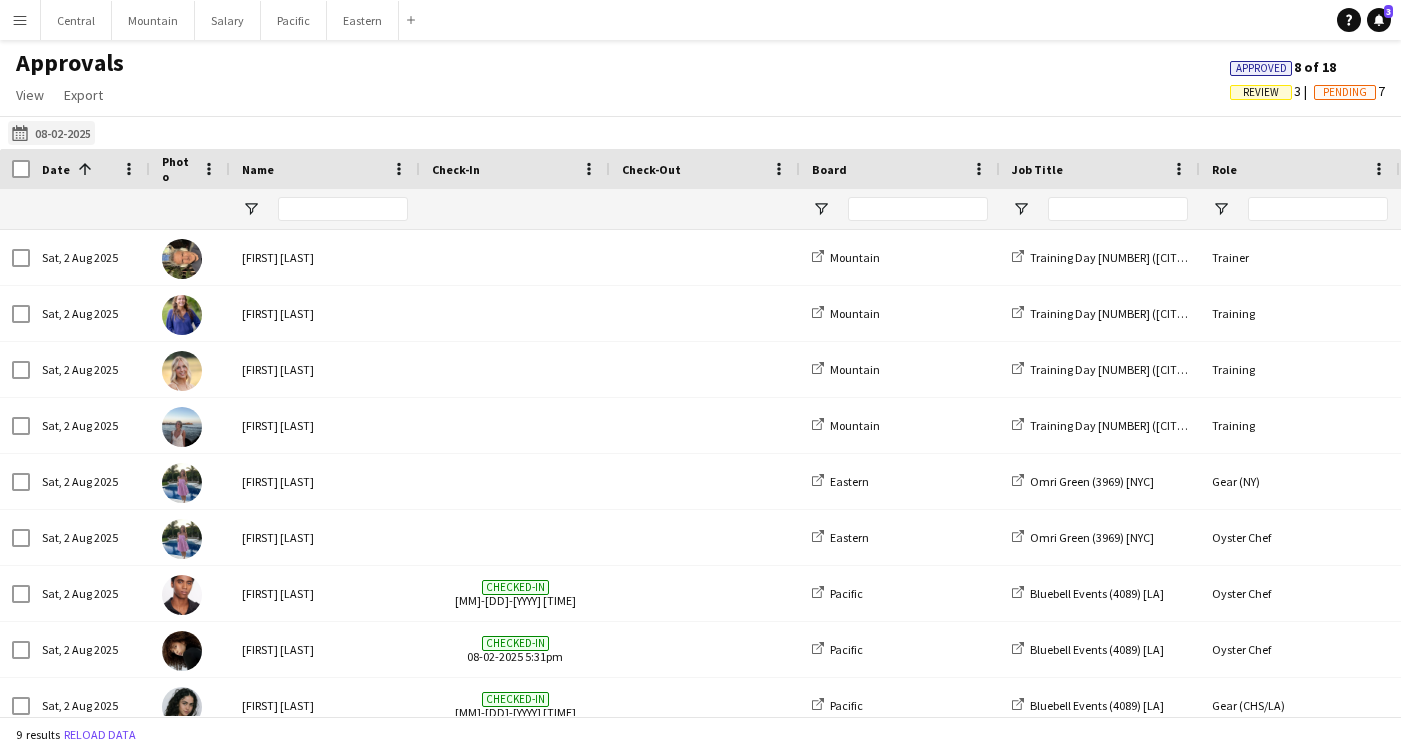 click on "[DATE]
[DATE]" 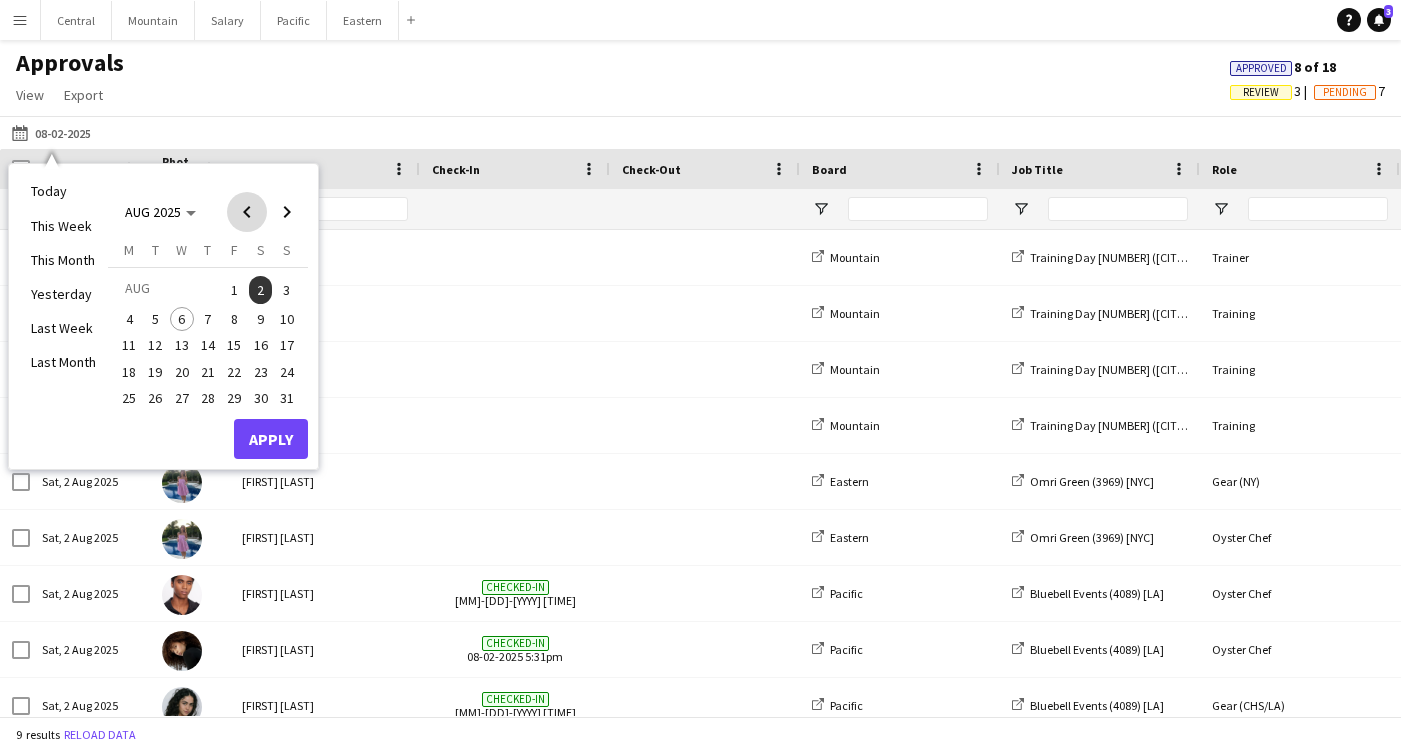 click at bounding box center (247, 212) 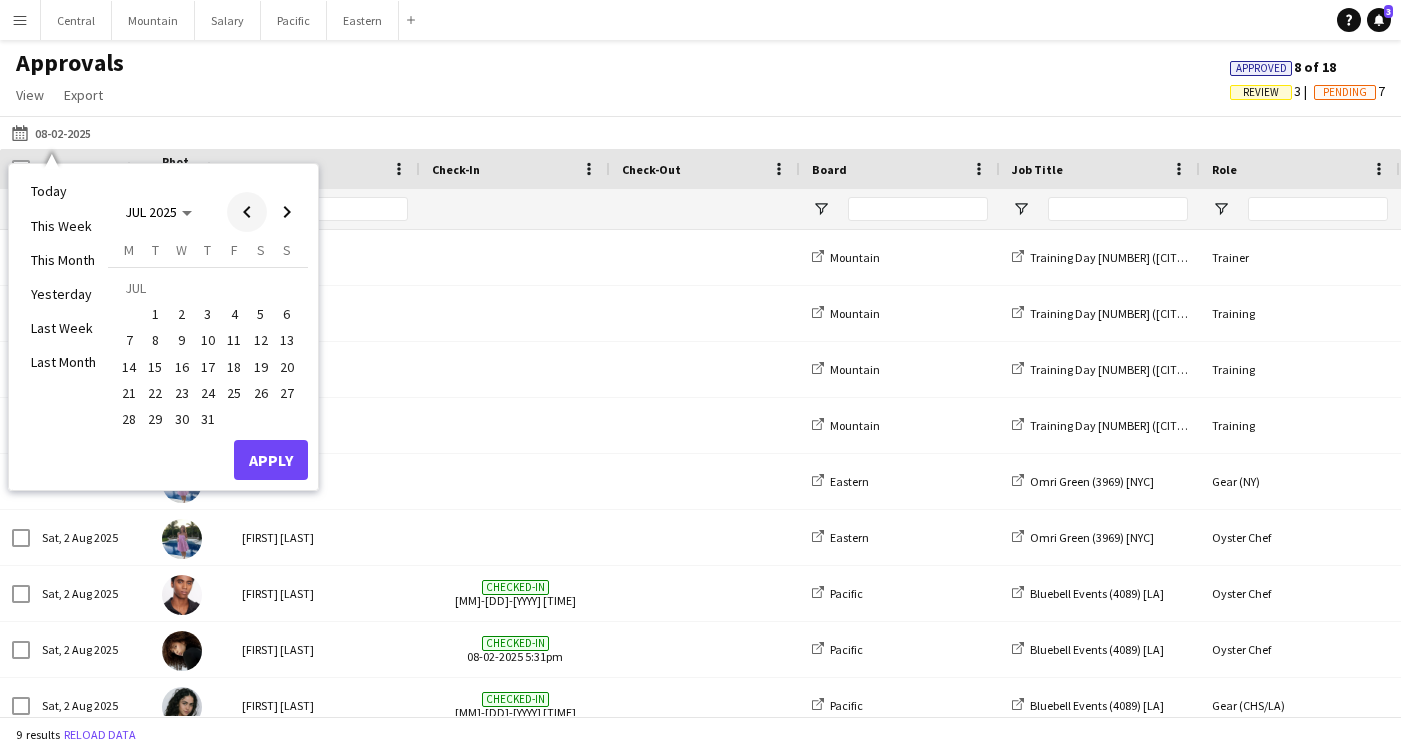 click at bounding box center [247, 212] 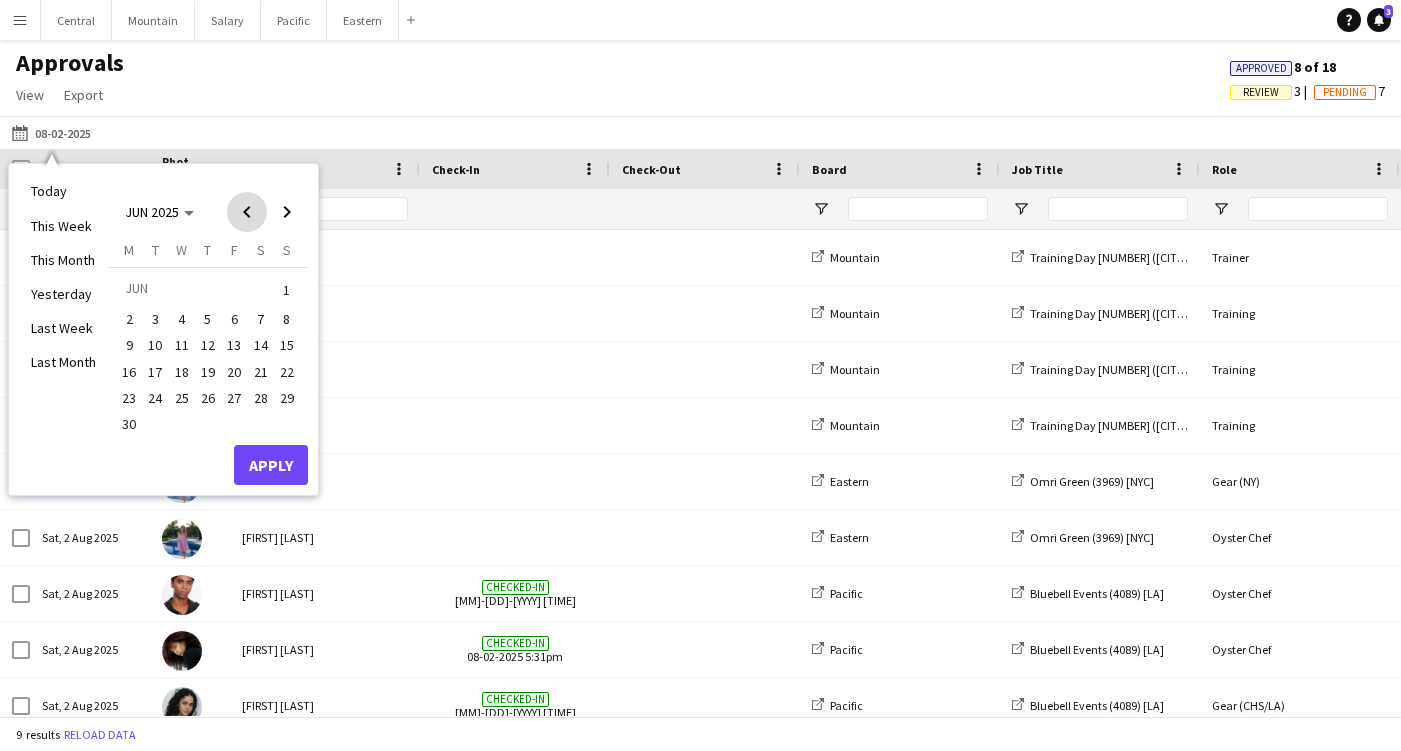 click at bounding box center [247, 212] 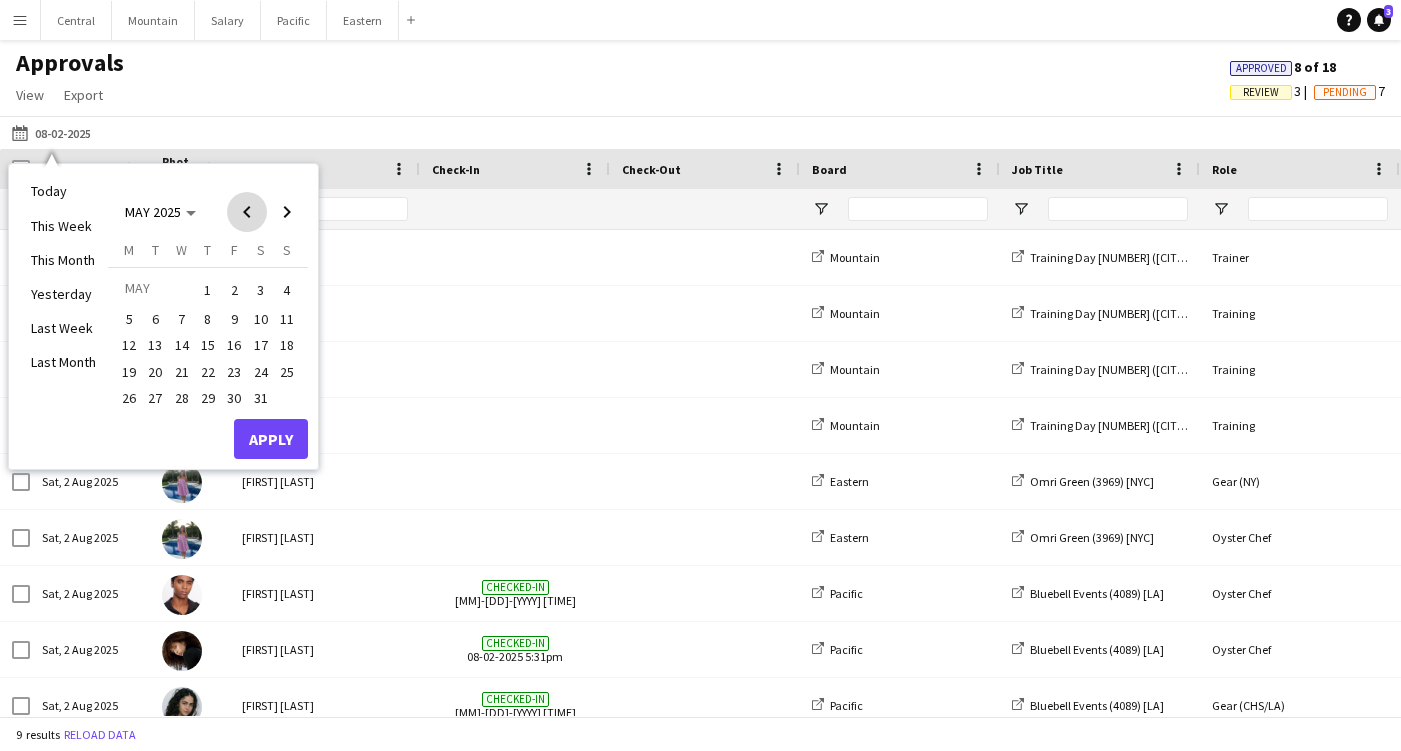 click at bounding box center [247, 212] 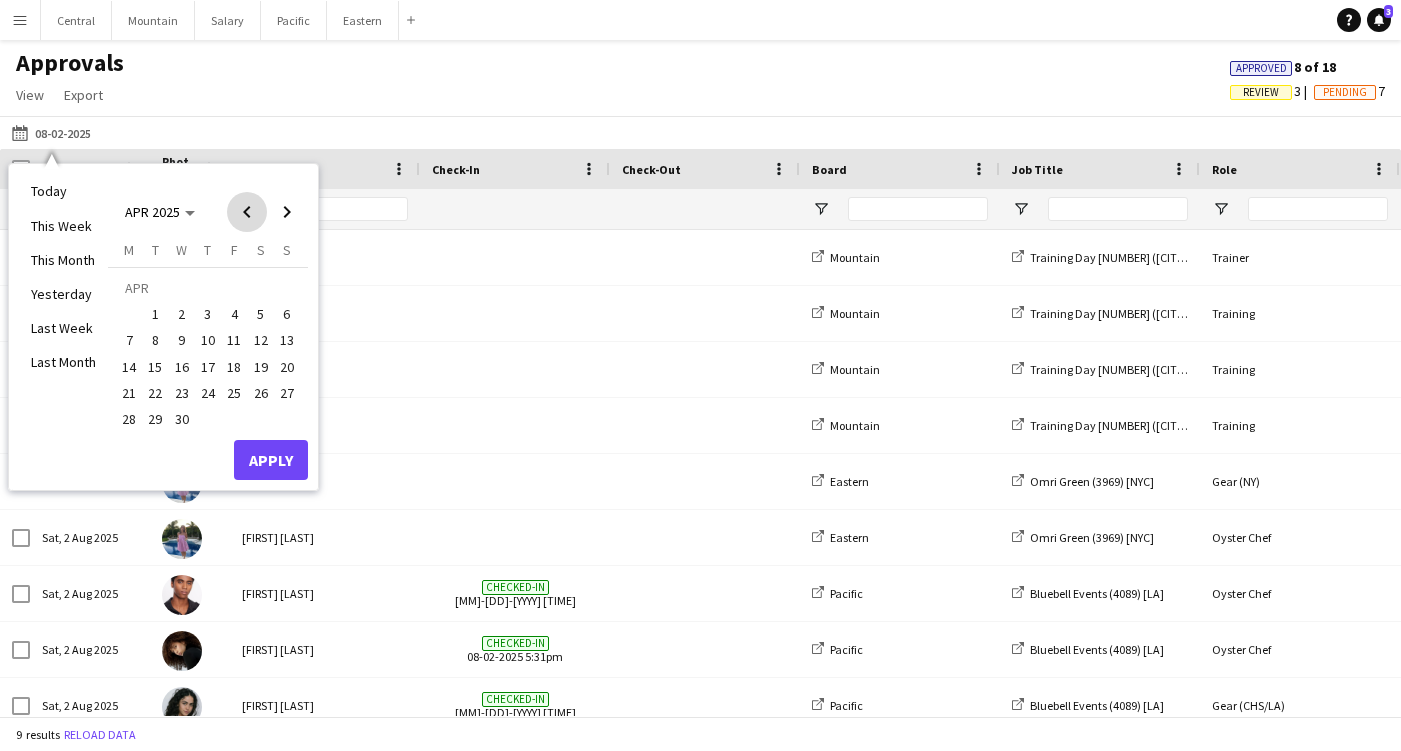 click at bounding box center [247, 212] 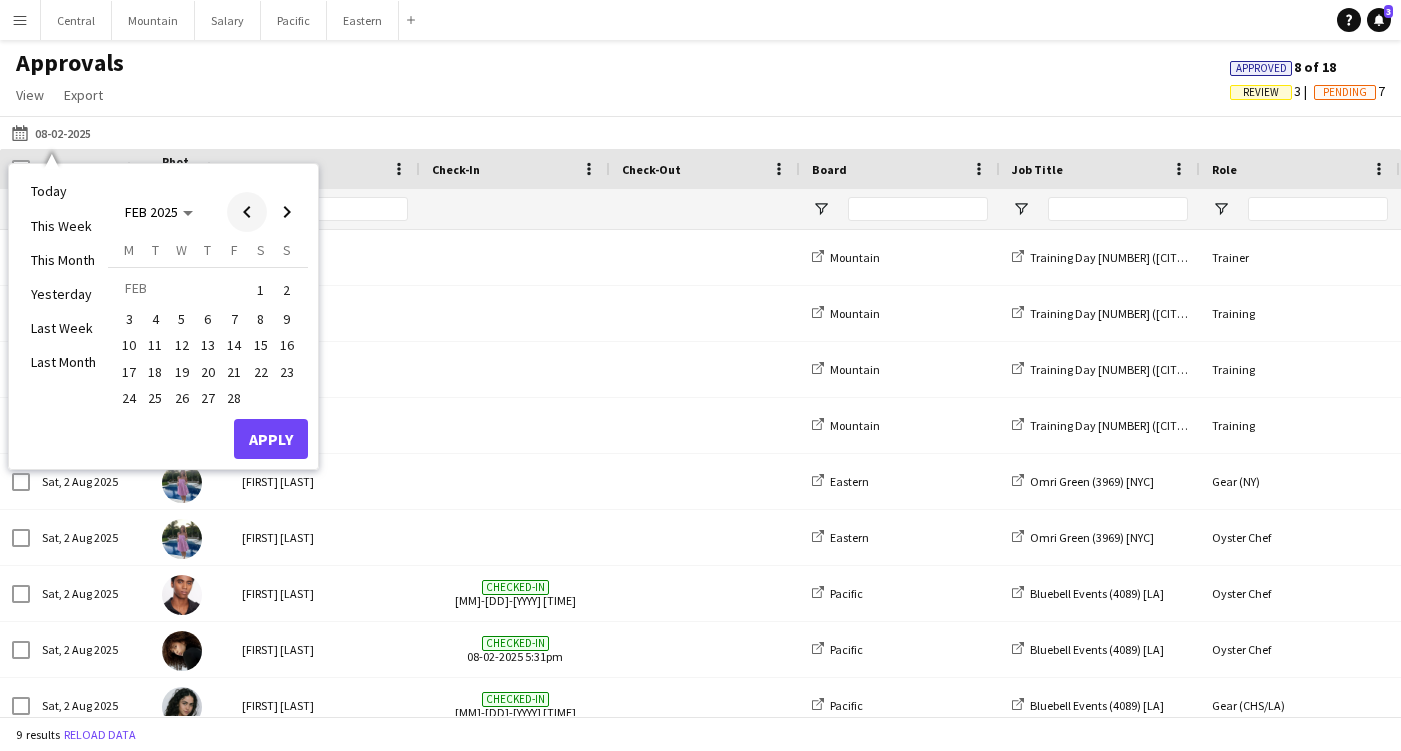 click at bounding box center (247, 212) 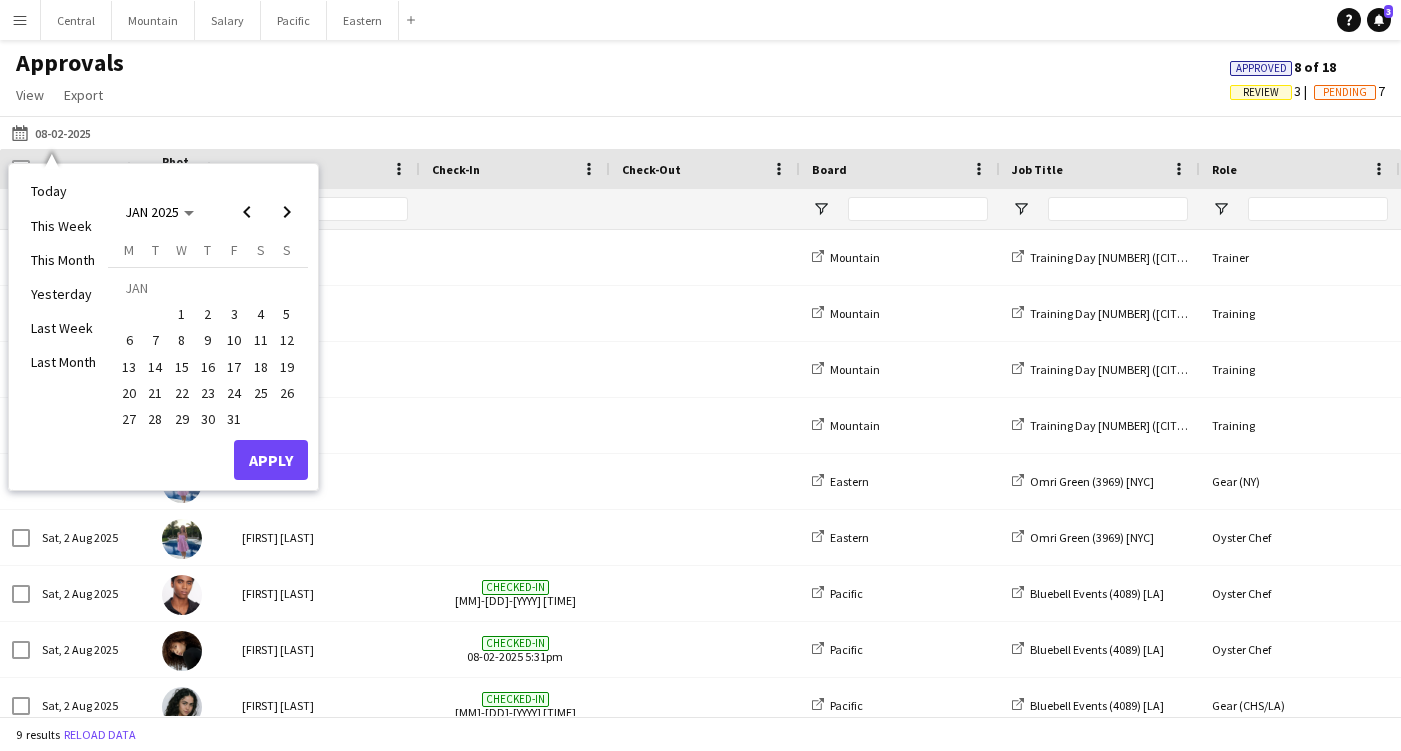 click on "1" at bounding box center (182, 314) 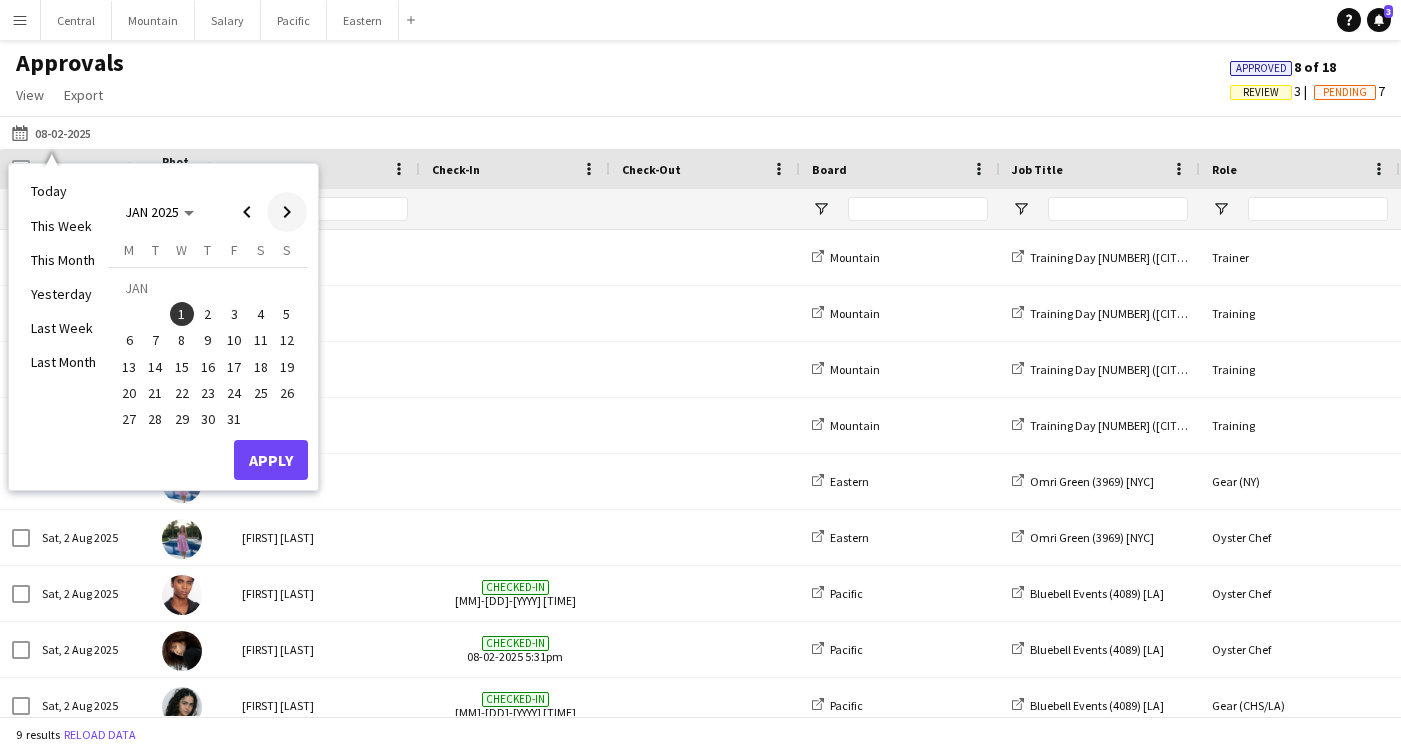 click at bounding box center (287, 212) 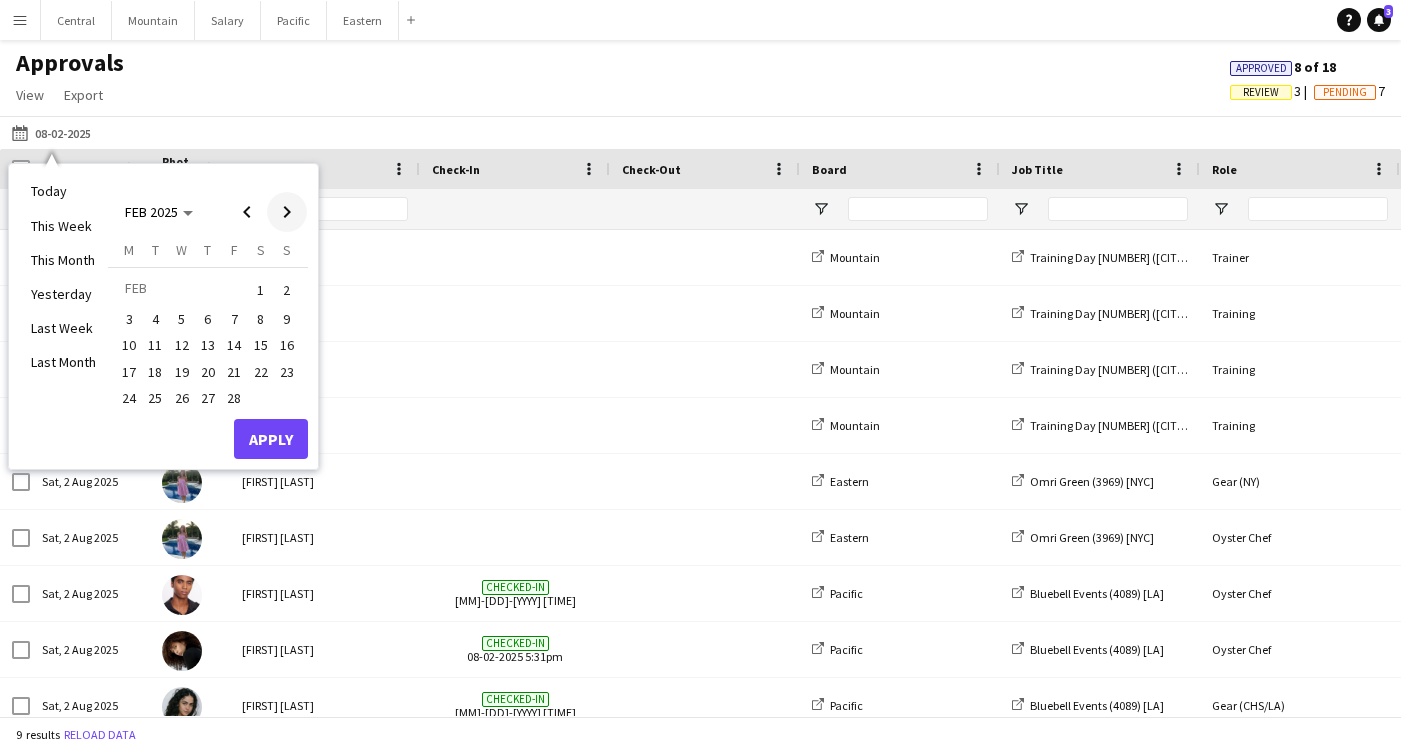 click at bounding box center (287, 212) 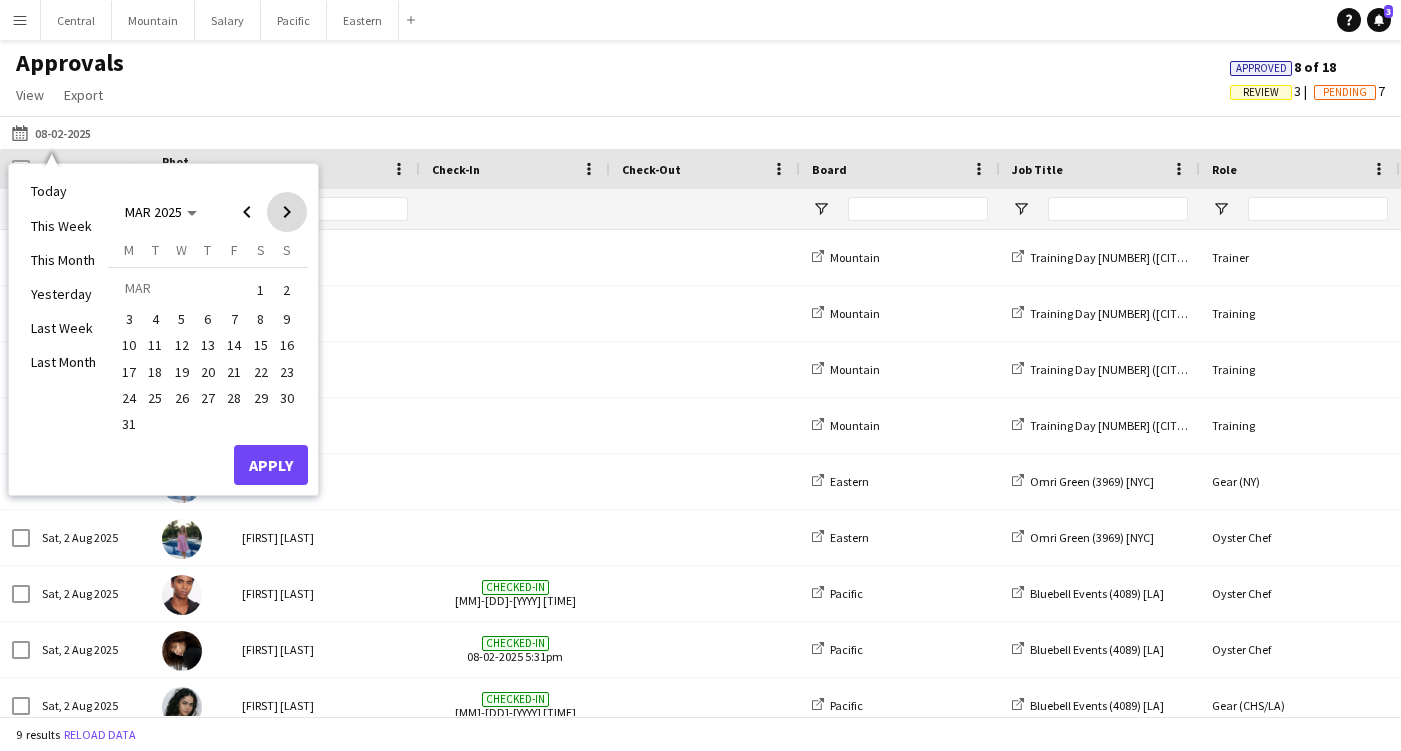 click at bounding box center [287, 212] 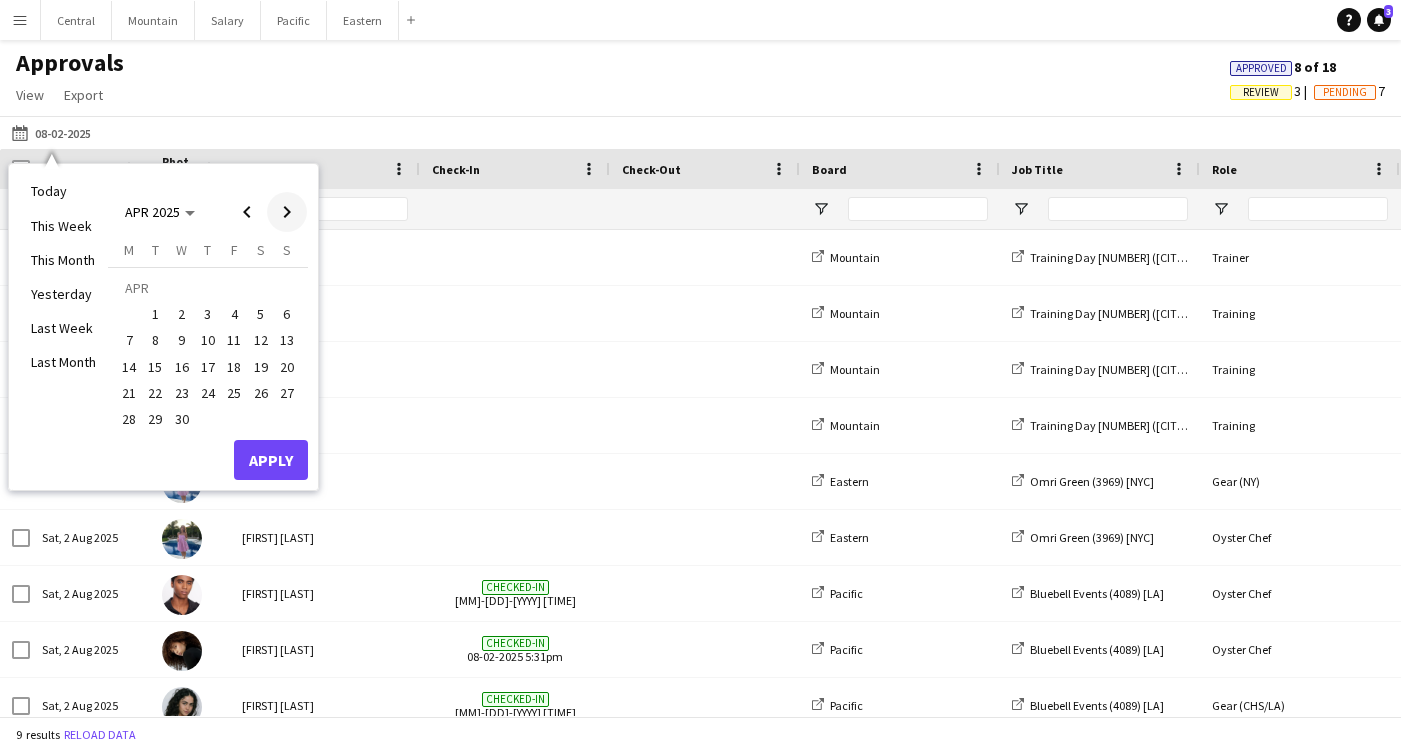 click at bounding box center (287, 212) 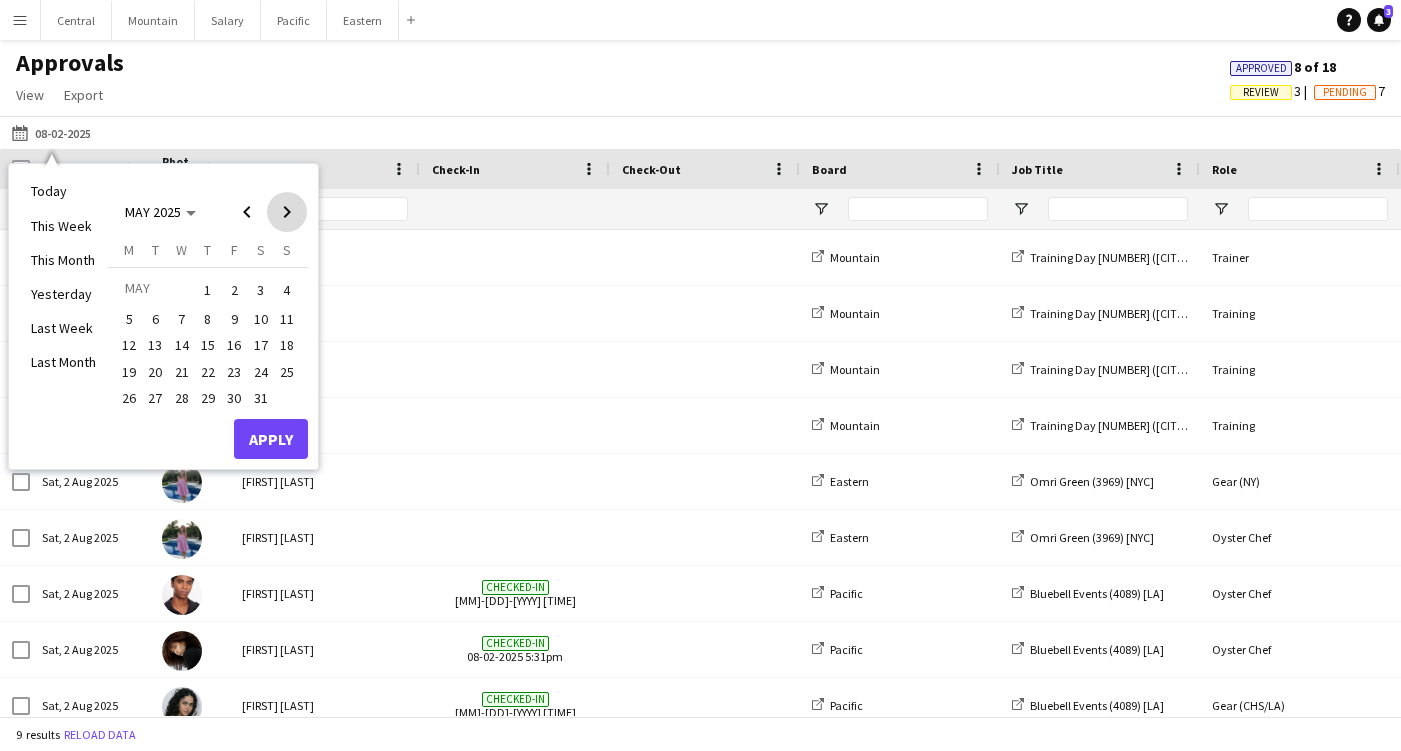 click at bounding box center [287, 212] 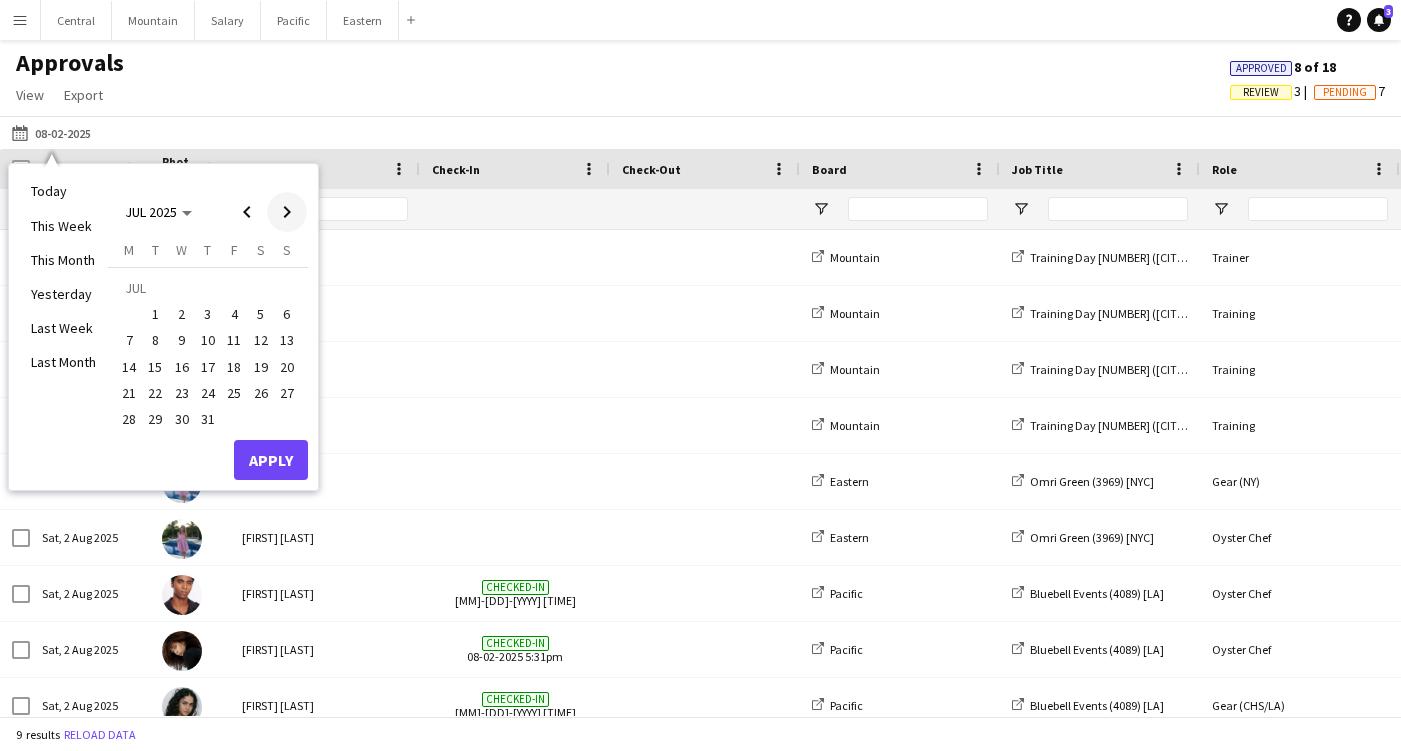 click at bounding box center [287, 212] 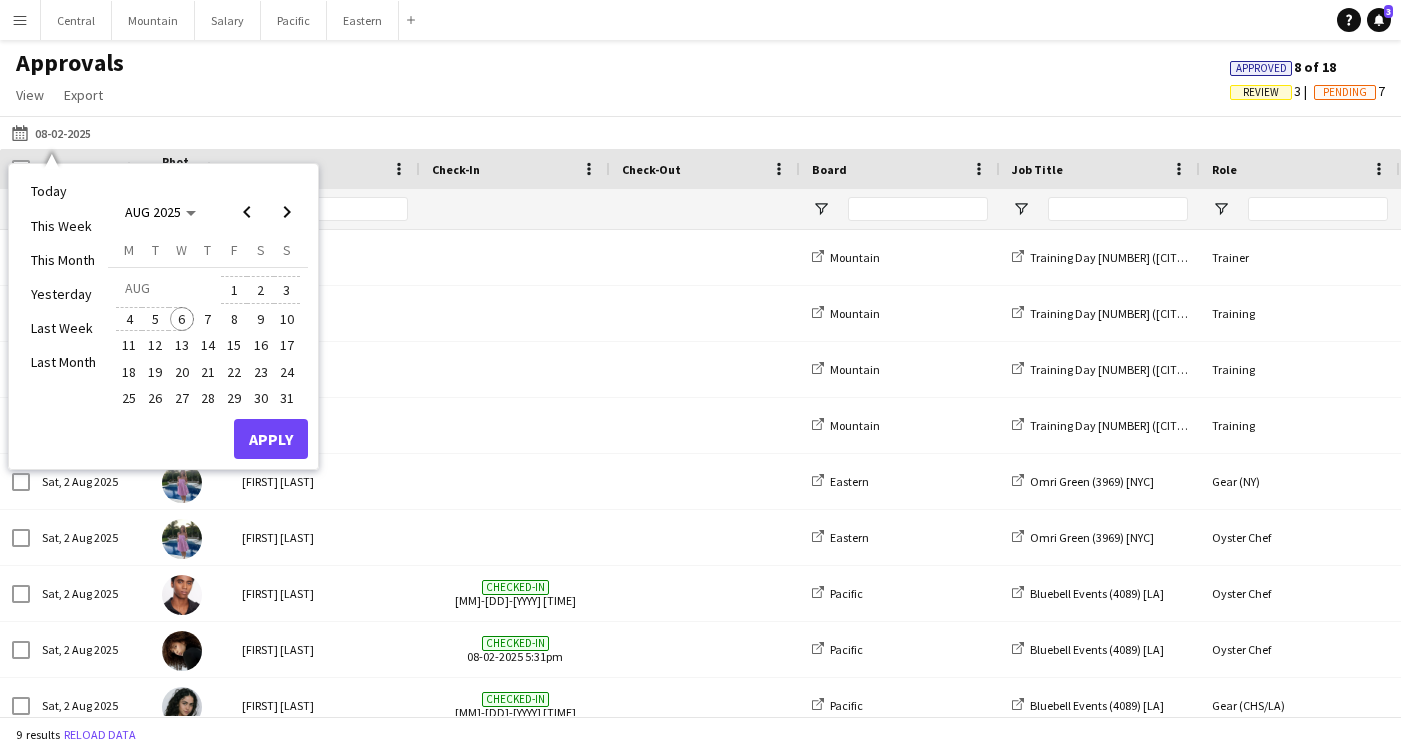 click on "6" at bounding box center (182, 319) 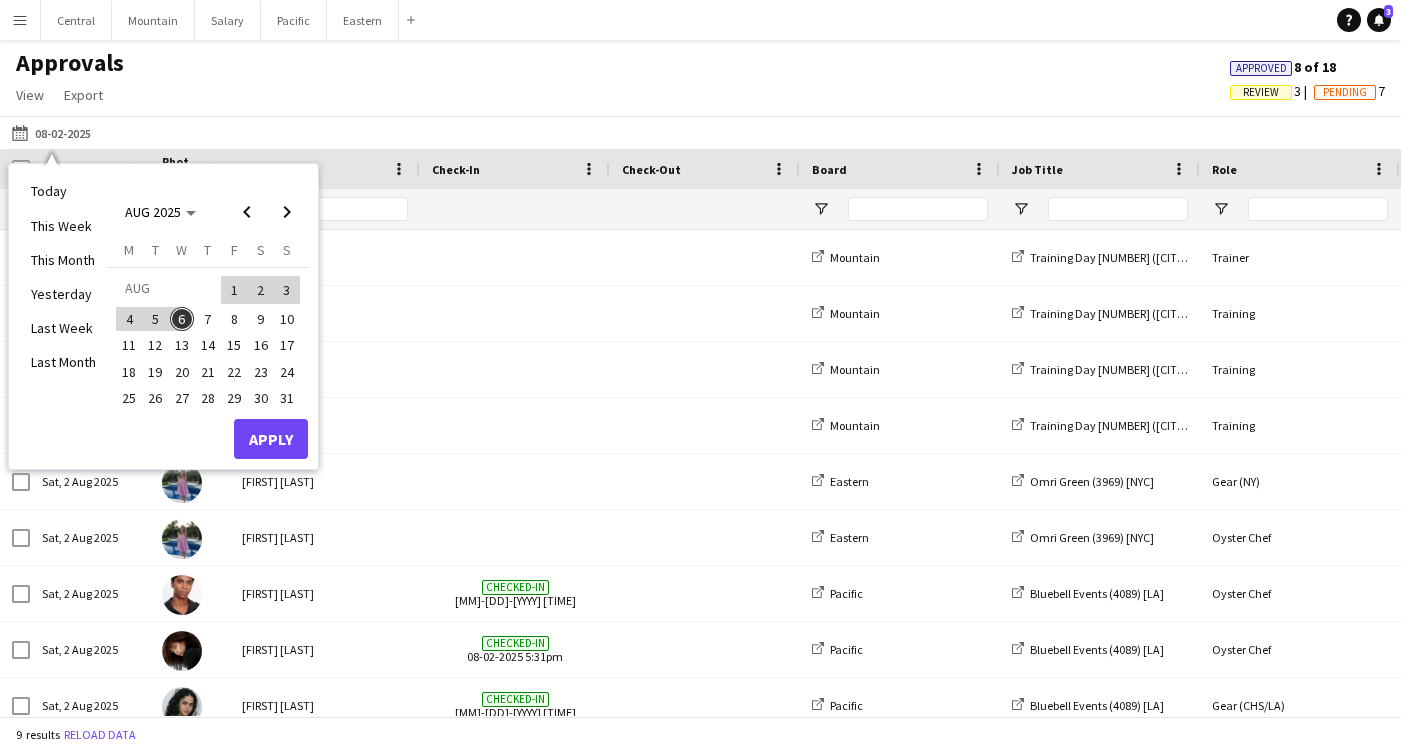 click on "Apply" at bounding box center [271, 439] 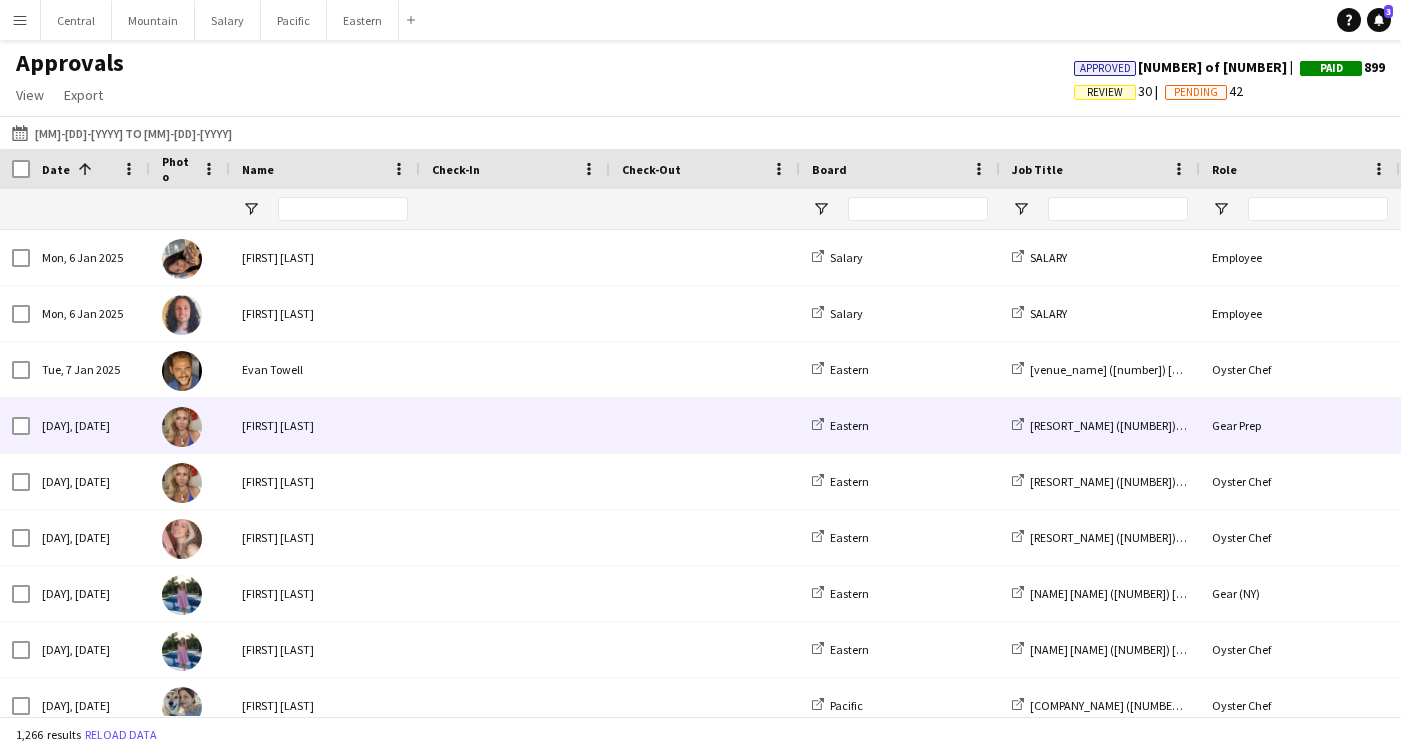 scroll, scrollTop: 0, scrollLeft: 0, axis: both 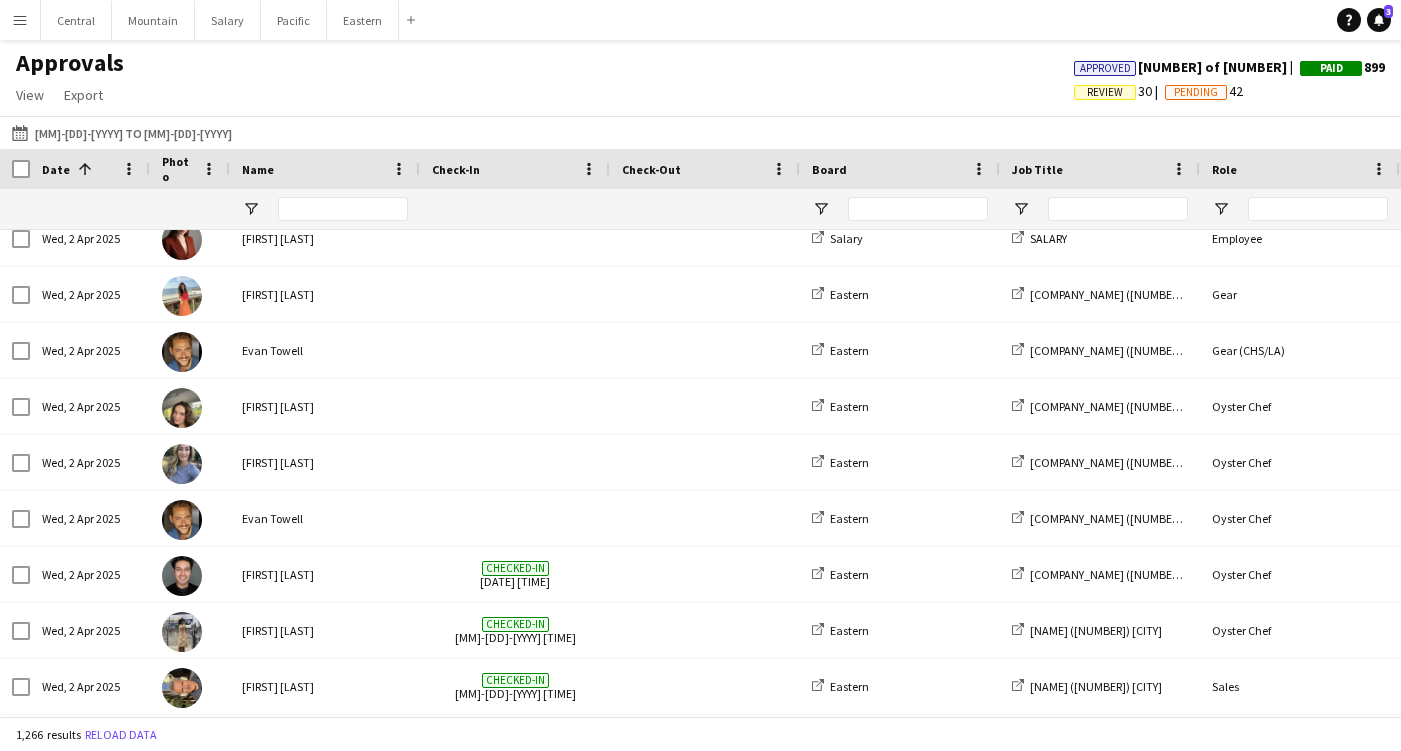 click on "Review" 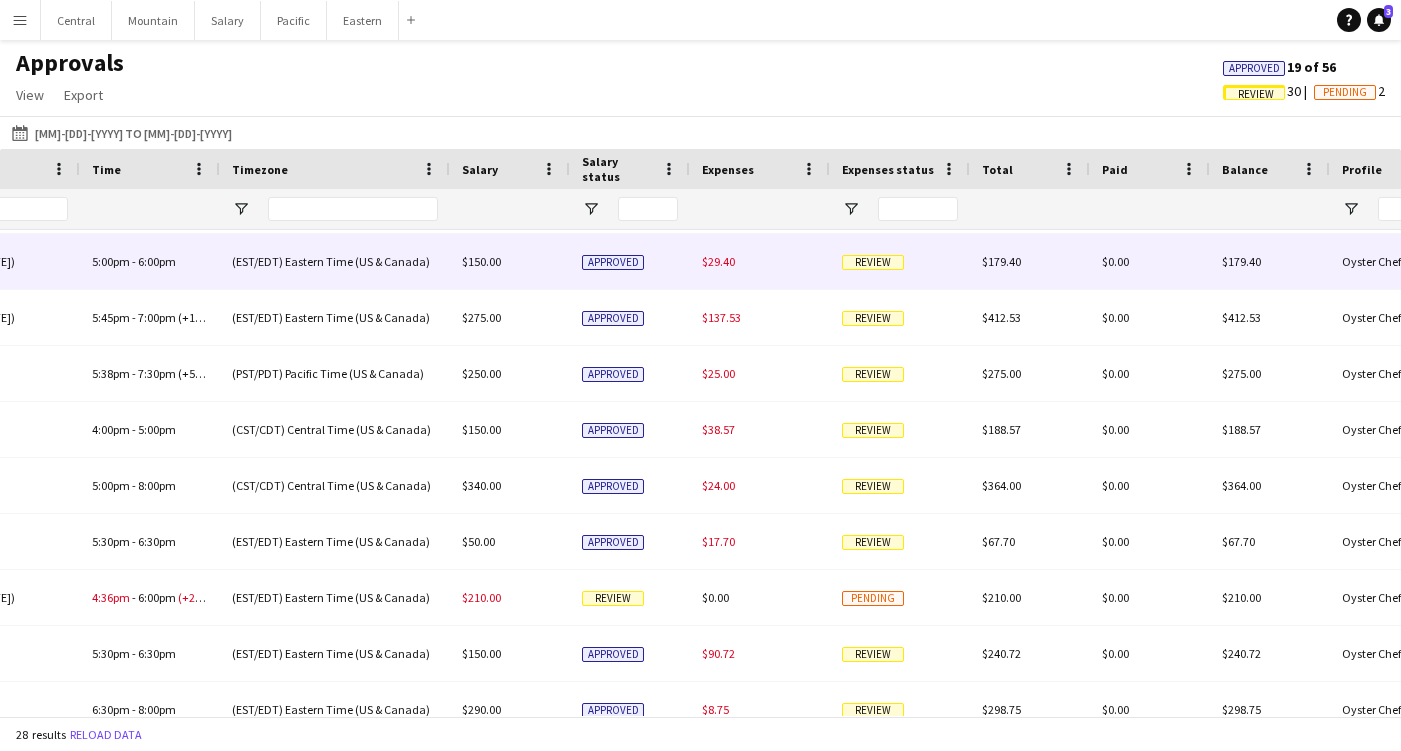 click on "$29.40" at bounding box center (760, 261) 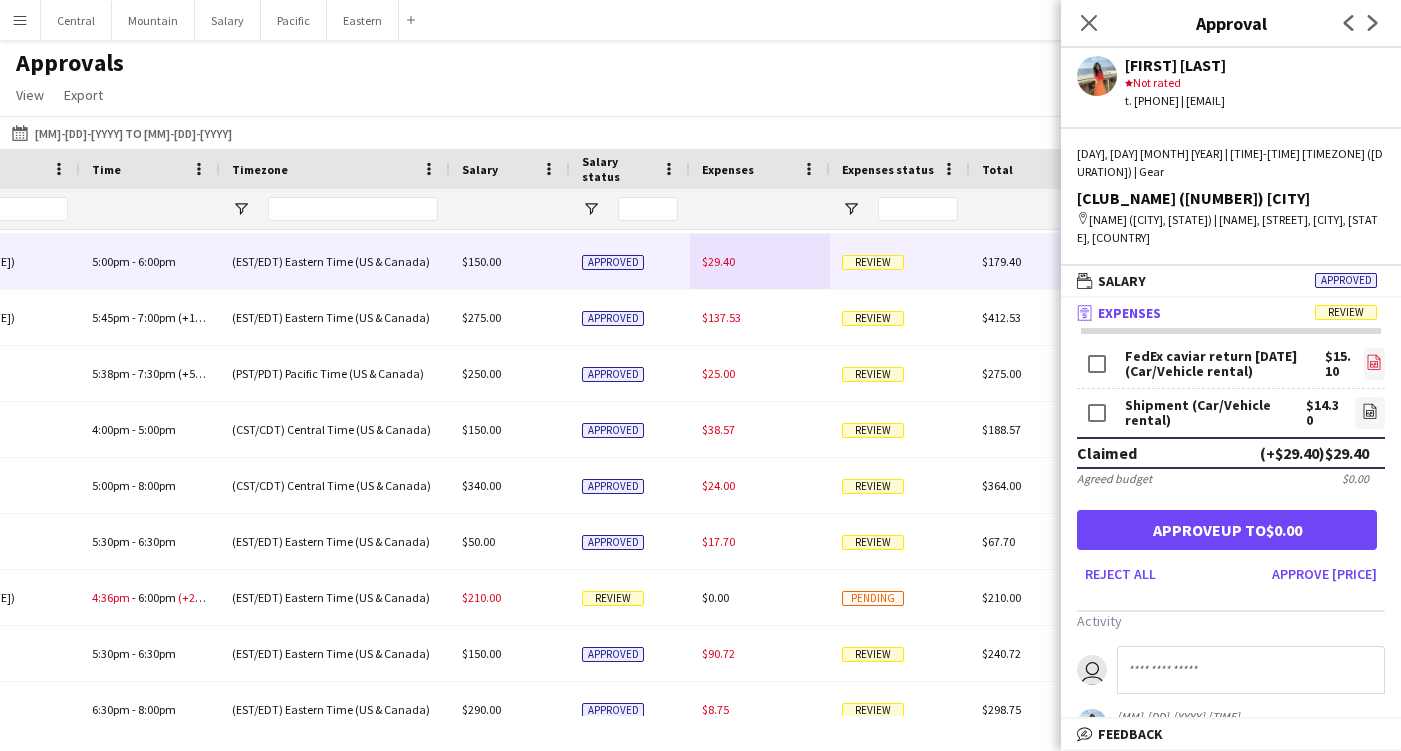 click on "file-image" 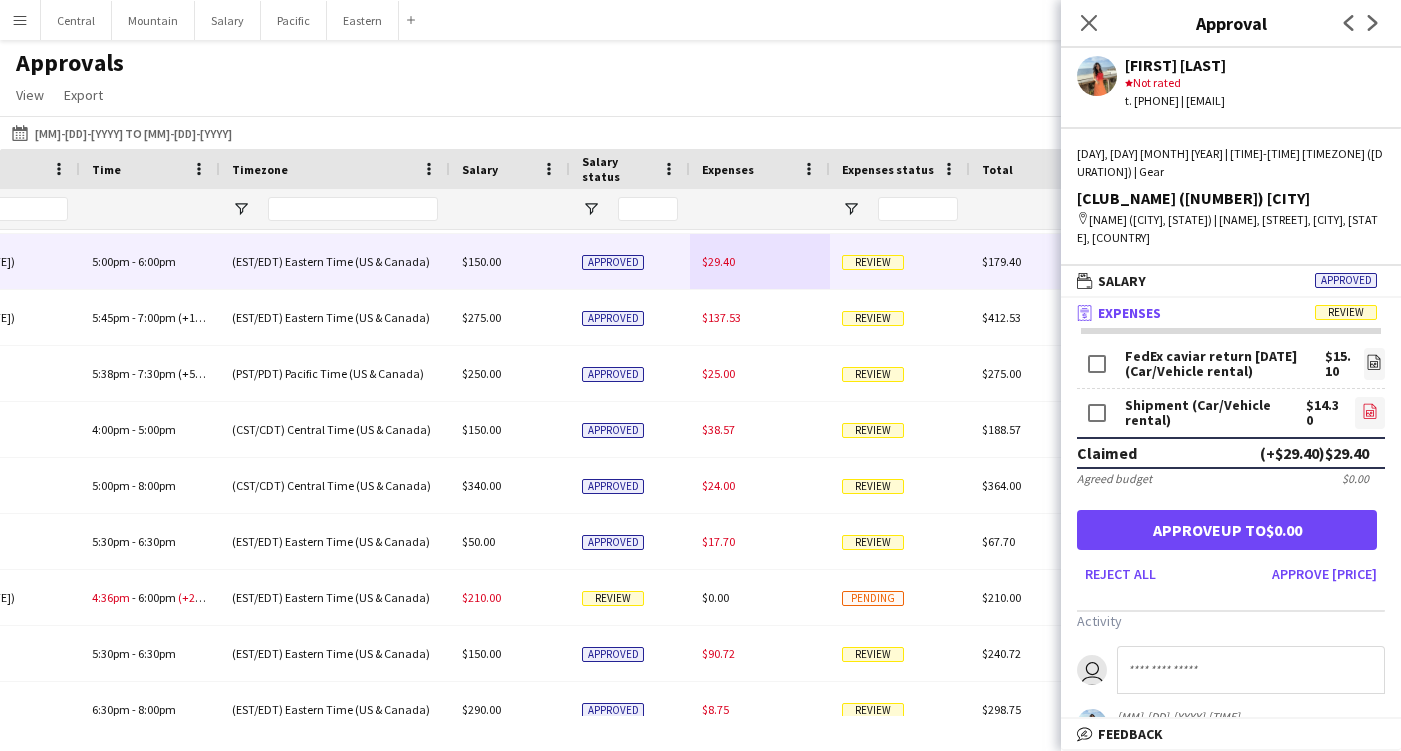 click on "file-image" 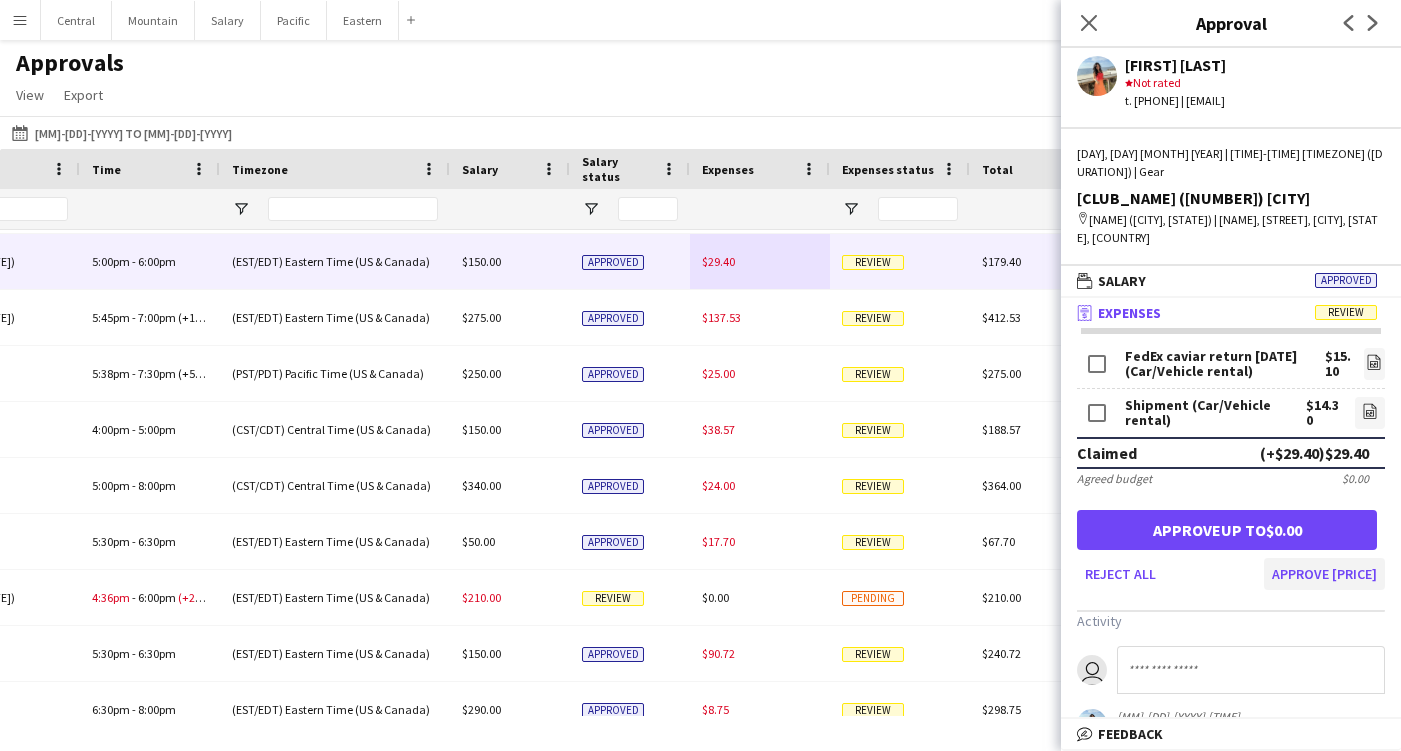 click on "Approve $29.40" at bounding box center (1324, 574) 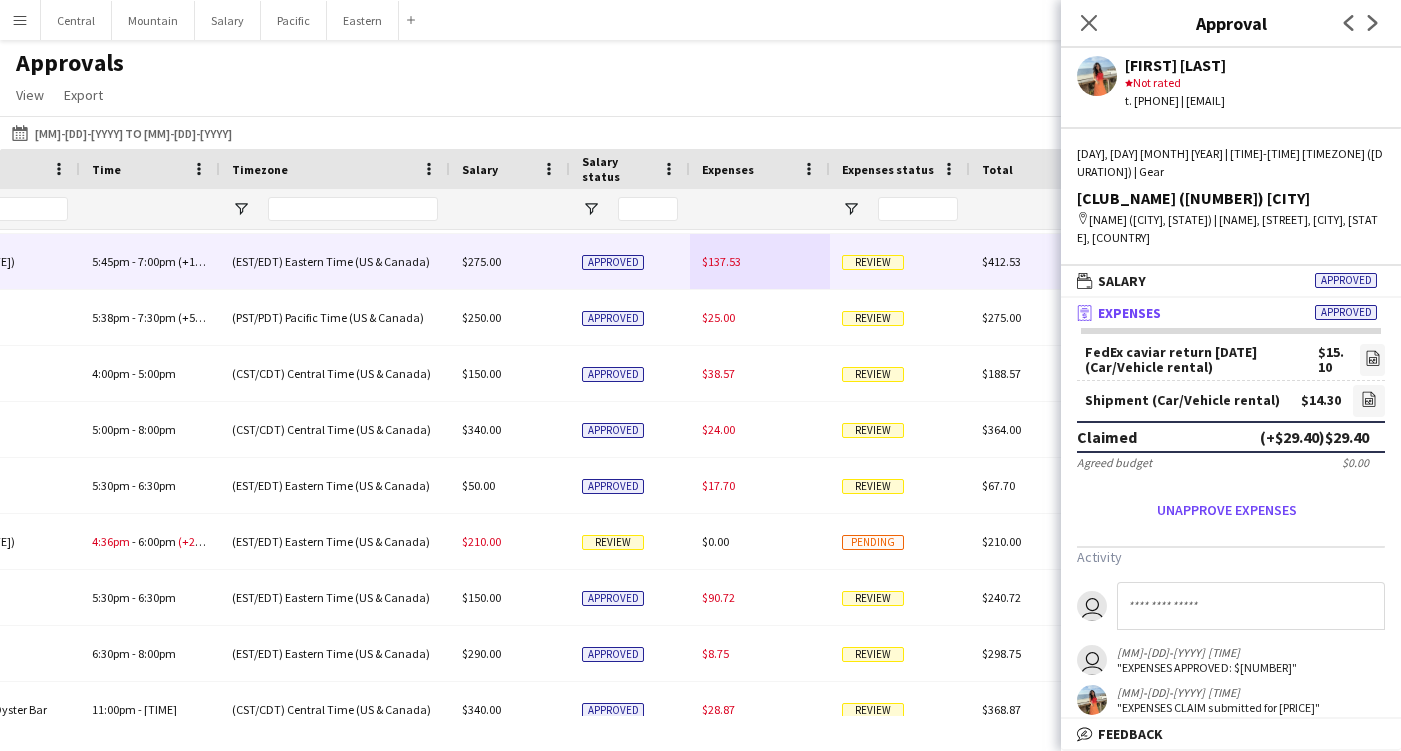 scroll, scrollTop: 368, scrollLeft: 0, axis: vertical 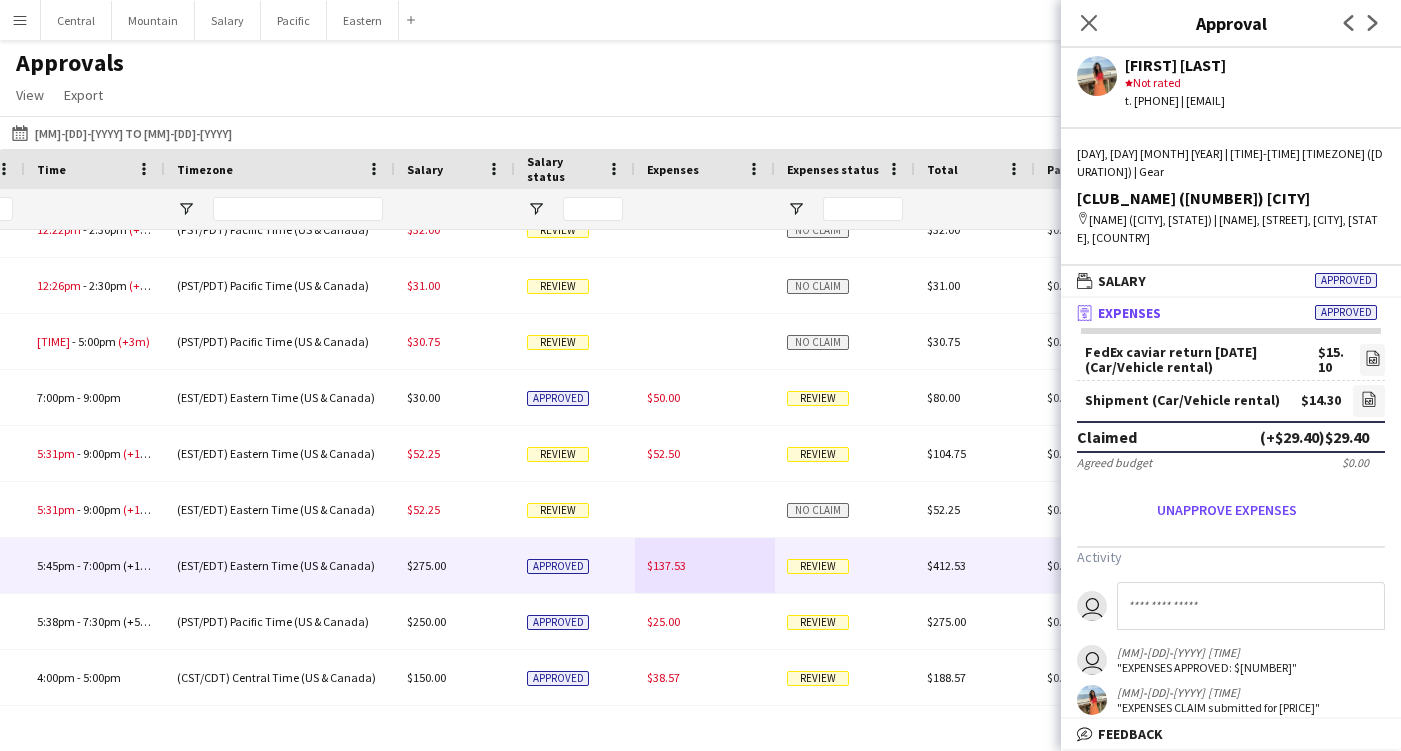 click on "$275.00" at bounding box center [455, 565] 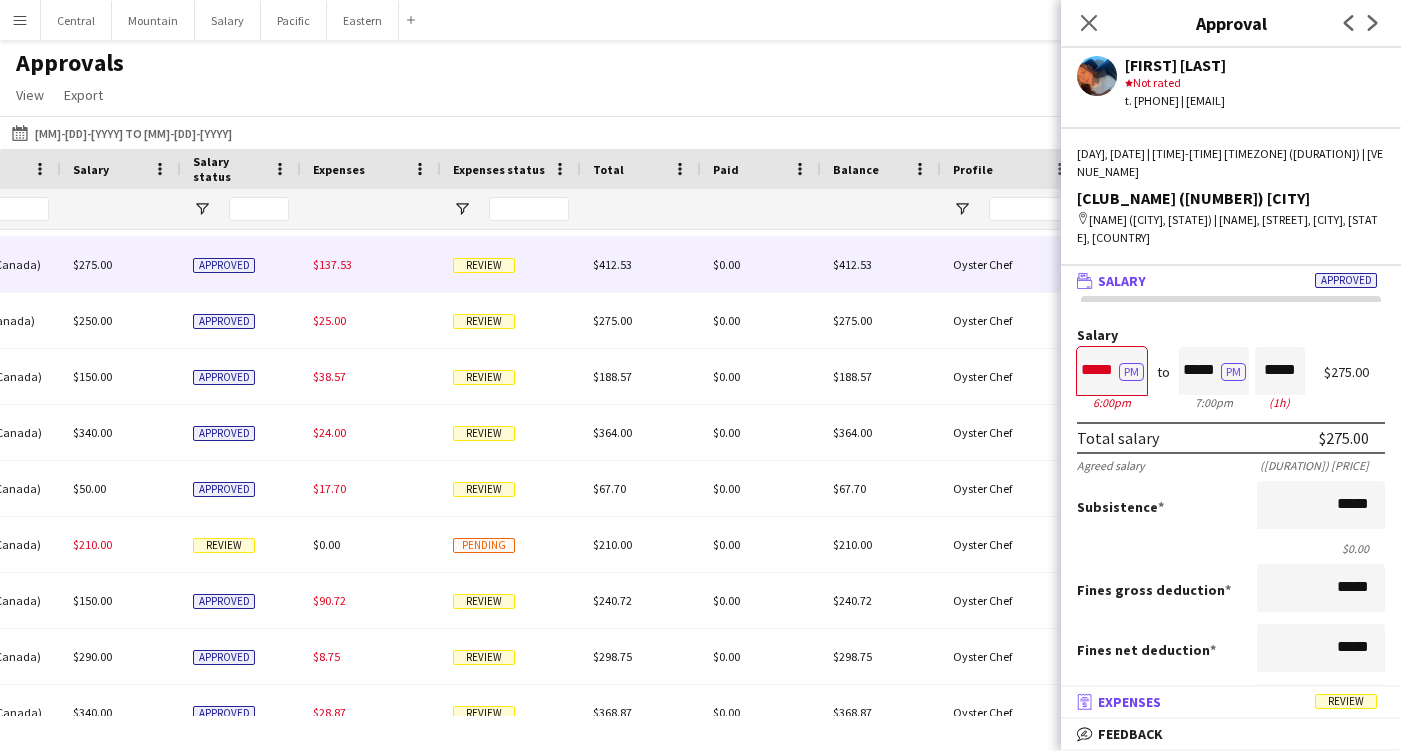 click on "receipt
Expenses   Review" at bounding box center (1227, 702) 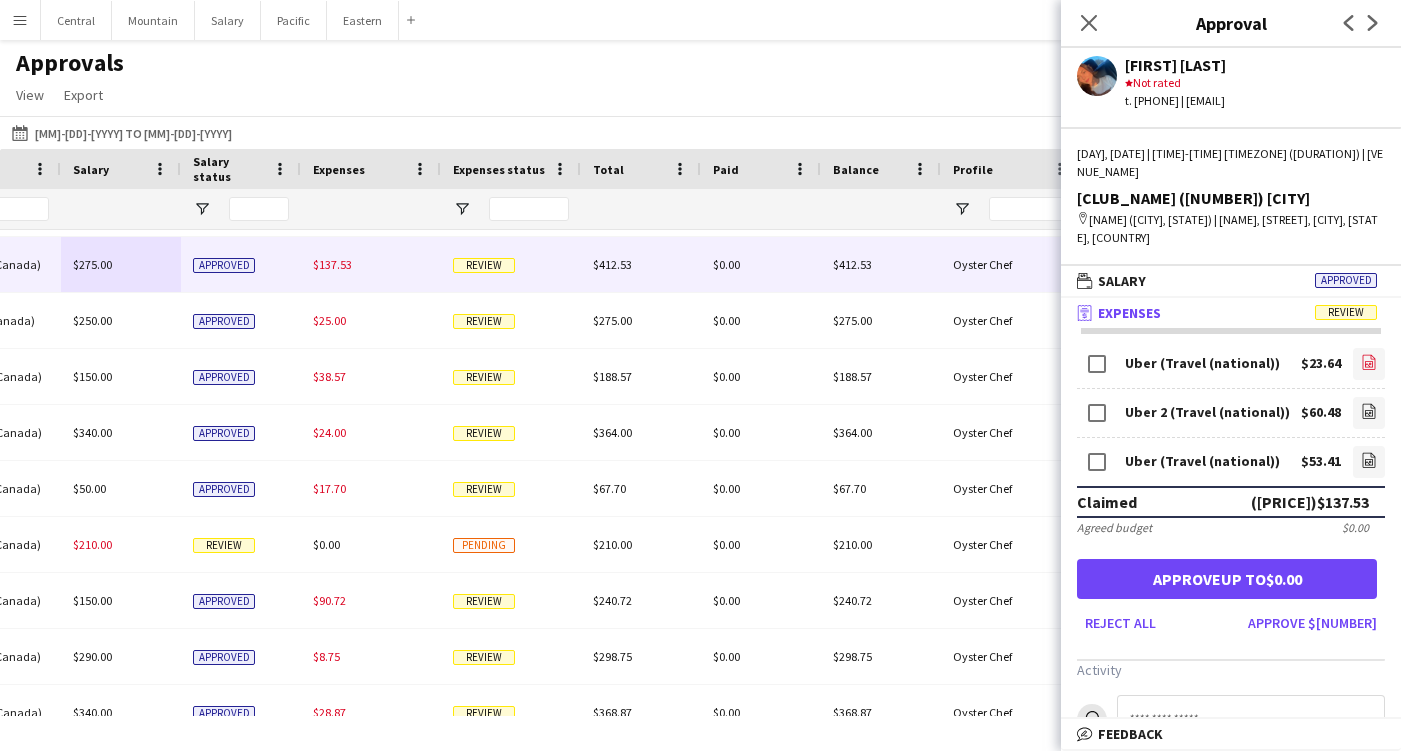 click on "file-image" 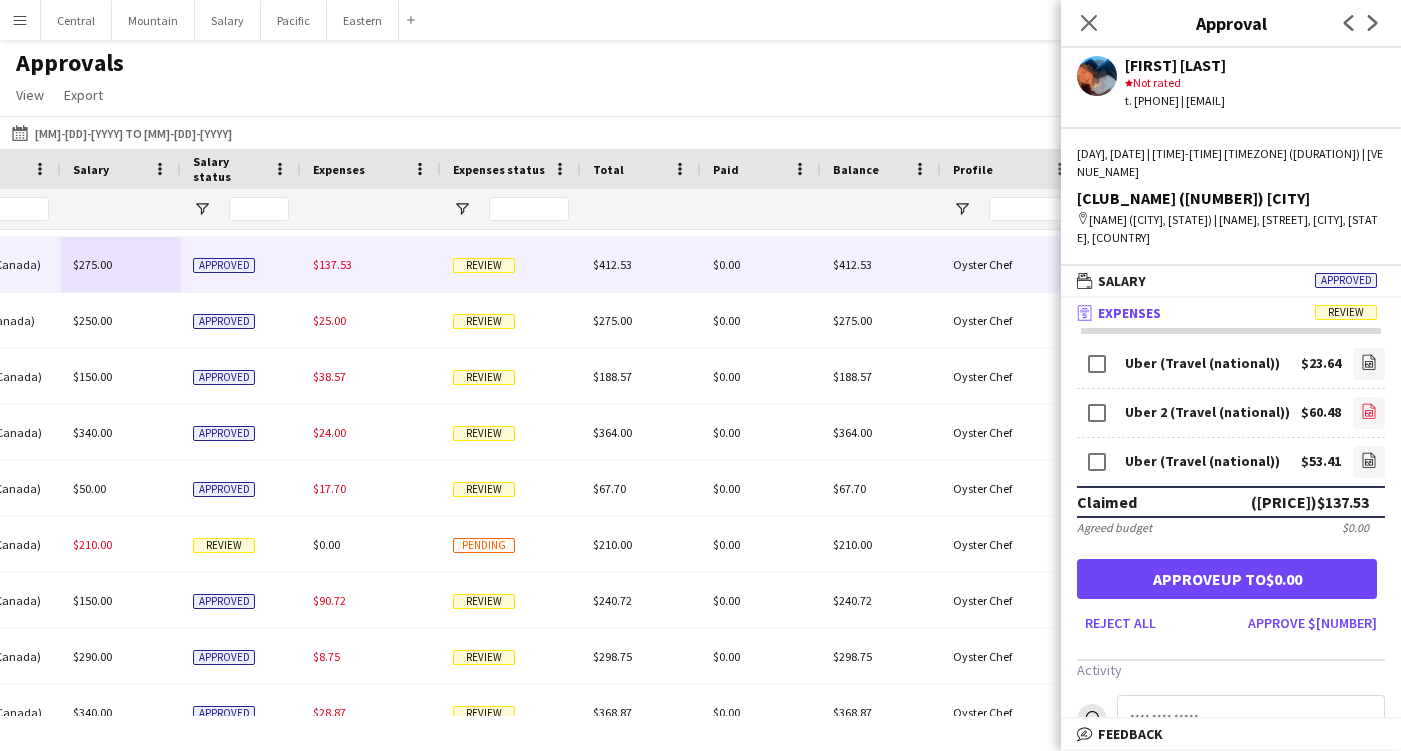 click 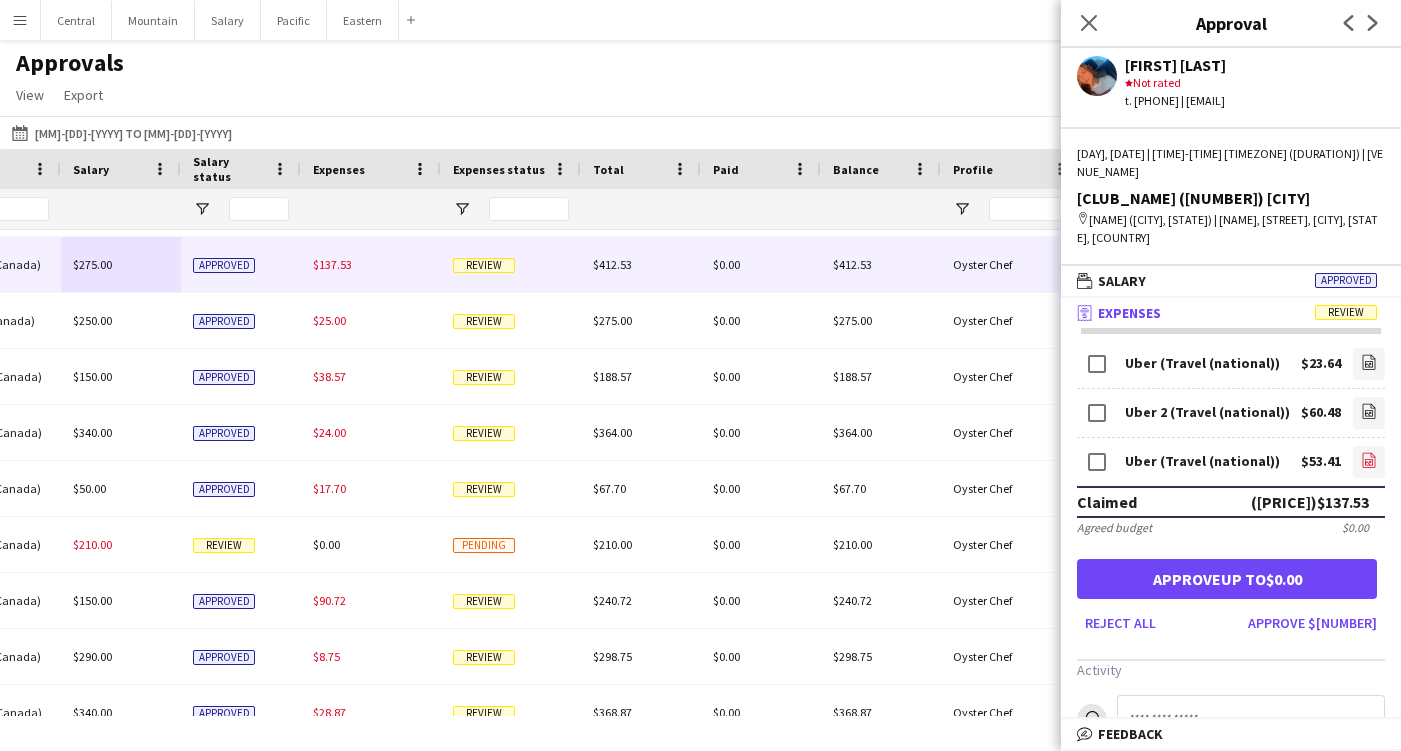 click 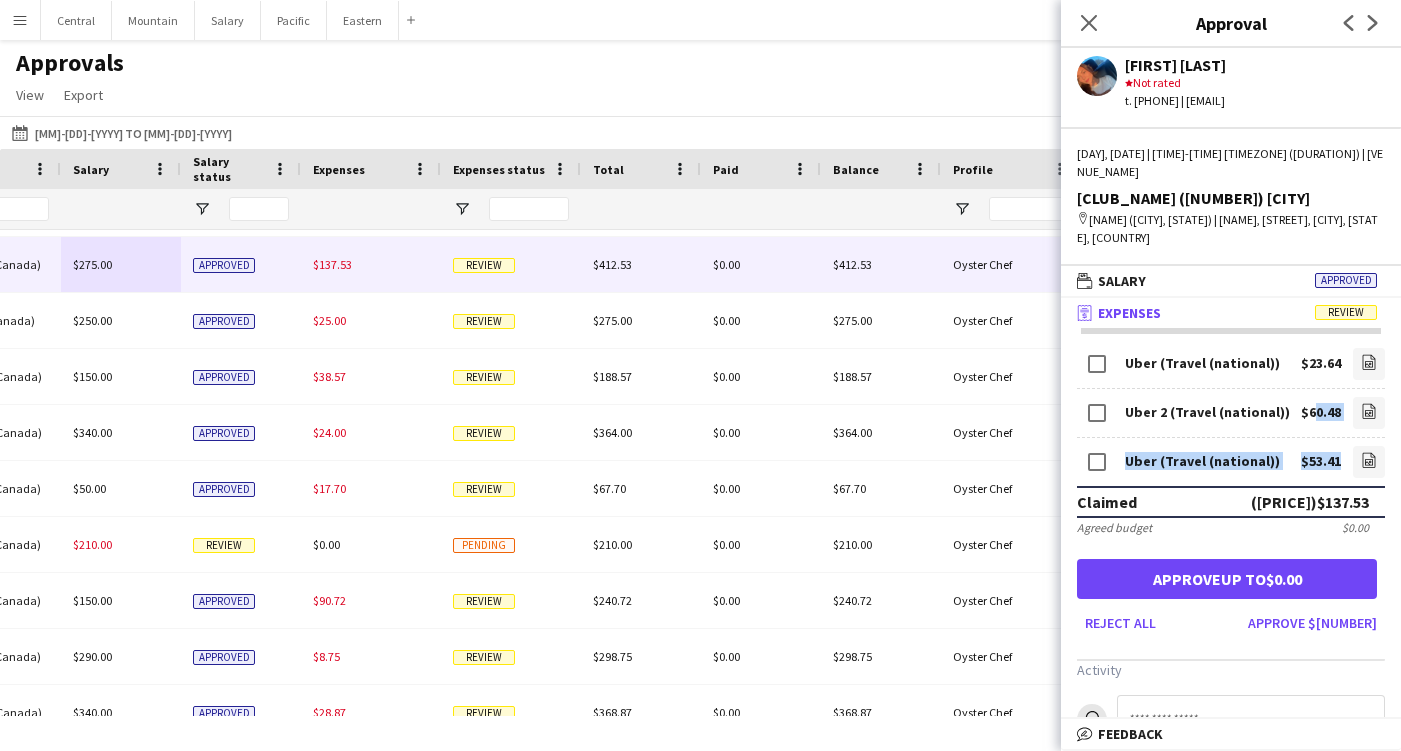 drag, startPoint x: 1306, startPoint y: 395, endPoint x: 1336, endPoint y: 443, distance: 56.603886 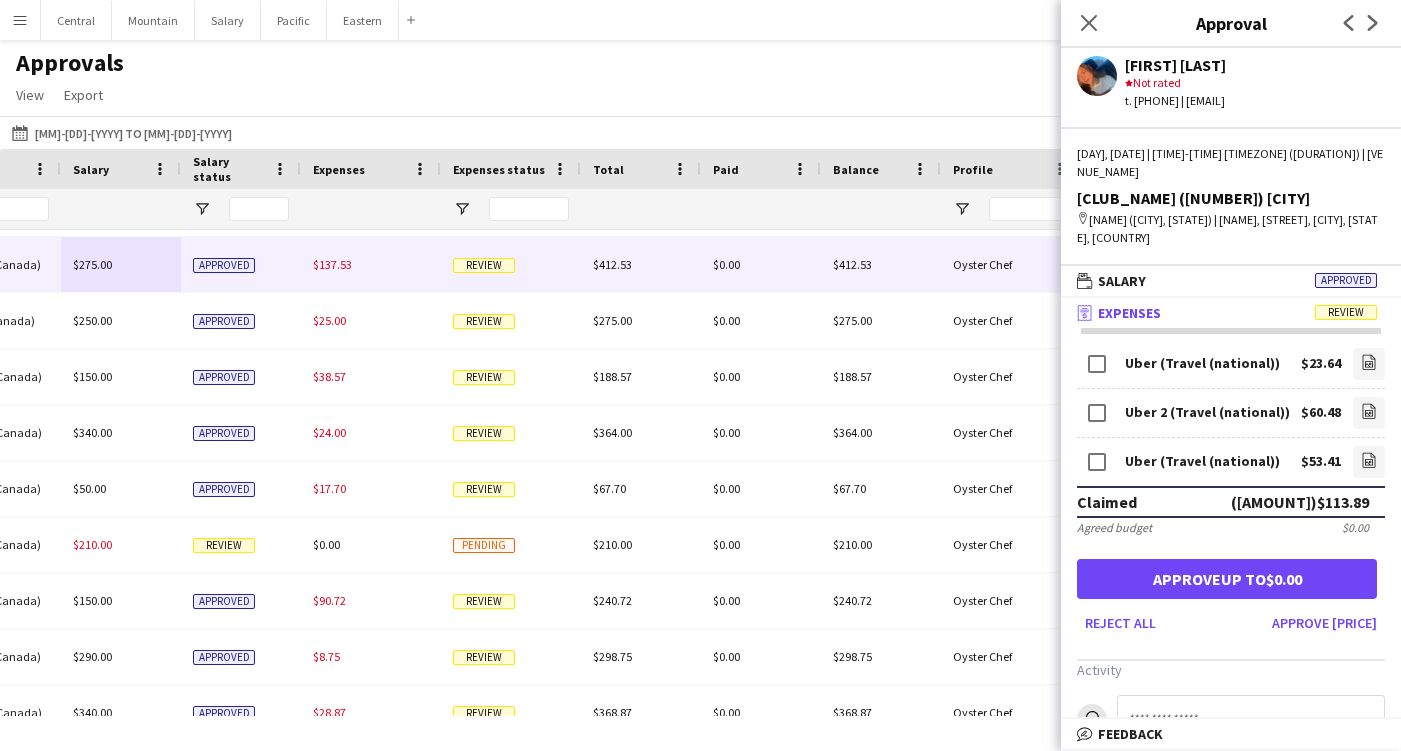click on "Uber 2 (Travel (national))" at bounding box center (1207, 412) 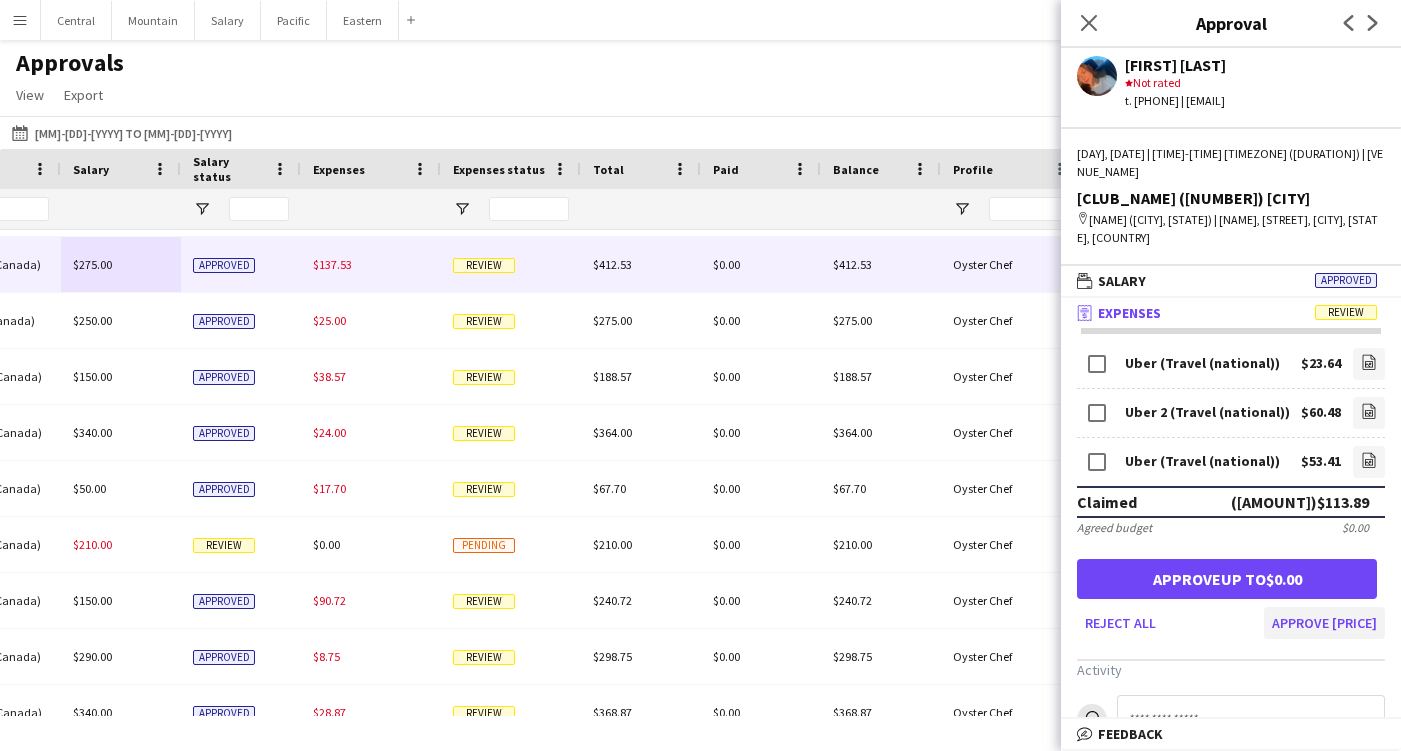 click on "Approve $113.89" at bounding box center [1324, 623] 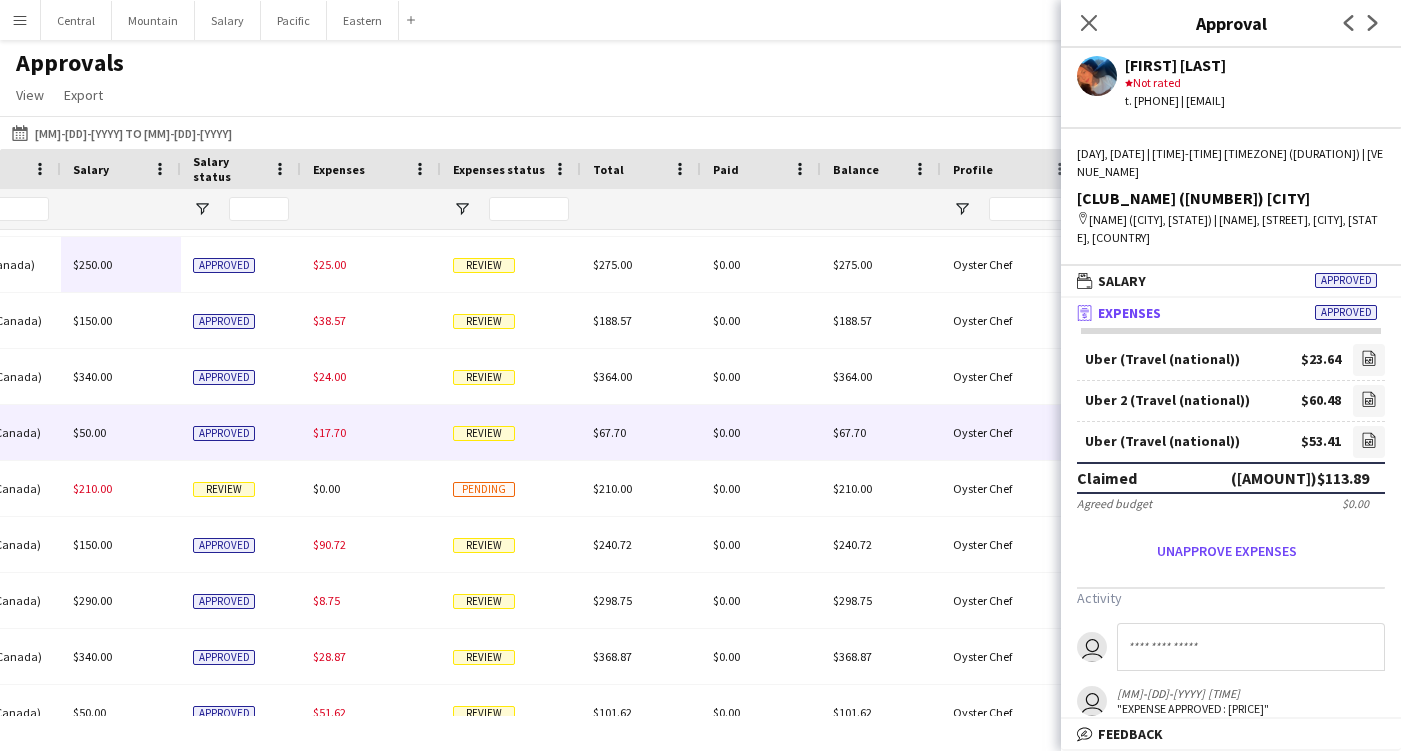 scroll, scrollTop: 366, scrollLeft: 0, axis: vertical 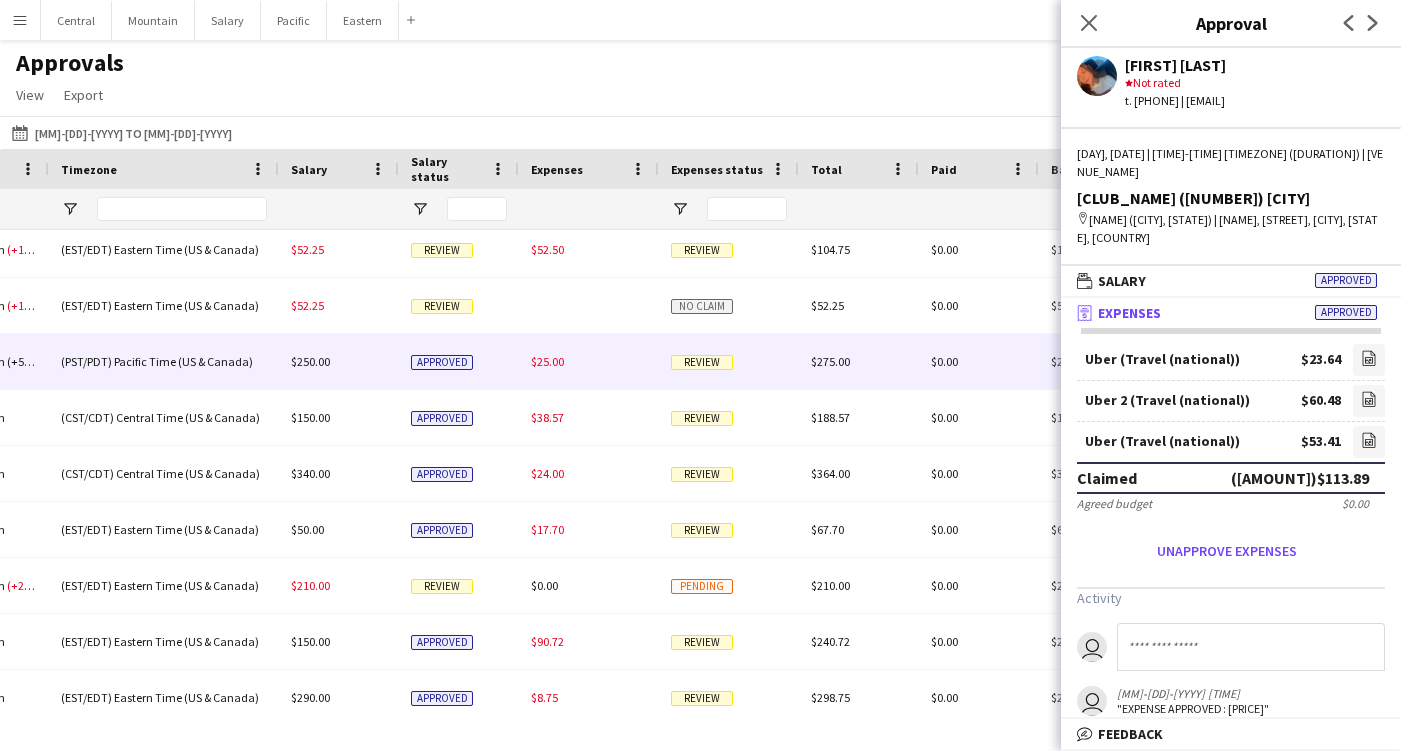 click on "$25.00" at bounding box center [589, 361] 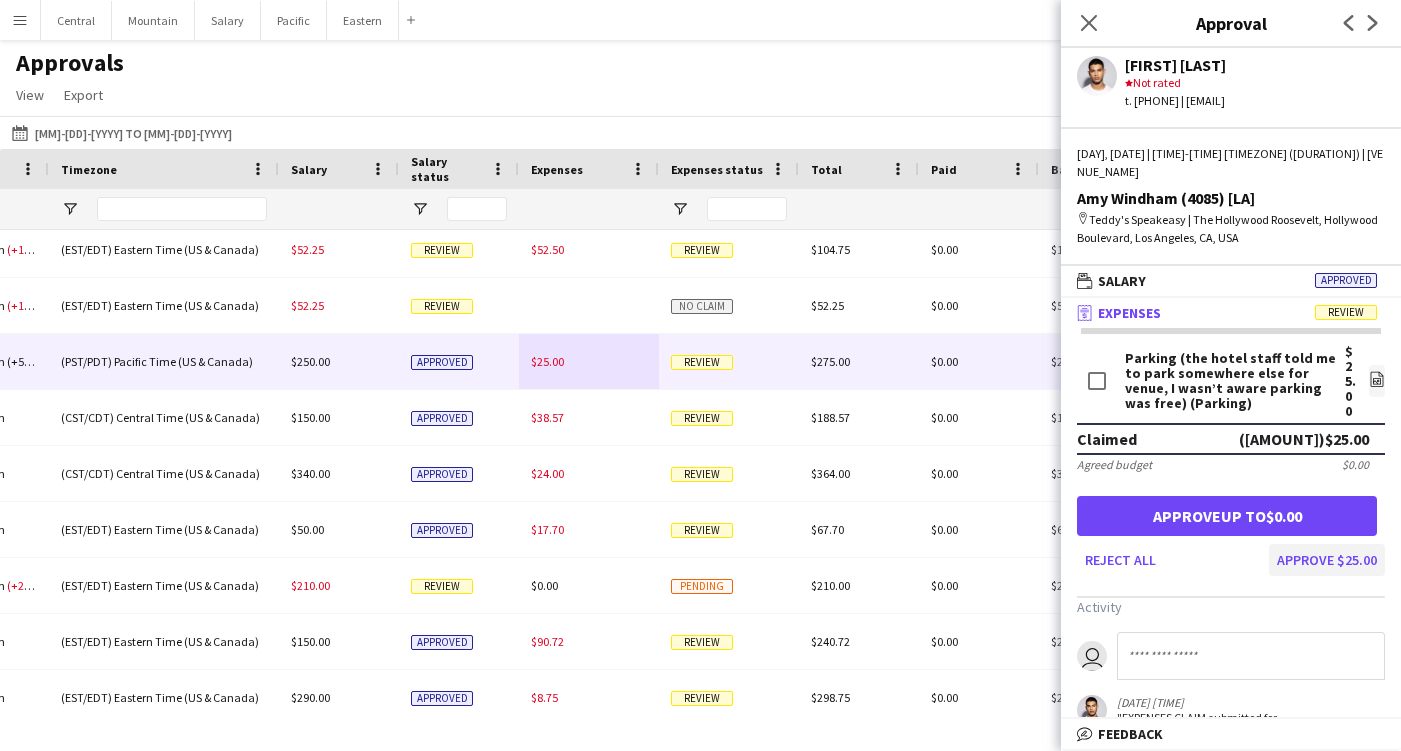 click on "Approve $25.00" at bounding box center (1327, 560) 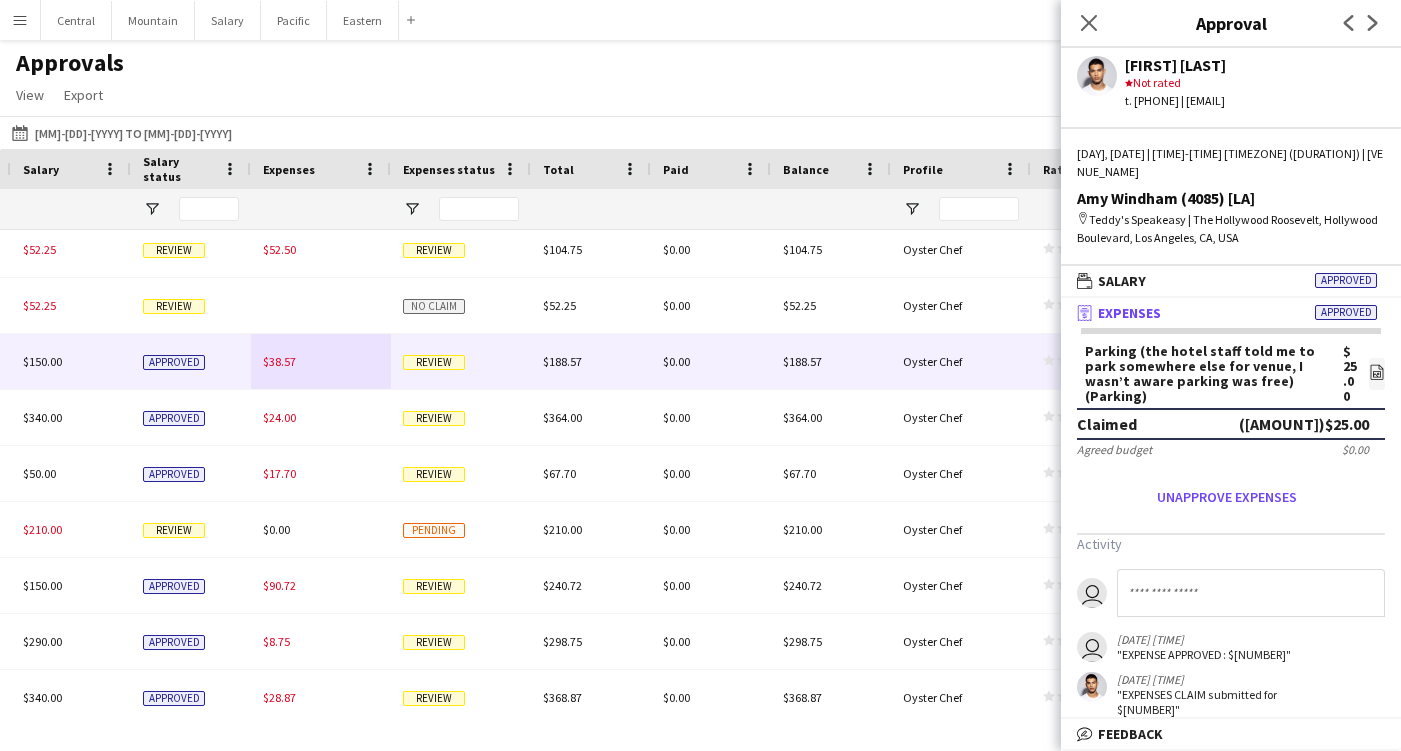 click on "$38.57" at bounding box center [321, 361] 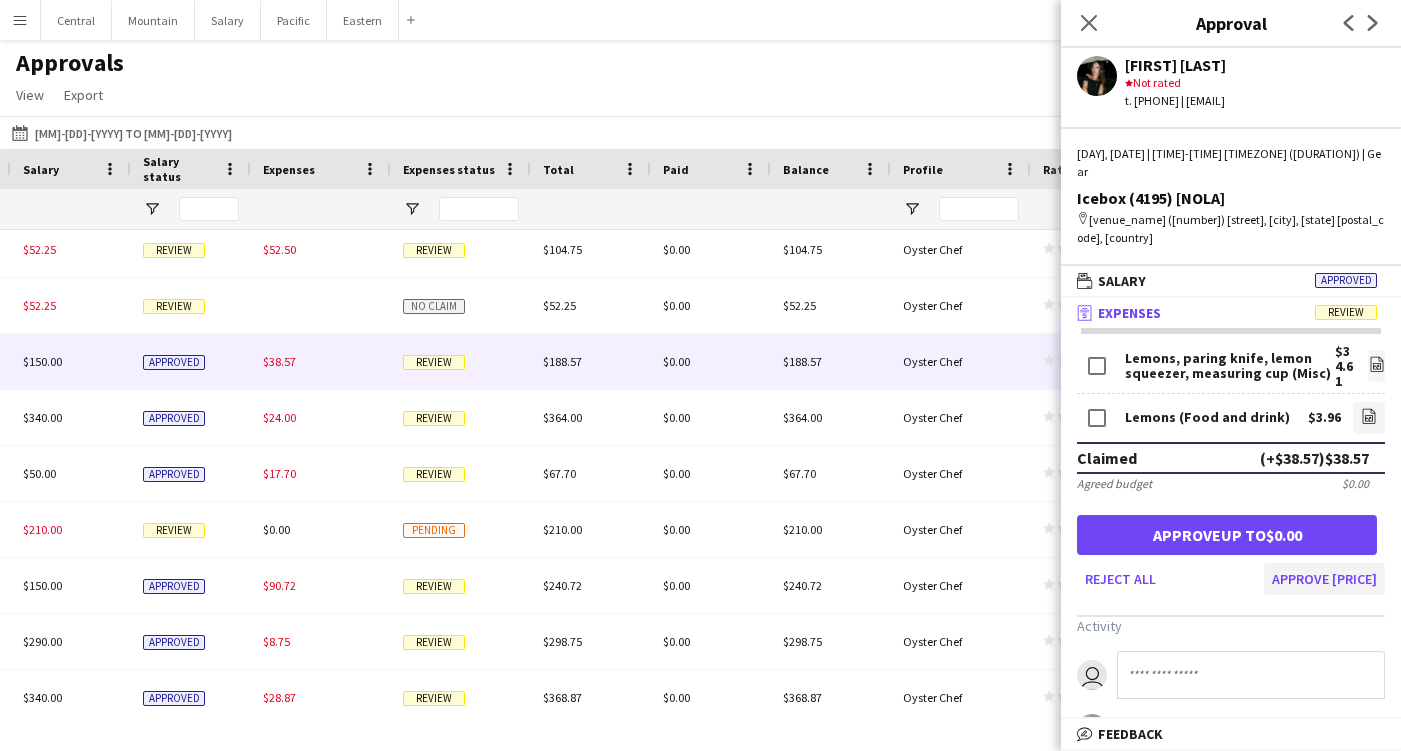 click on "Approve $38.57" at bounding box center [1324, 579] 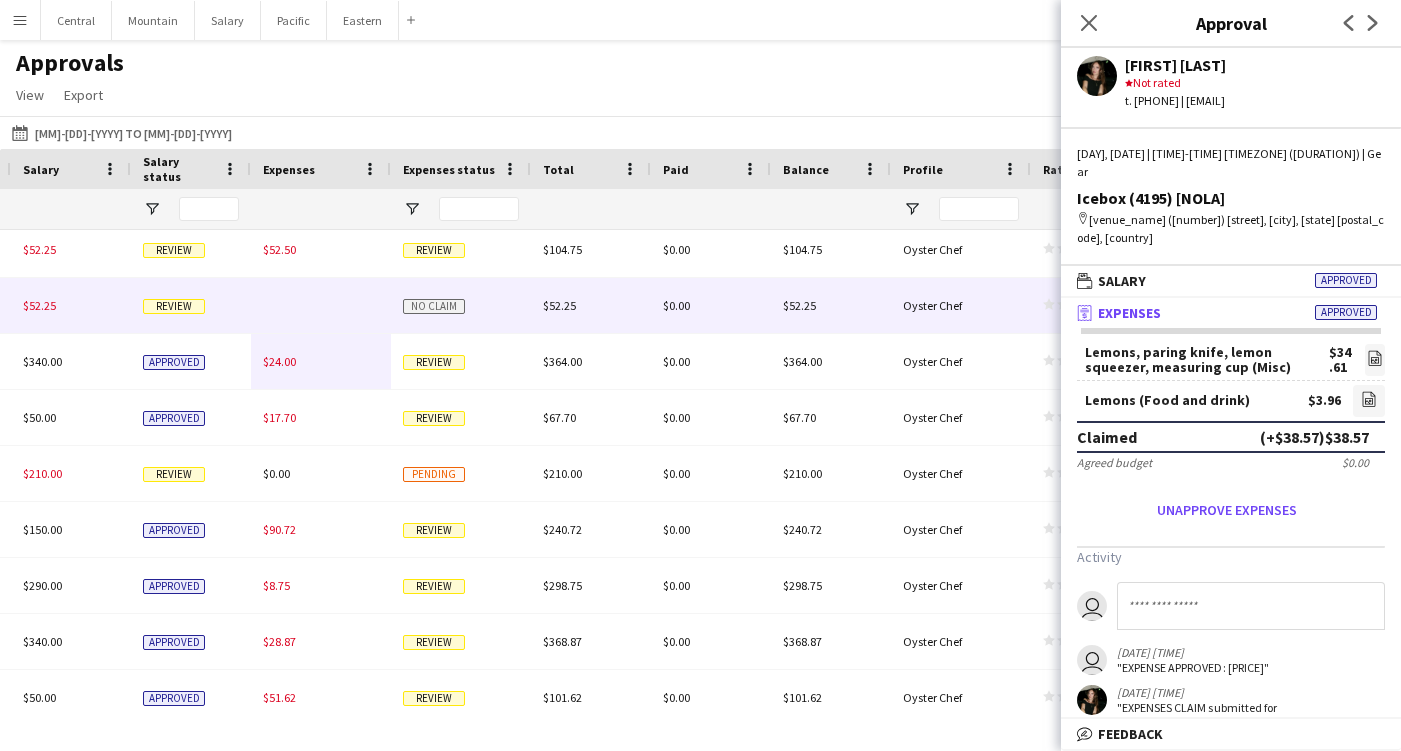 scroll, scrollTop: 280, scrollLeft: 0, axis: vertical 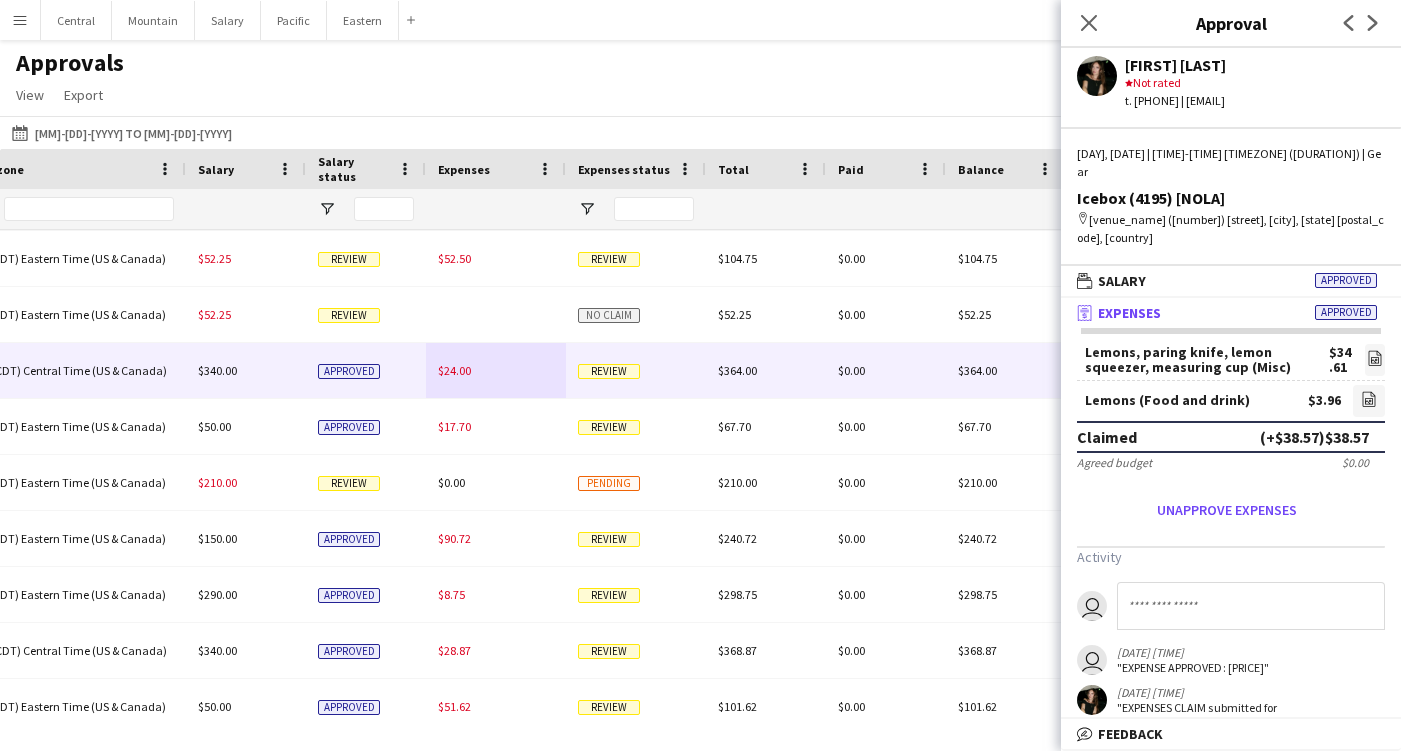 click on "$24.00" at bounding box center (496, 370) 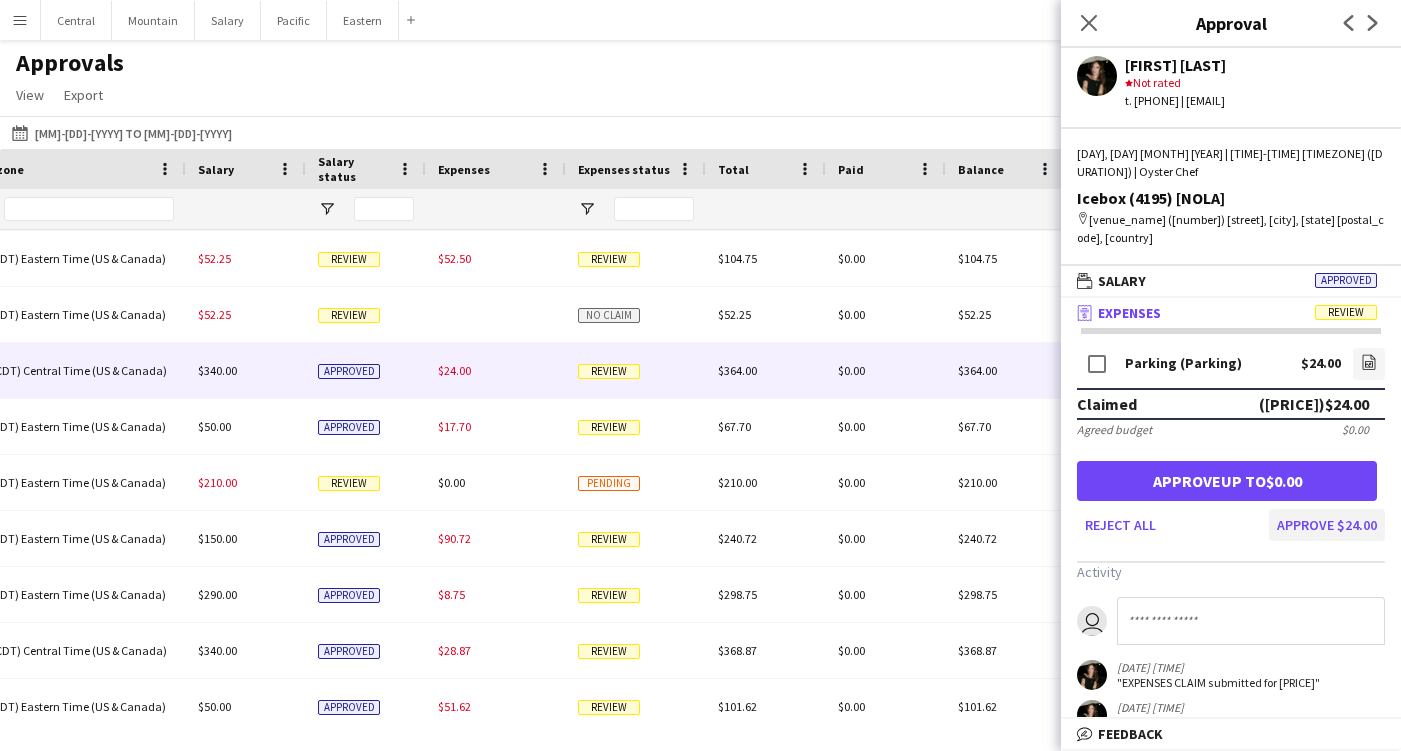 click on "Approve $24.00" at bounding box center (1327, 525) 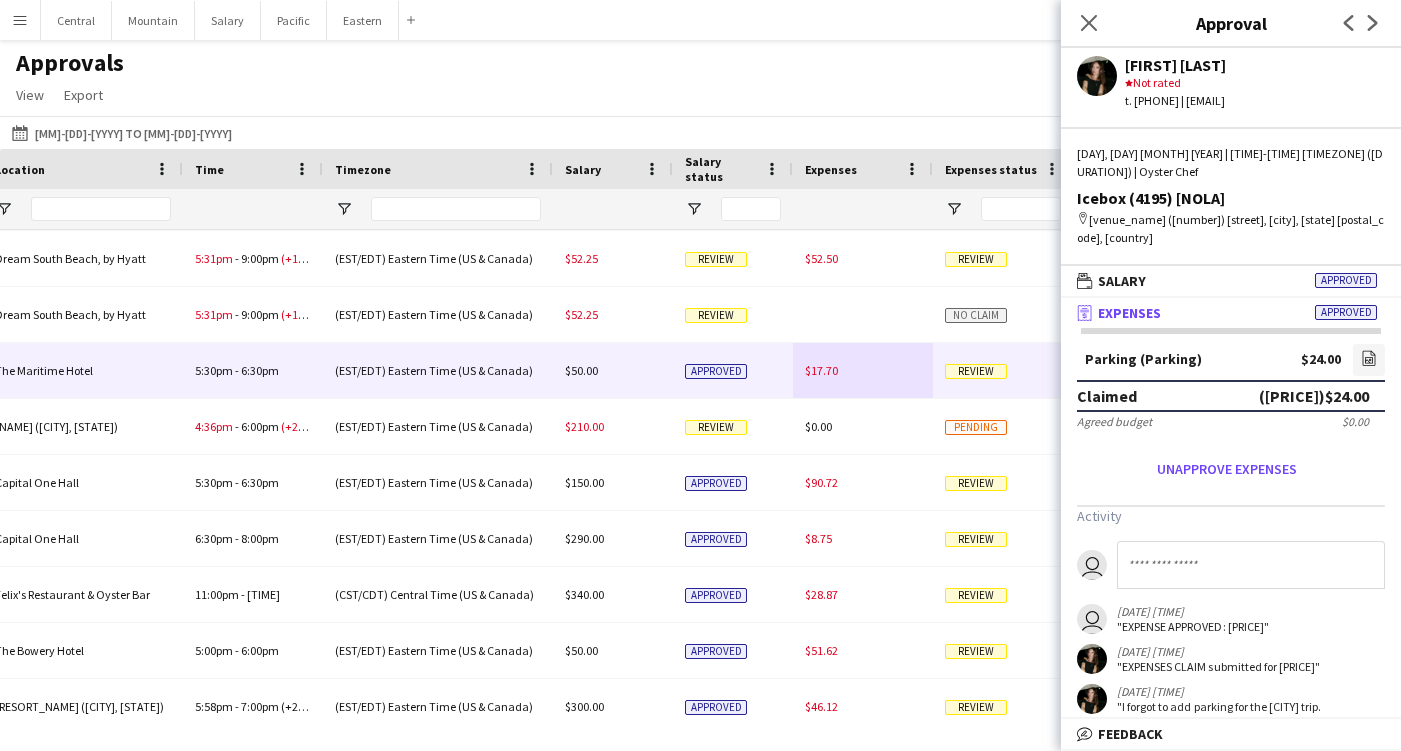 click on "$50.00" at bounding box center [613, 370] 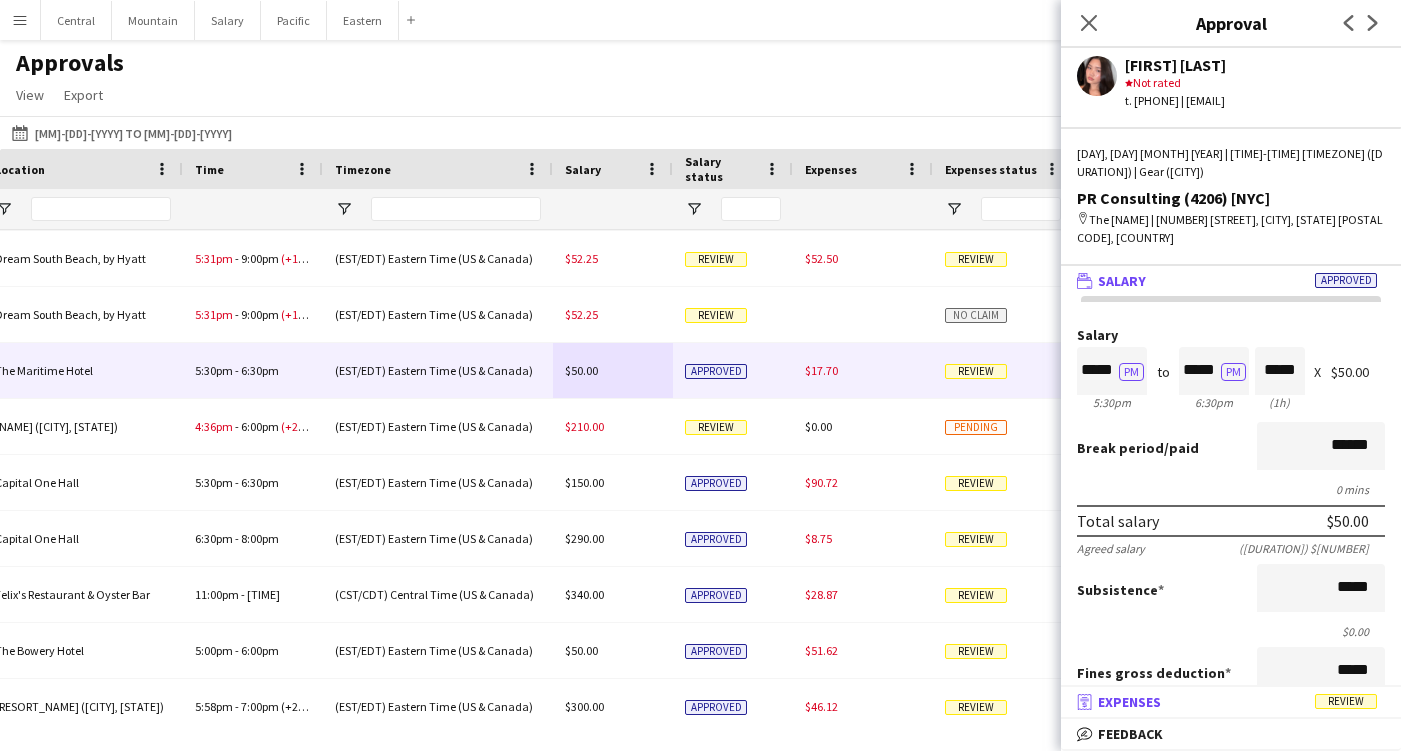 click on "receipt
Expenses   Review" at bounding box center [1227, 702] 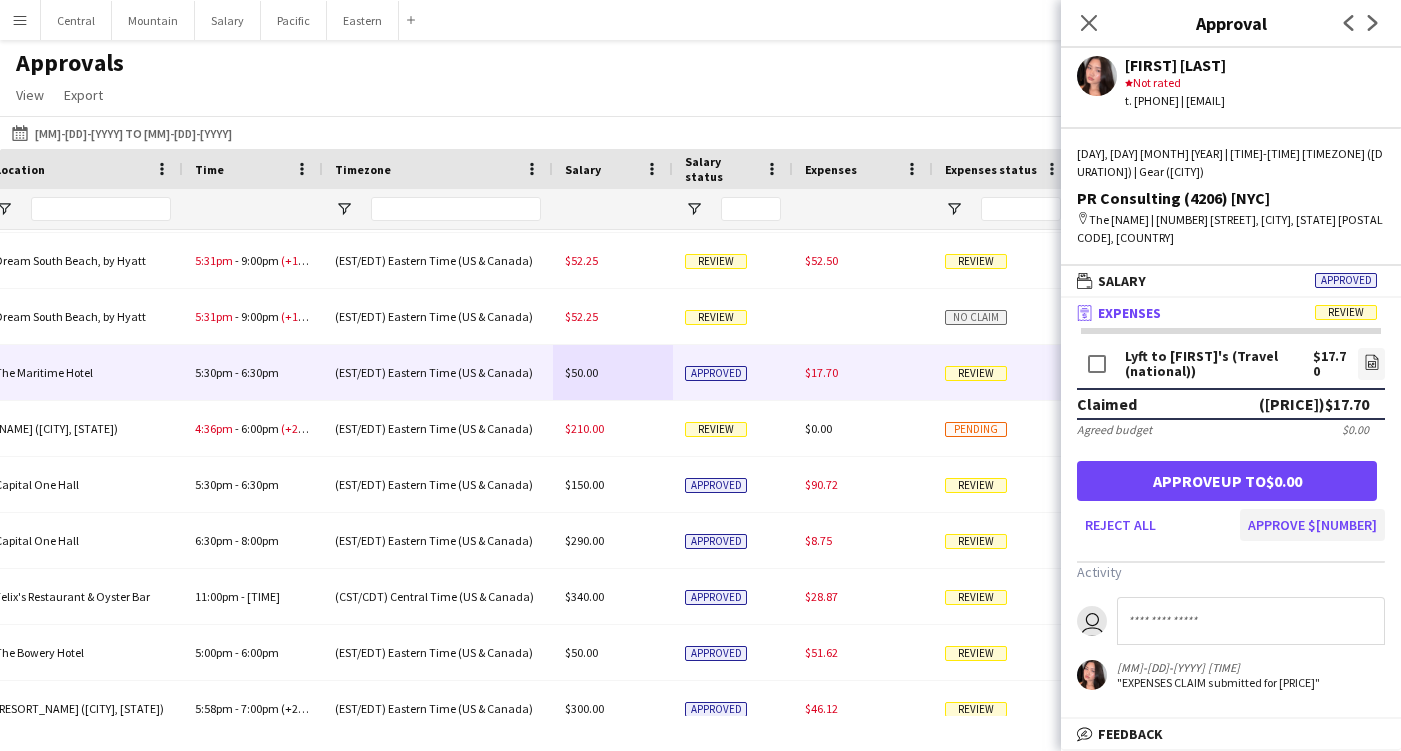 click on "Approve $17.70" at bounding box center (1312, 525) 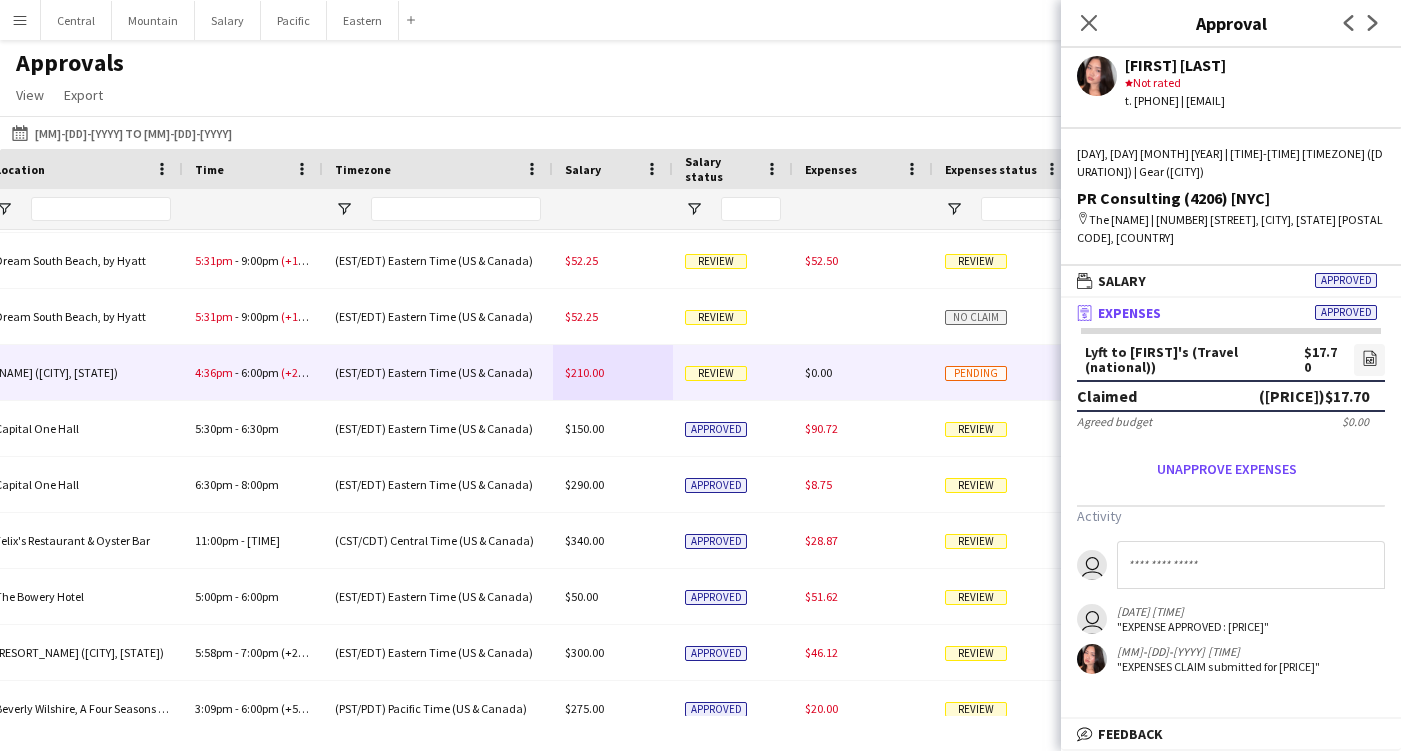 scroll, scrollTop: 0, scrollLeft: 654, axis: horizontal 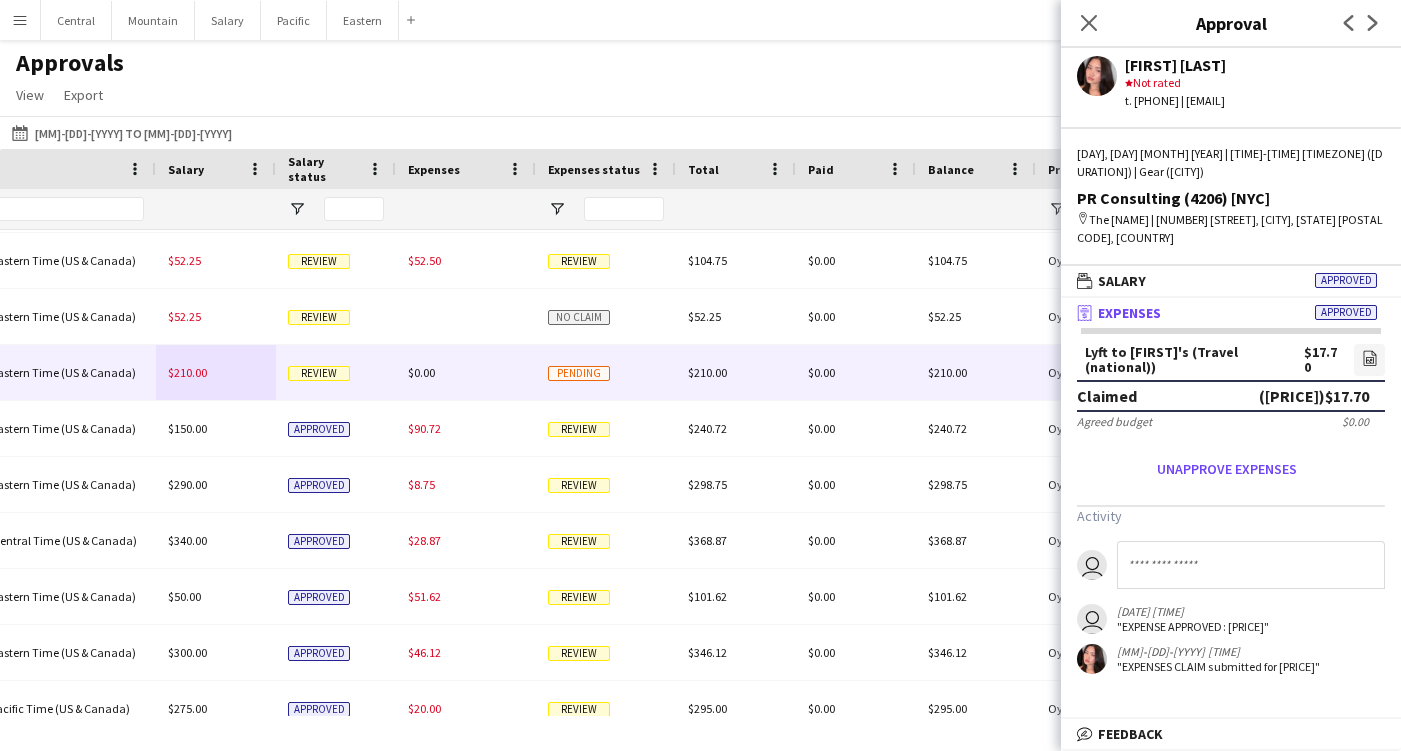 click on "$0.00" at bounding box center (466, 372) 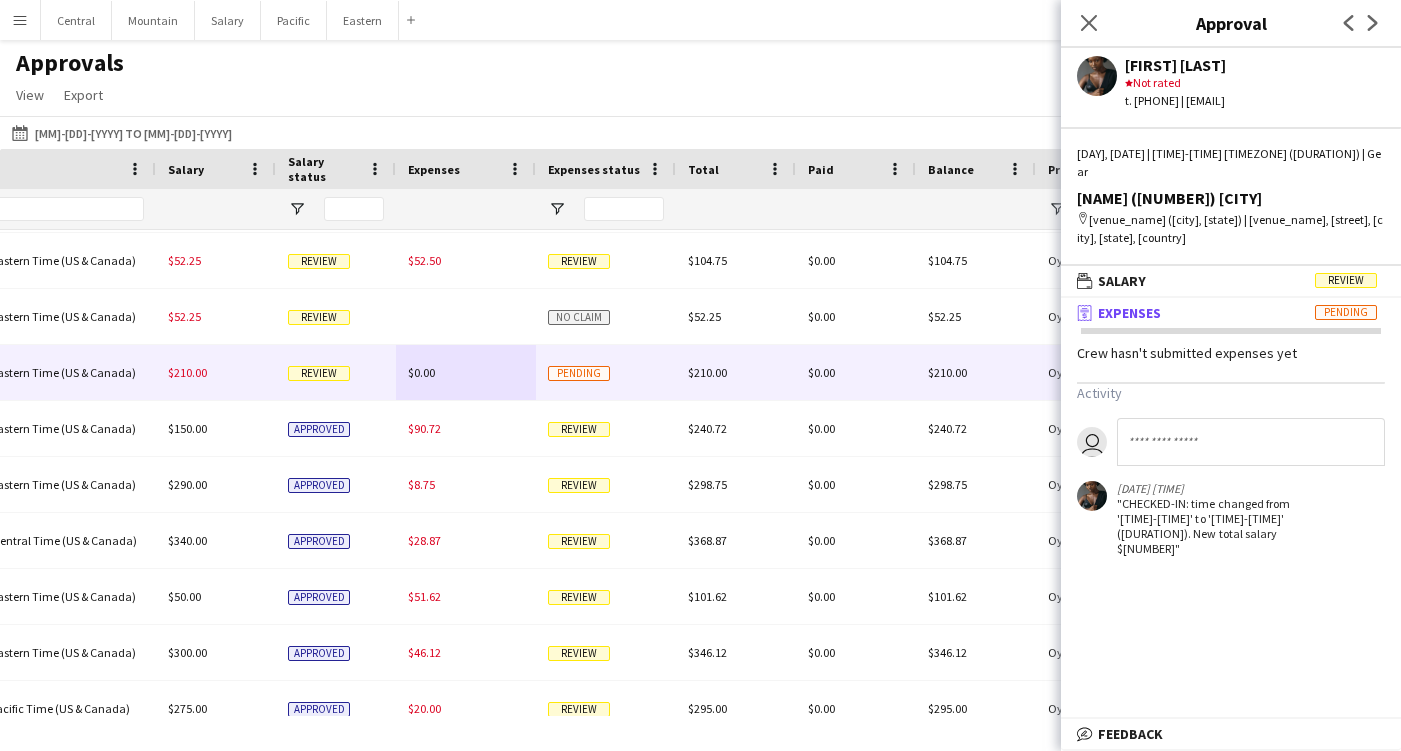 click on "Pending" at bounding box center (1346, 312) 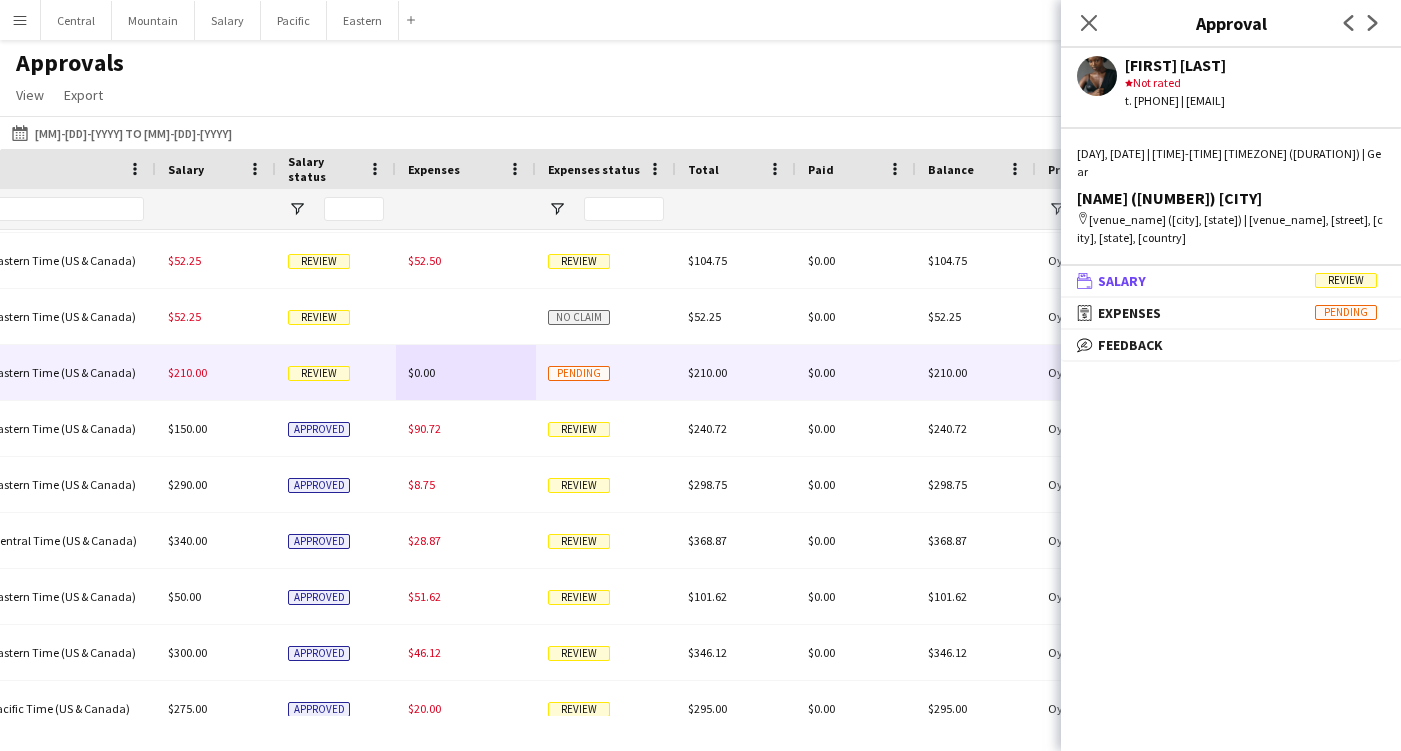 click on "Review" at bounding box center [1346, 280] 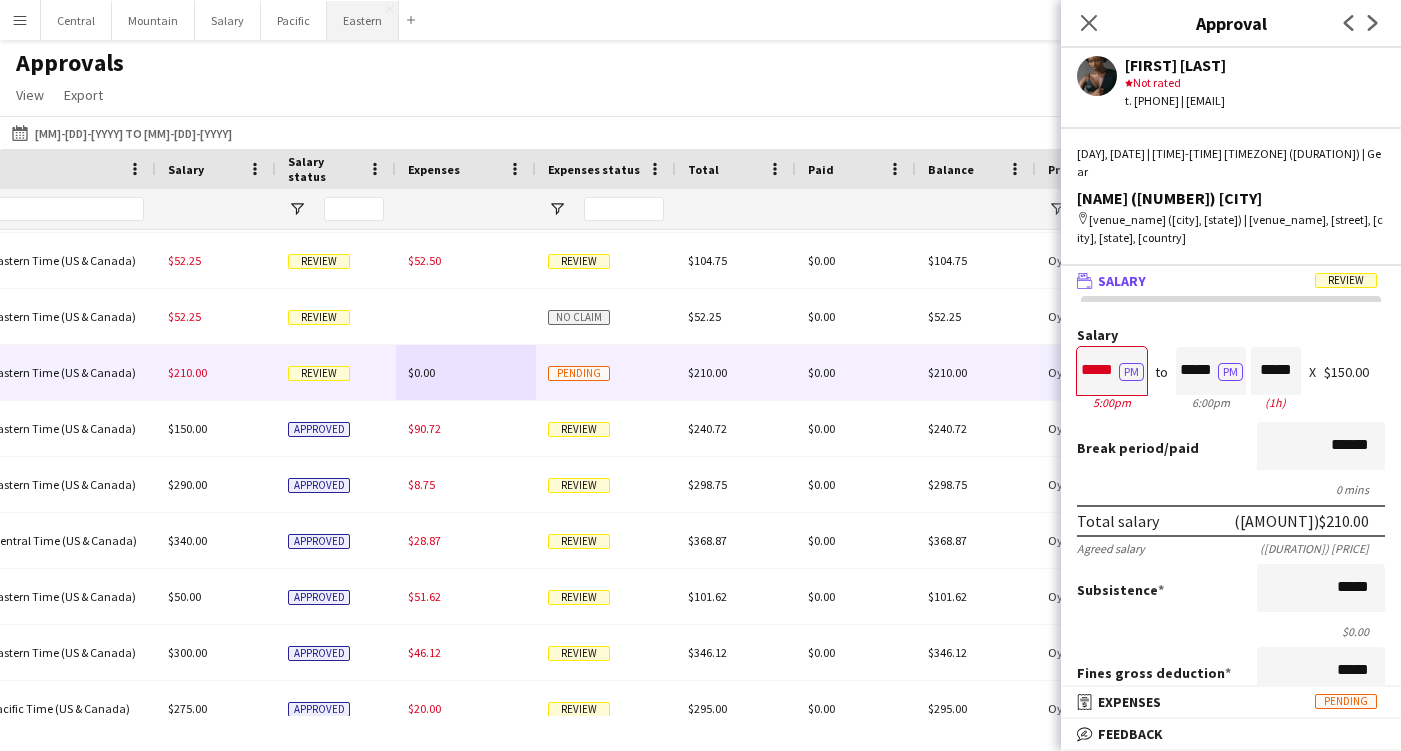 click on "Eastern
Close" at bounding box center [363, 20] 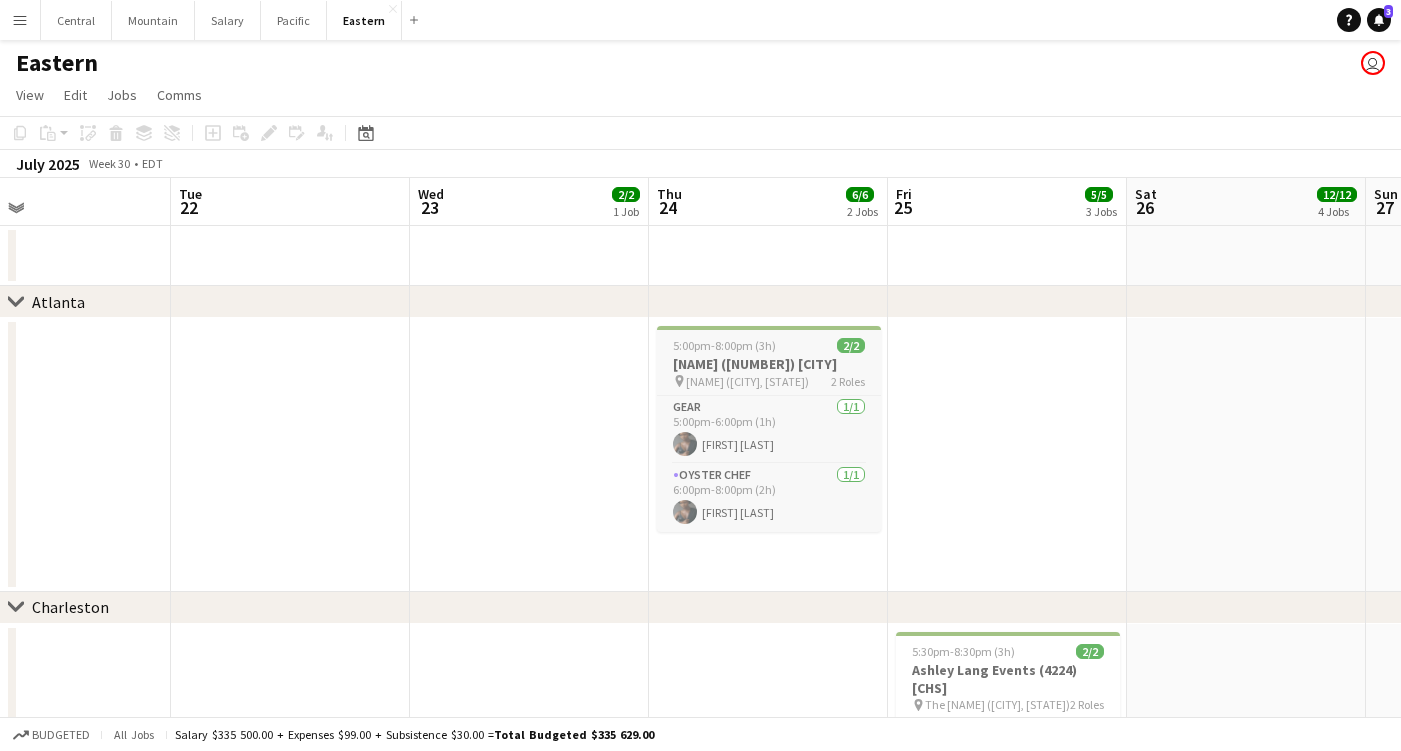 click on "TPC Sugarloaf ([CITY], [STATE])" at bounding box center (747, 381) 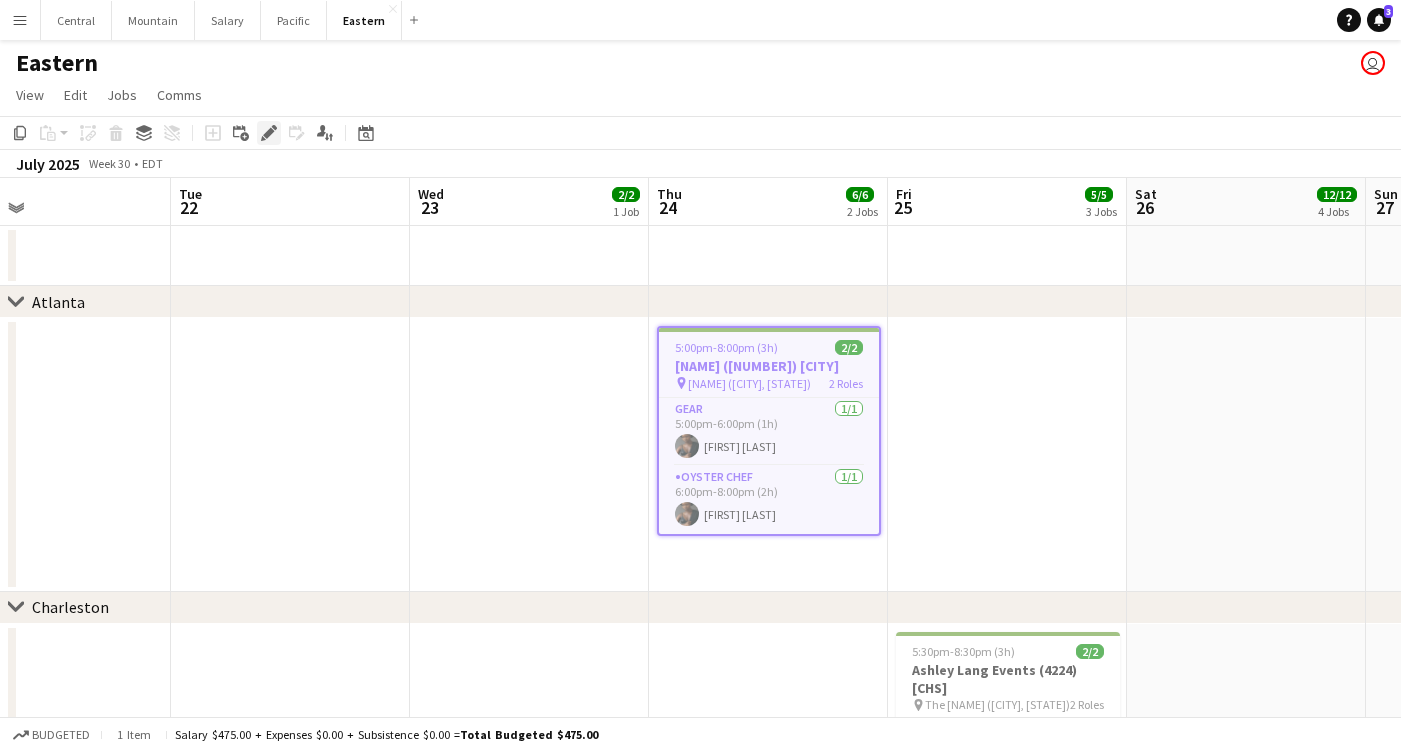 click on "Edit" at bounding box center [269, 133] 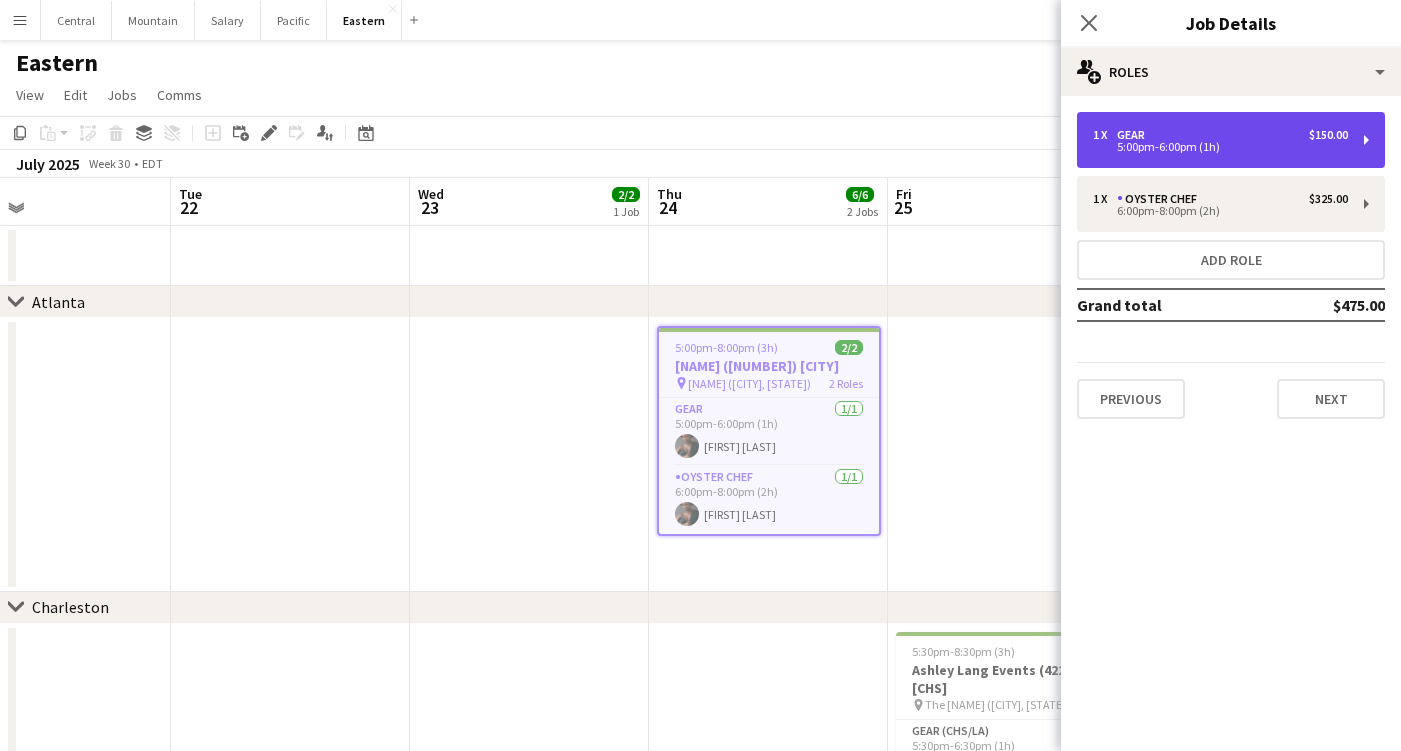 click on "5:00pm-6:00pm (1h)" at bounding box center [1220, 147] 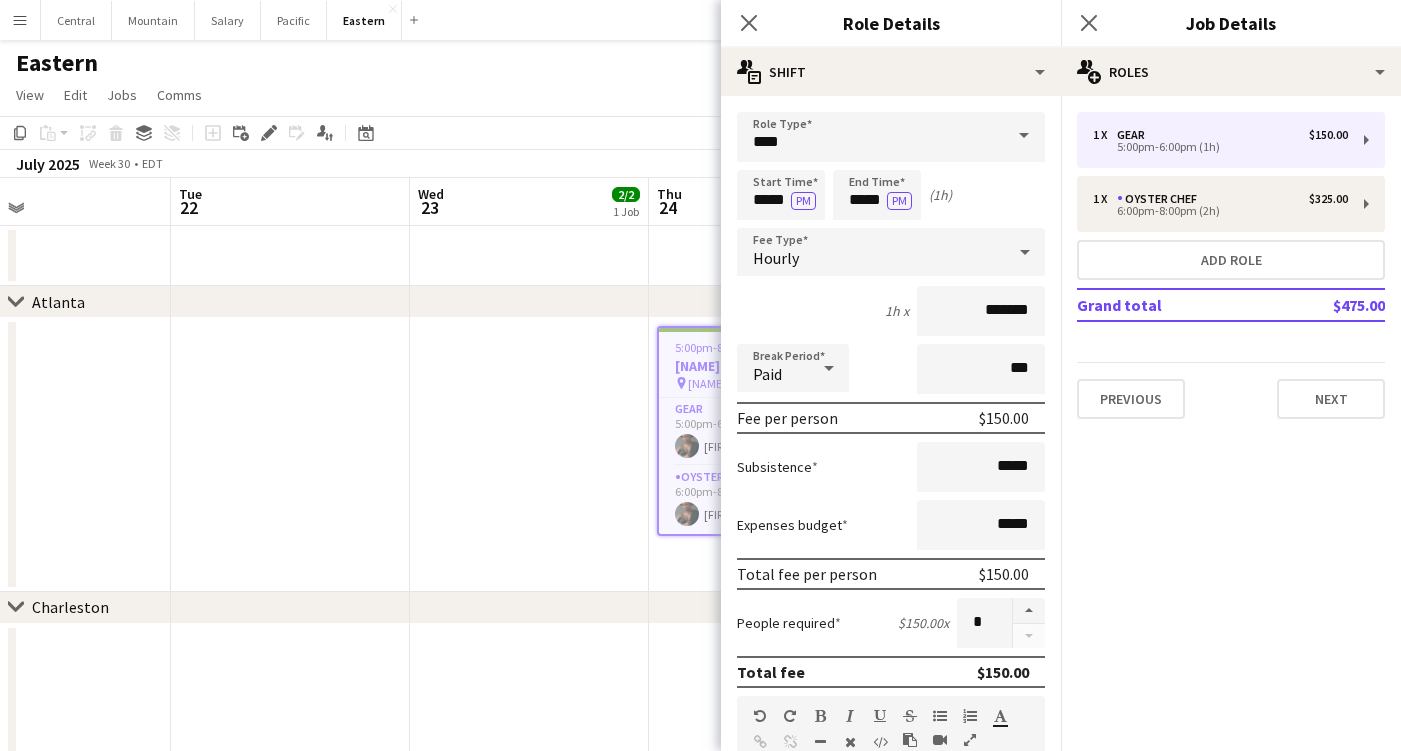 click on "Hourly" at bounding box center (871, 252) 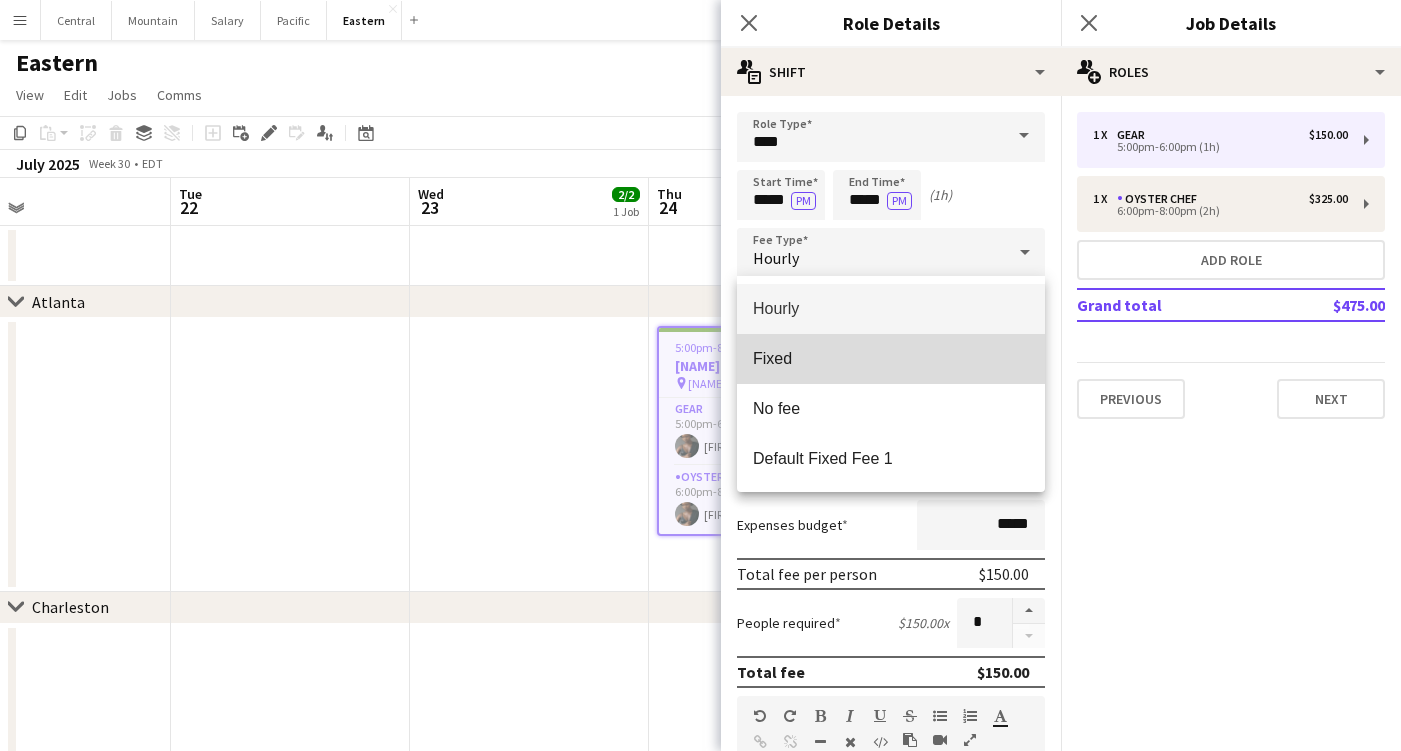 click on "Fixed" at bounding box center (891, 358) 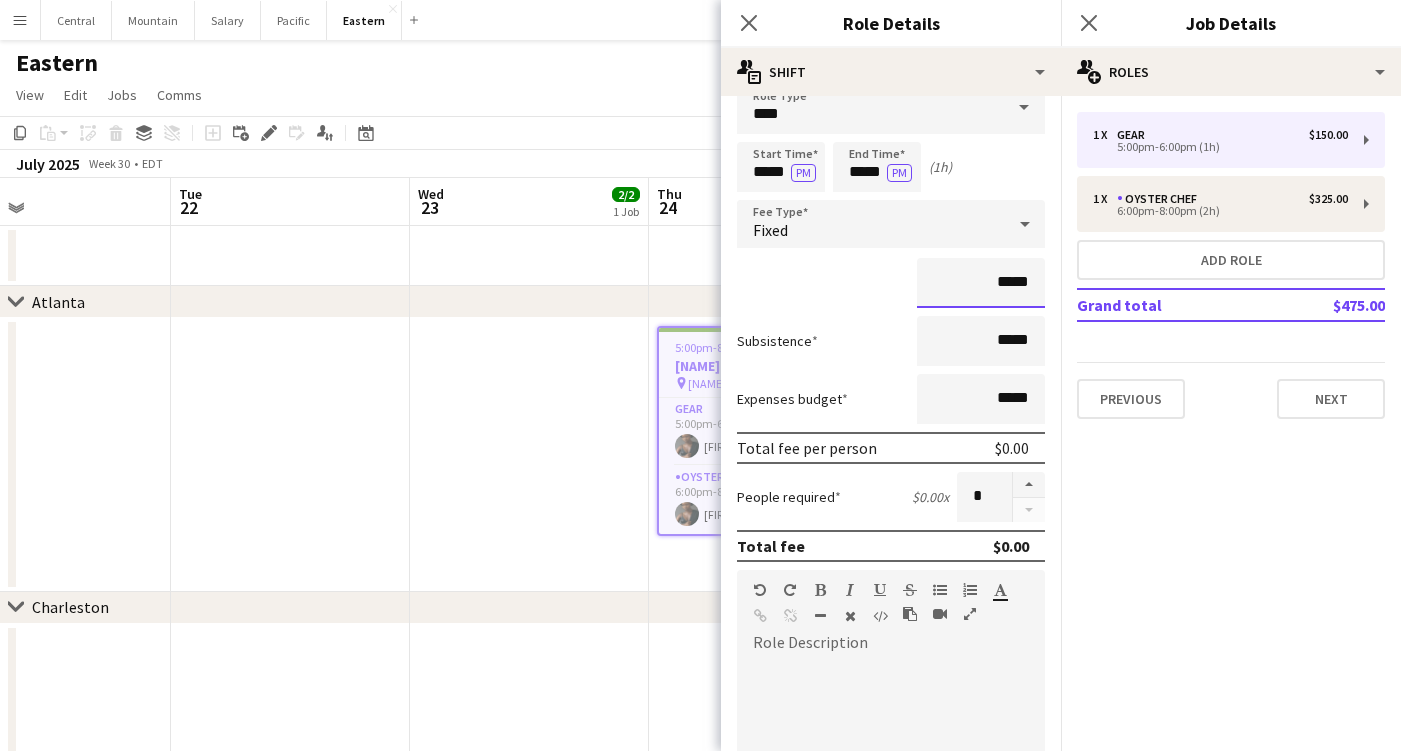 click on "*****" at bounding box center [981, 283] 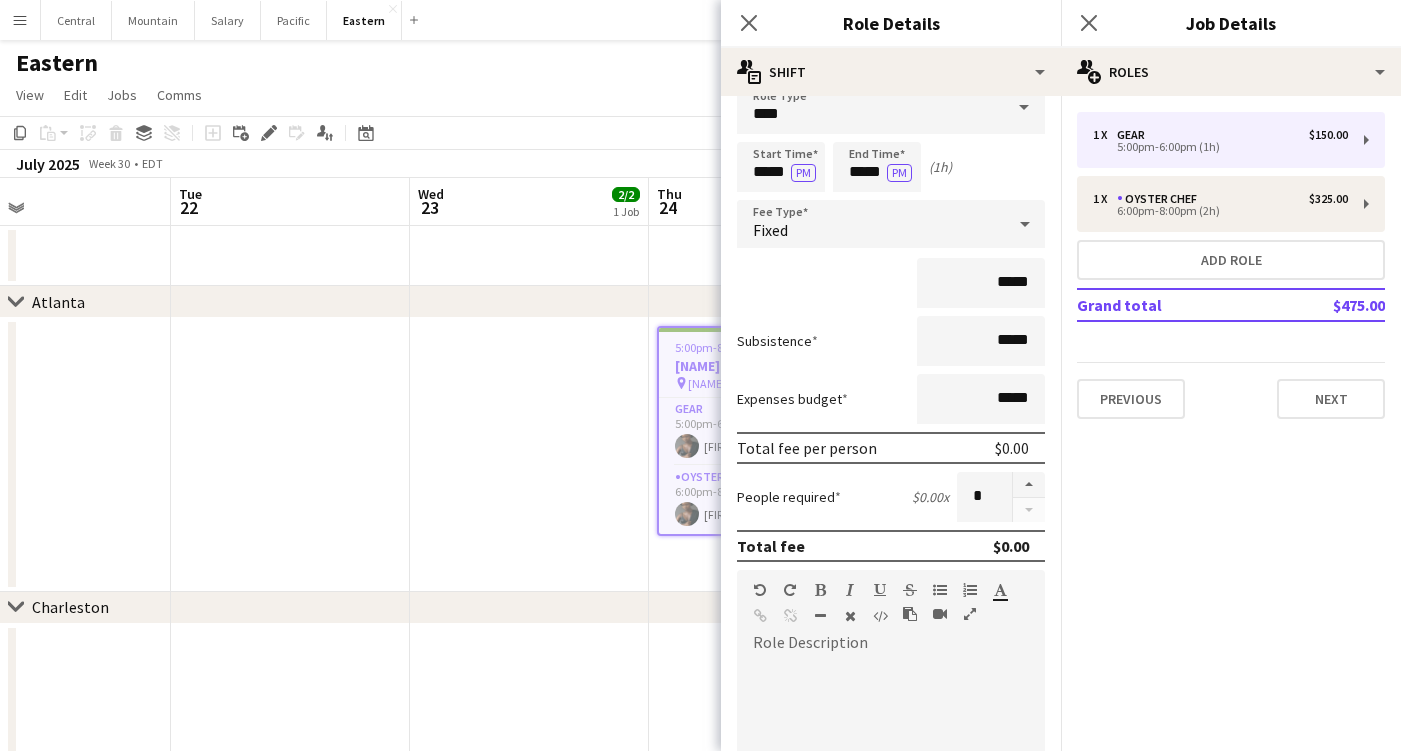 click on "Fixed" at bounding box center [871, 224] 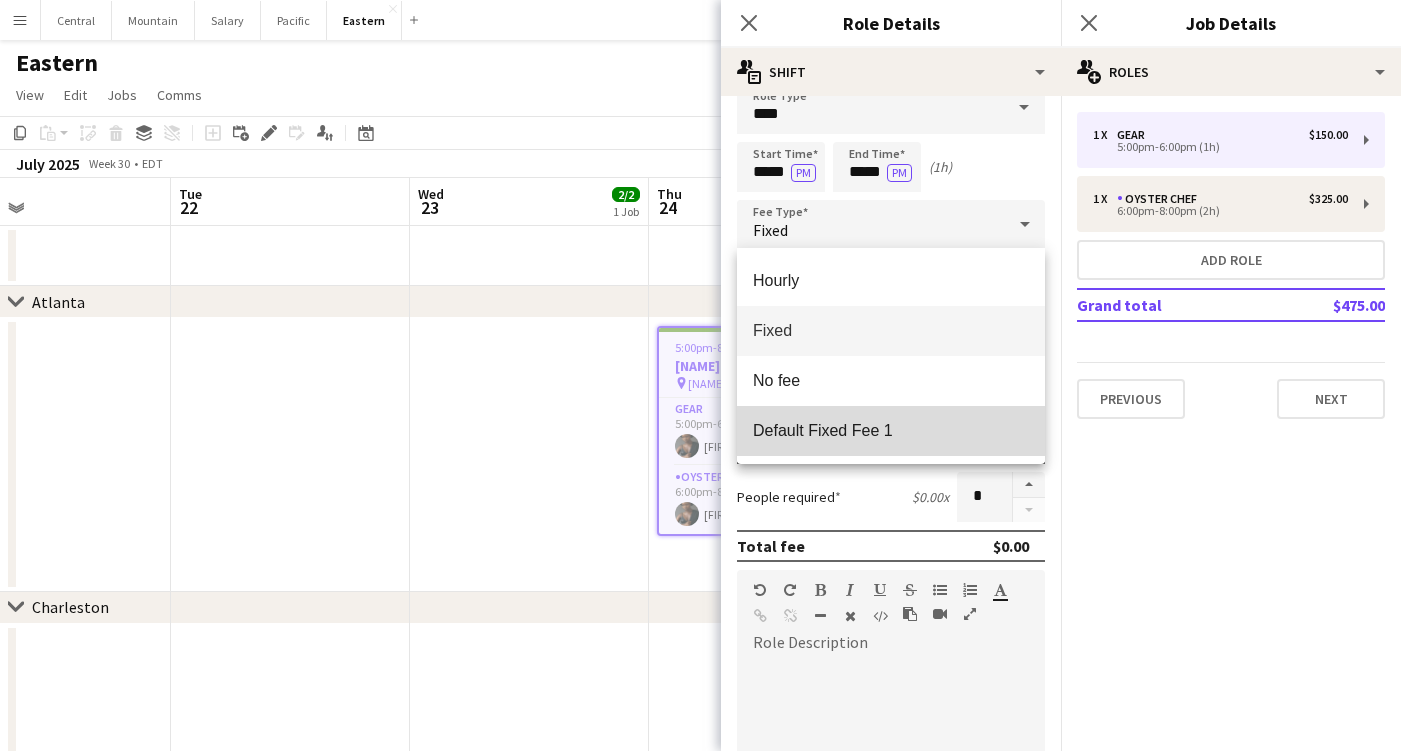 click on "Default Fixed Fee 1" at bounding box center (891, 430) 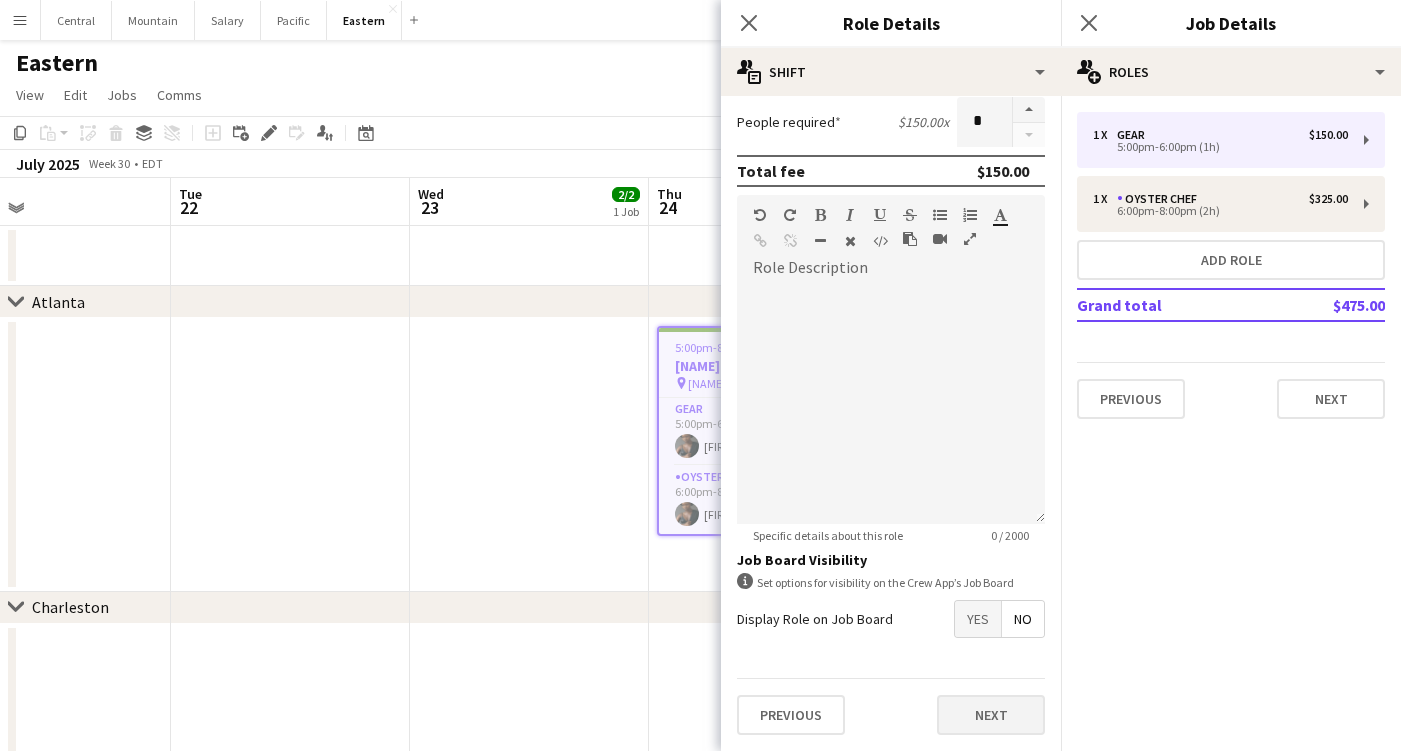 click on "Next" at bounding box center (991, 715) 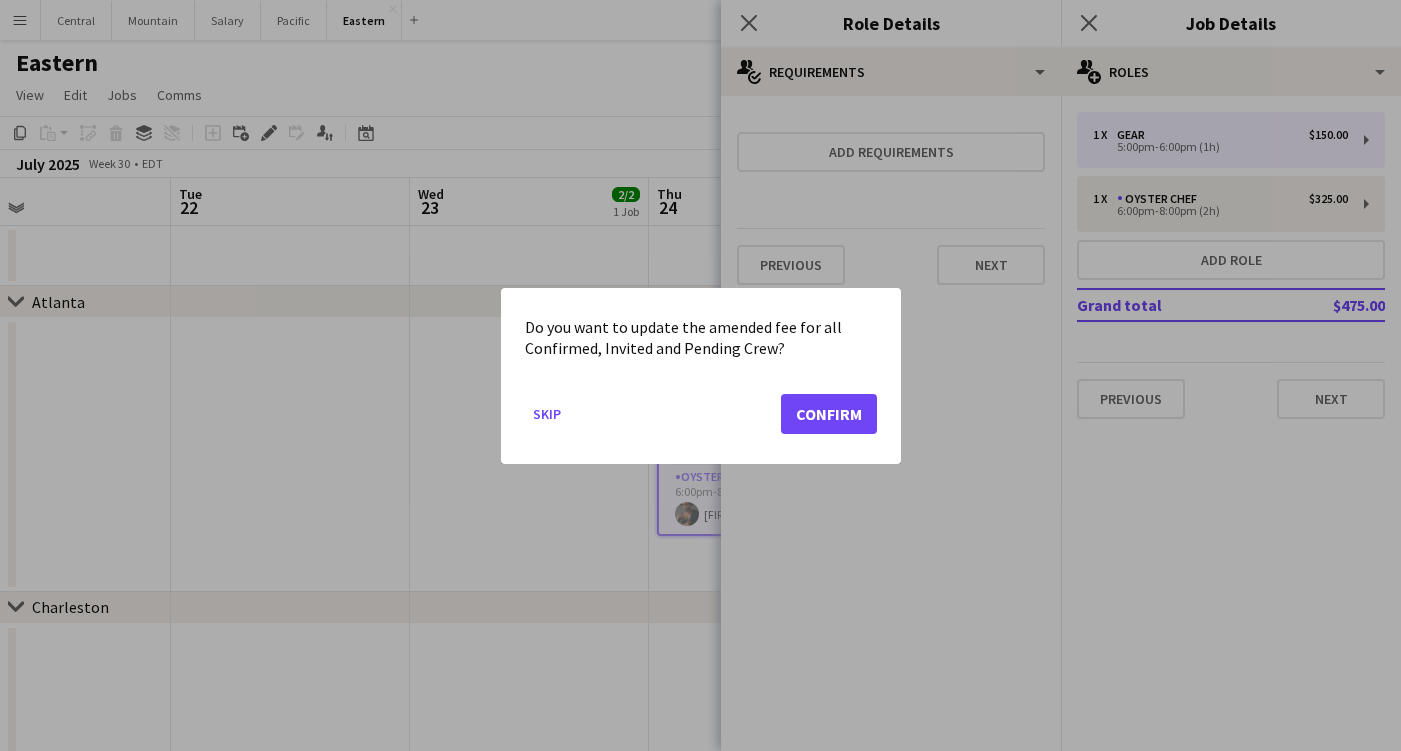click on "Confirm" 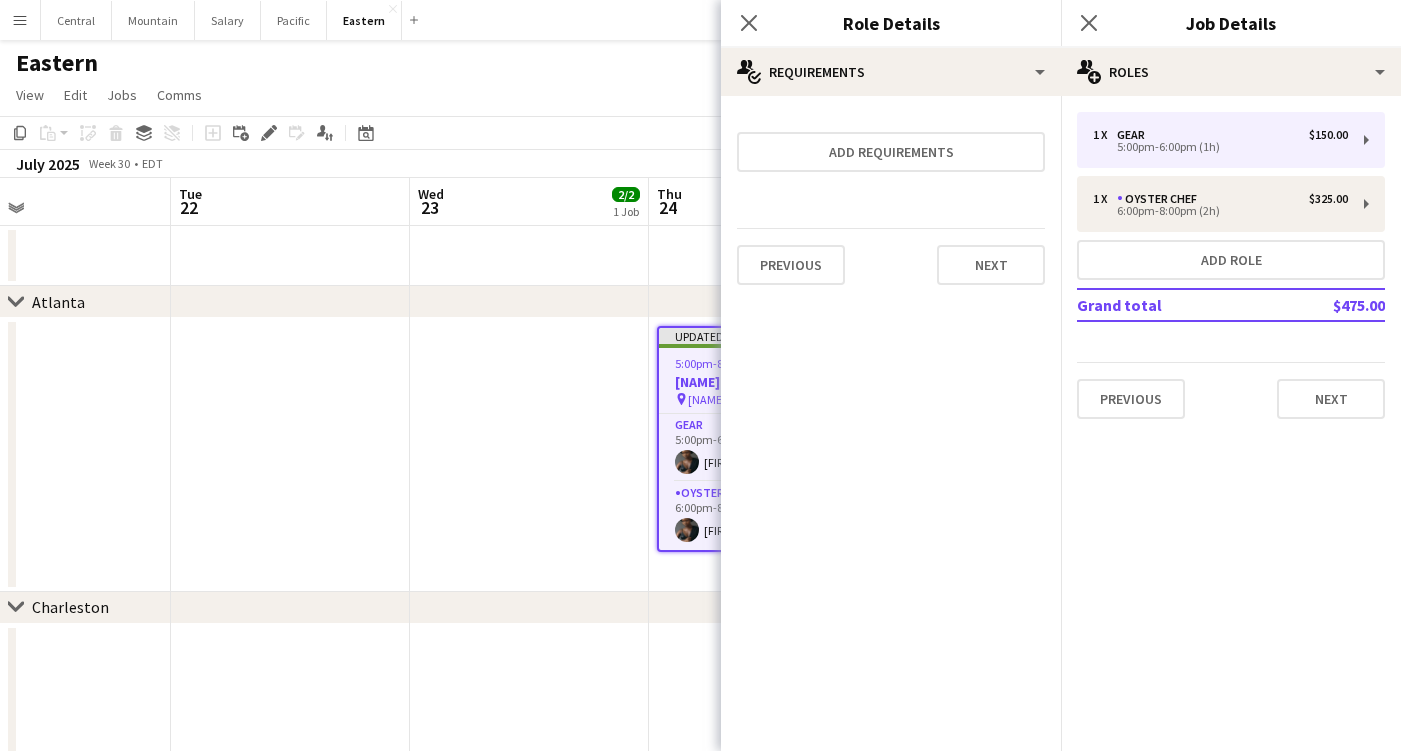 click on "Close pop-in" 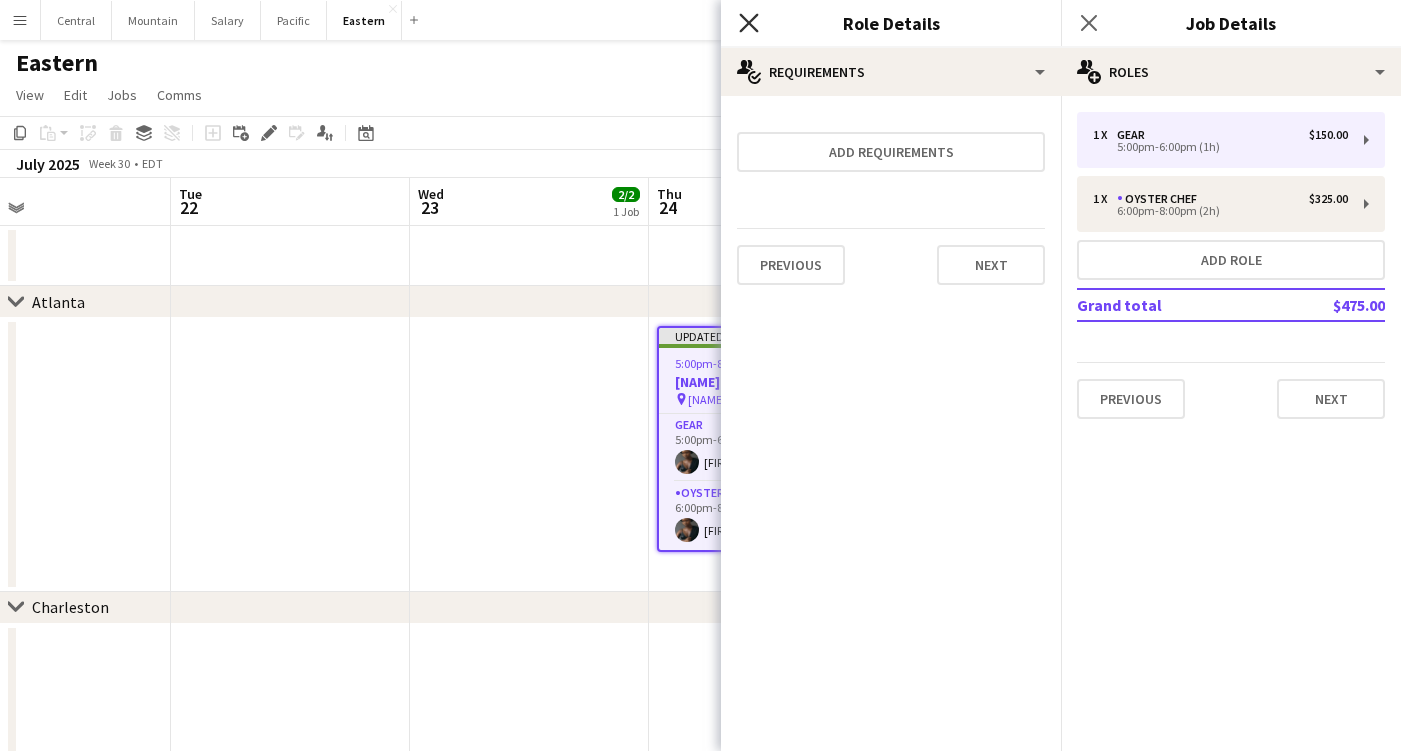 click 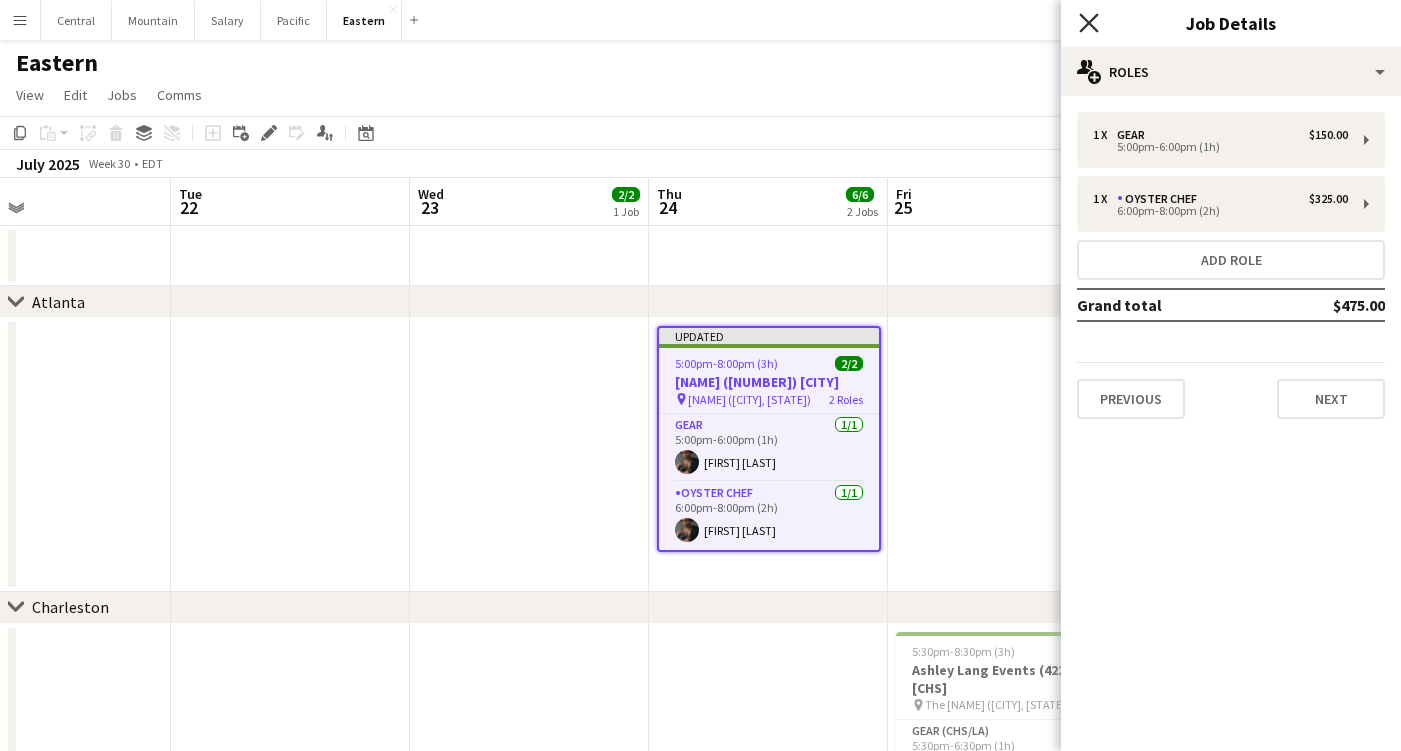 click on "Close pop-in" 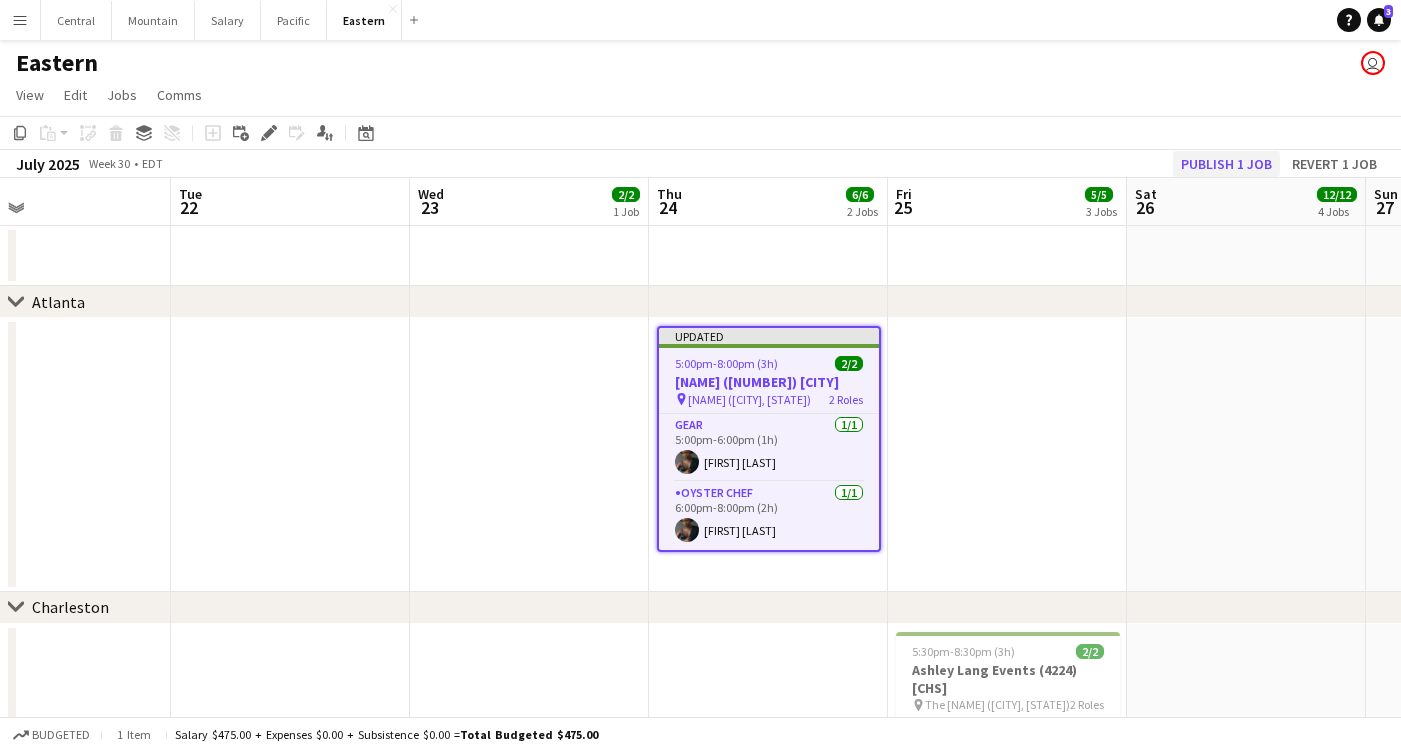 click on "Publish 1 job" 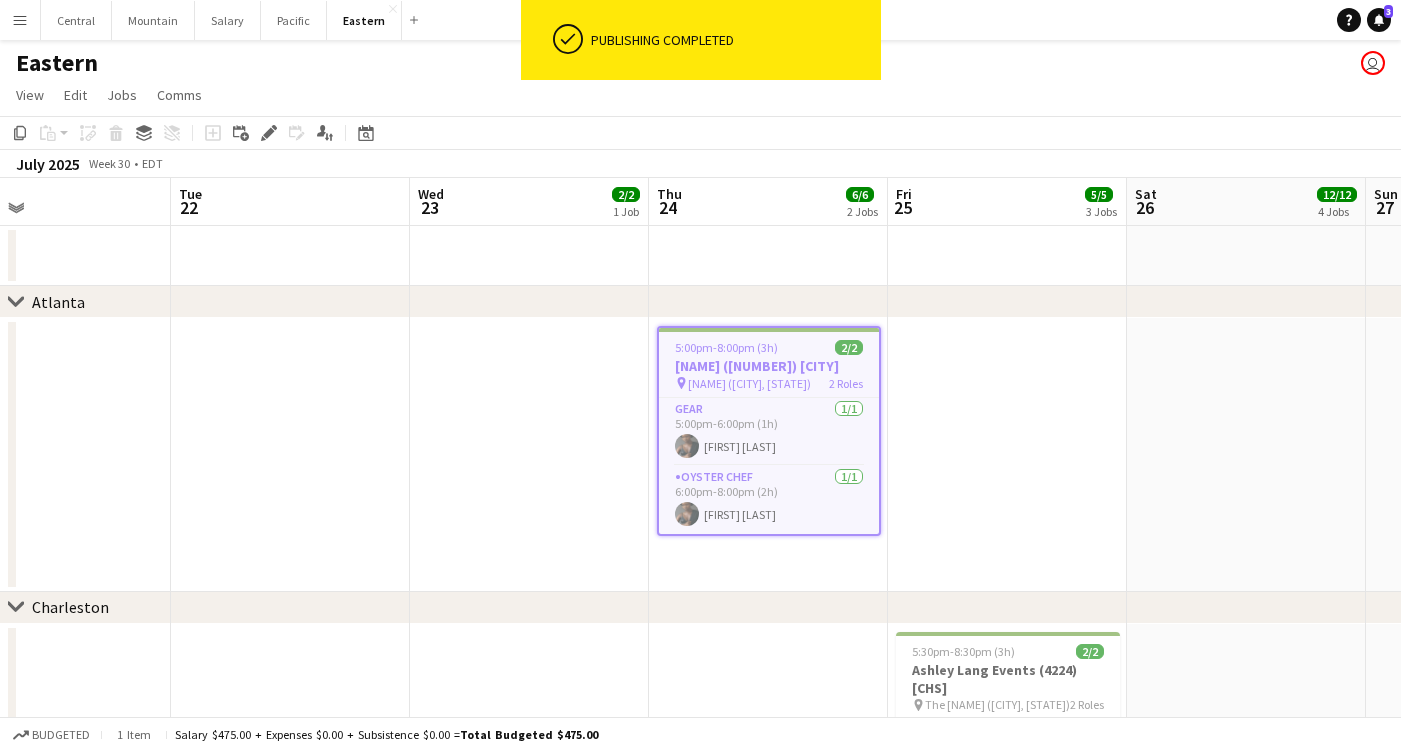 click on "Menu" at bounding box center [20, 20] 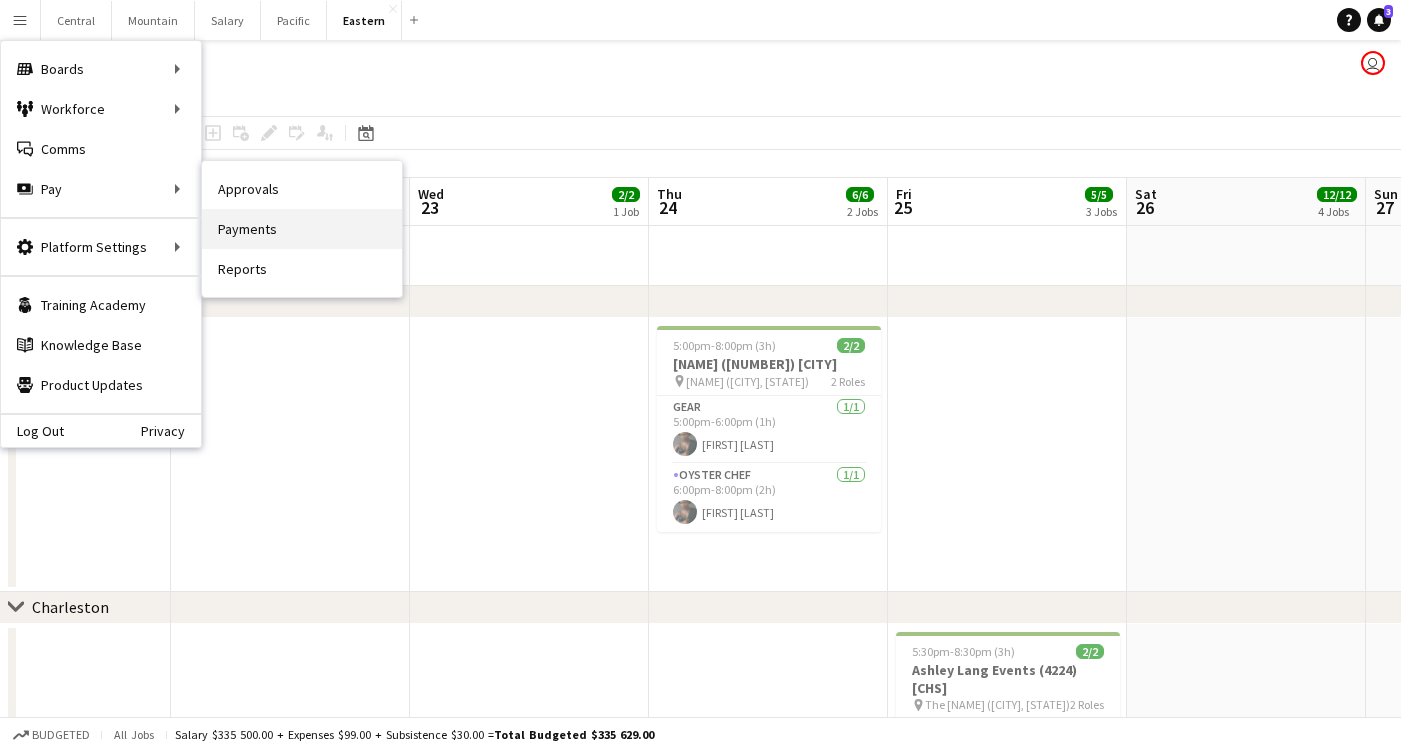click on "Payments" at bounding box center [302, 229] 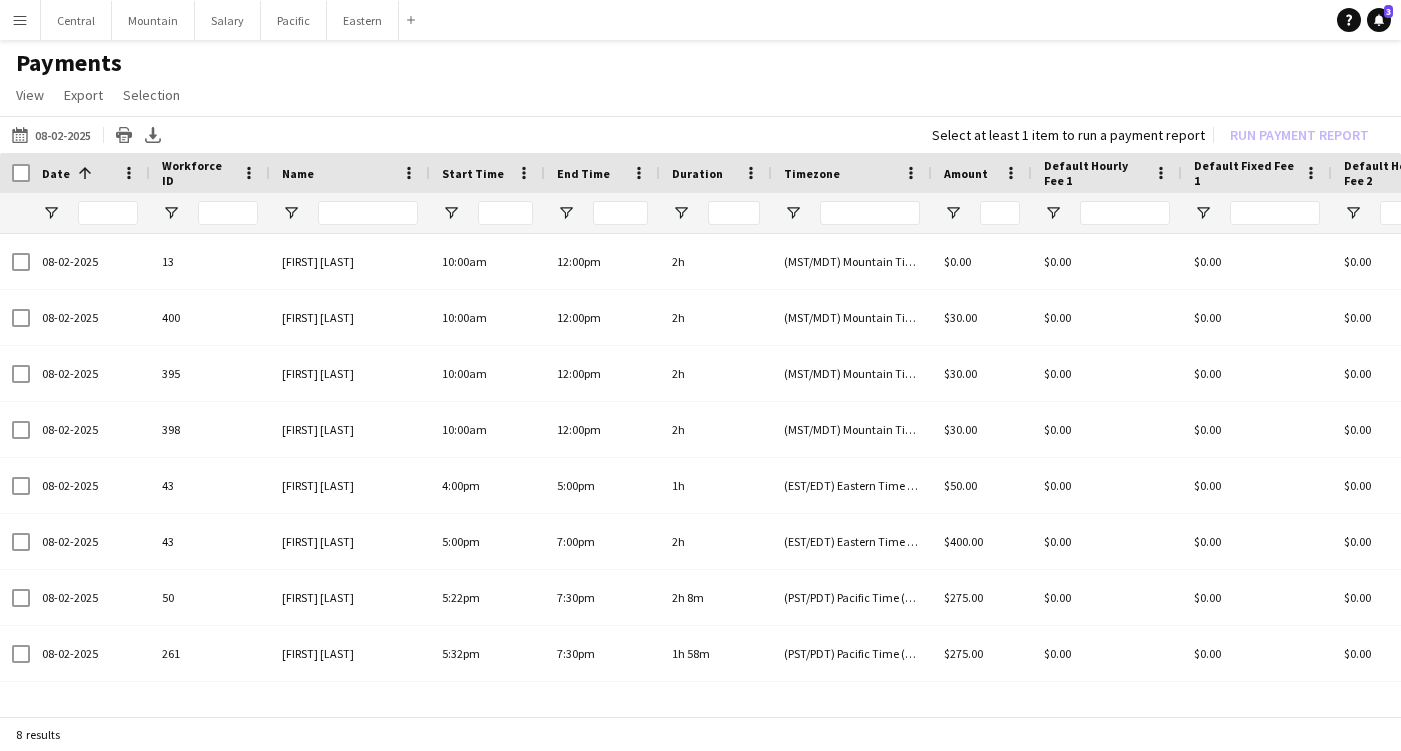 click on "Menu" at bounding box center (20, 20) 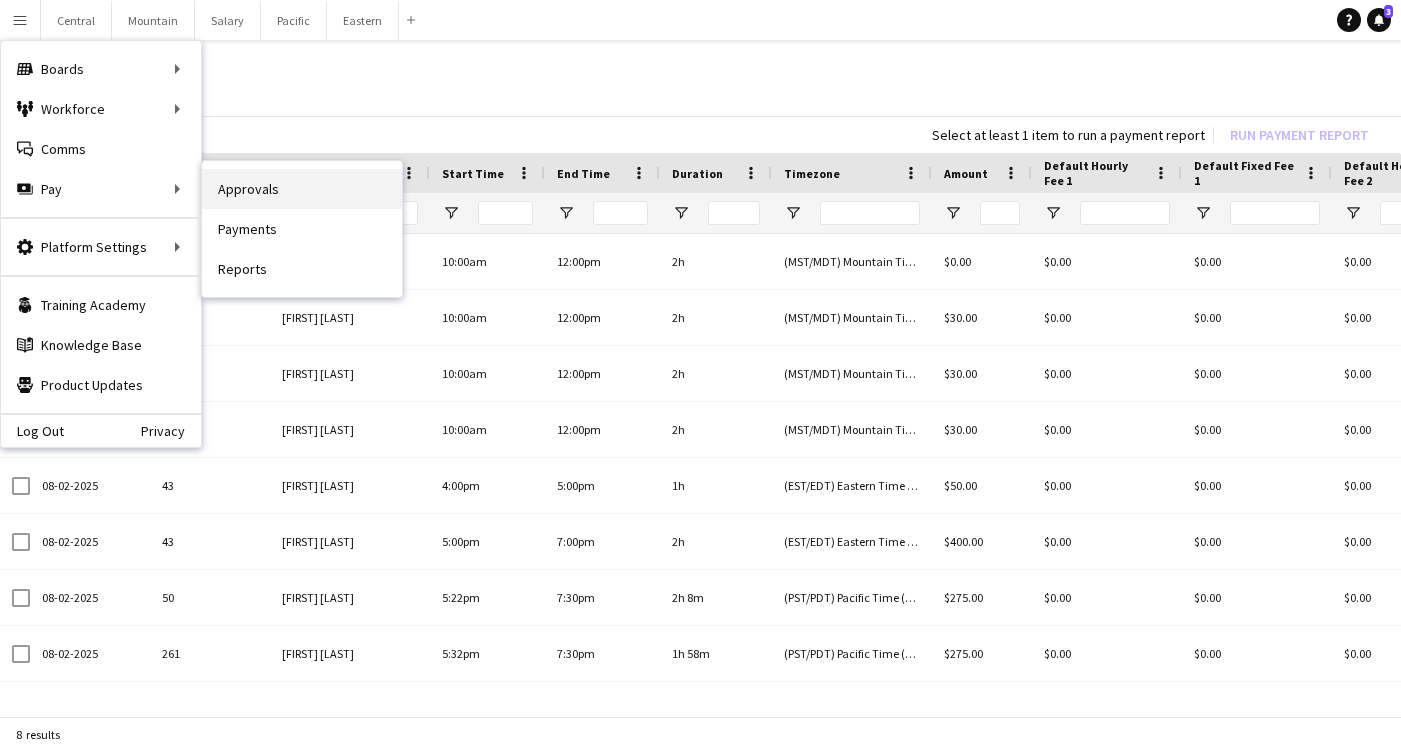 click on "Approvals" at bounding box center [302, 189] 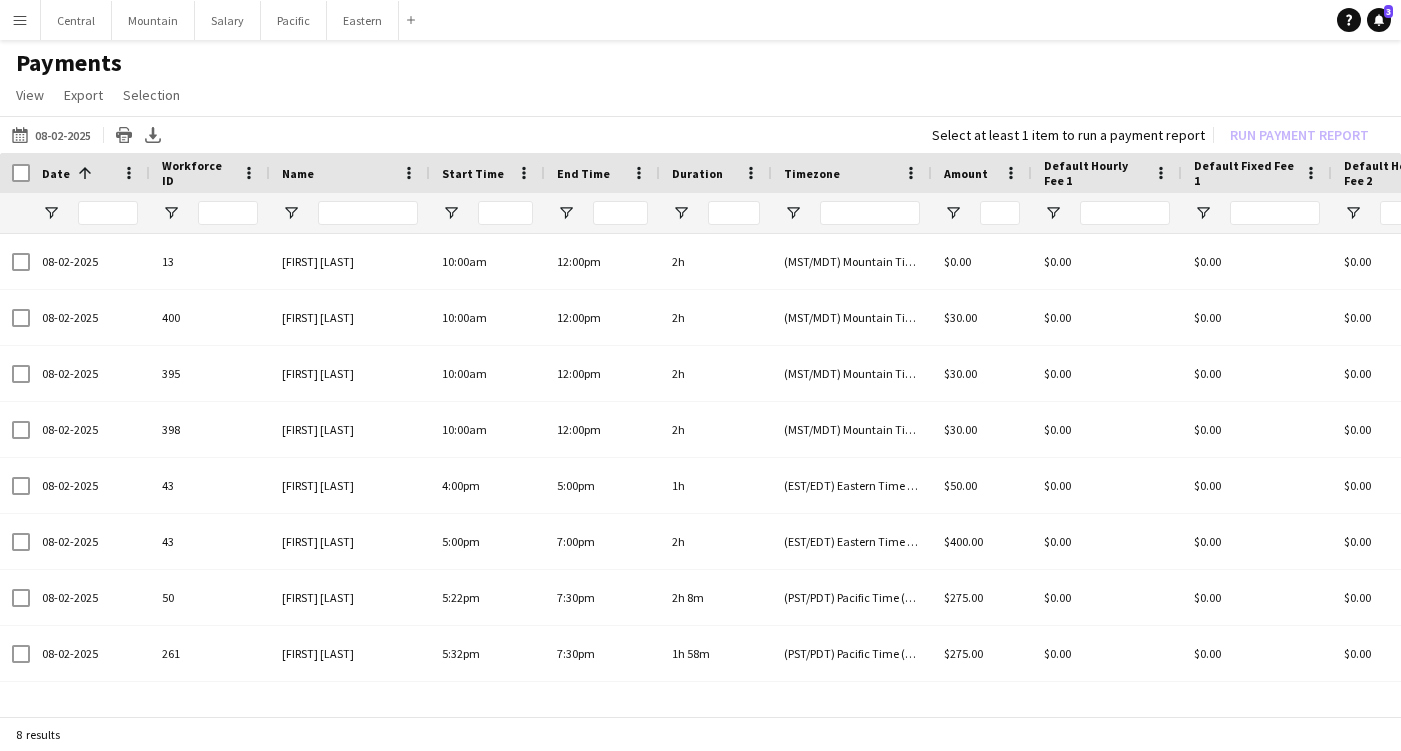 click on "Menu" at bounding box center [20, 20] 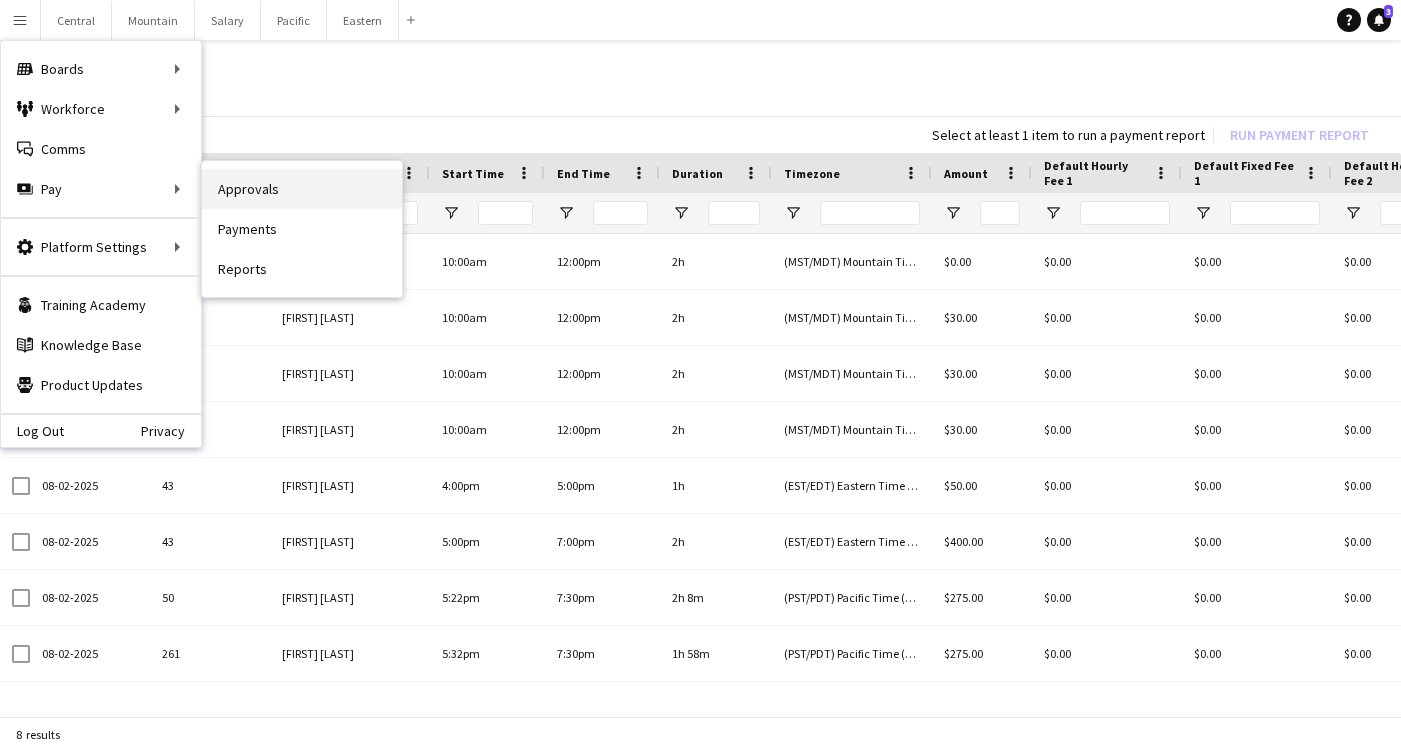 click on "Approvals" at bounding box center [302, 189] 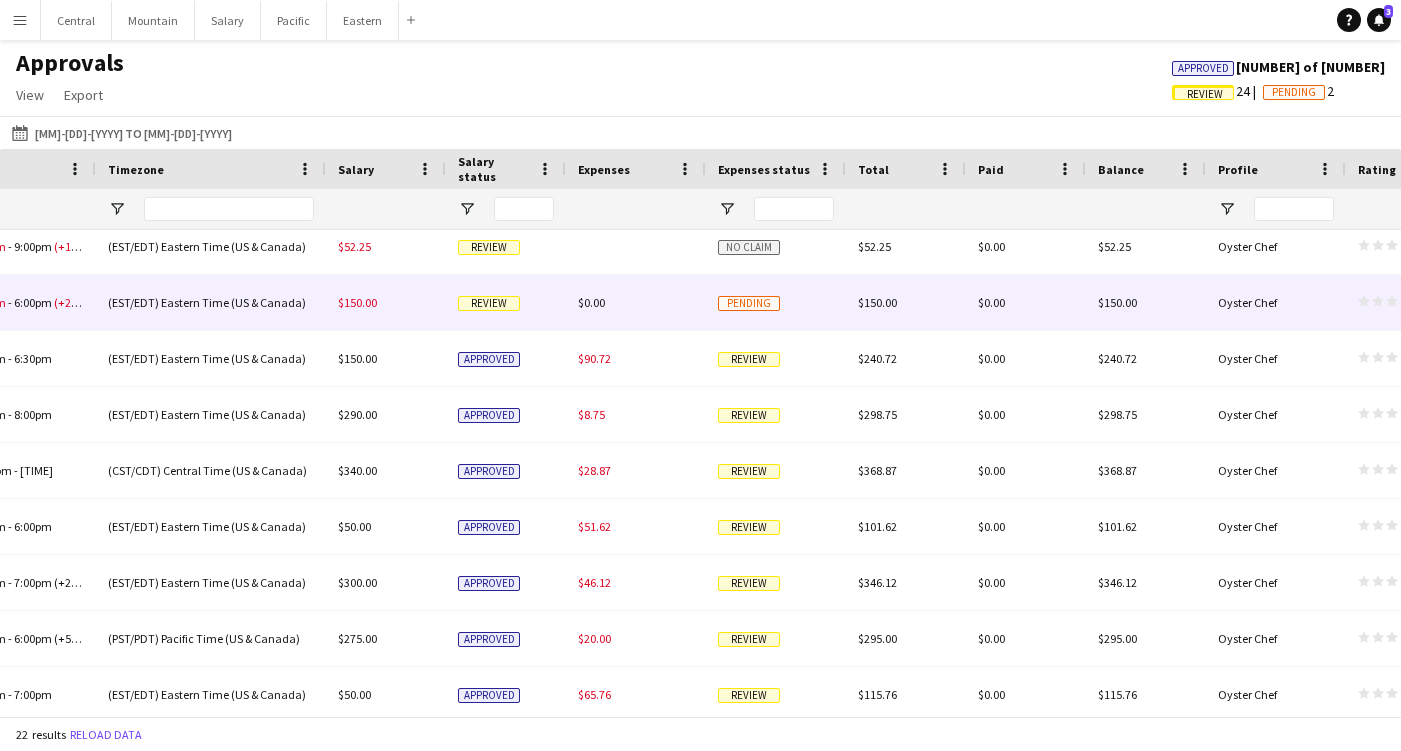click on "$0.00" at bounding box center (636, 302) 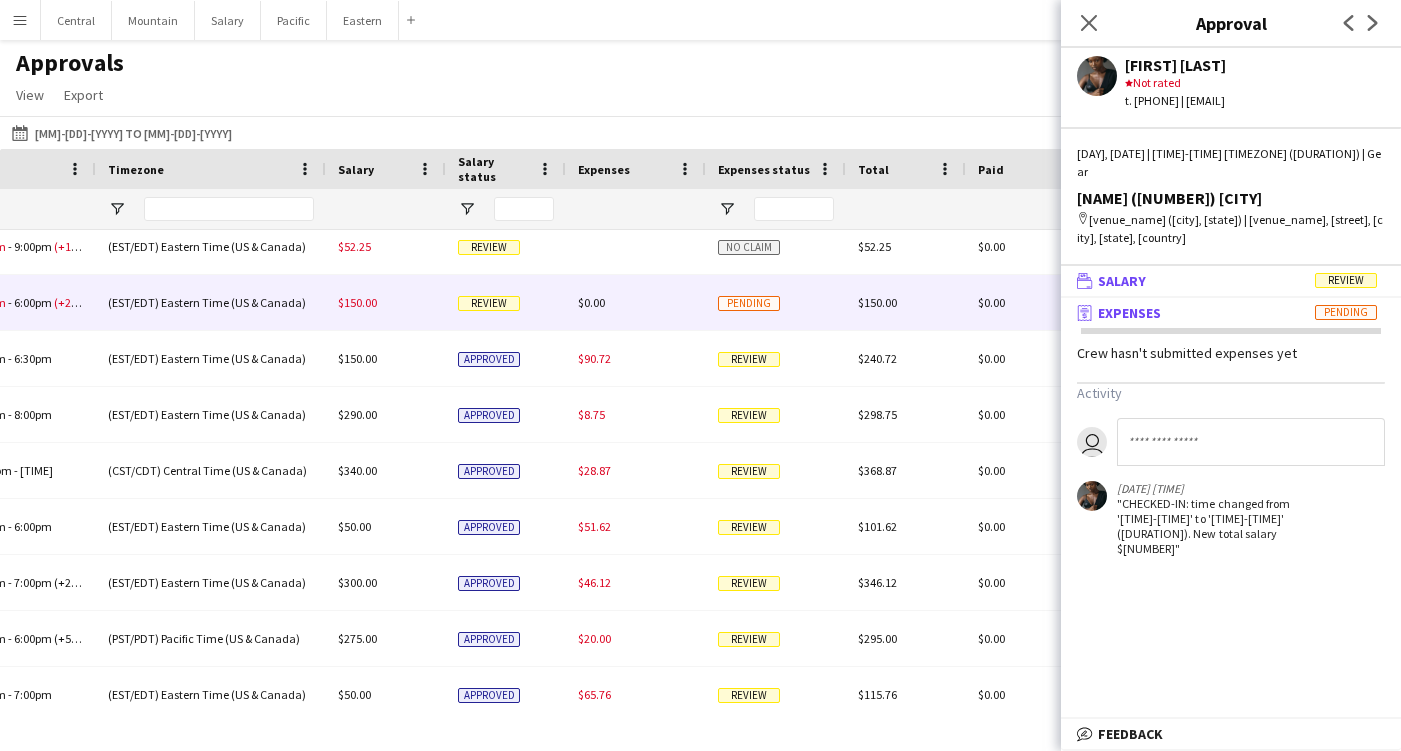 click on "wallet
Salary   Review" at bounding box center [1227, 281] 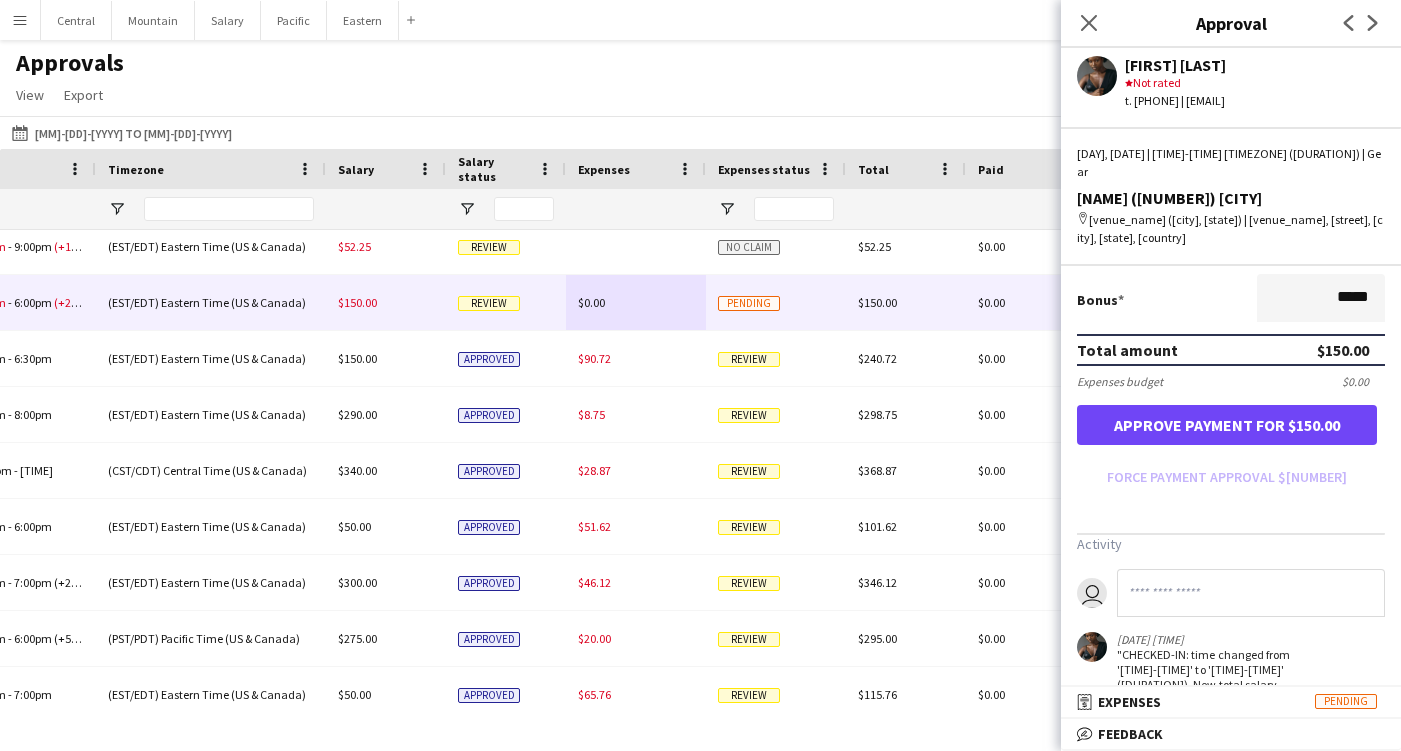 click on "Approve payment for $150.00" at bounding box center [1227, 425] 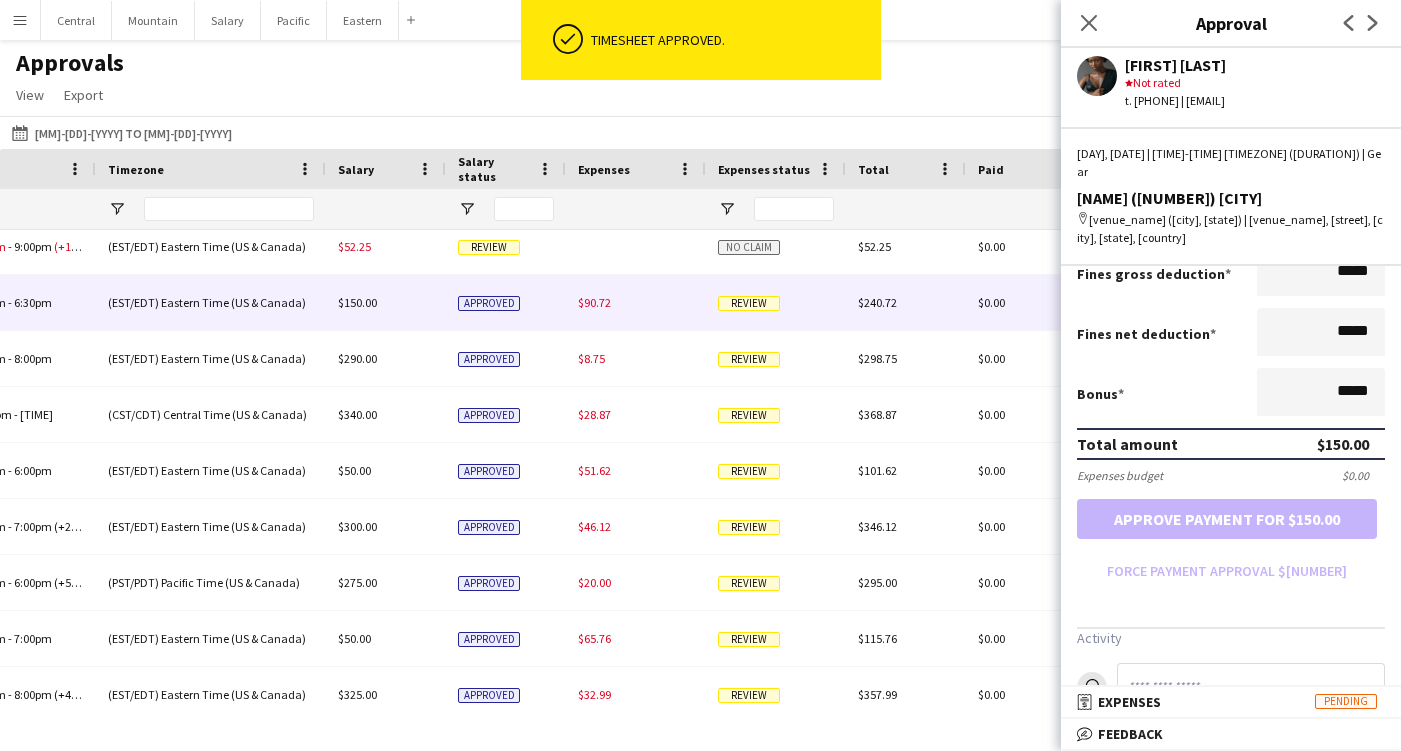 click on "Review" at bounding box center (776, 302) 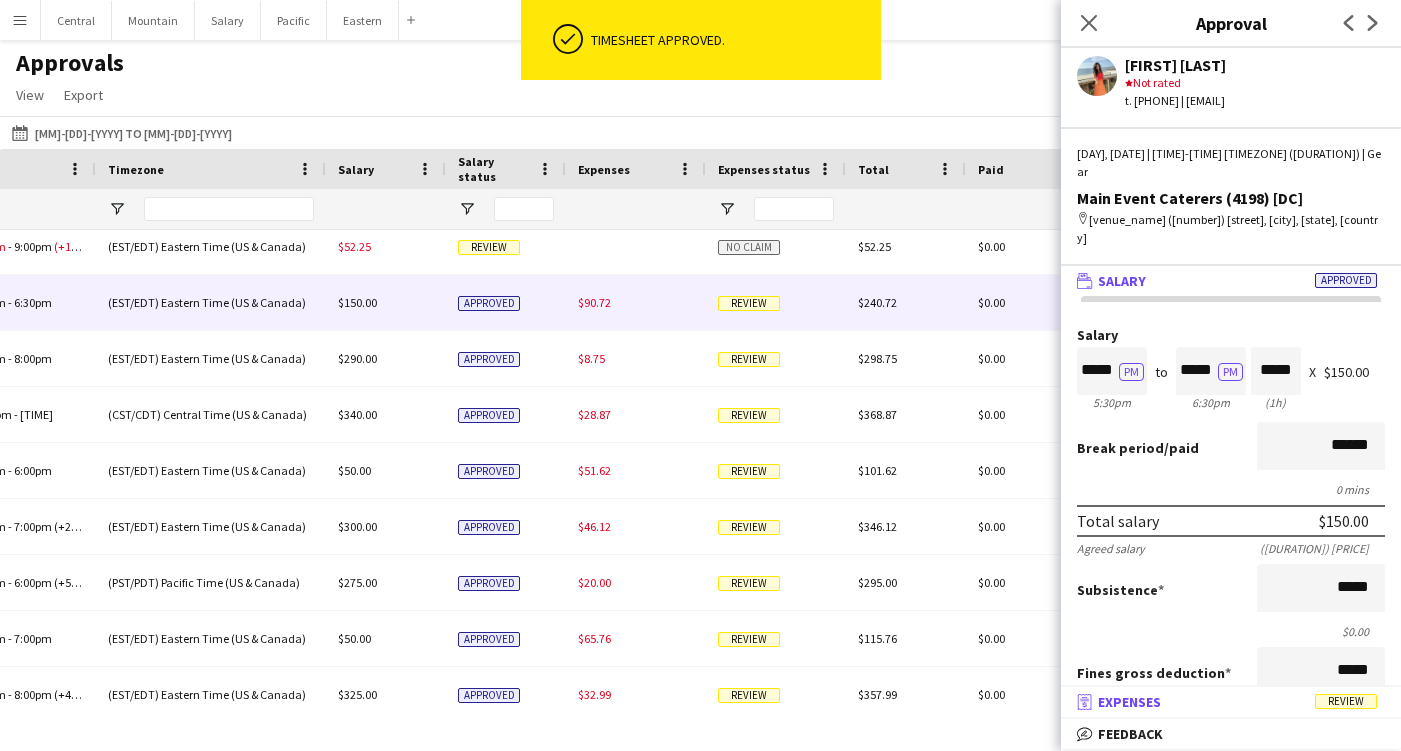 click on "receipt
Expenses   Review" at bounding box center (1227, 702) 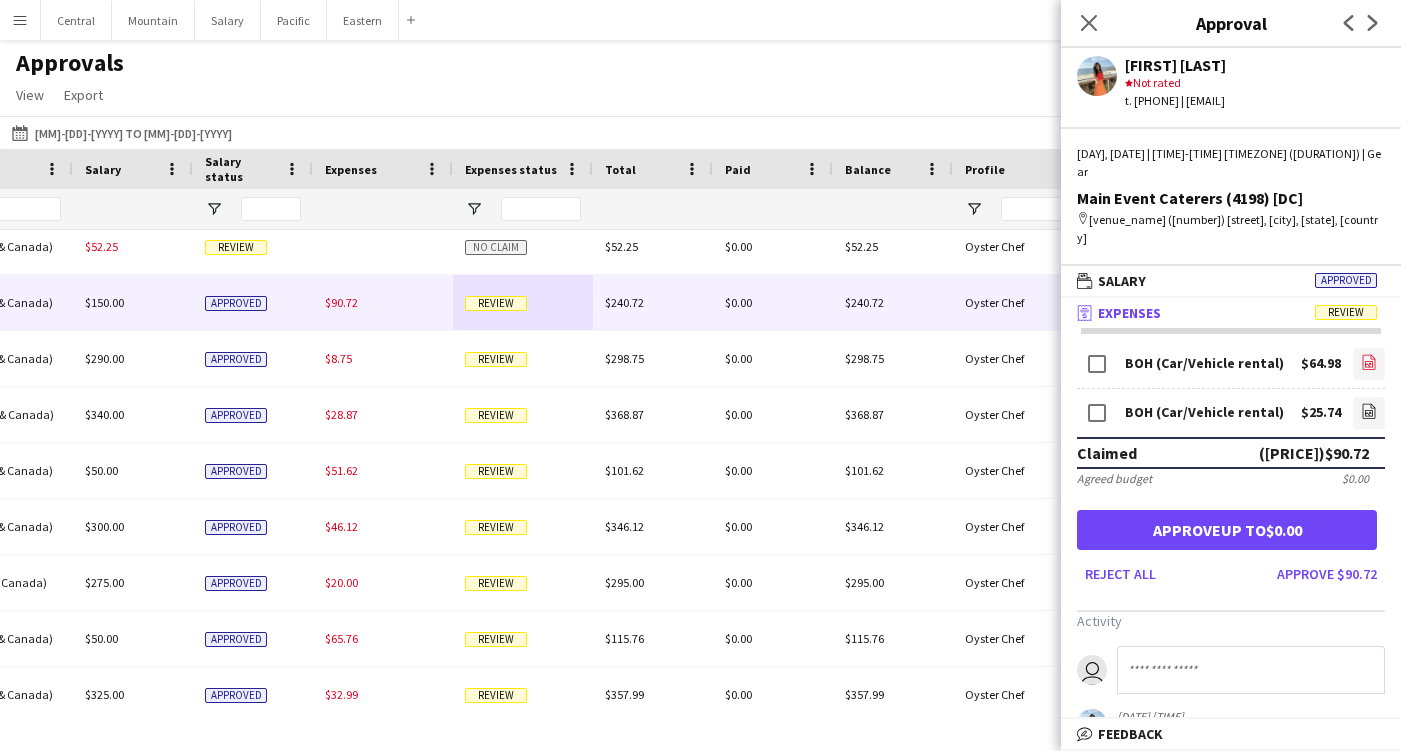 click on "file-image" at bounding box center [1369, 364] 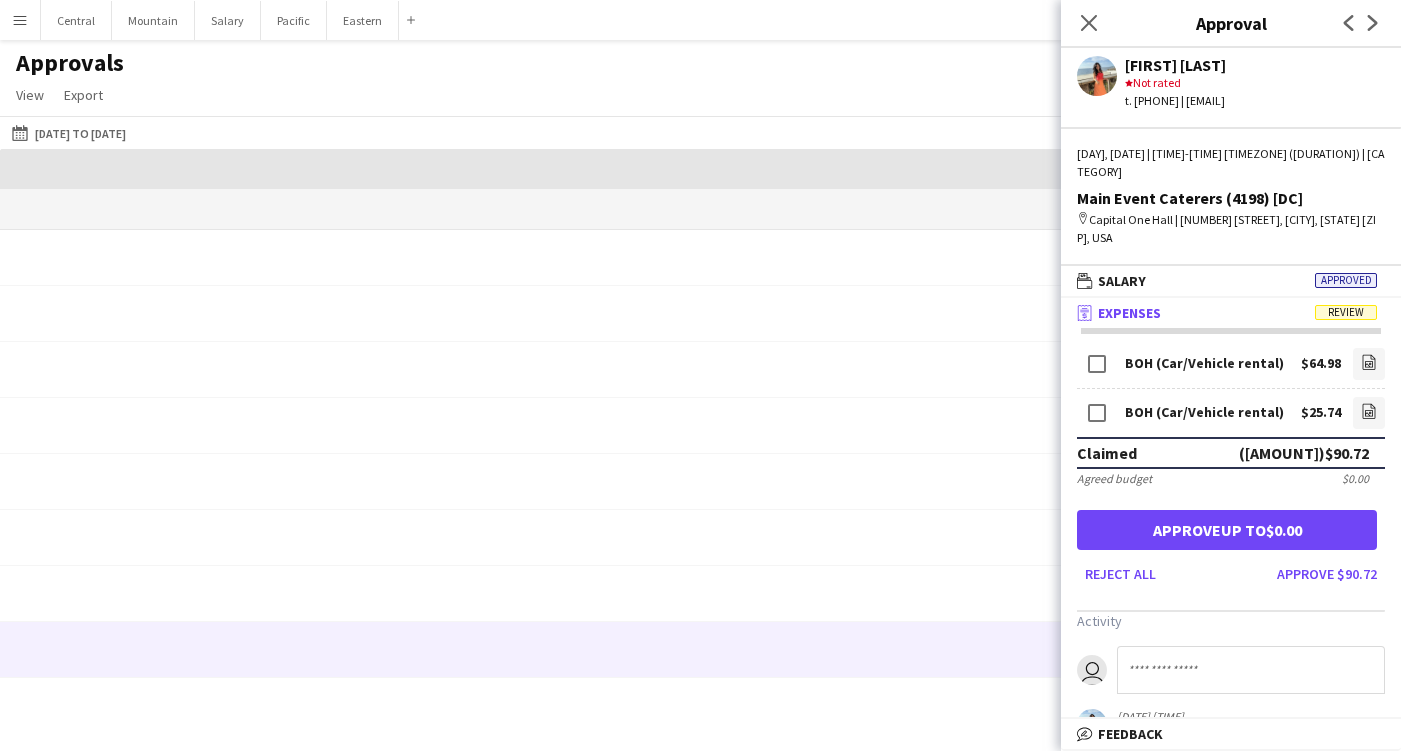 scroll, scrollTop: 0, scrollLeft: 0, axis: both 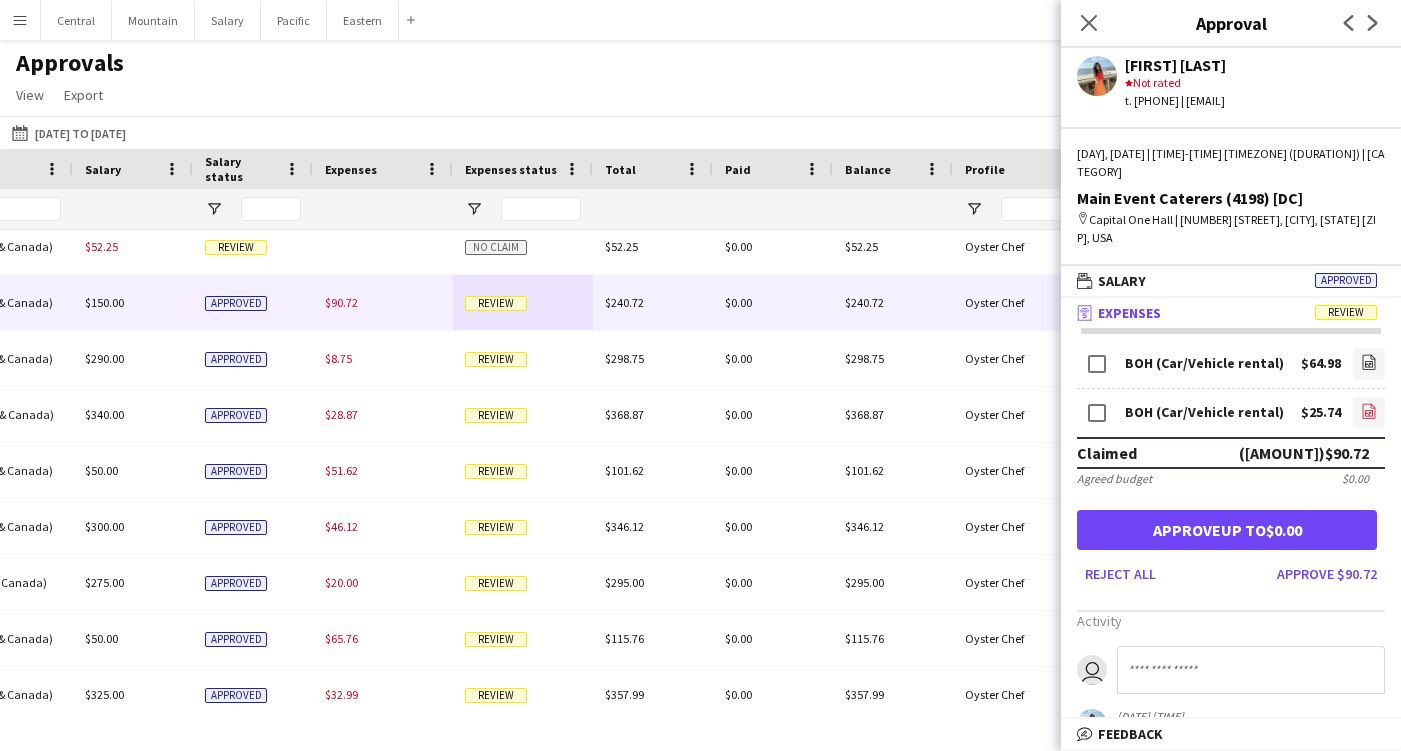 click on "file-image" 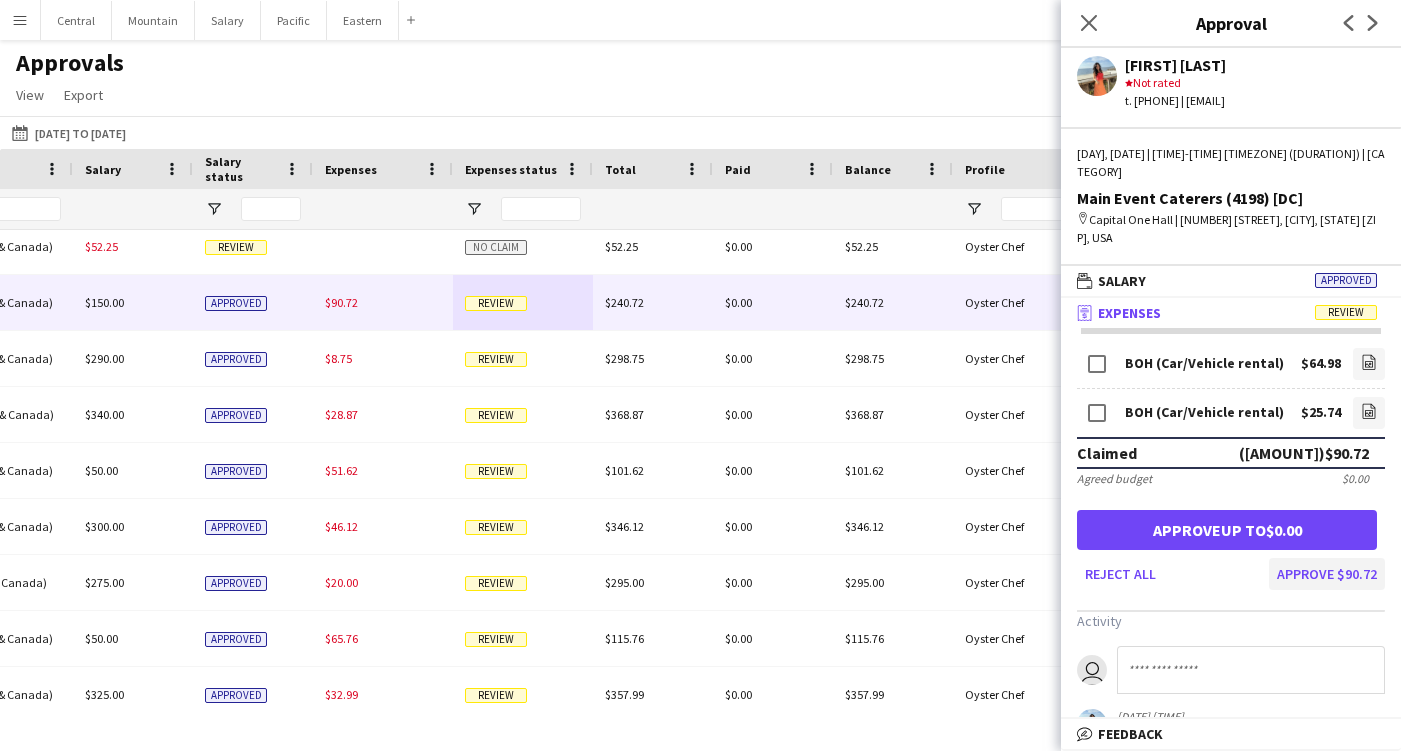click on "Approve $90.72" at bounding box center (1327, 574) 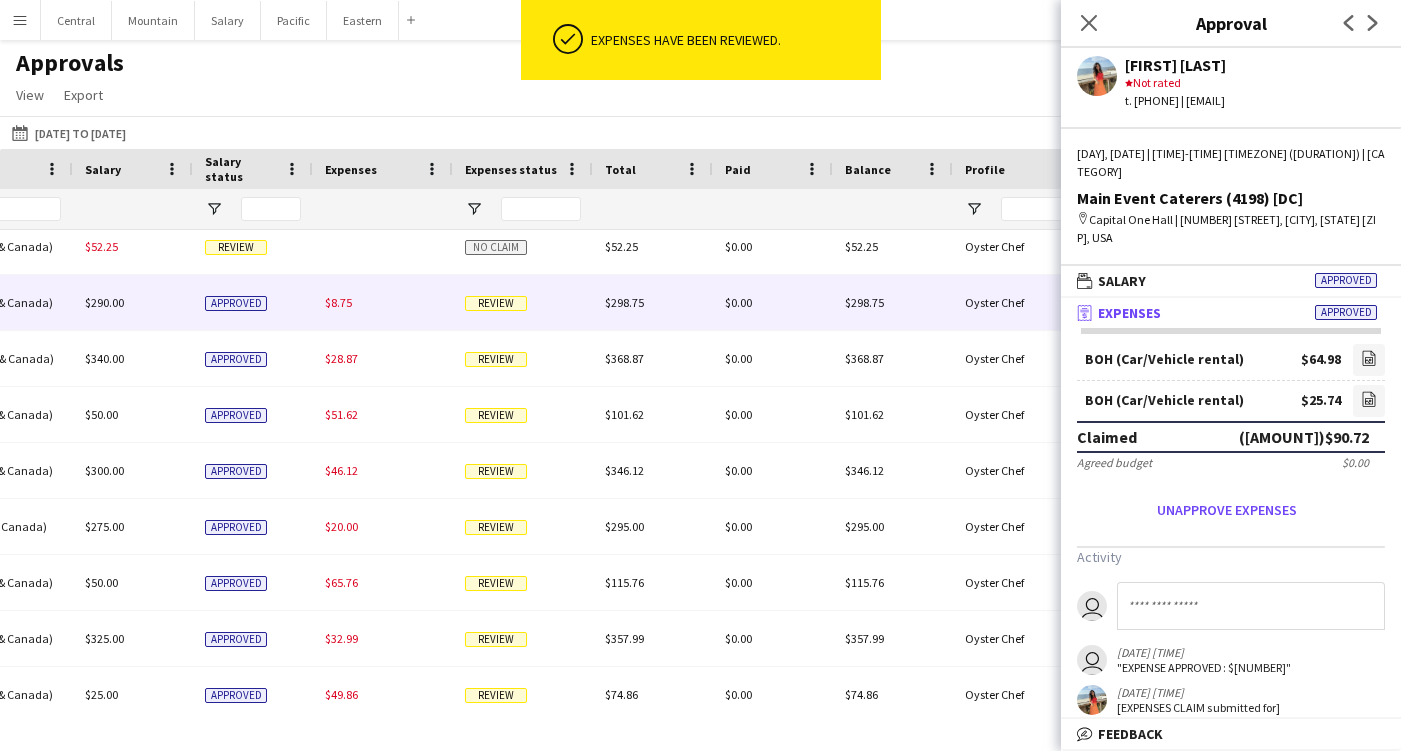 click on "$298.75" at bounding box center [624, 302] 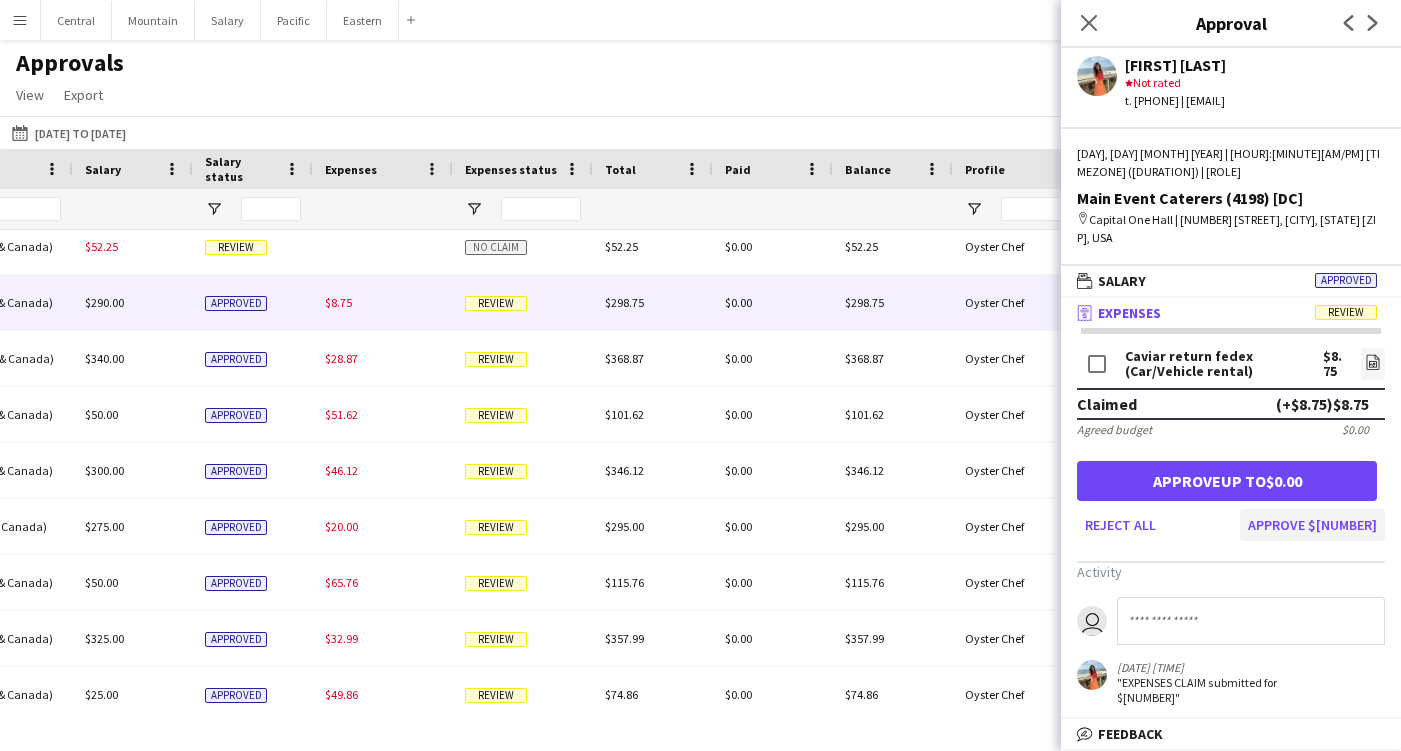 click on "Approve $[NUMBER]" at bounding box center (1312, 525) 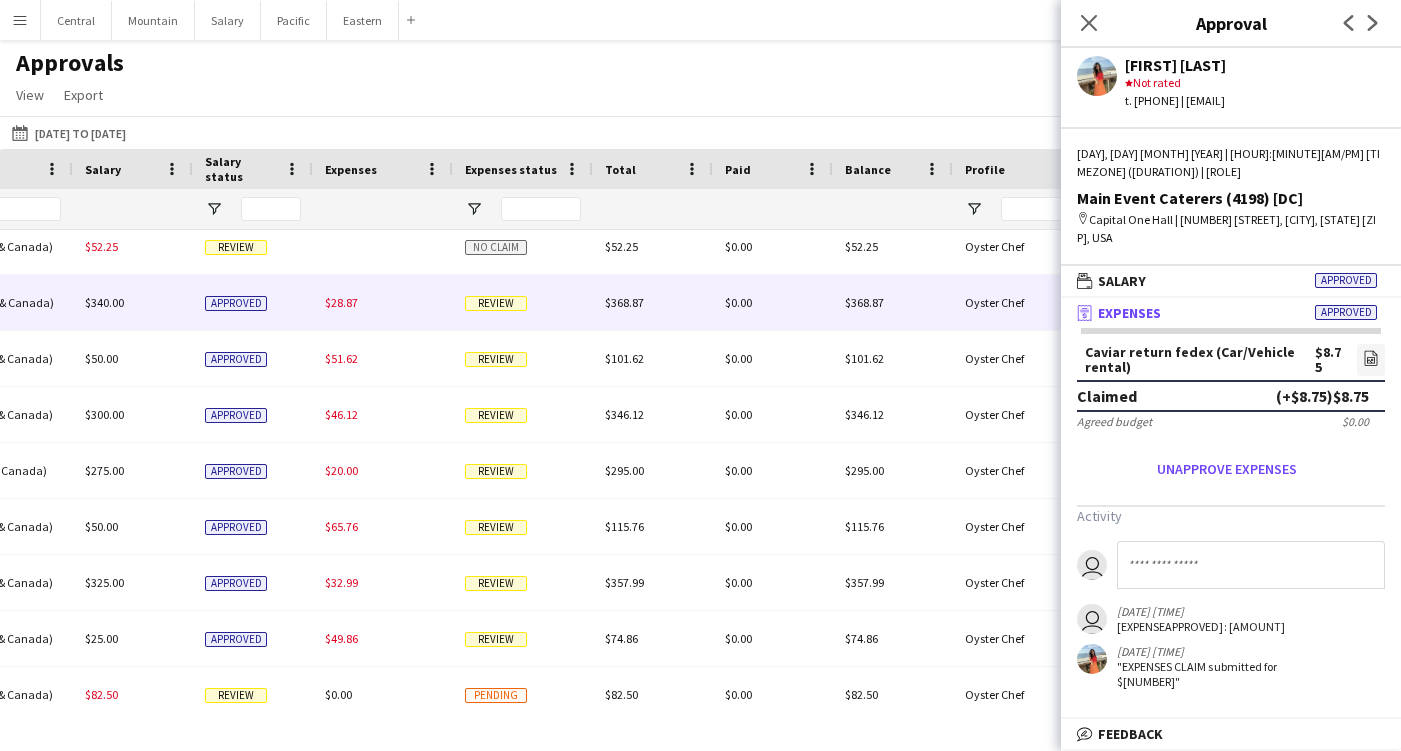 click on "$28.87" at bounding box center [383, 302] 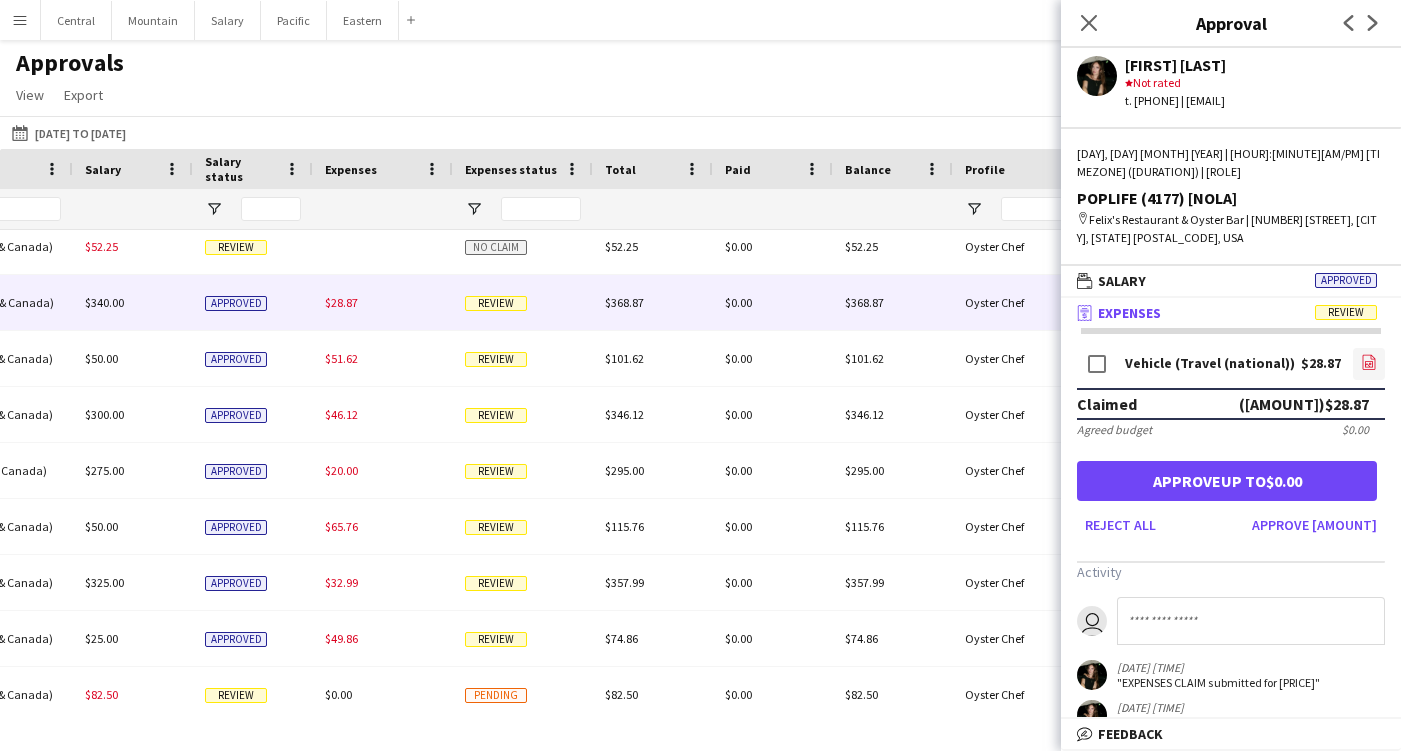 click on "file-image" 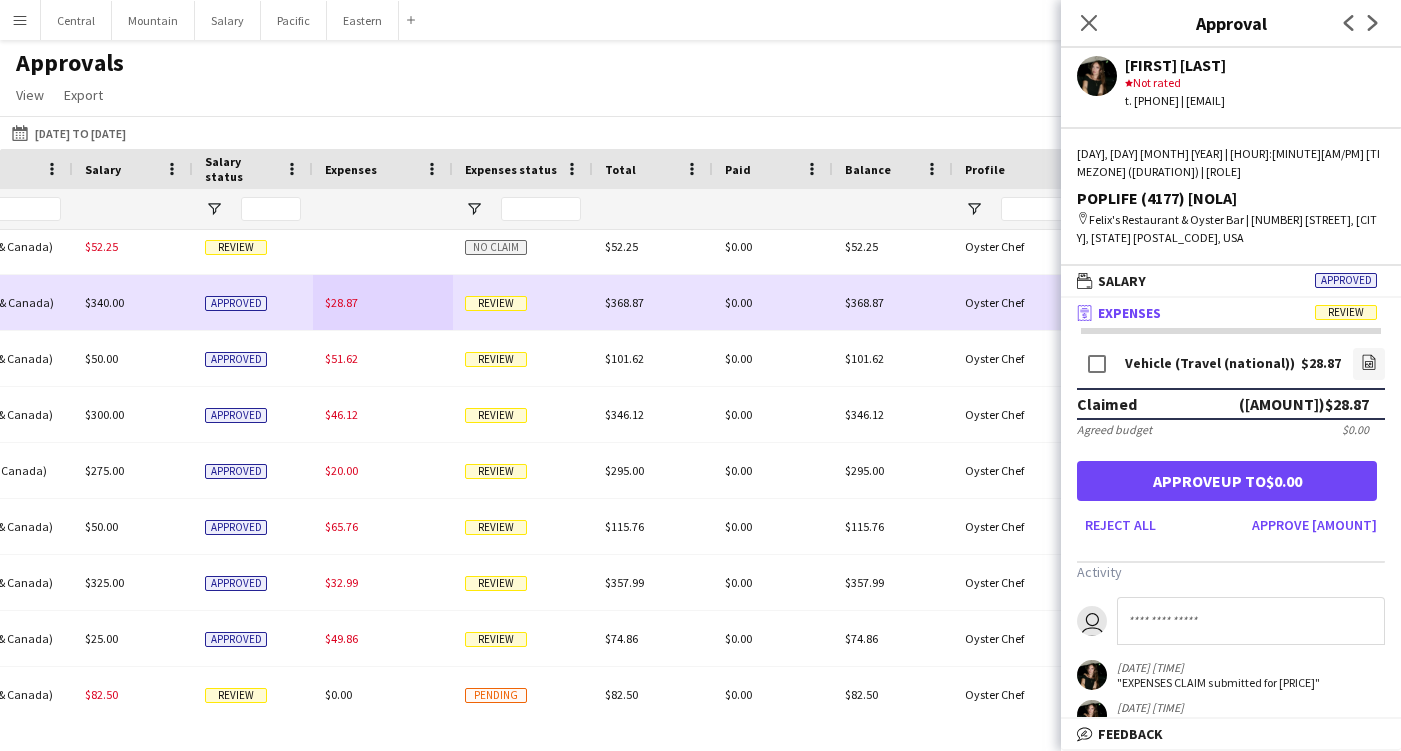scroll, scrollTop: 0, scrollLeft: 1890, axis: horizontal 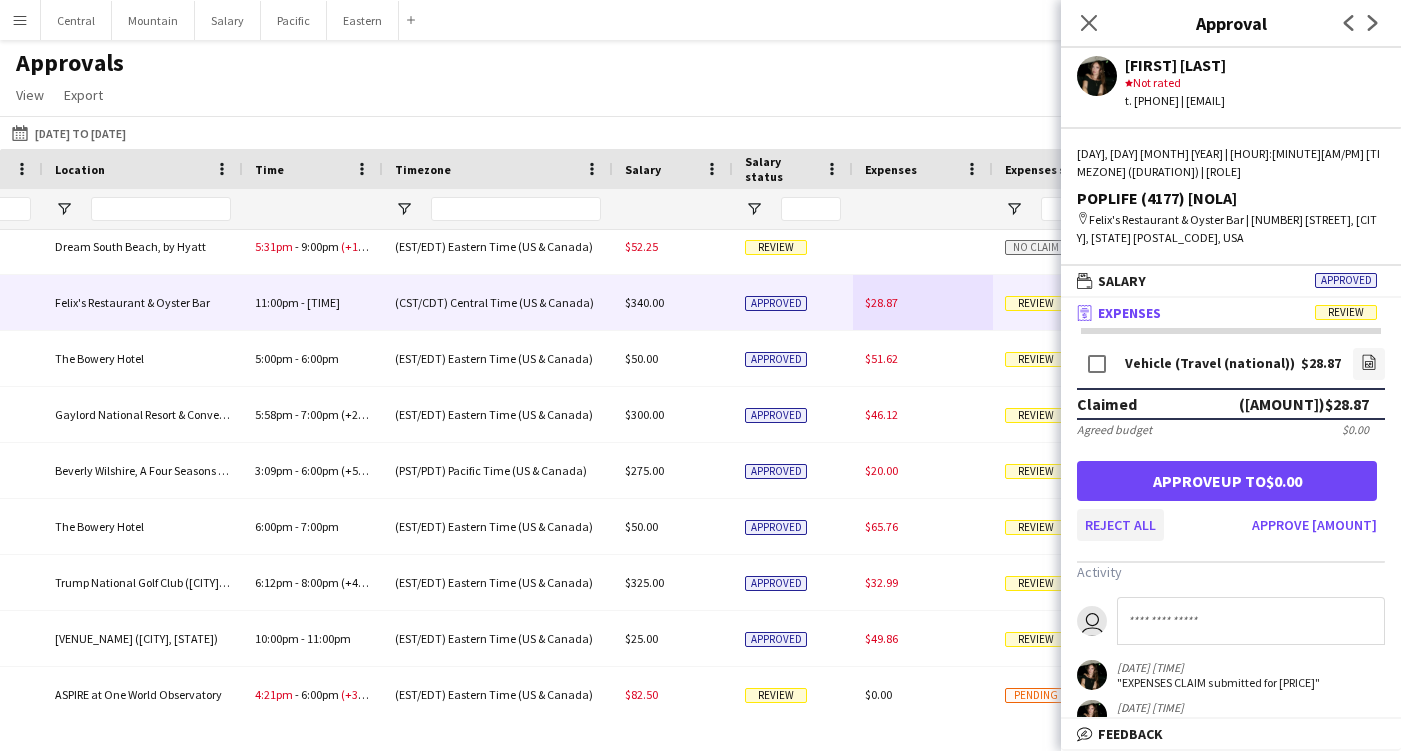 click on "Reject all" at bounding box center [1120, 525] 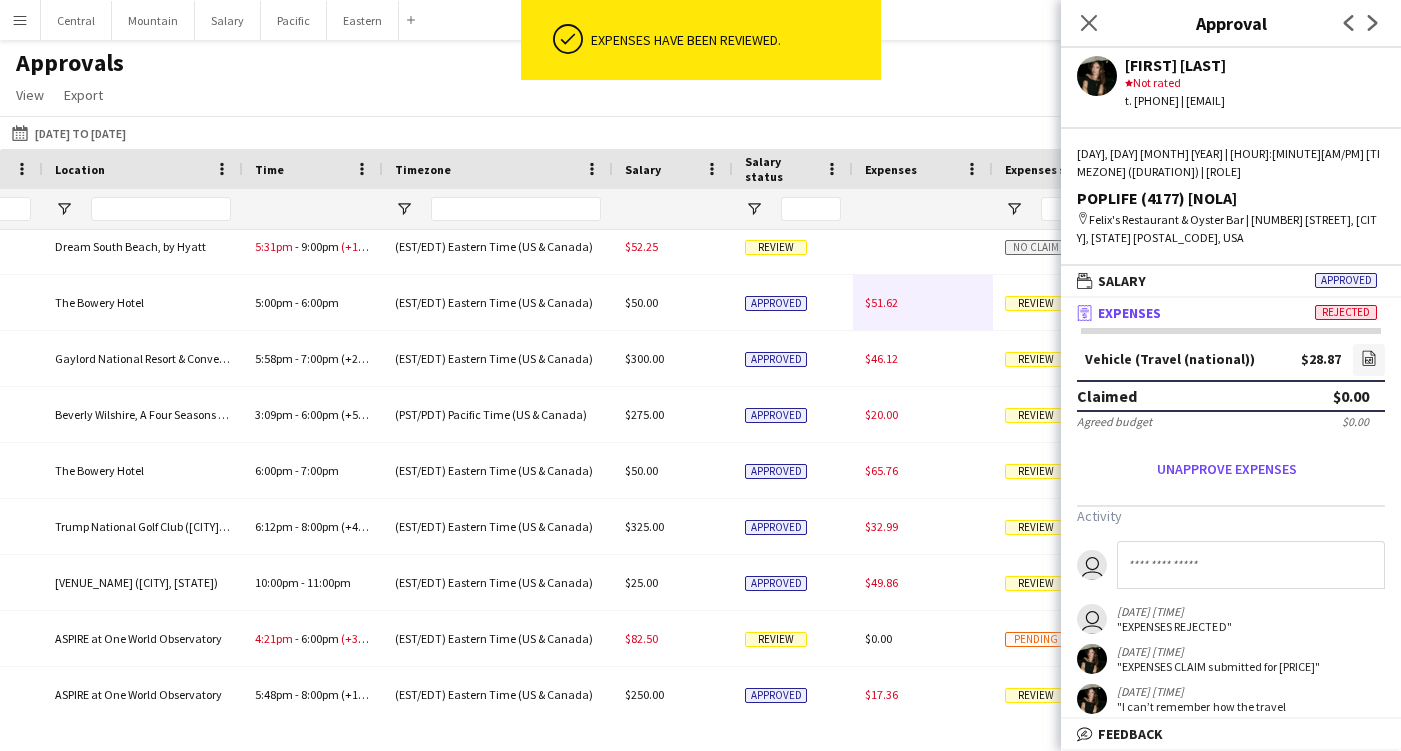 click 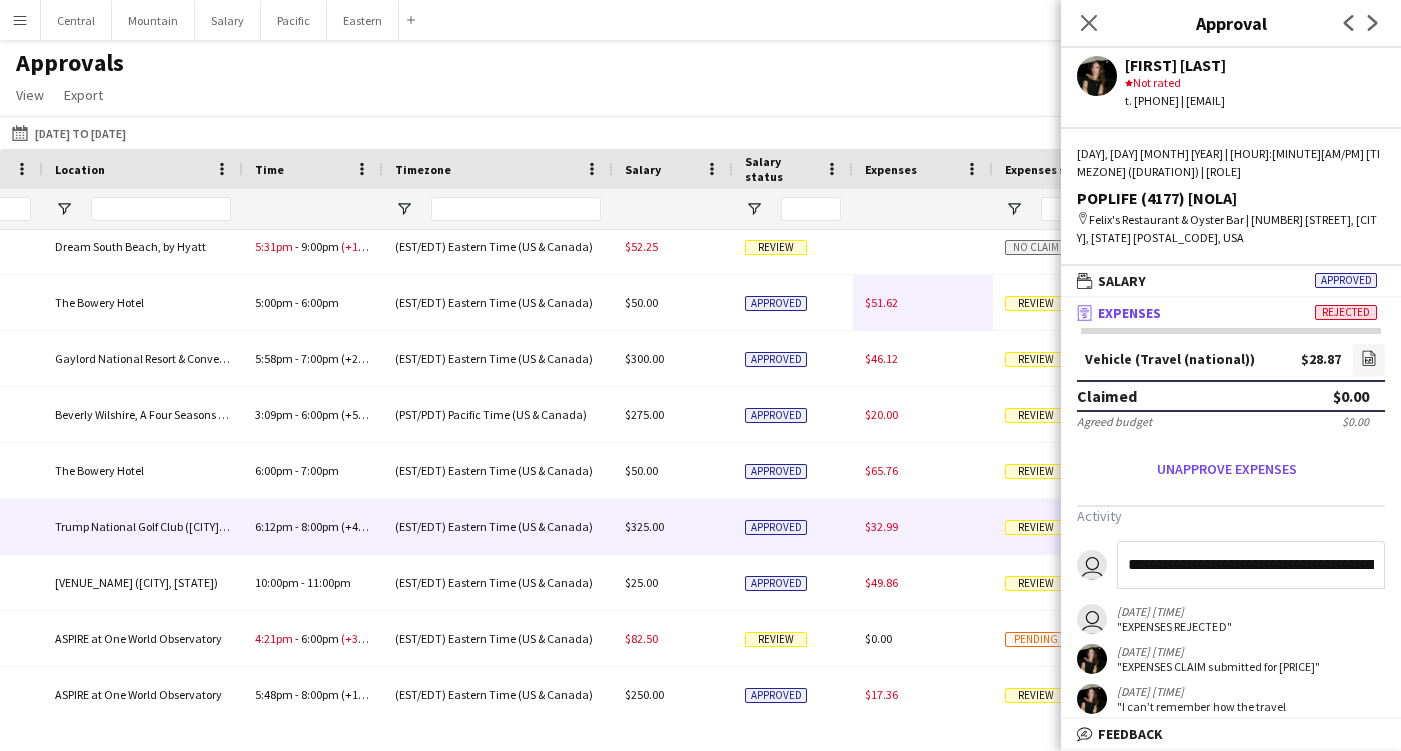 drag, startPoint x: 1182, startPoint y: 551, endPoint x: 1041, endPoint y: 551, distance: 141 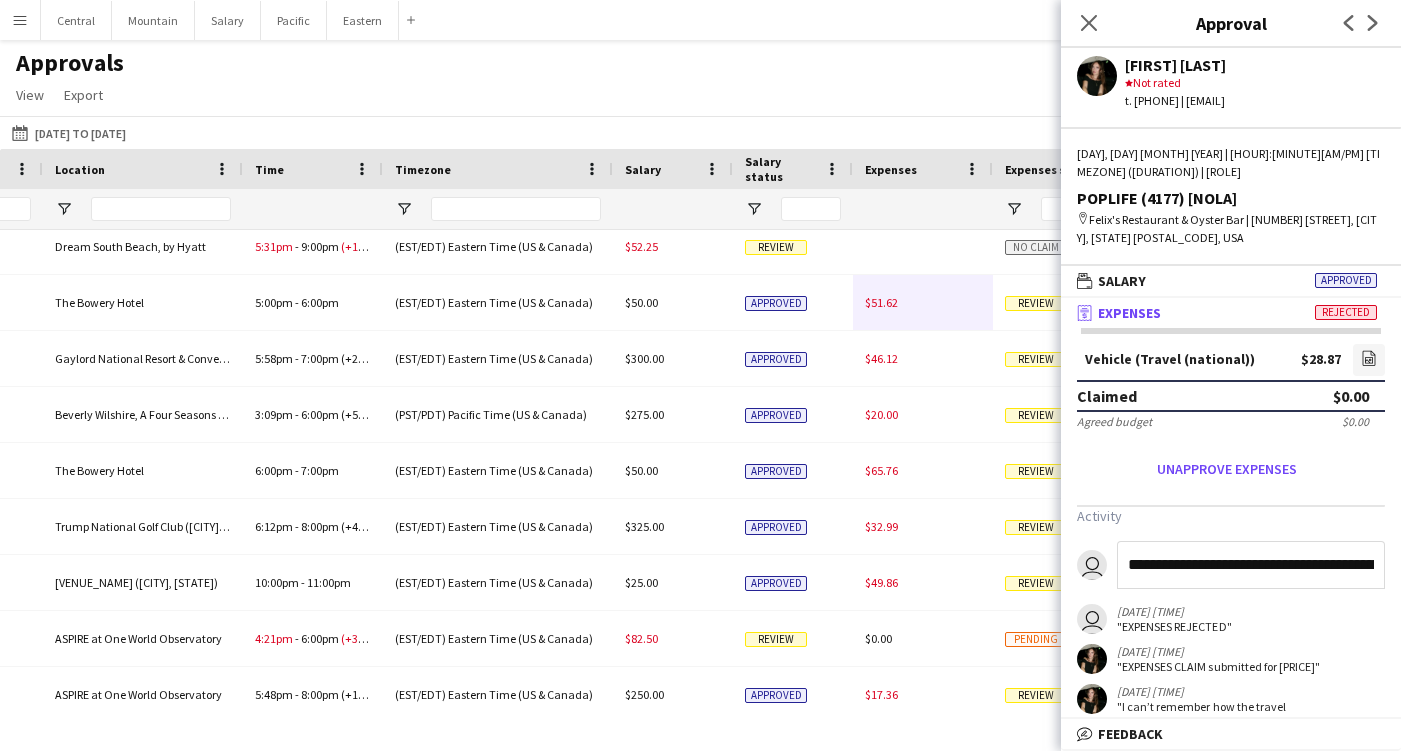 click on "**********" 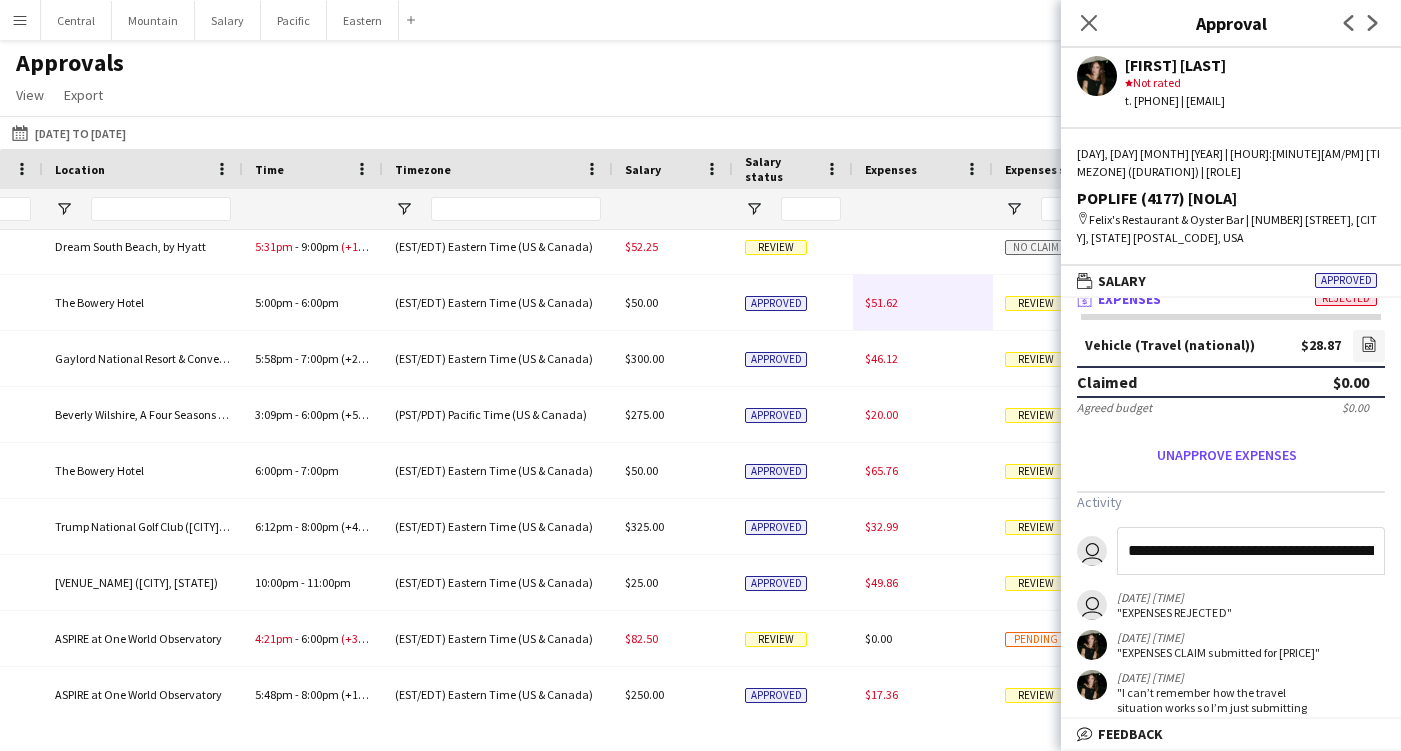 type on "**********" 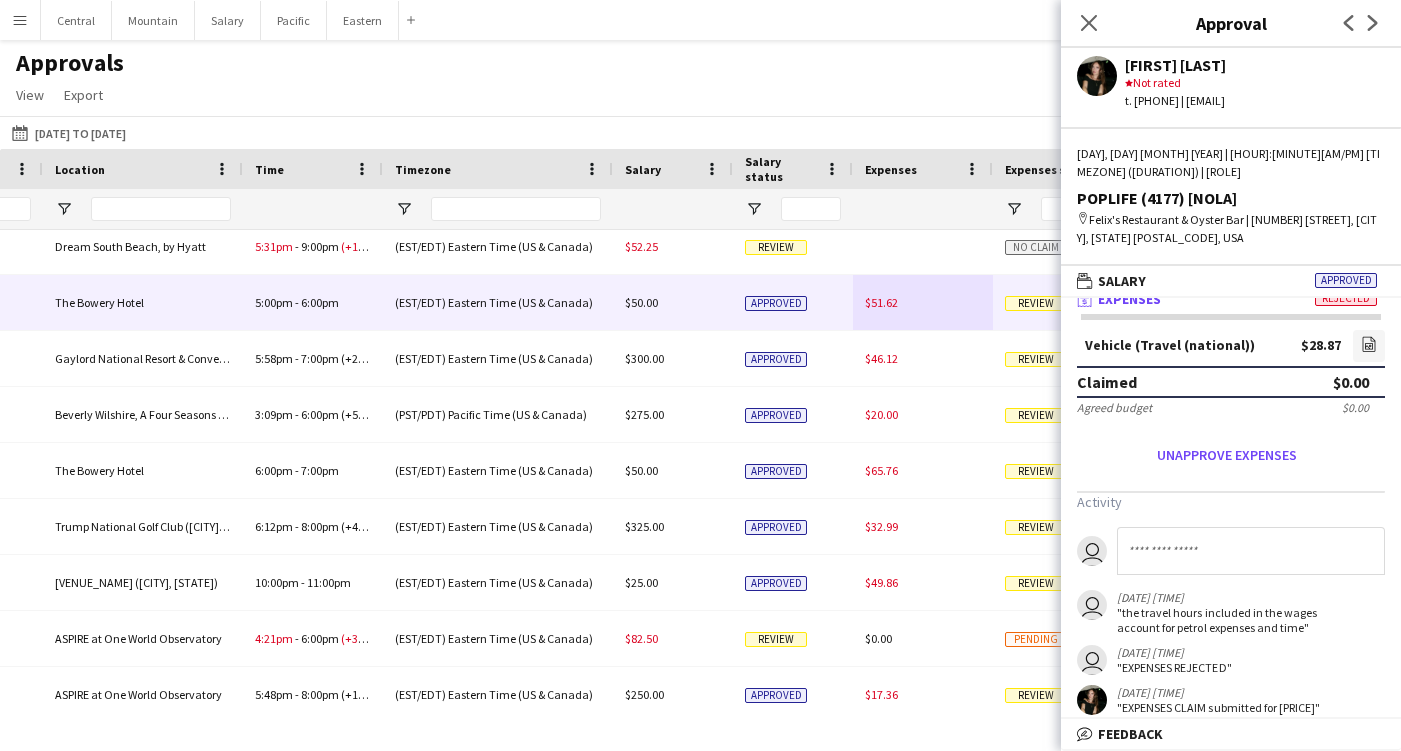 scroll, scrollTop: 0, scrollLeft: 874, axis: horizontal 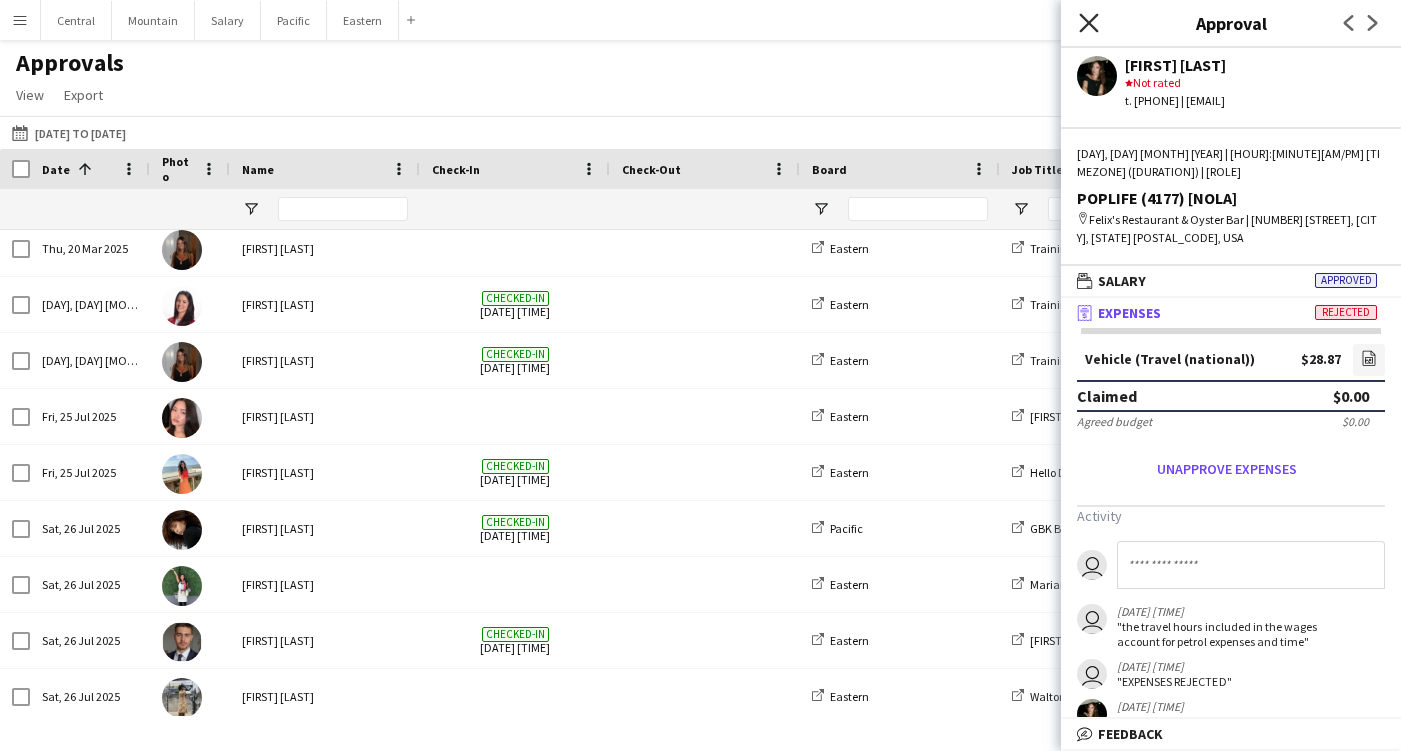 click 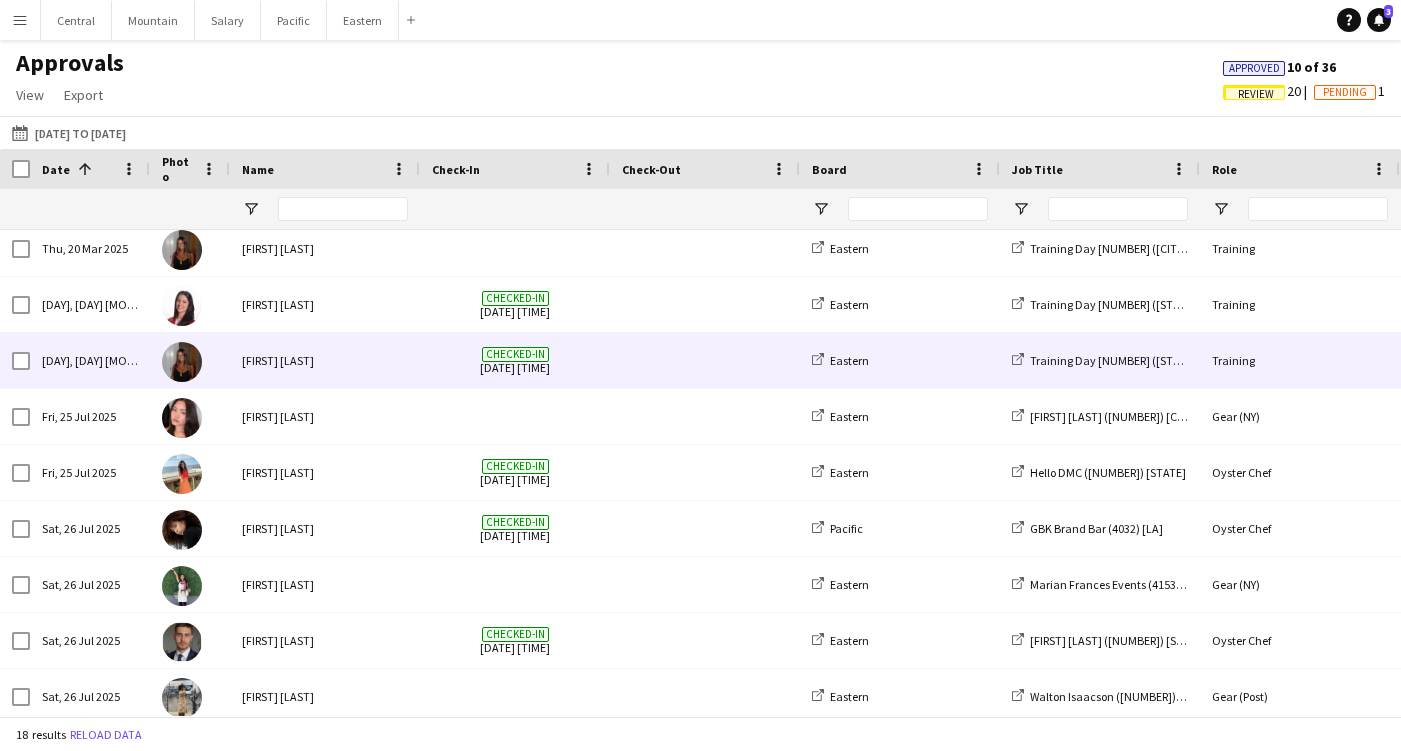 scroll, scrollTop: 208, scrollLeft: 0, axis: vertical 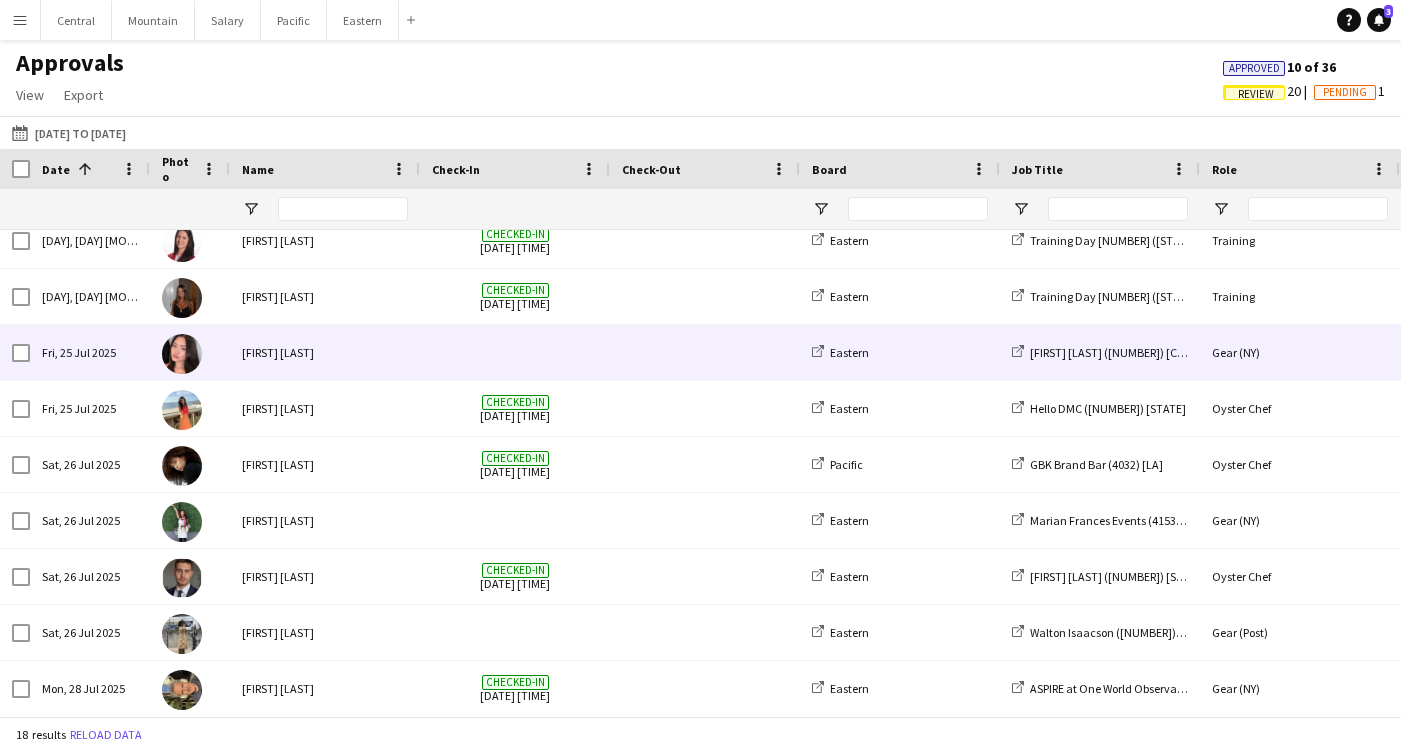 click at bounding box center (705, 352) 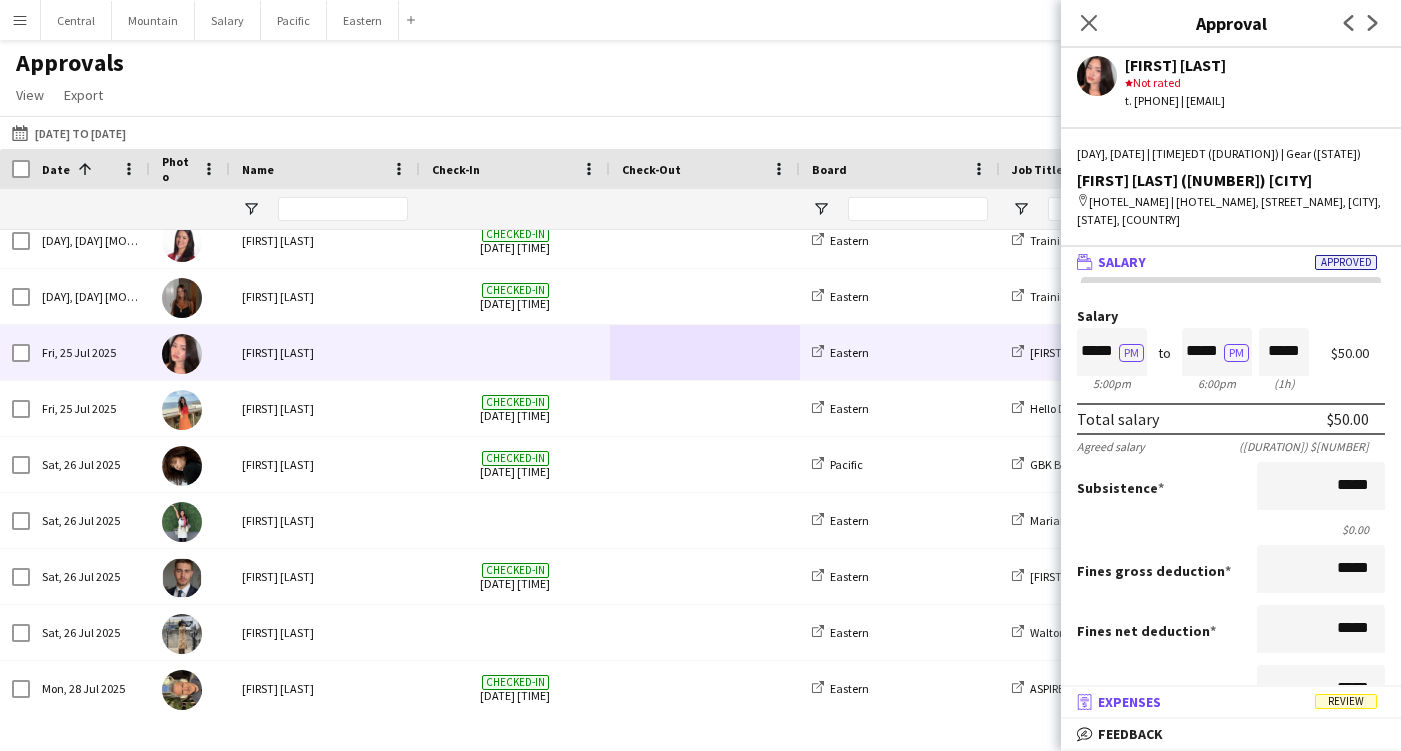 click on "receipt
Expenses   Review" at bounding box center [1231, 702] 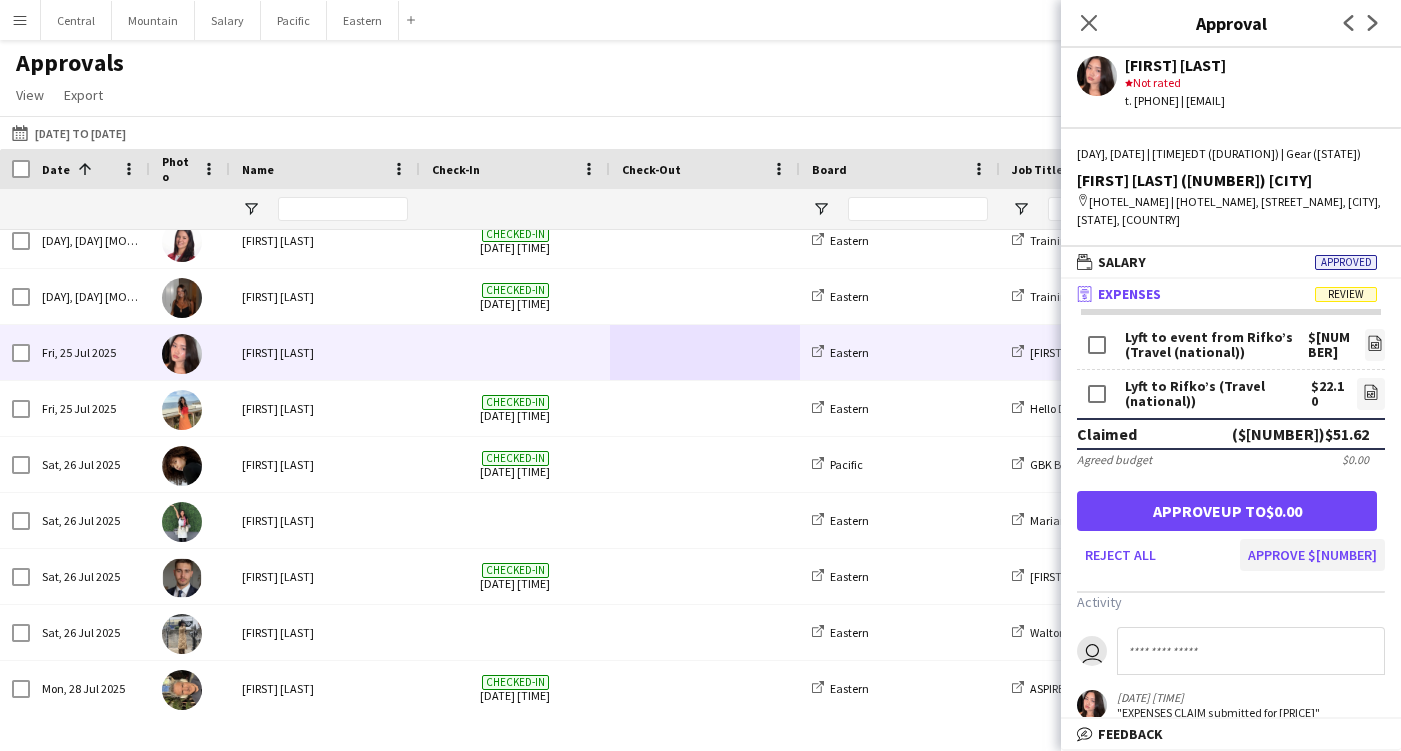 click on "Approve $[NUMBER]" at bounding box center [1312, 555] 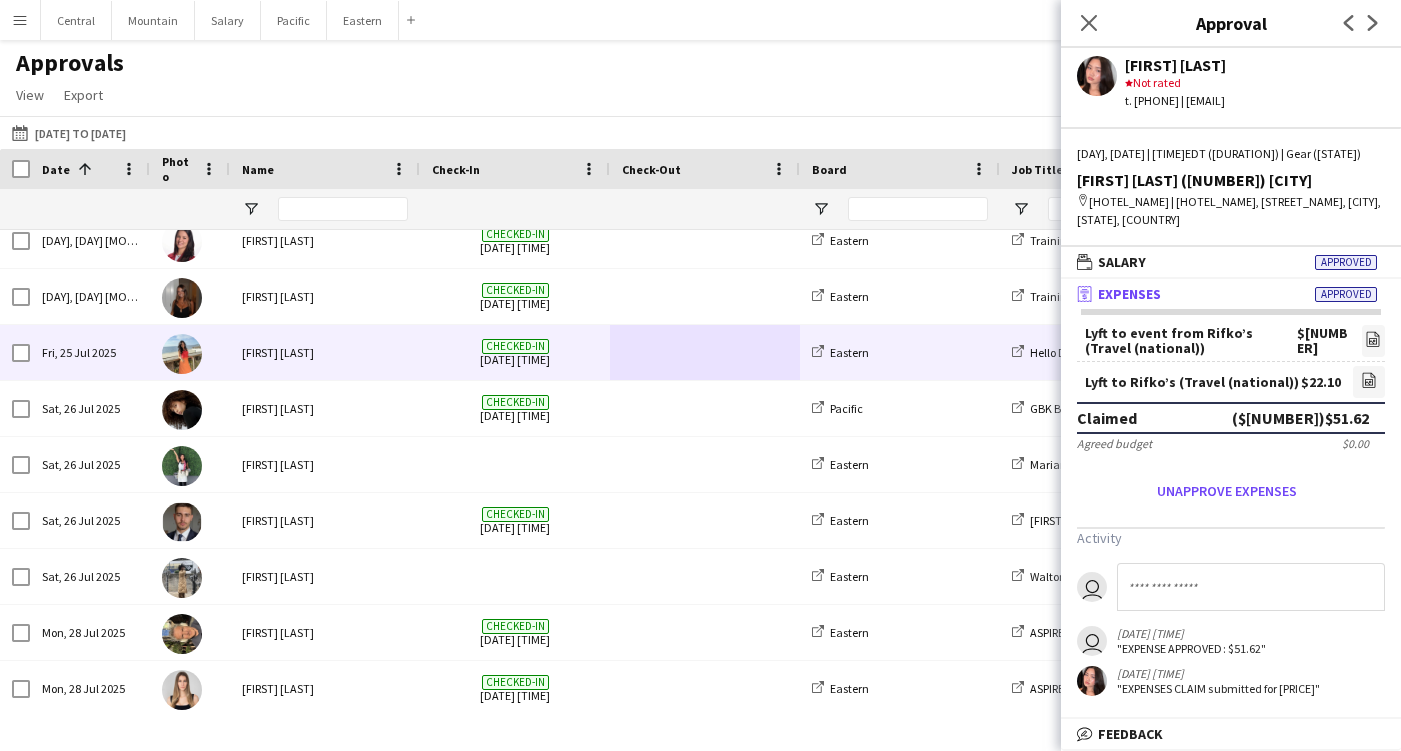 scroll, scrollTop: 290, scrollLeft: 0, axis: vertical 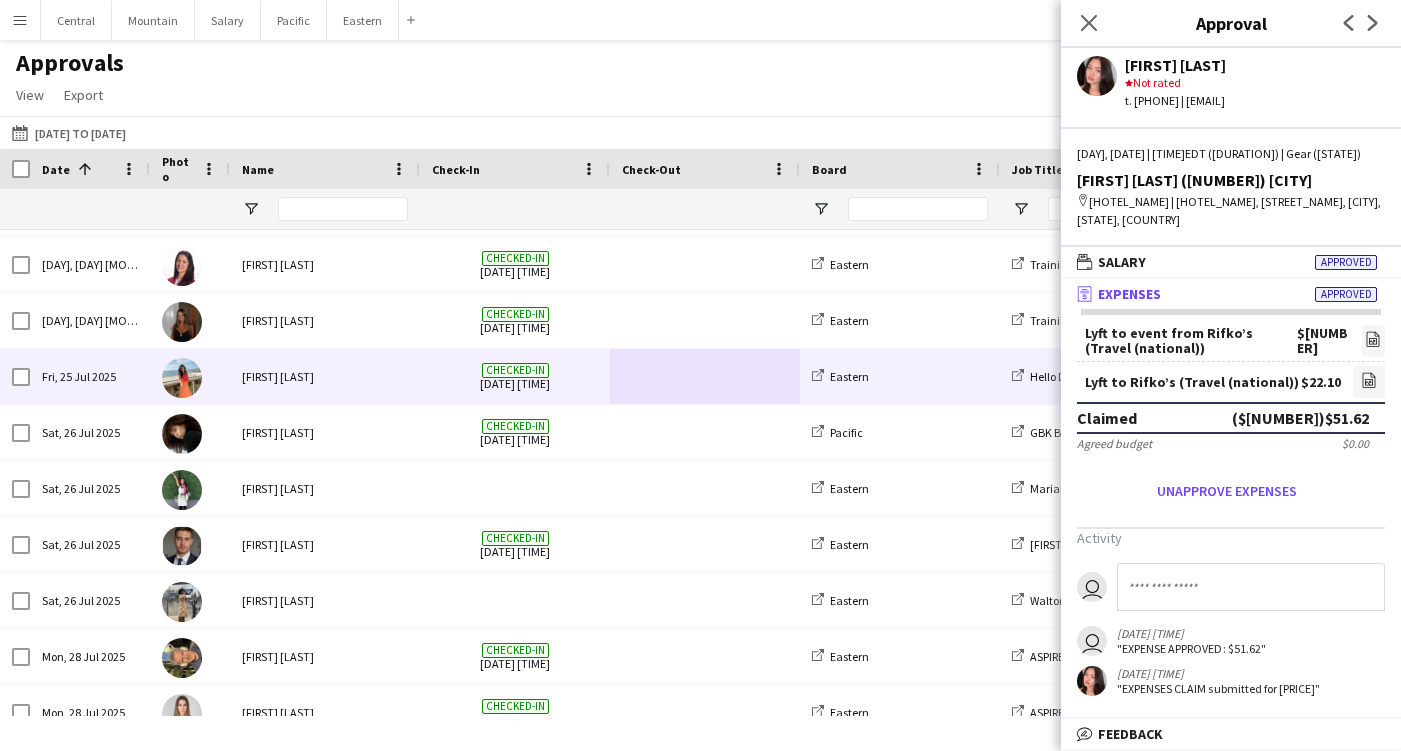 click on "[FIRST] [LAST]" at bounding box center [325, 376] 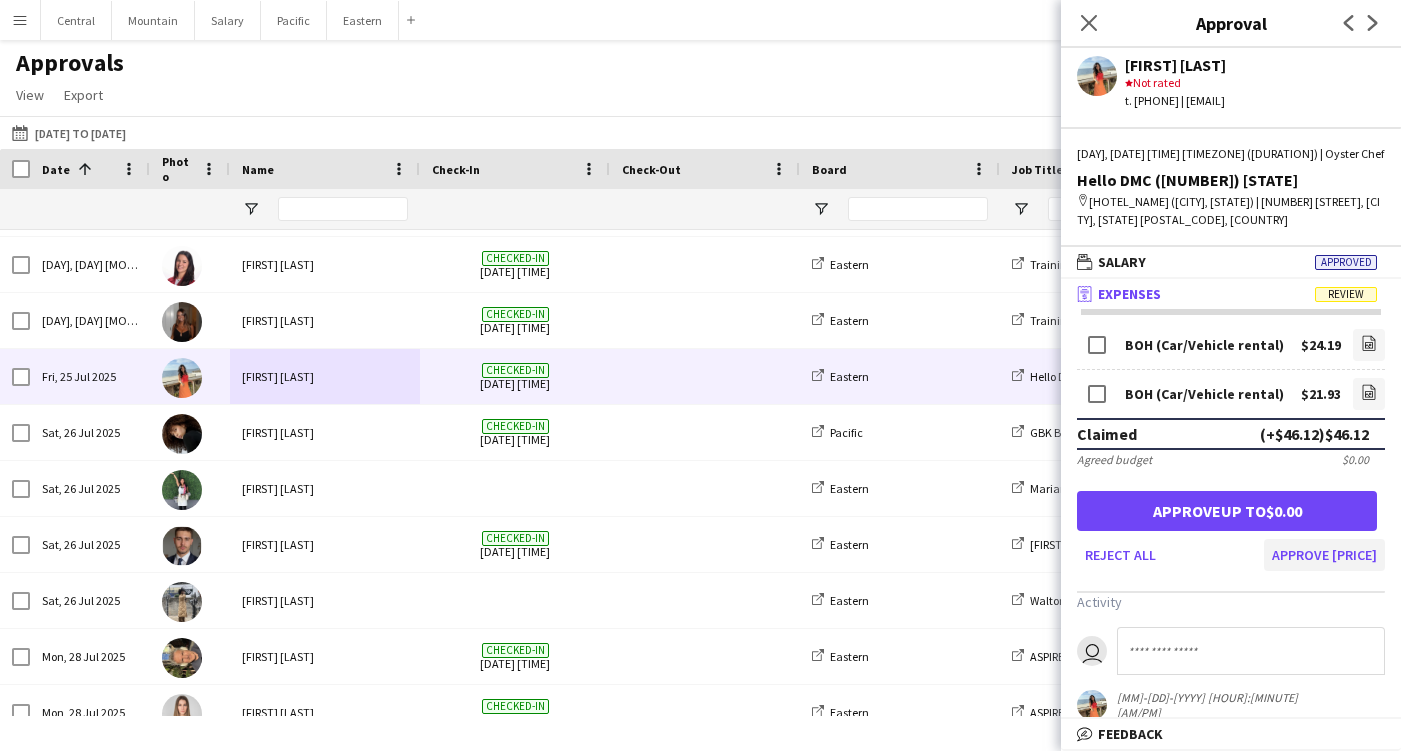 click on "Approve [PRICE]" at bounding box center [1324, 555] 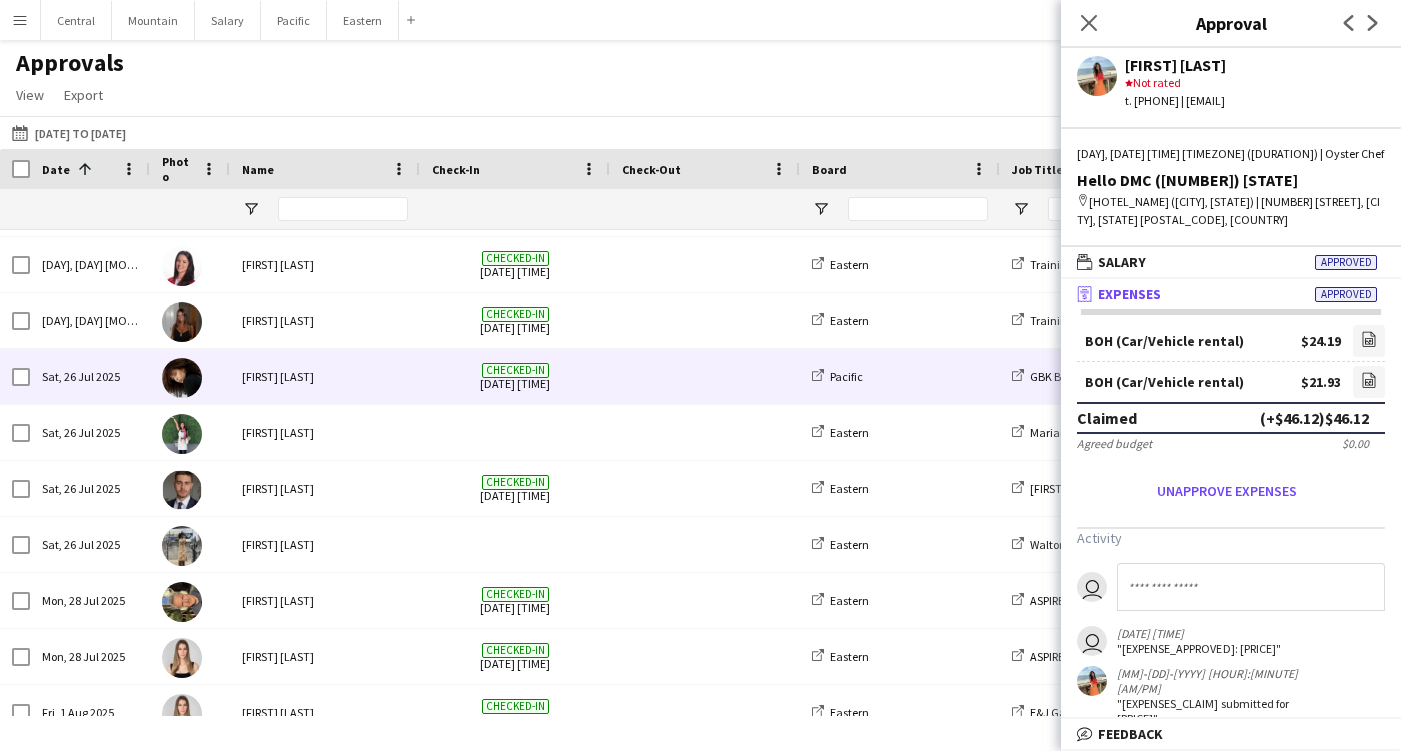 click on "[FIRST] [LAST]" at bounding box center [325, 376] 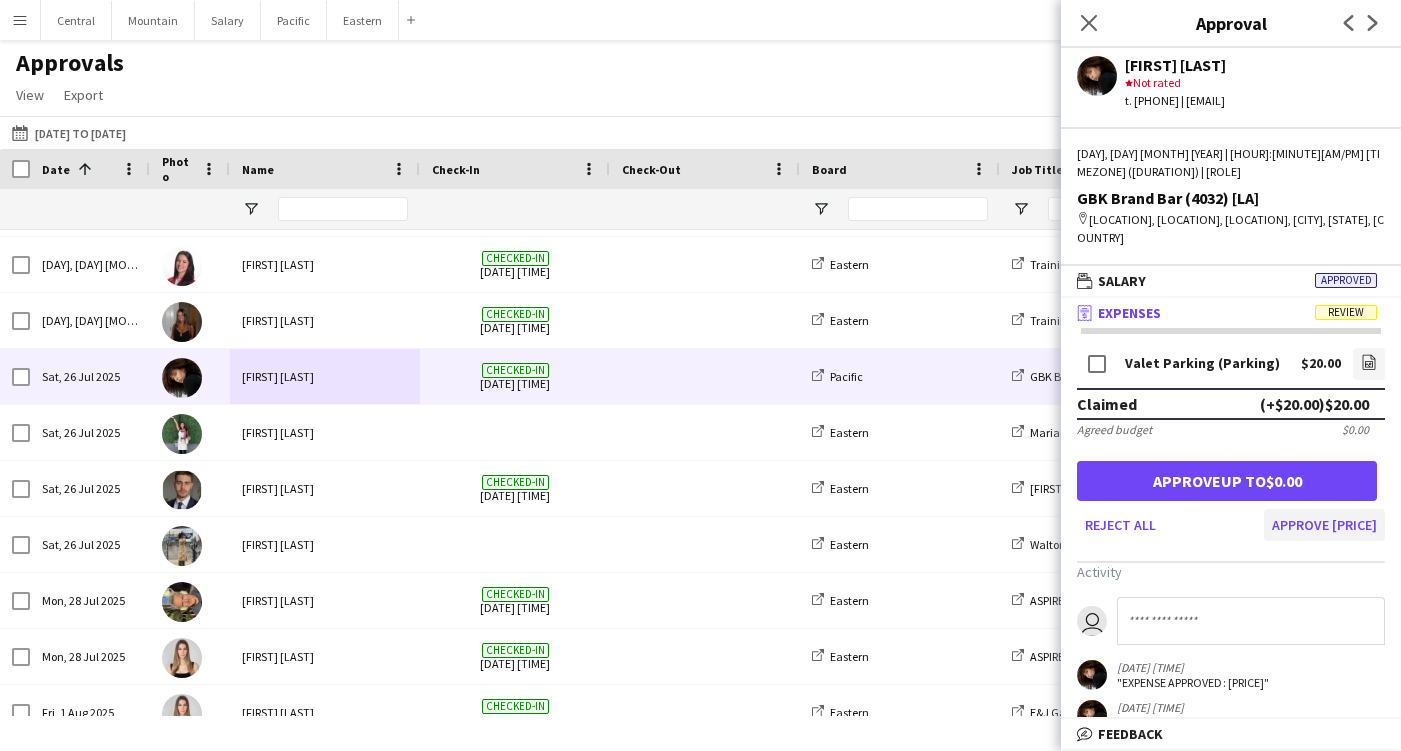 click on "Approve [PRICE]" at bounding box center (1324, 525) 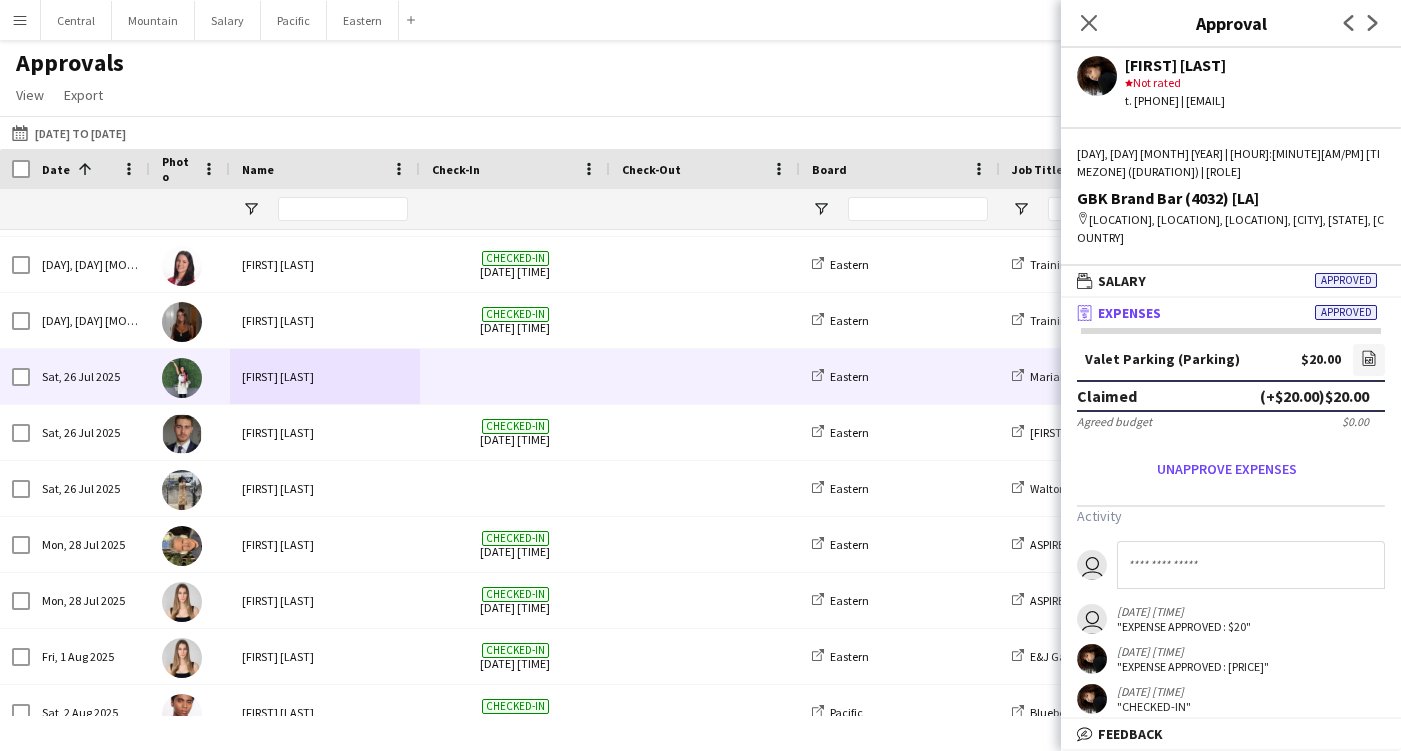 click at bounding box center [515, 376] 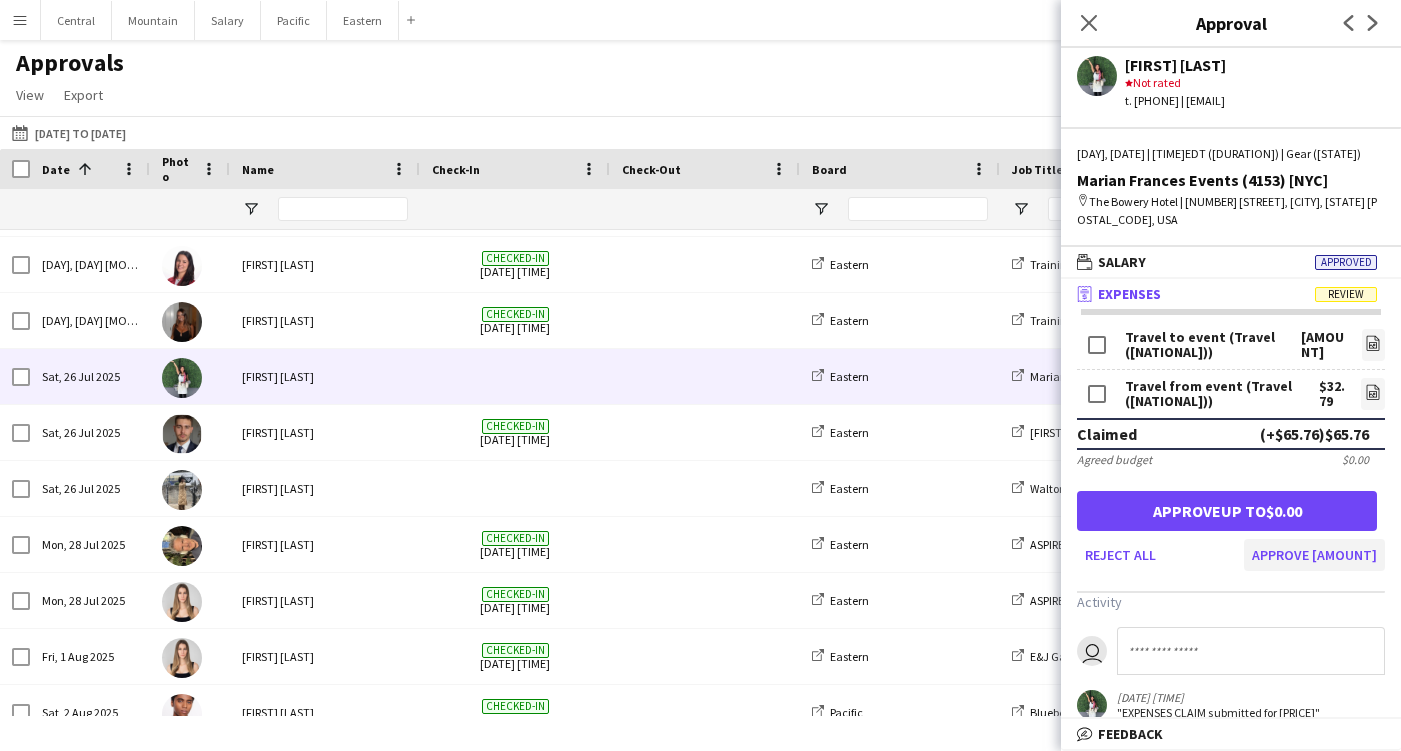 click on "Approve [AMOUNT]" at bounding box center (1314, 555) 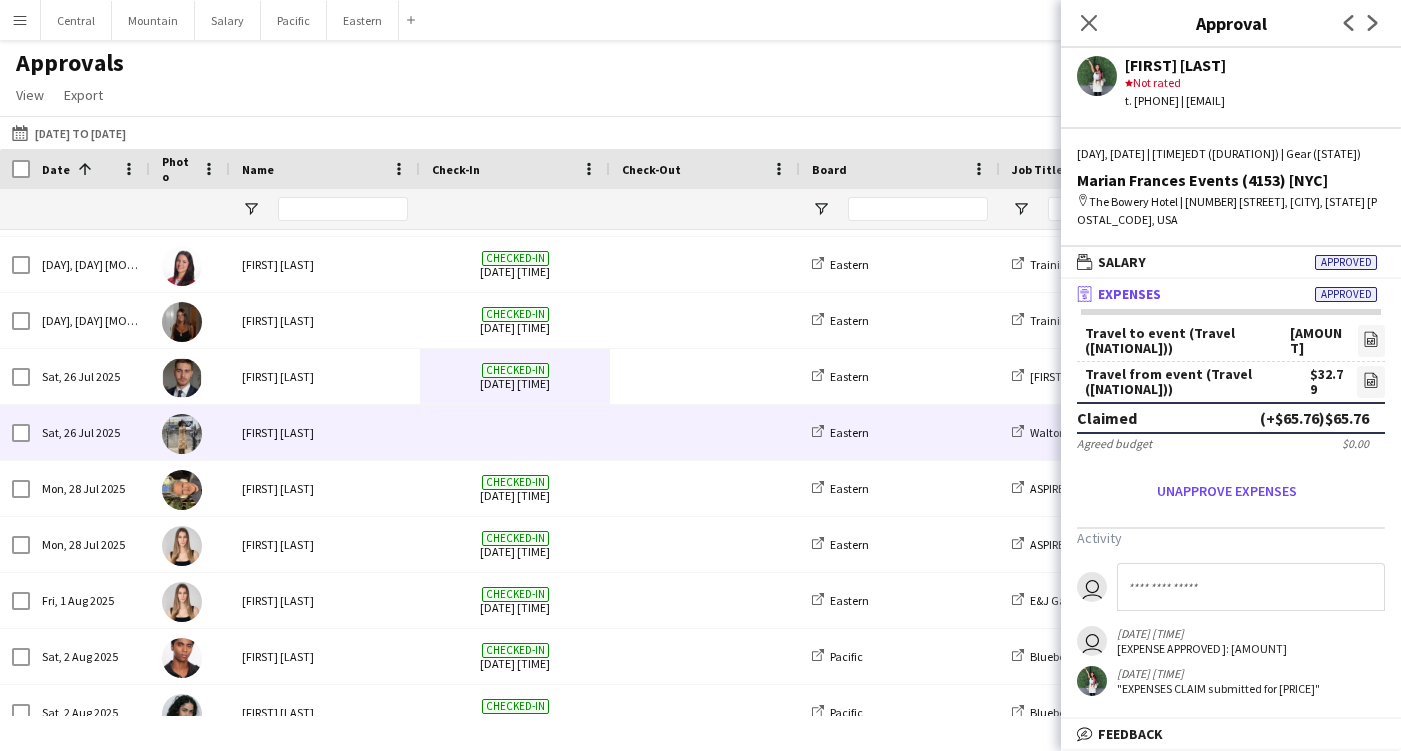 scroll, scrollTop: 286, scrollLeft: 0, axis: vertical 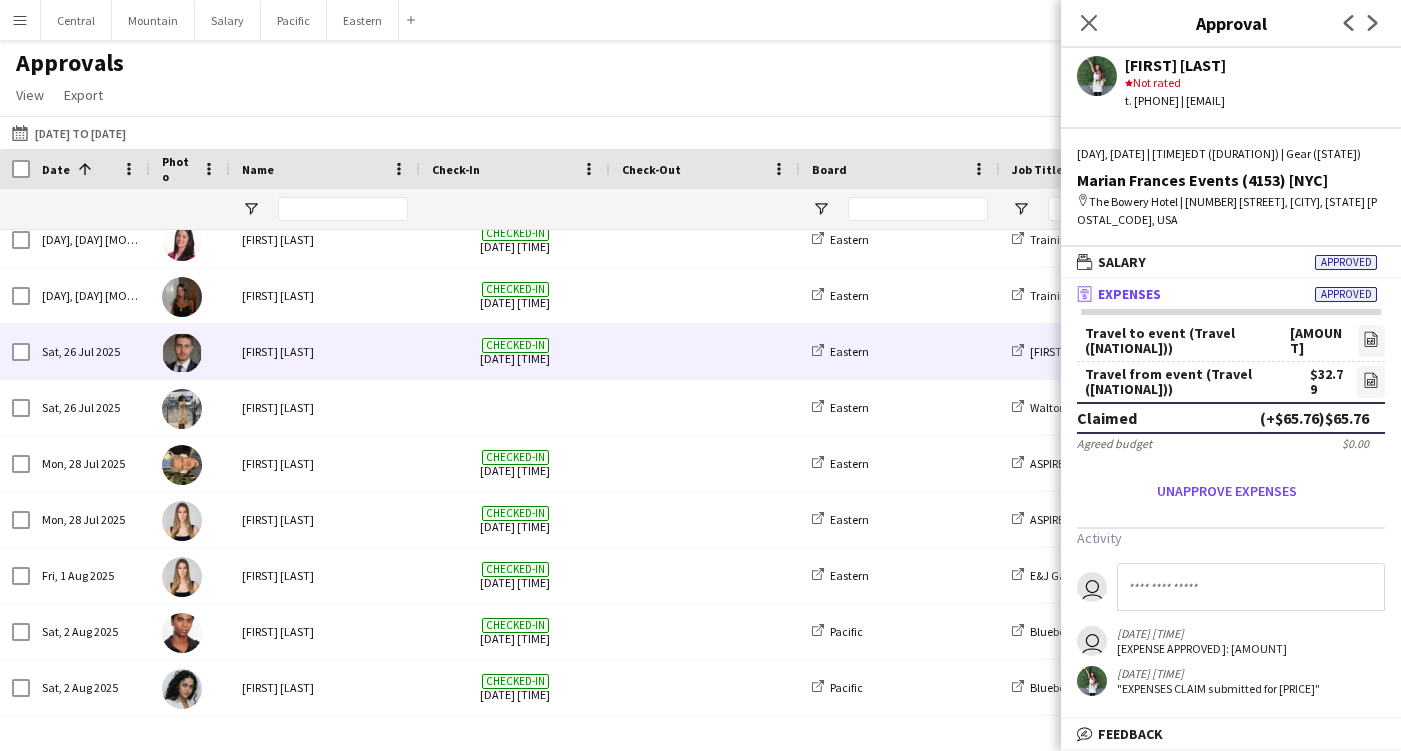 click on "[FIRST] [LAST]" at bounding box center [325, 351] 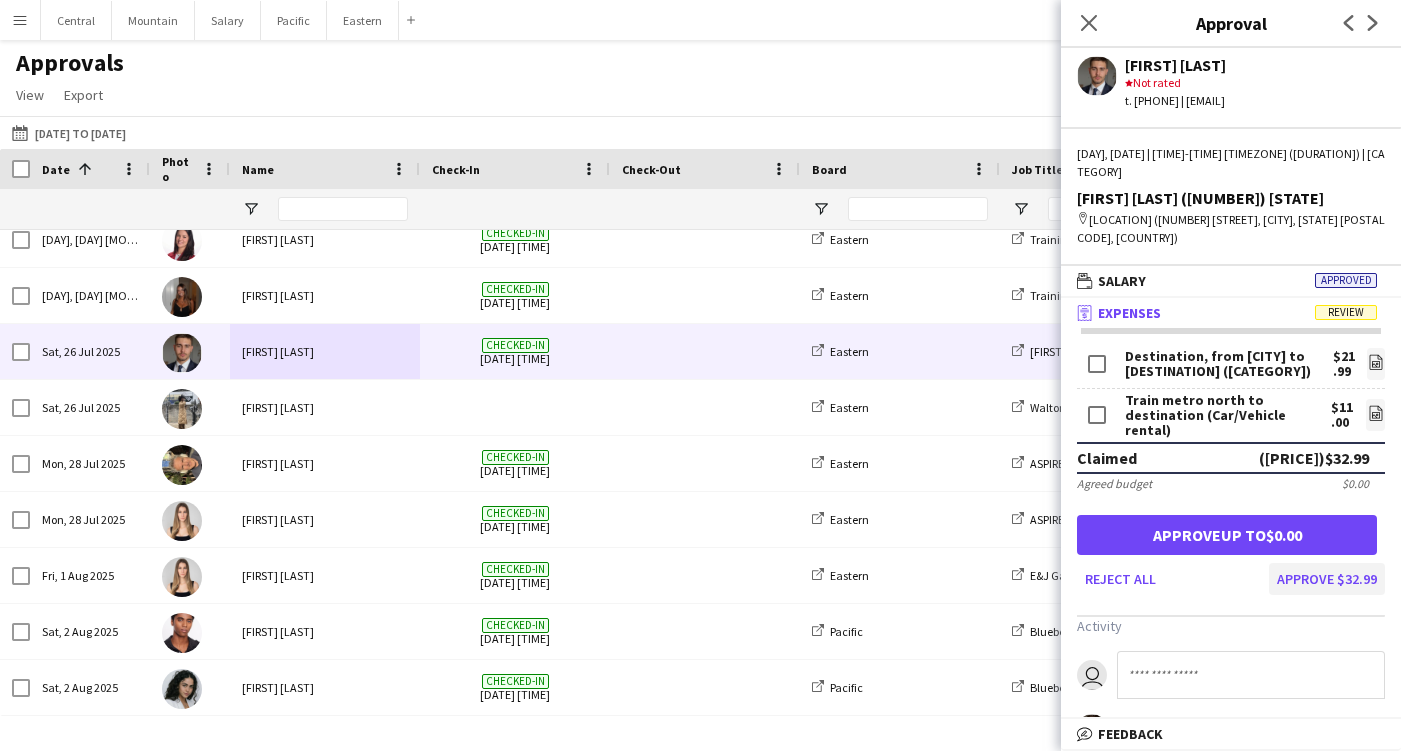 click on "Approve $32.99" at bounding box center (1327, 579) 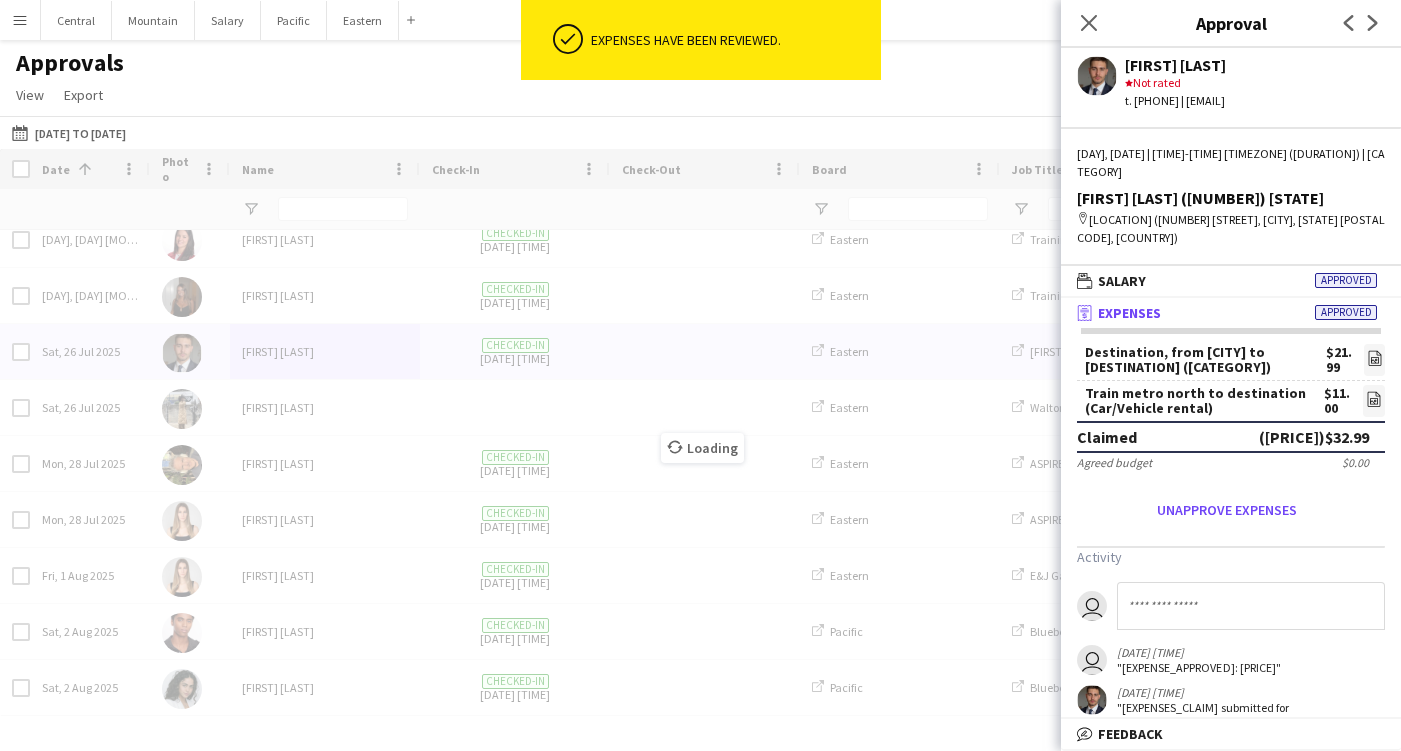 scroll, scrollTop: 242, scrollLeft: 0, axis: vertical 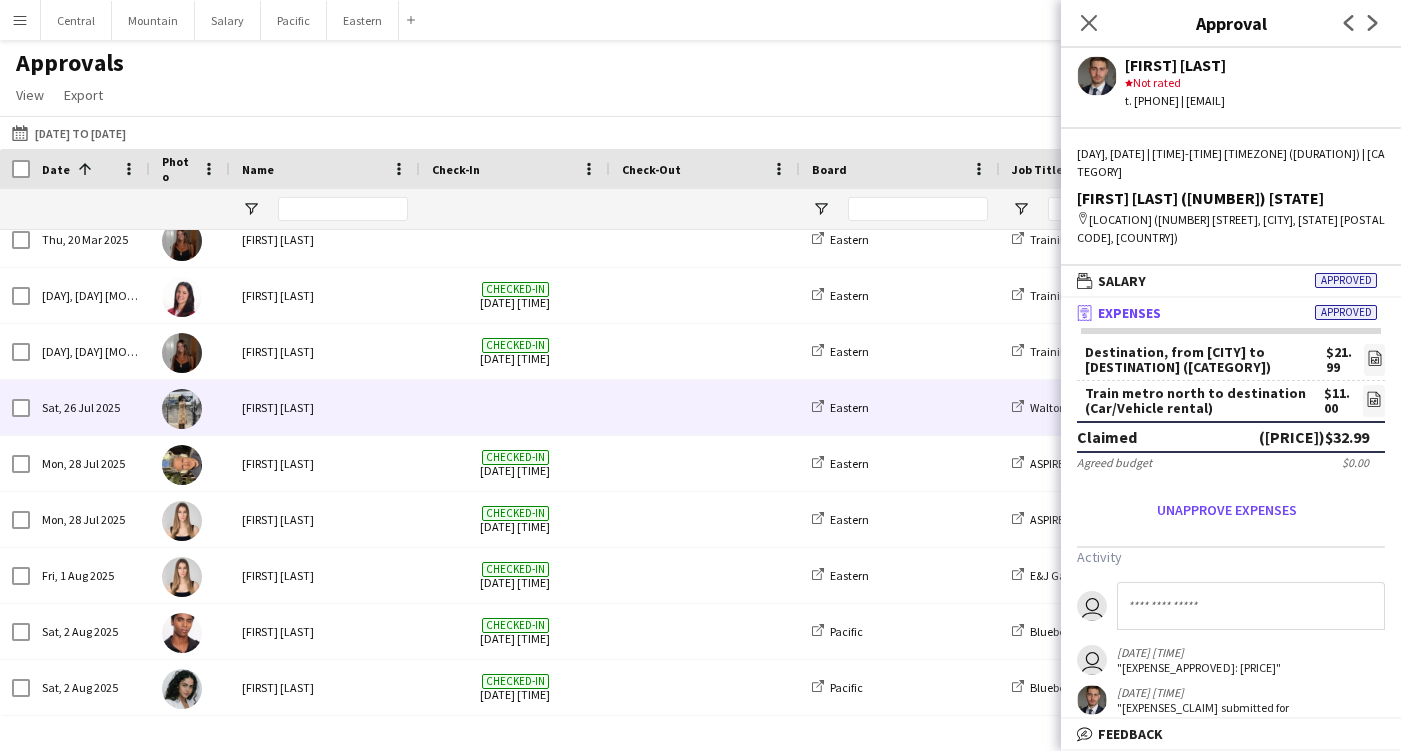 click on "[FIRST] [LAST]" at bounding box center [325, 407] 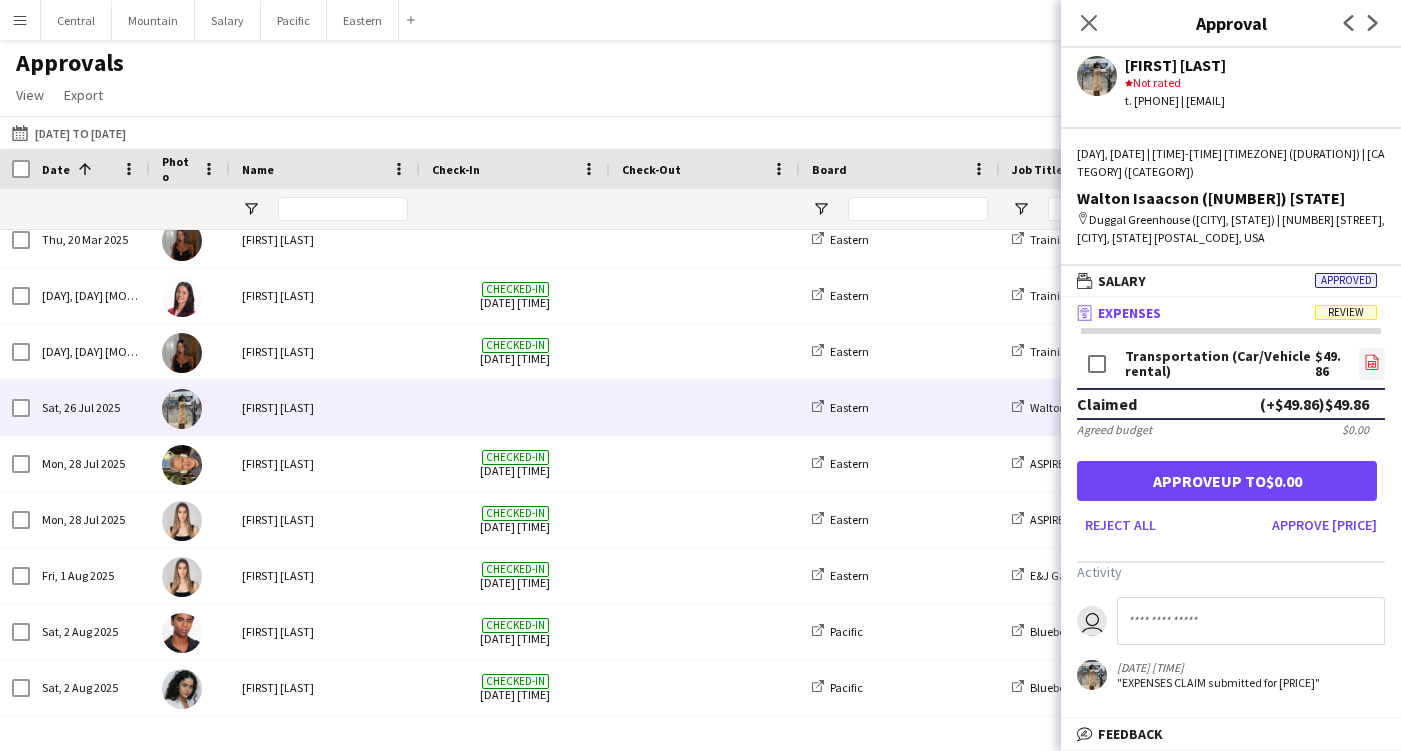 click 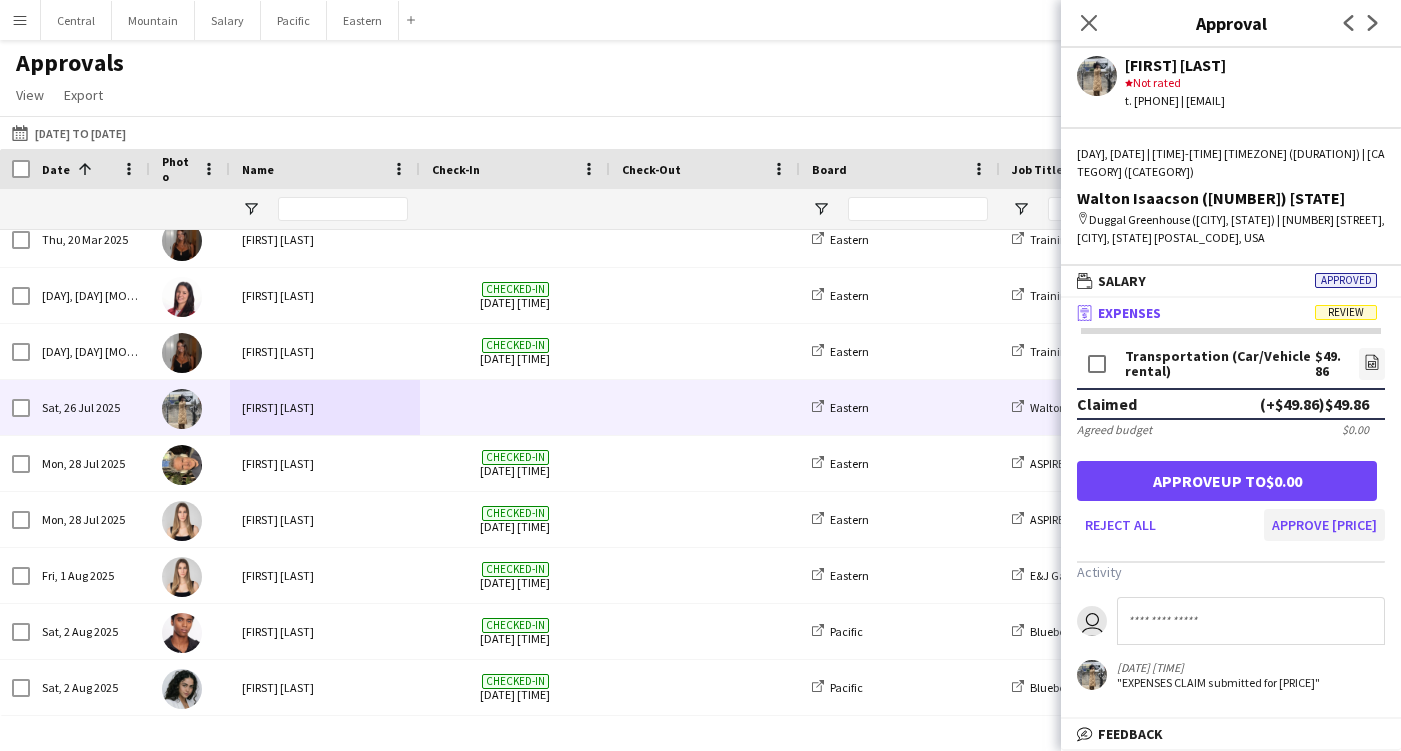 click on "Approve [PRICE]" at bounding box center (1324, 525) 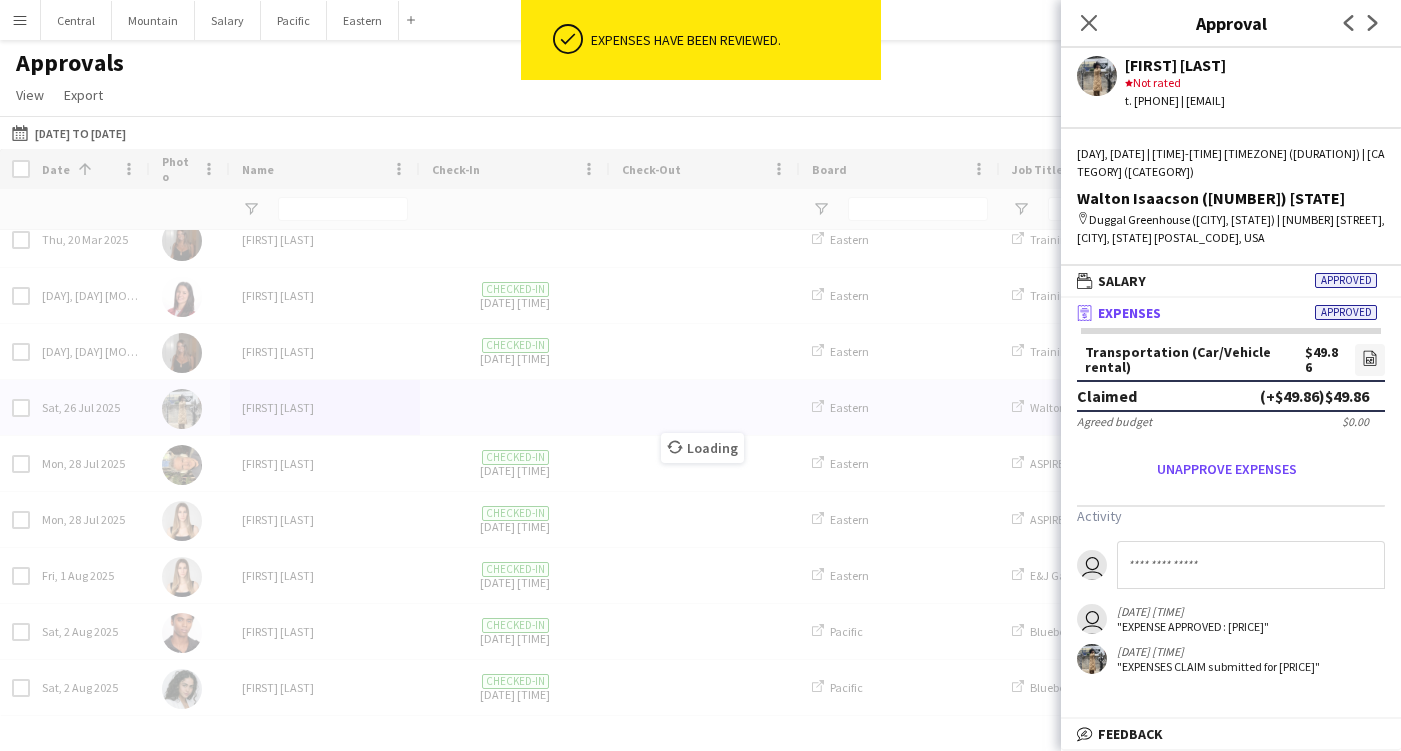 scroll, scrollTop: 186, scrollLeft: 0, axis: vertical 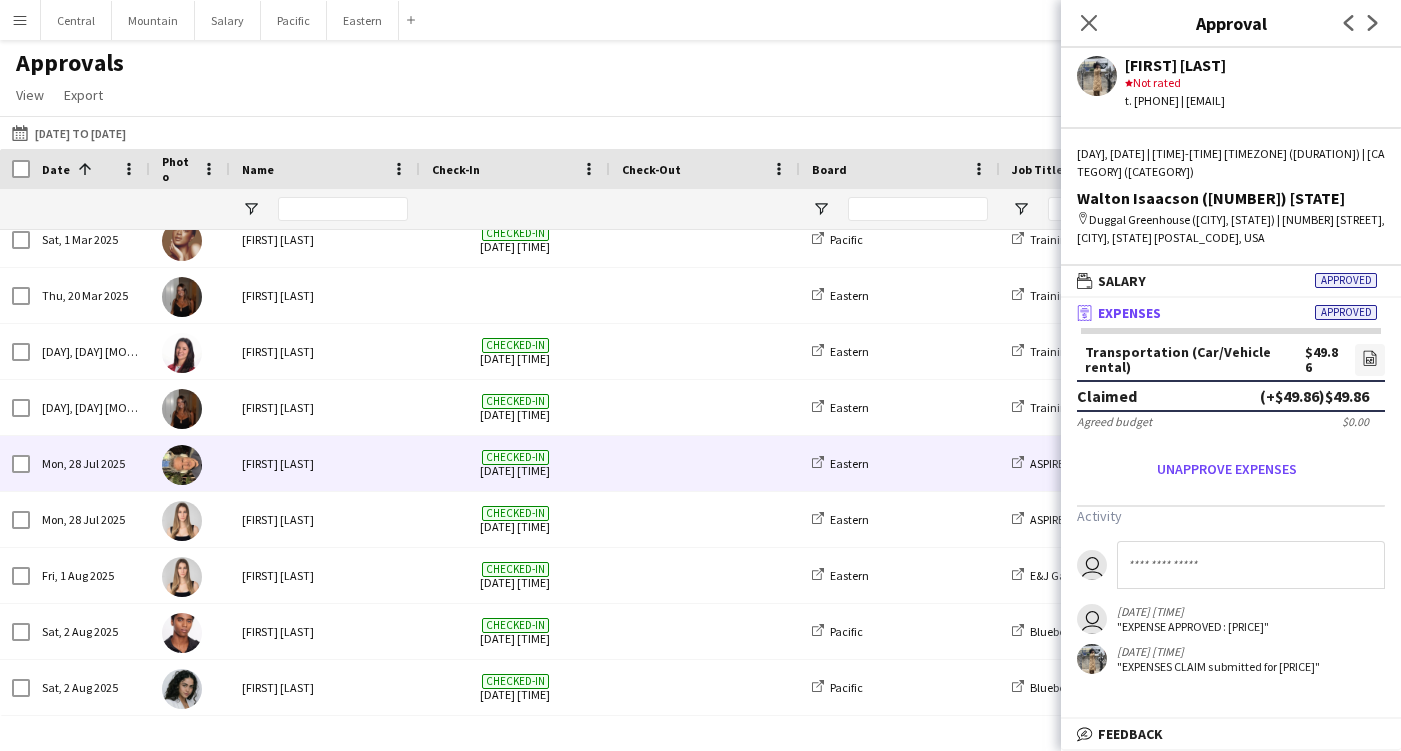 click on "[FIRST] [LAST]" at bounding box center [325, 463] 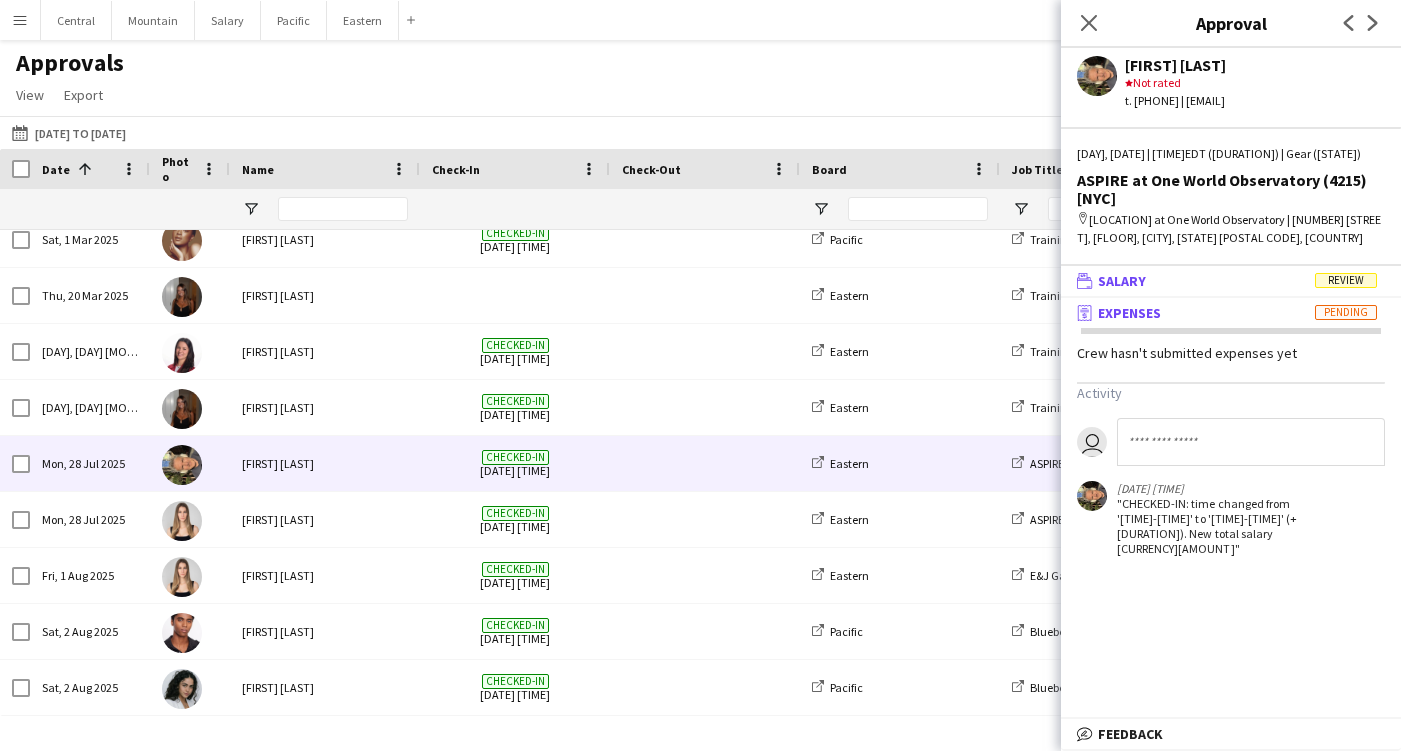 click on "wallet
Salary   Review" at bounding box center (1227, 281) 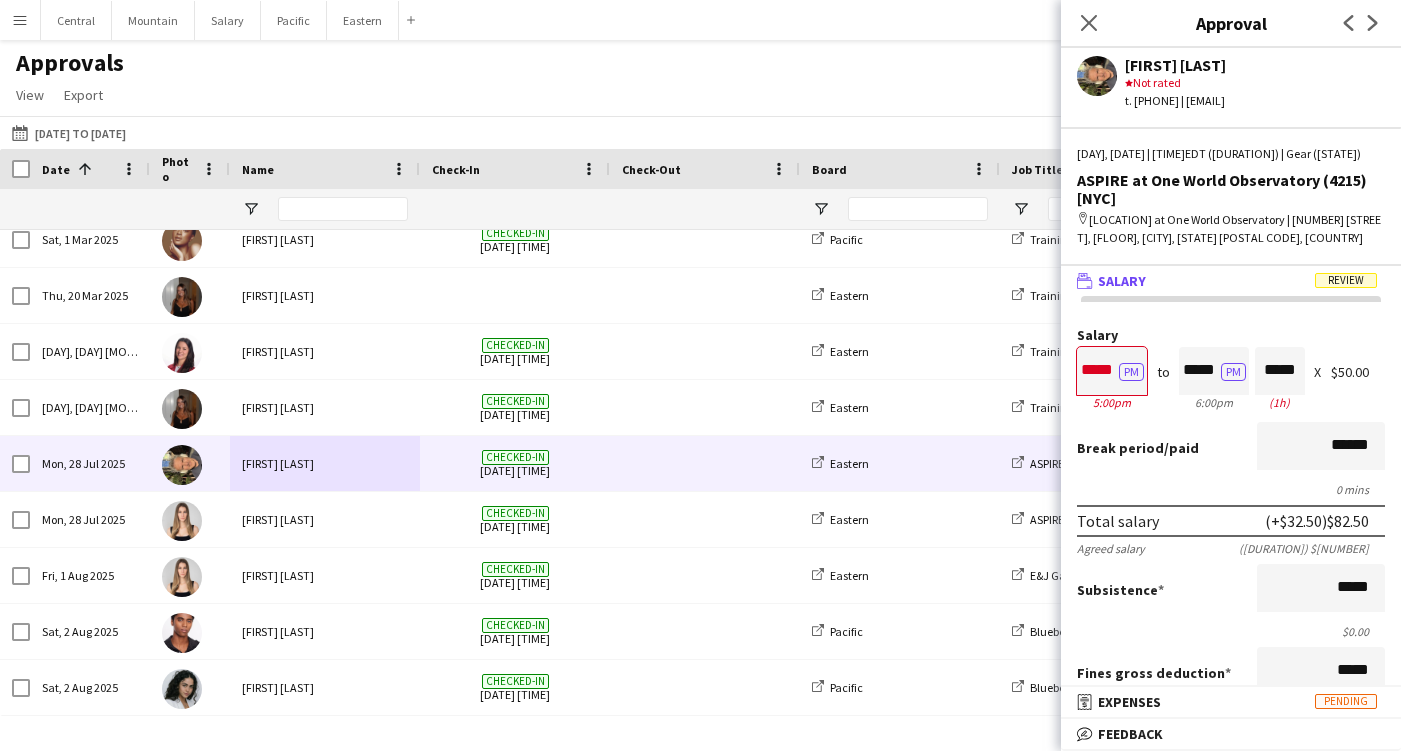 click on "wallet
Salary   Review" at bounding box center (1227, 281) 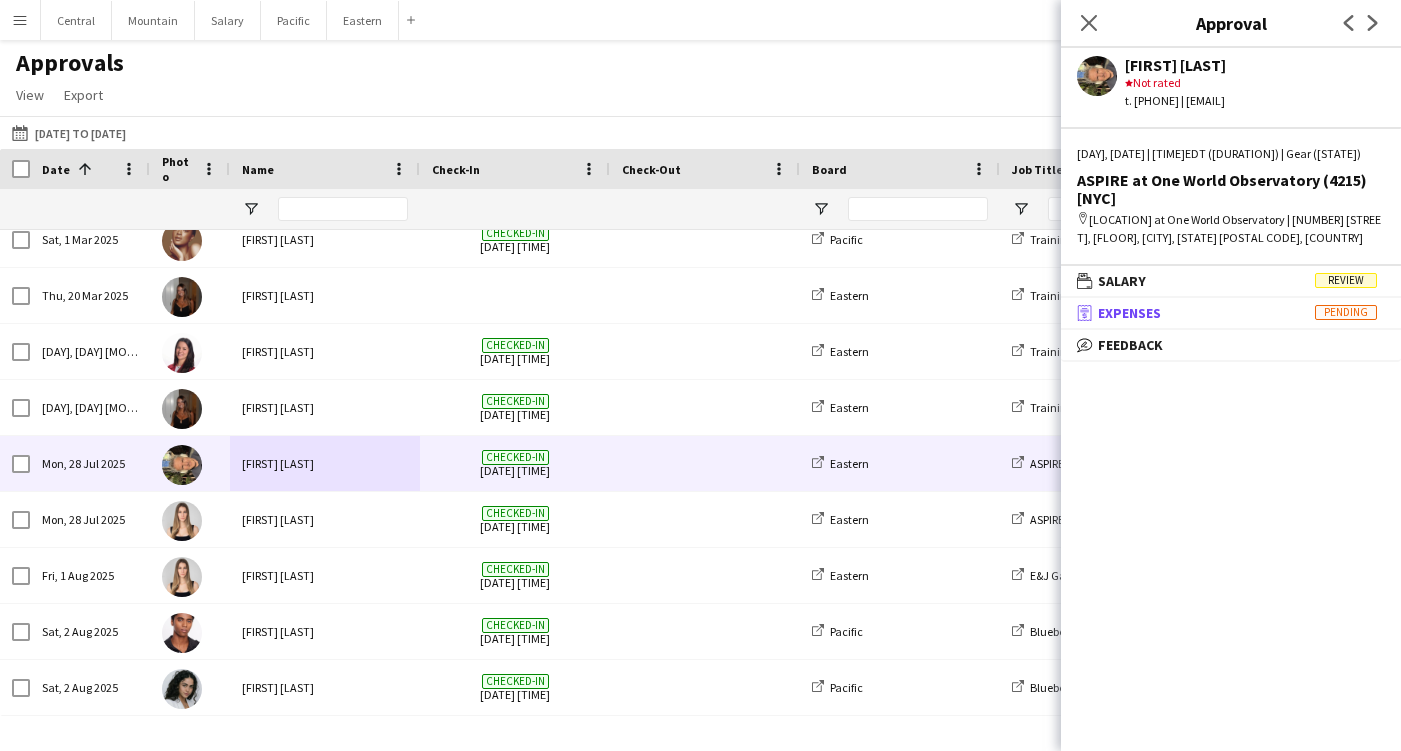 click on "receipt
Expenses   Pending" at bounding box center (1227, 313) 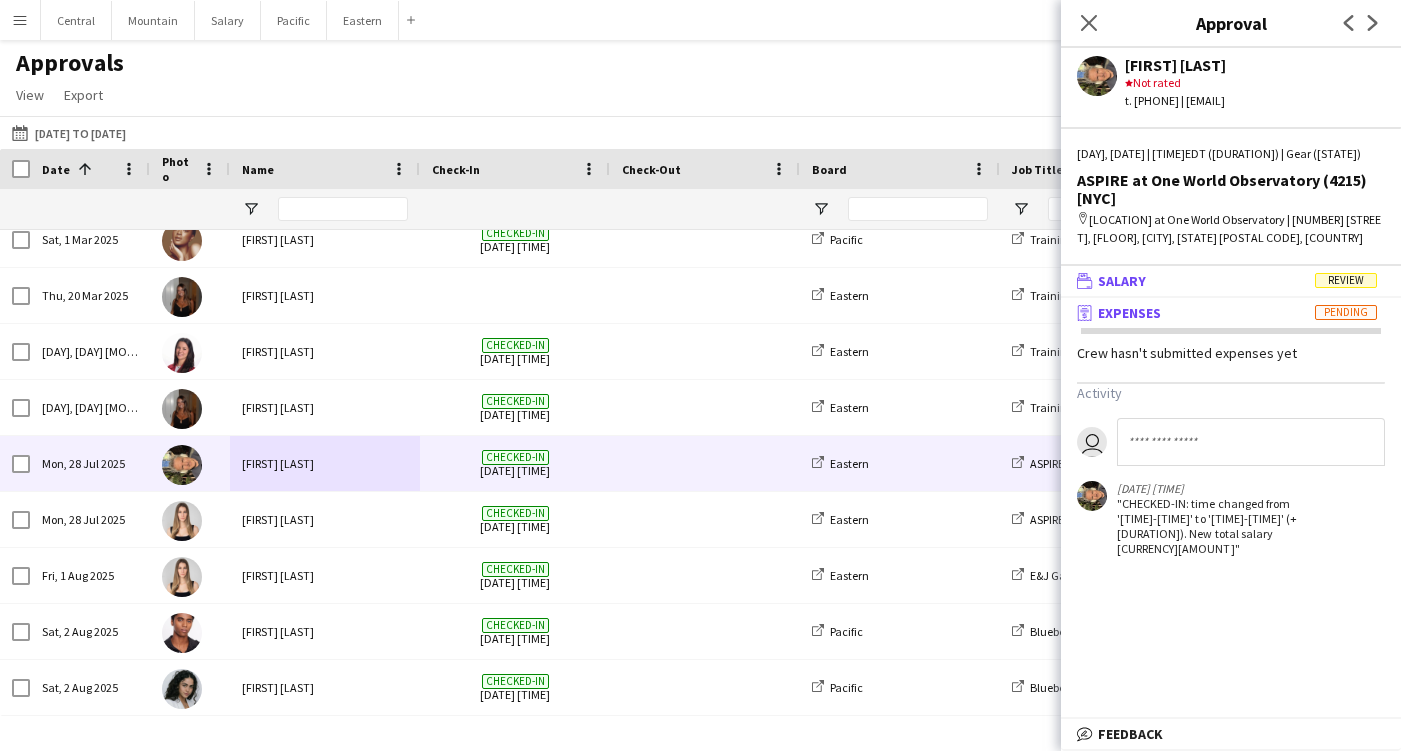 click on "wallet
Salary   Review" at bounding box center (1227, 281) 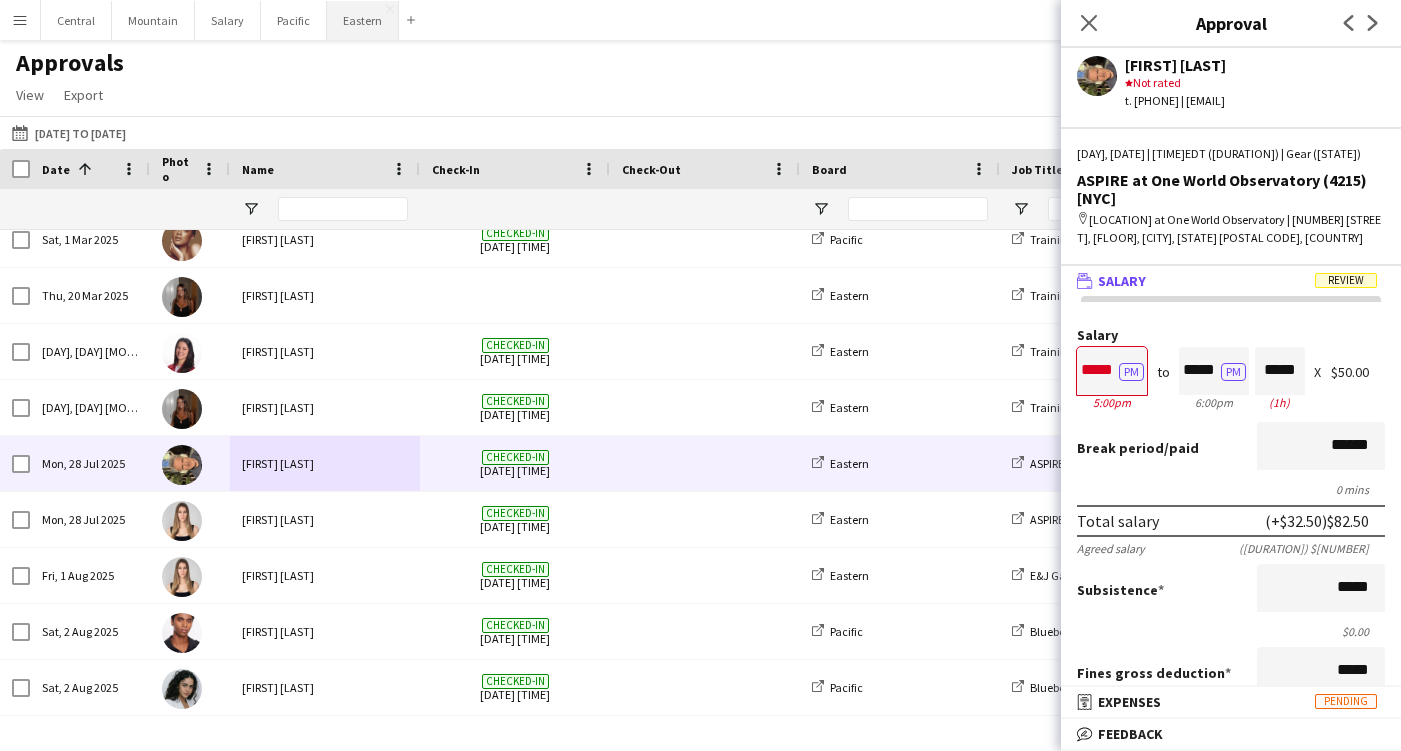 click on "Eastern
Close" at bounding box center [363, 20] 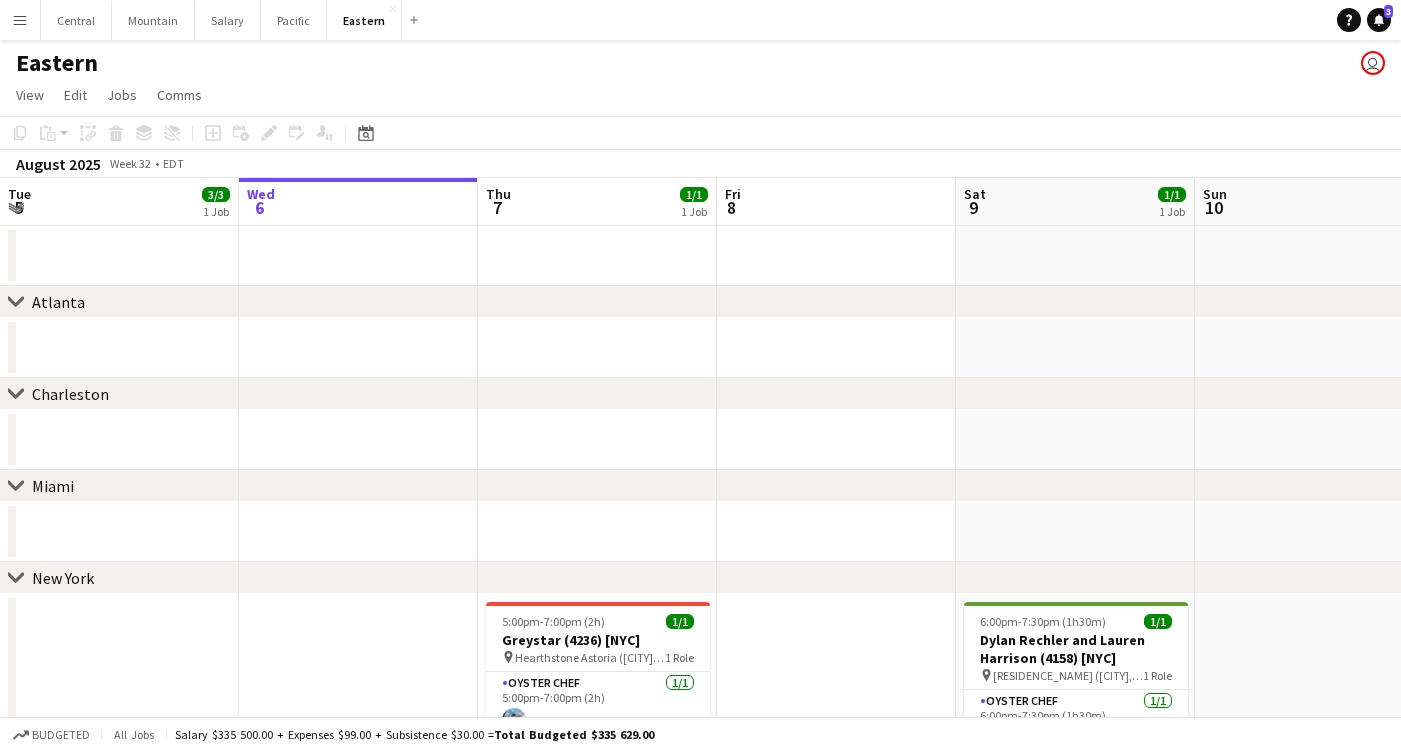 click on "Date picker
AUG 2025 AUG 2025 Monday M Tuesday T Wednesday W Thursday T Friday F Saturday S Sunday S  AUG   1   2   3   4   5   6   7   8   9   10   11   12   13   14   15   16   17   18   19   20   21   22   23   24   25   26   27   28   29   30   31
Comparison range
Comparison range
Today" 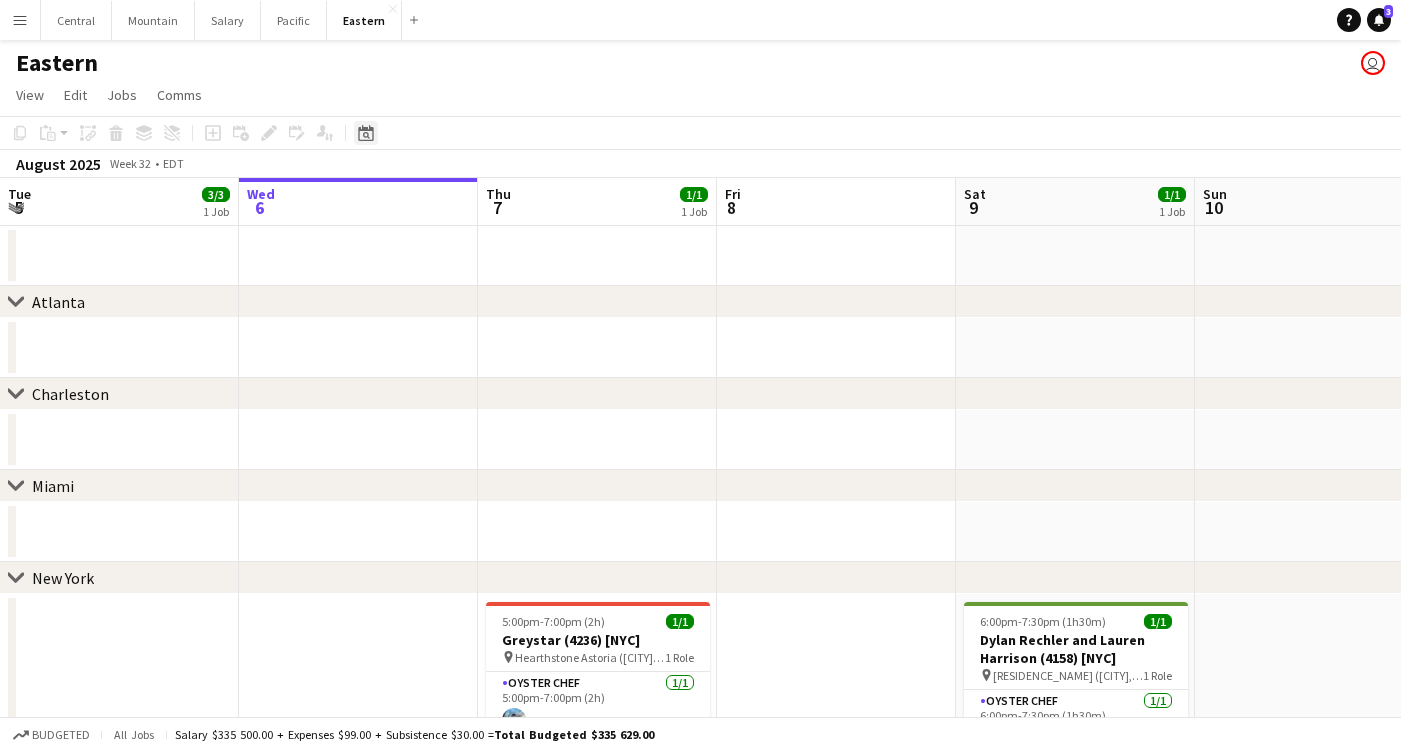 click on "Date picker" 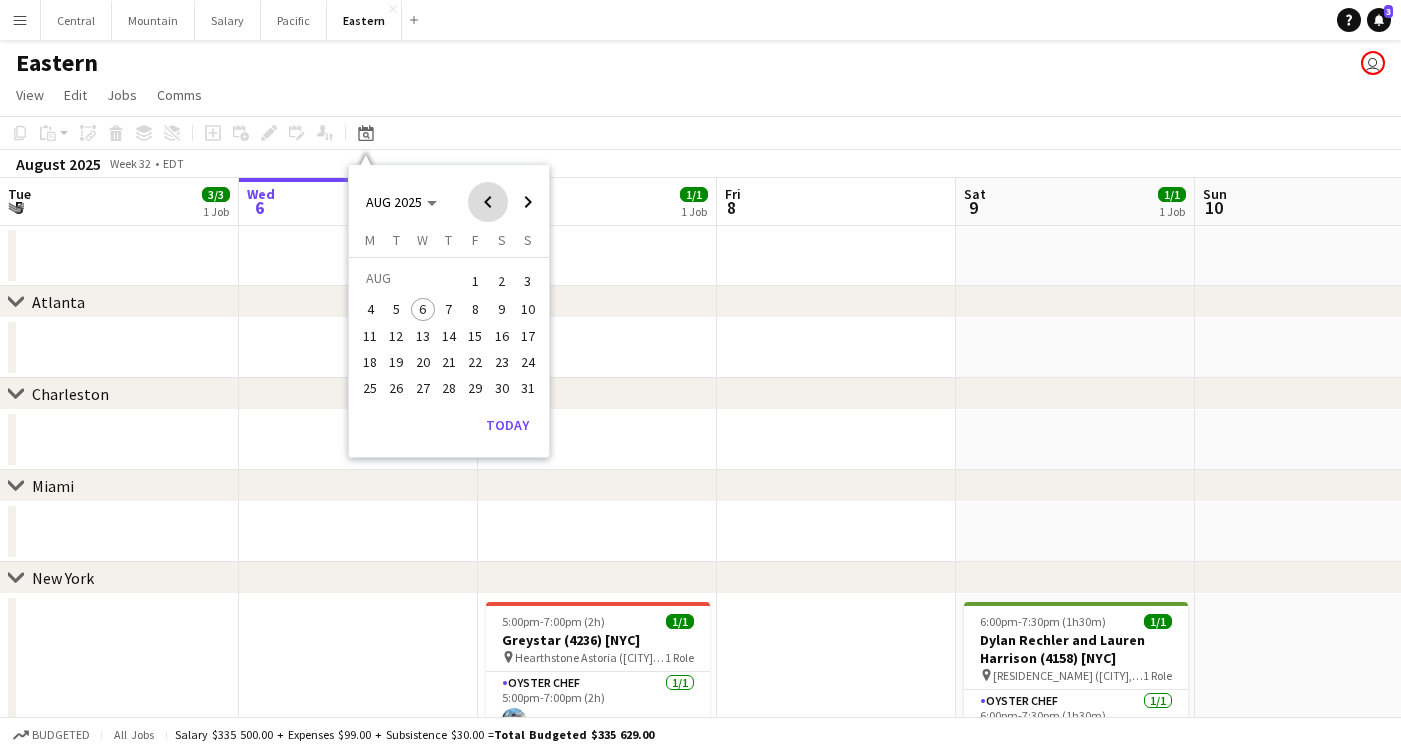 click at bounding box center [488, 202] 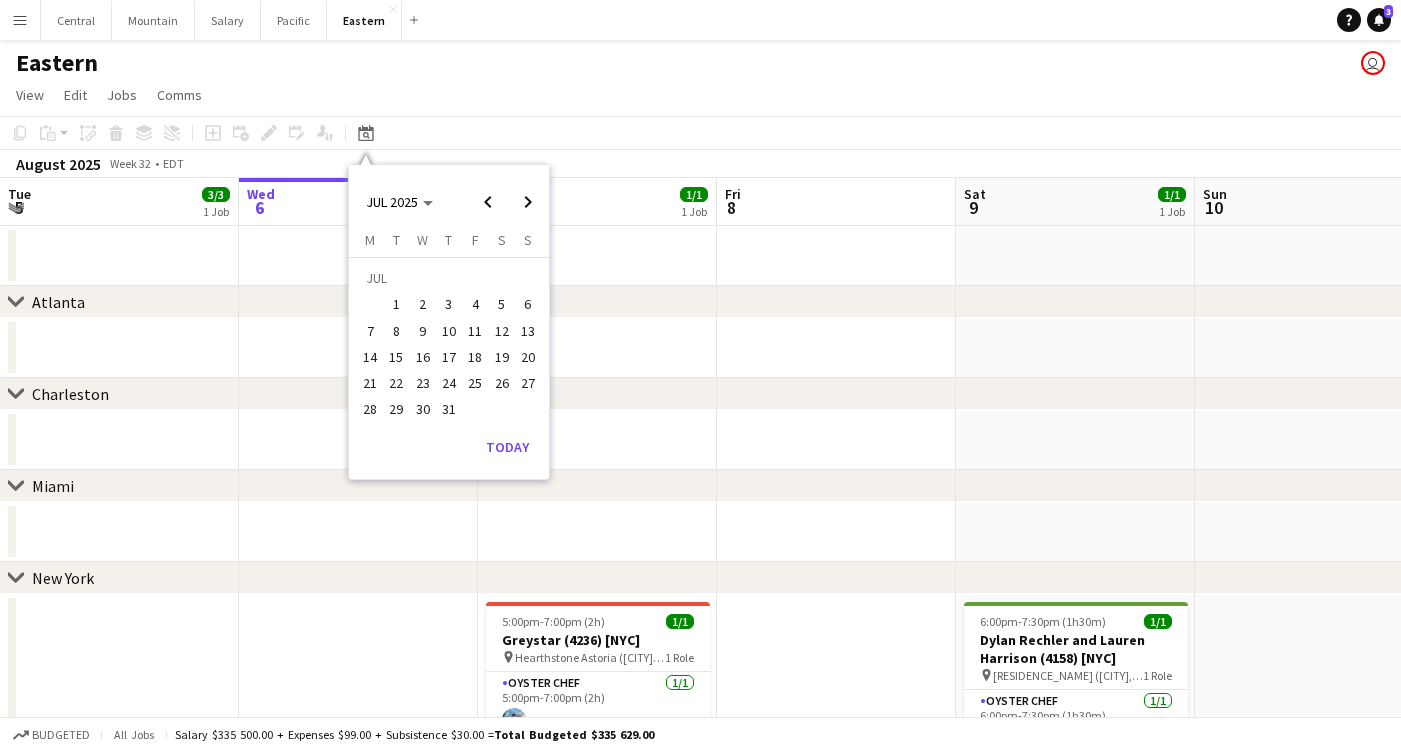 click on "28" at bounding box center [370, 410] 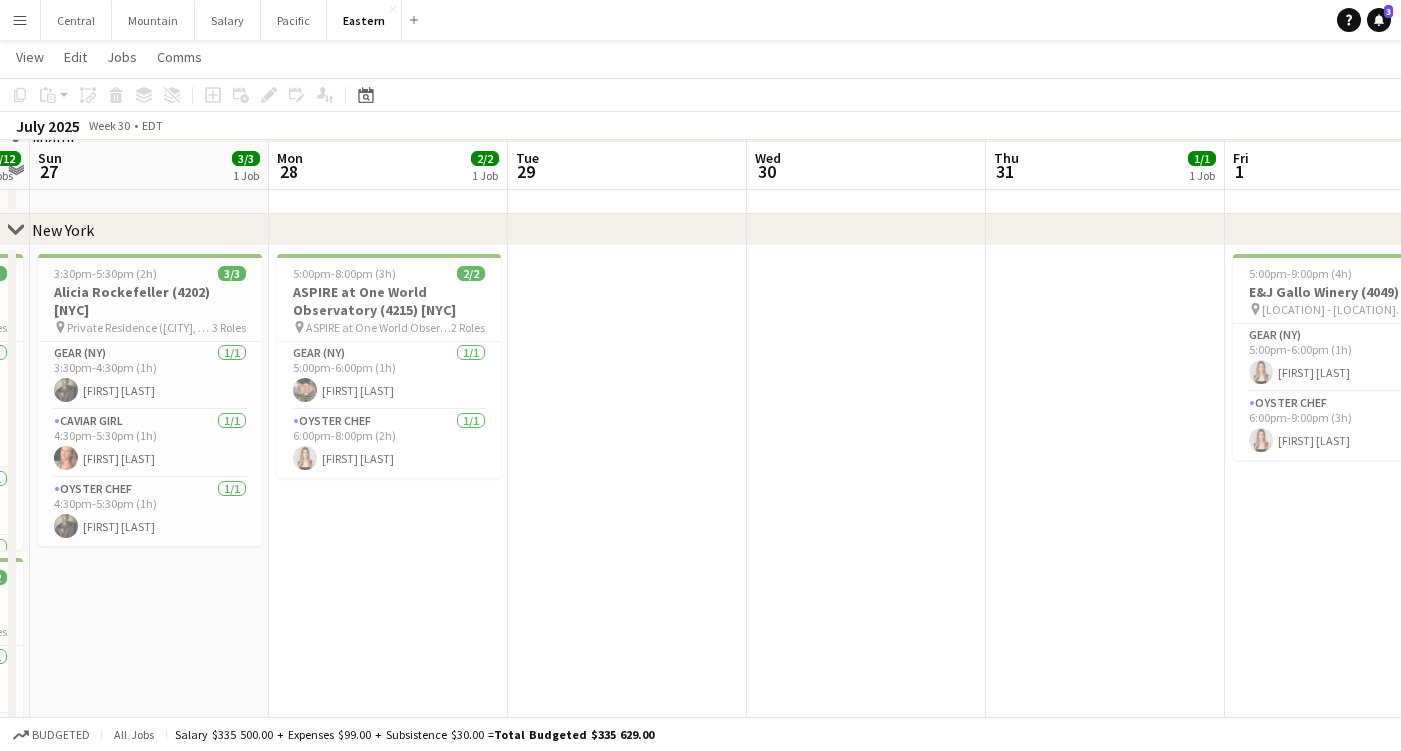 click on "ASPIRE at One World Observatory (4215) [NYC]" at bounding box center [389, 301] 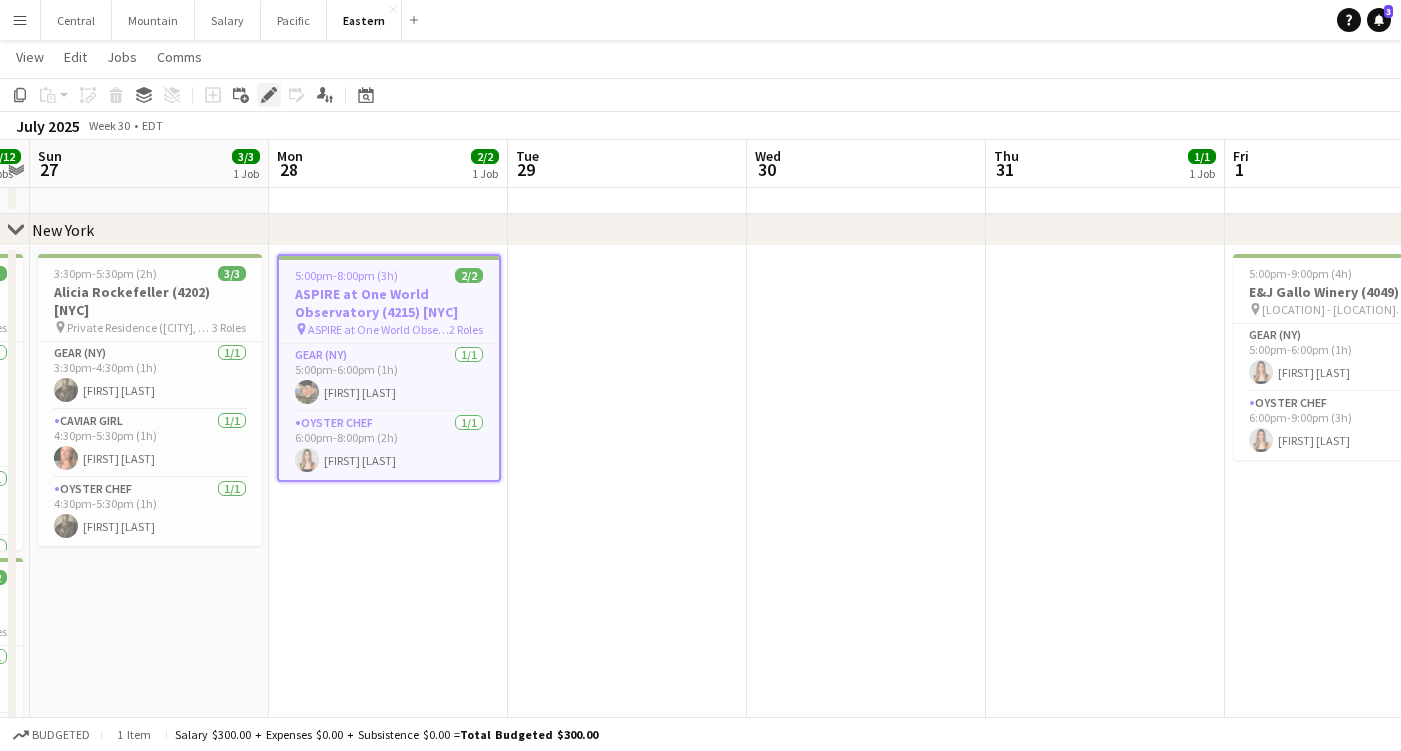 click on "Edit" 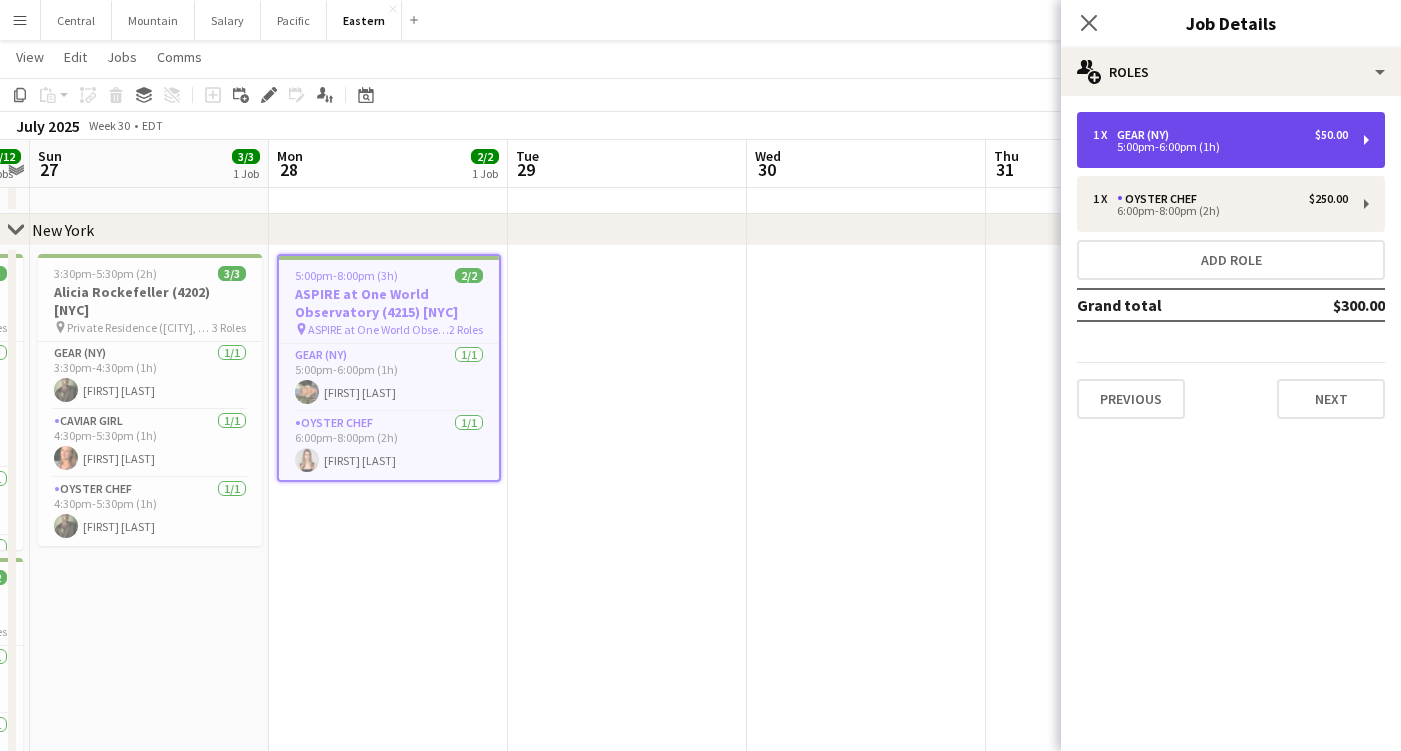 click on "5:00pm-6:00pm (1h)" at bounding box center [1220, 147] 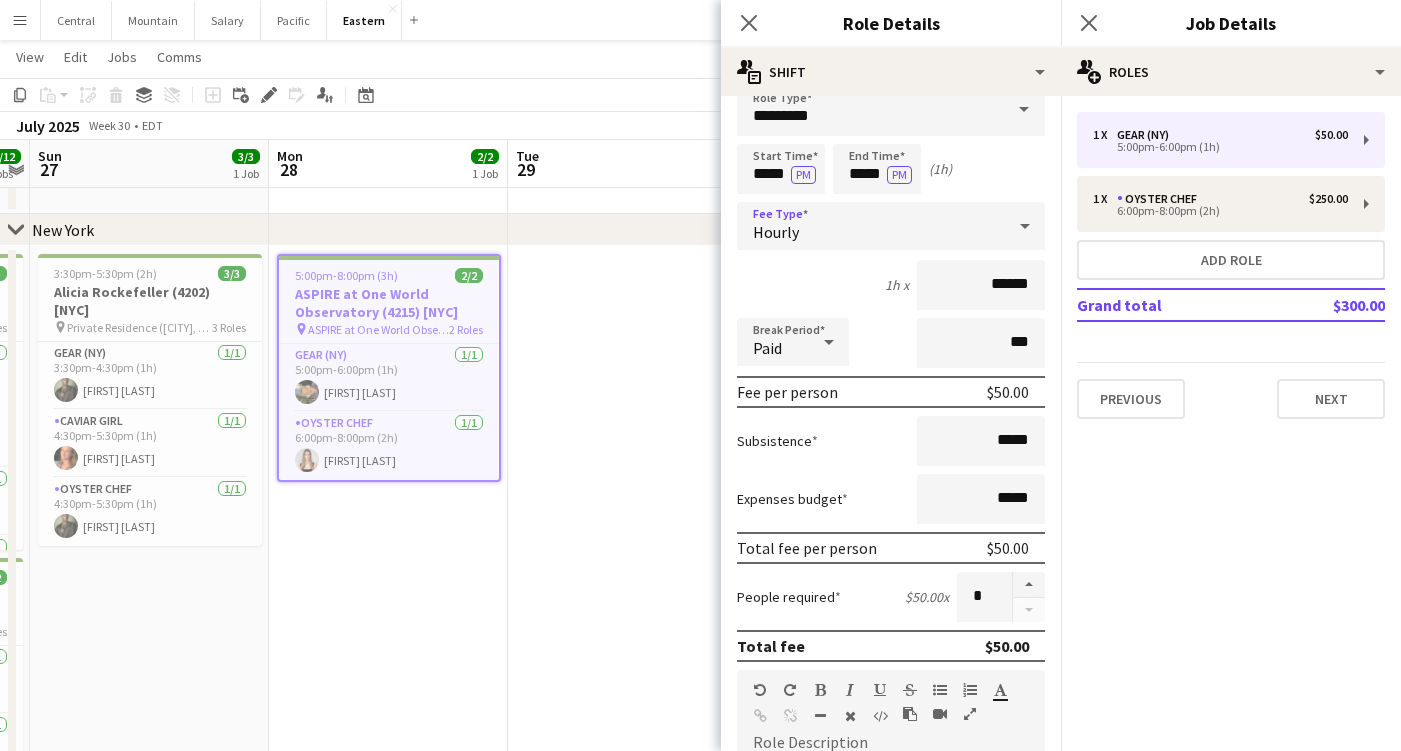 click at bounding box center (1025, 226) 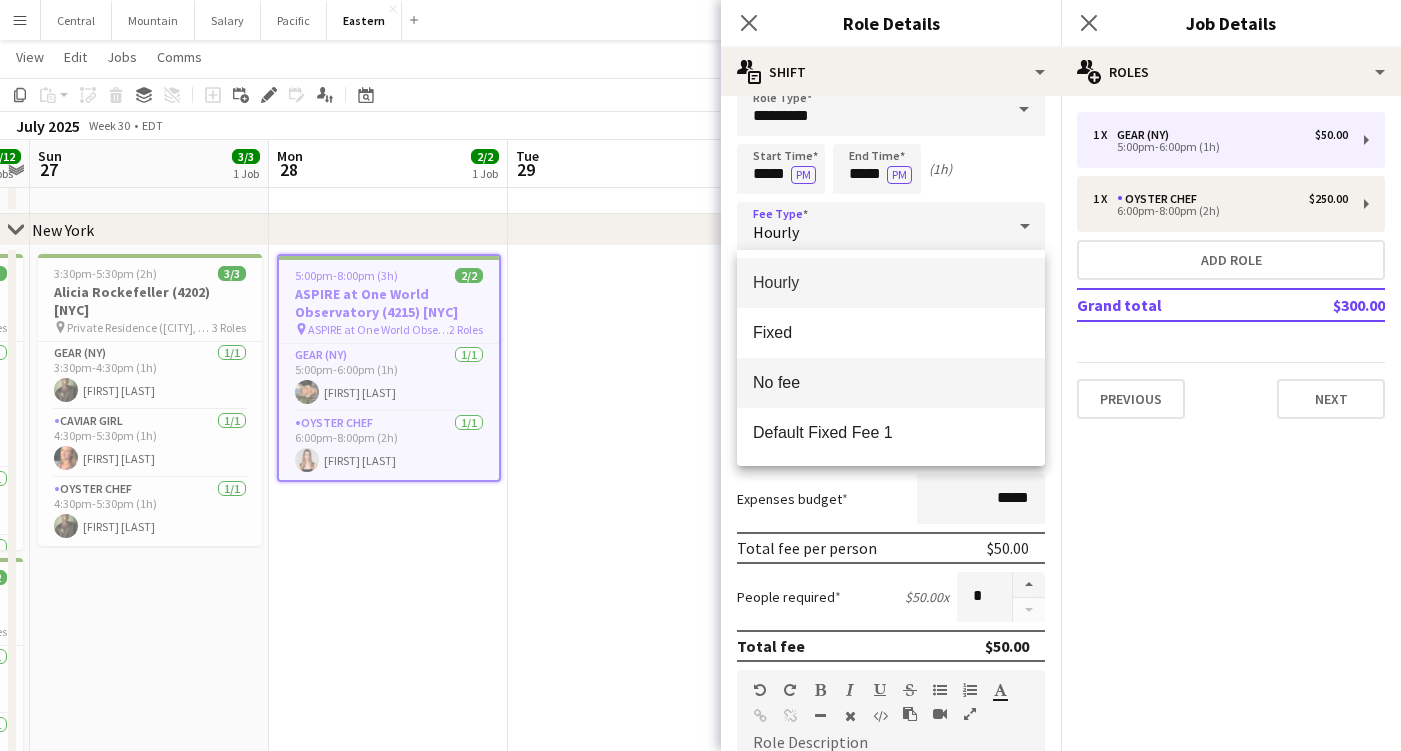 click on "No fee" at bounding box center (891, 383) 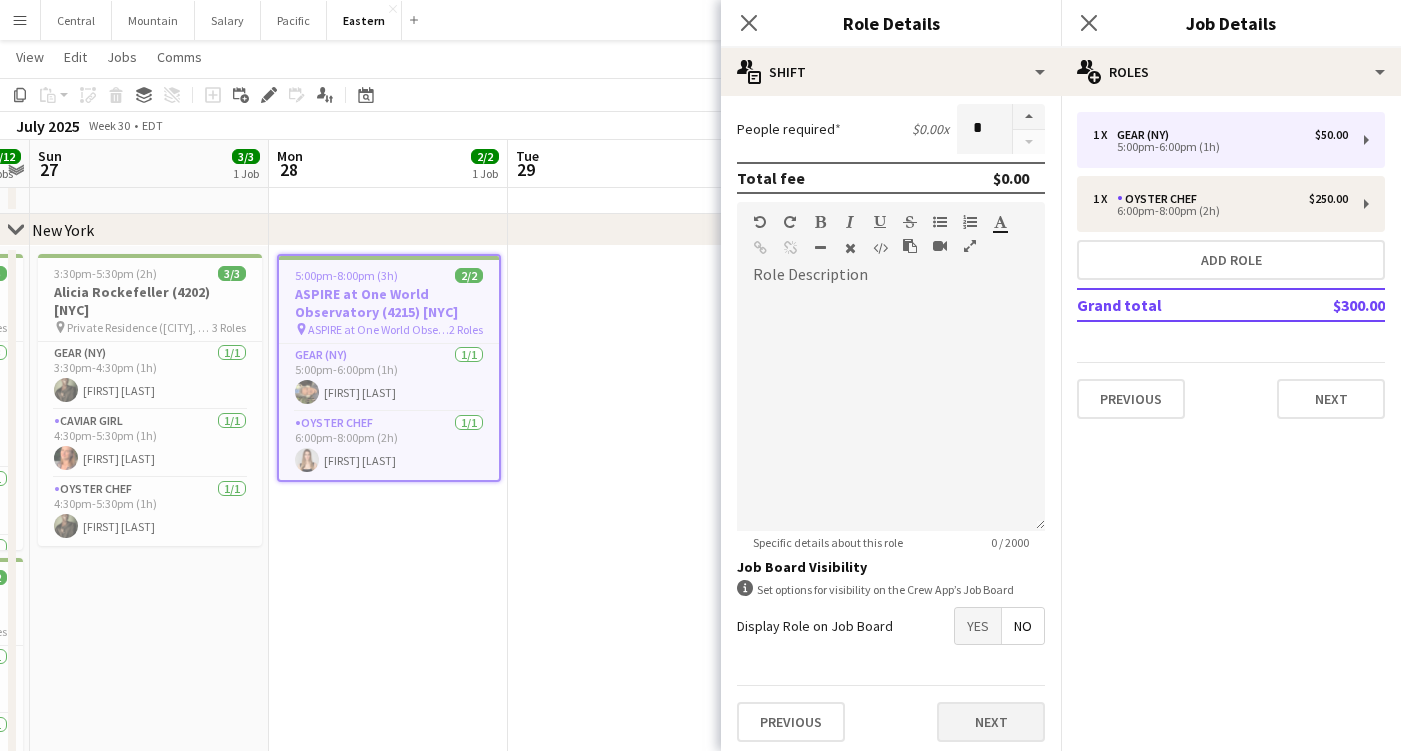 click on "Next" at bounding box center (991, 722) 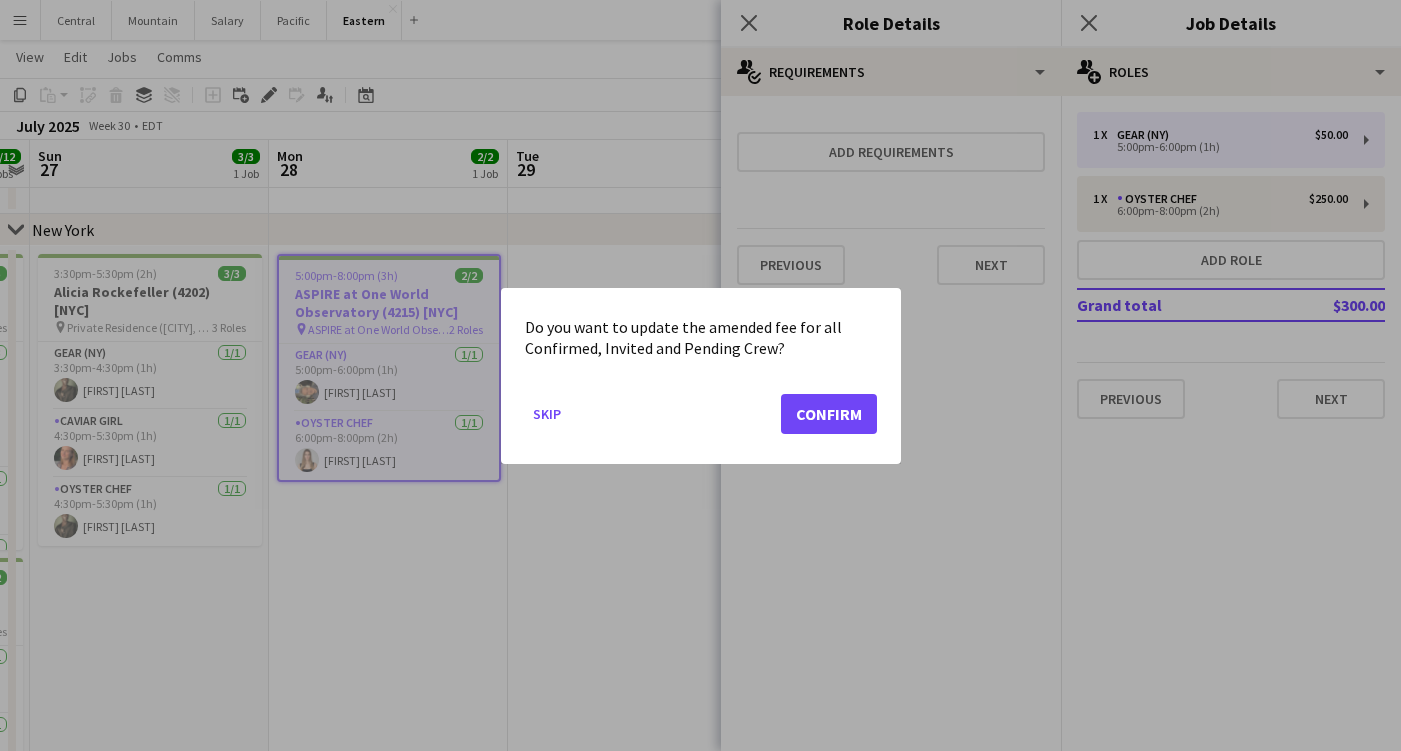 click on "Confirm" 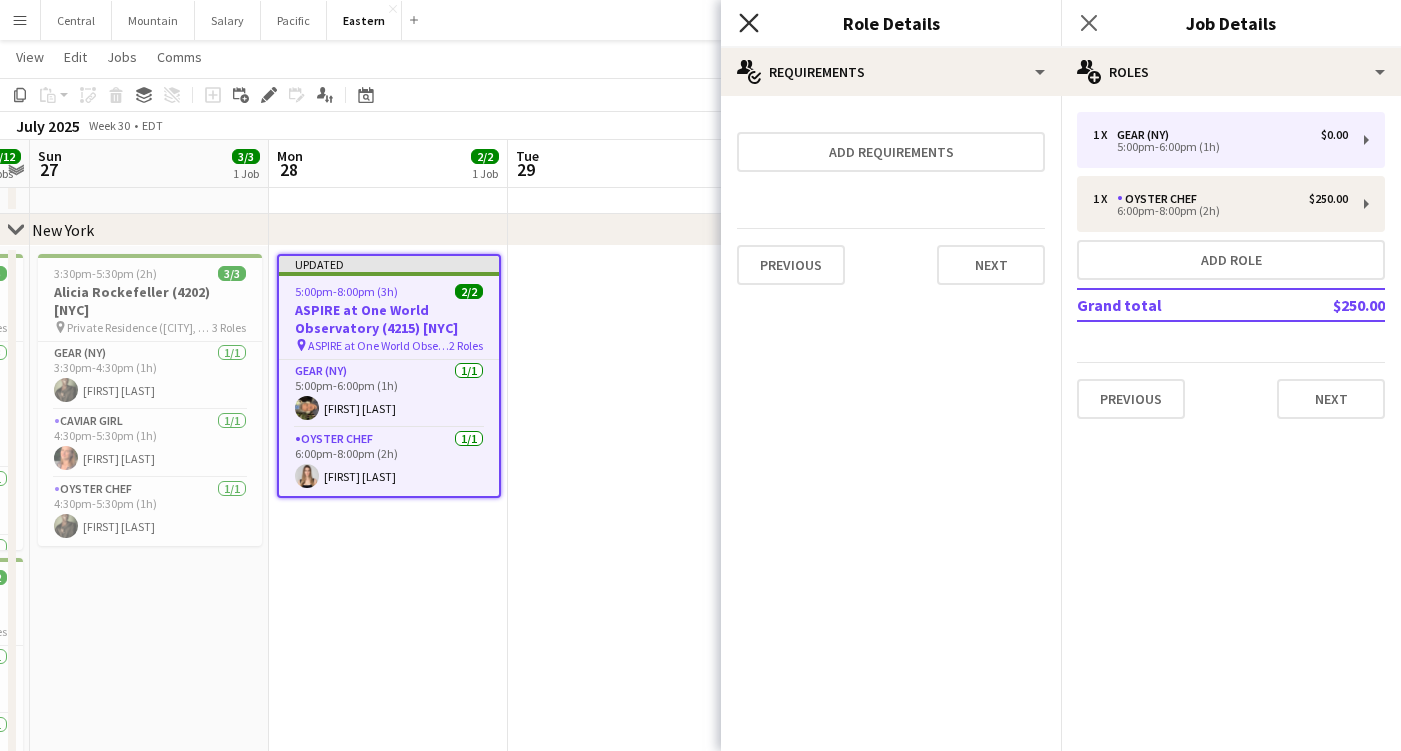 click on "Close pop-in" 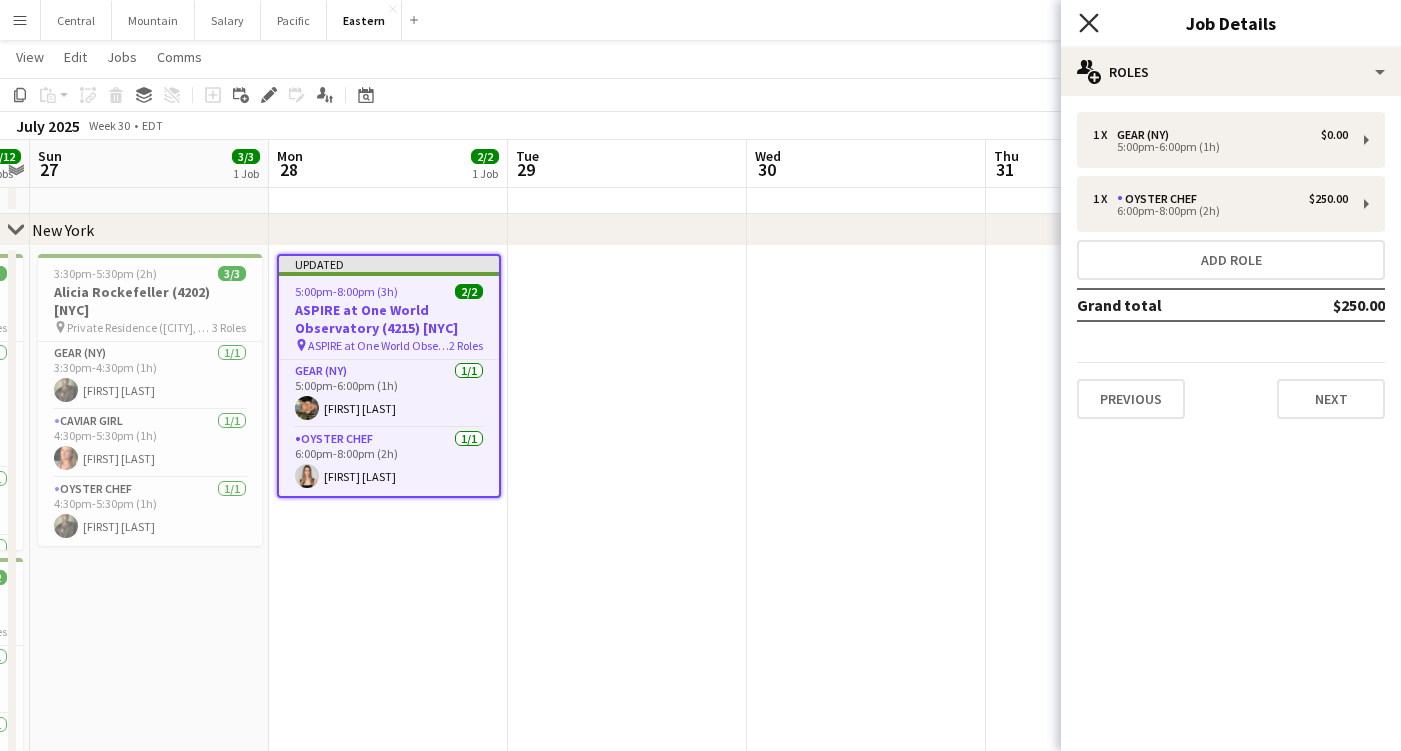 click on "Close pop-in" 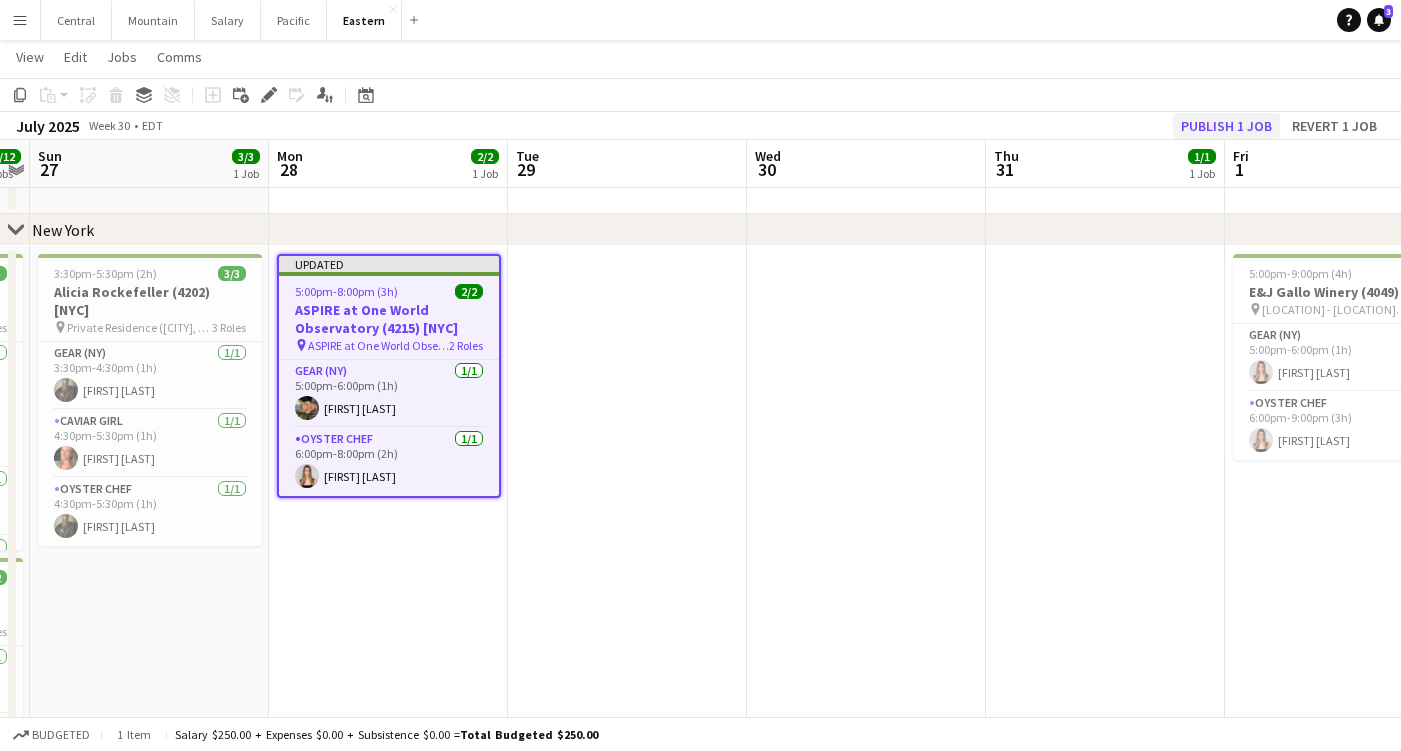 click on "Publish 1 job" 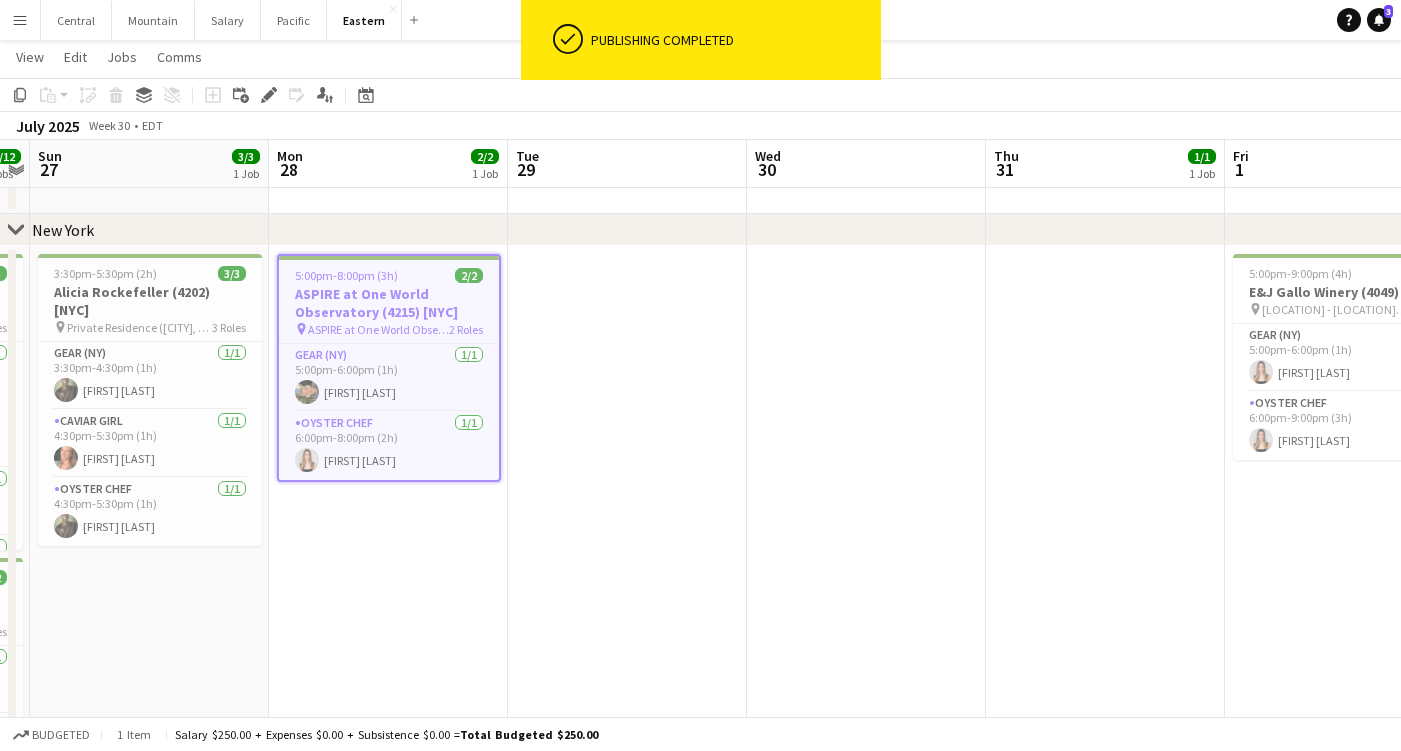 click on "Menu" at bounding box center (20, 20) 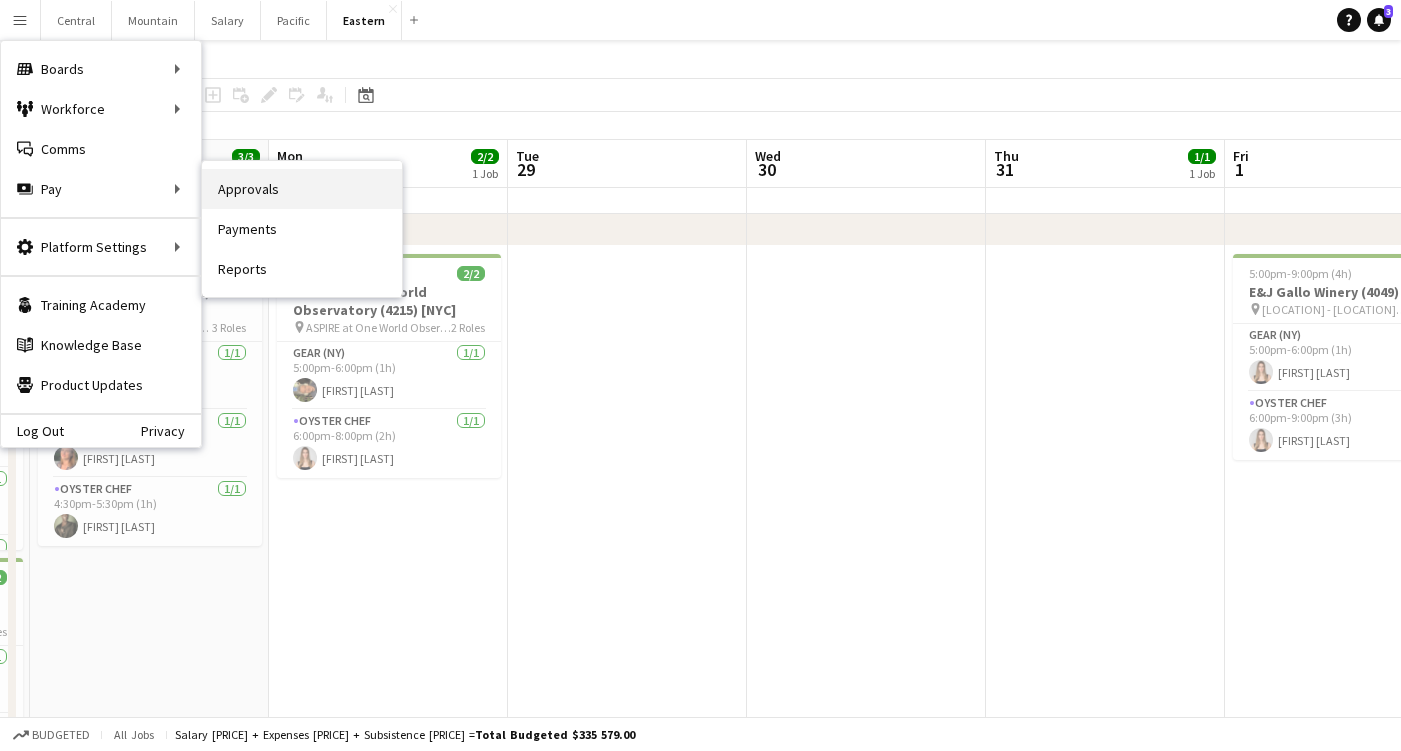 click on "Approvals" at bounding box center (302, 189) 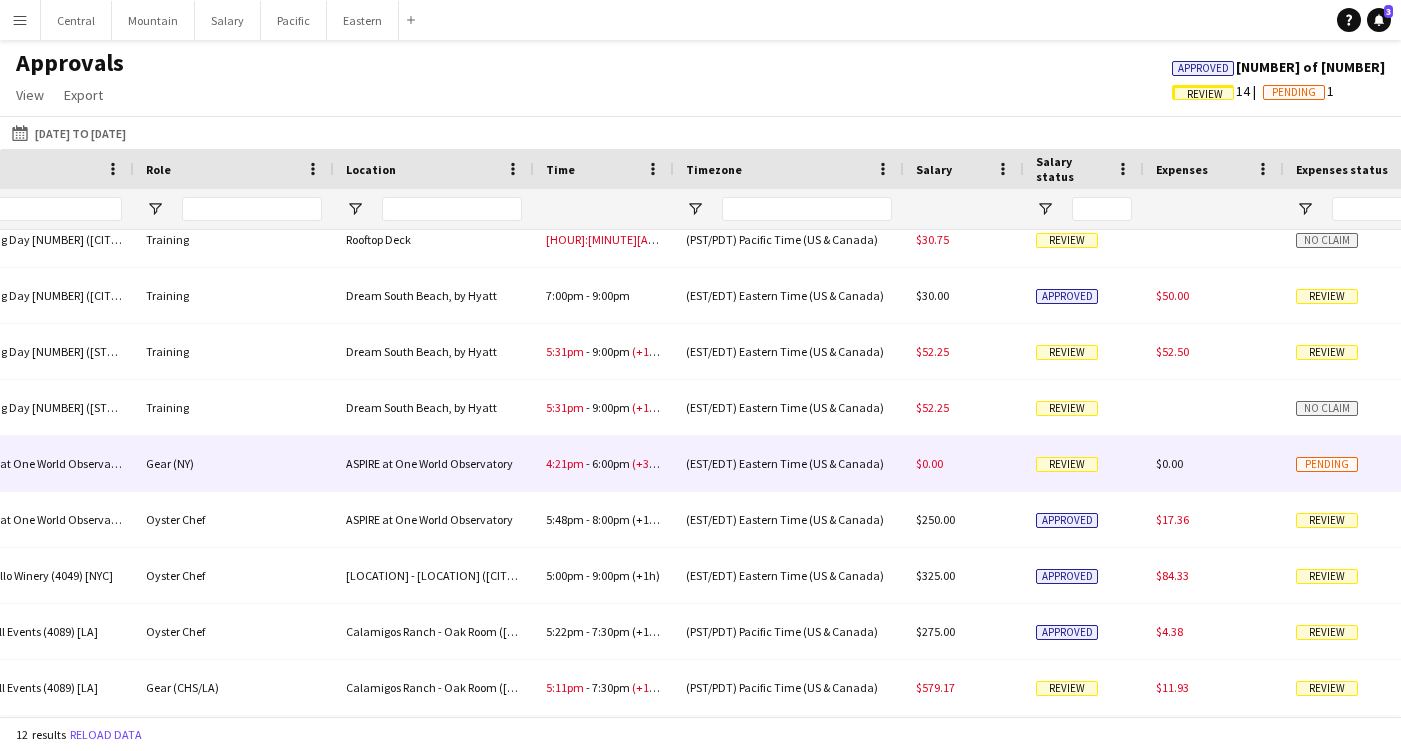 click on "ASPIRE at One World Observatory" at bounding box center (434, 463) 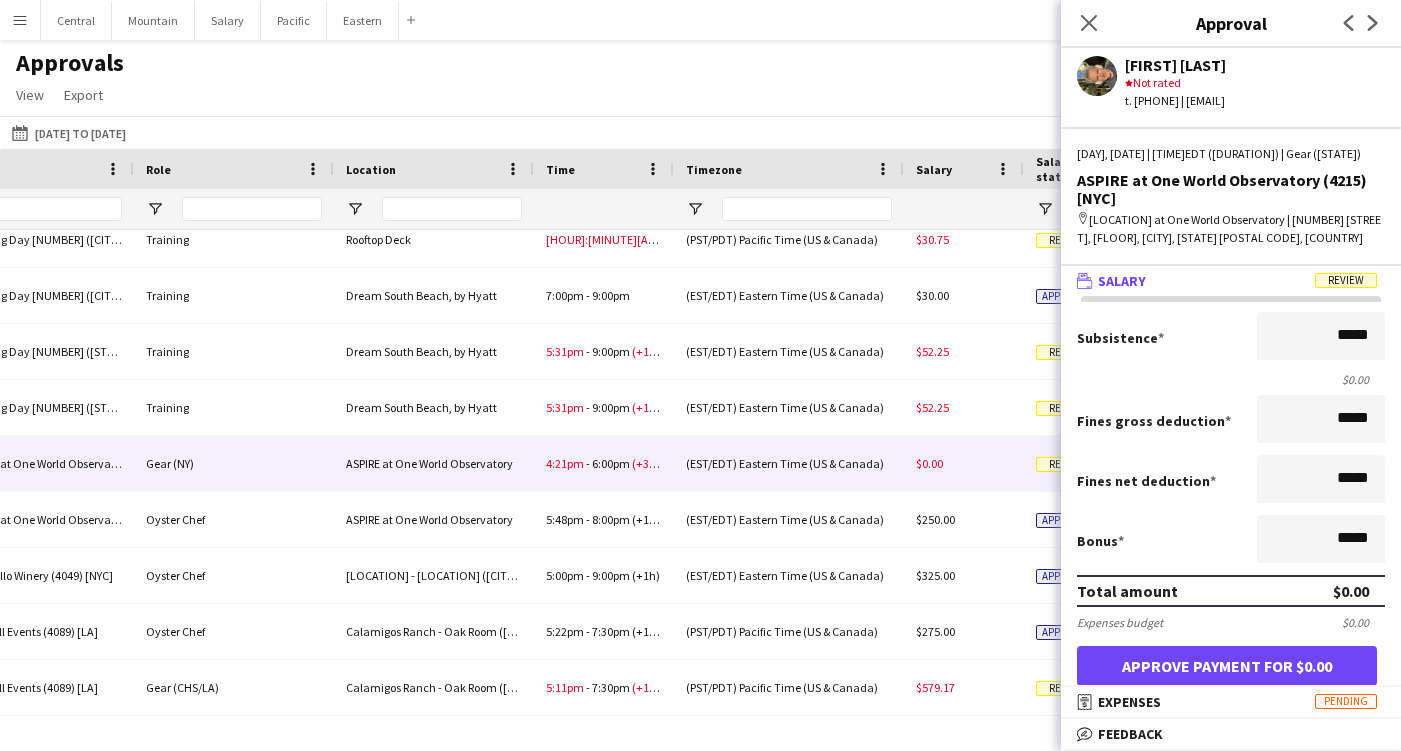 click on "Approve payment for $0.00" at bounding box center (1227, 666) 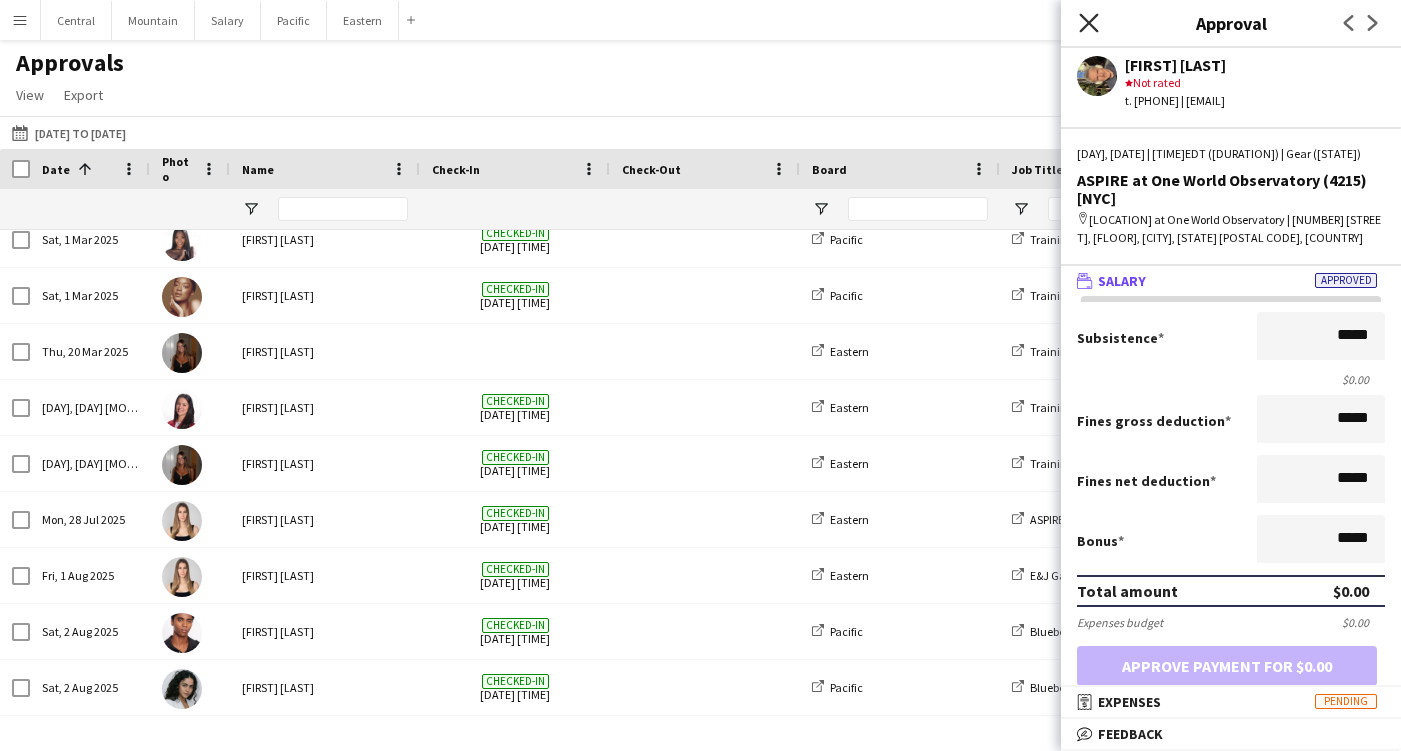 click on "Close pop-in" 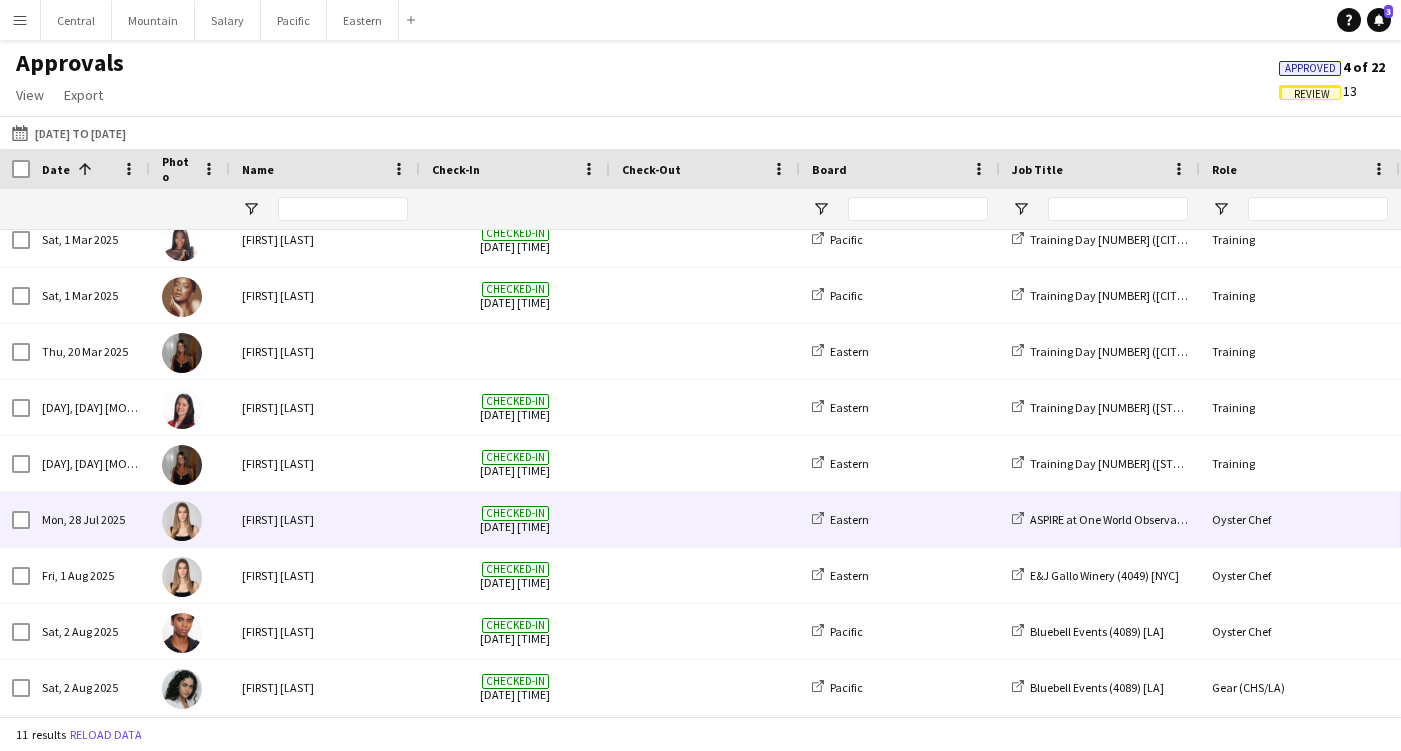 click at bounding box center [705, 519] 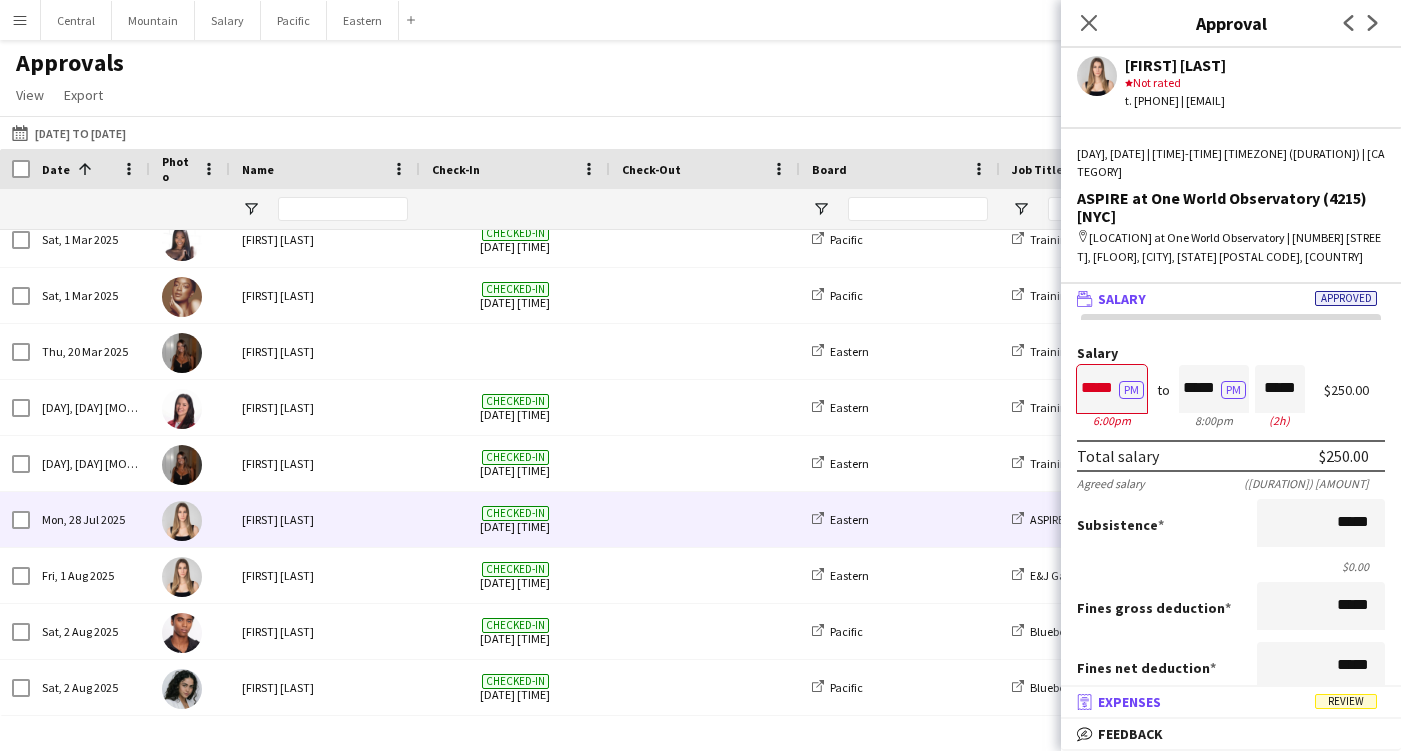 click on "Expenses" at bounding box center (1129, 702) 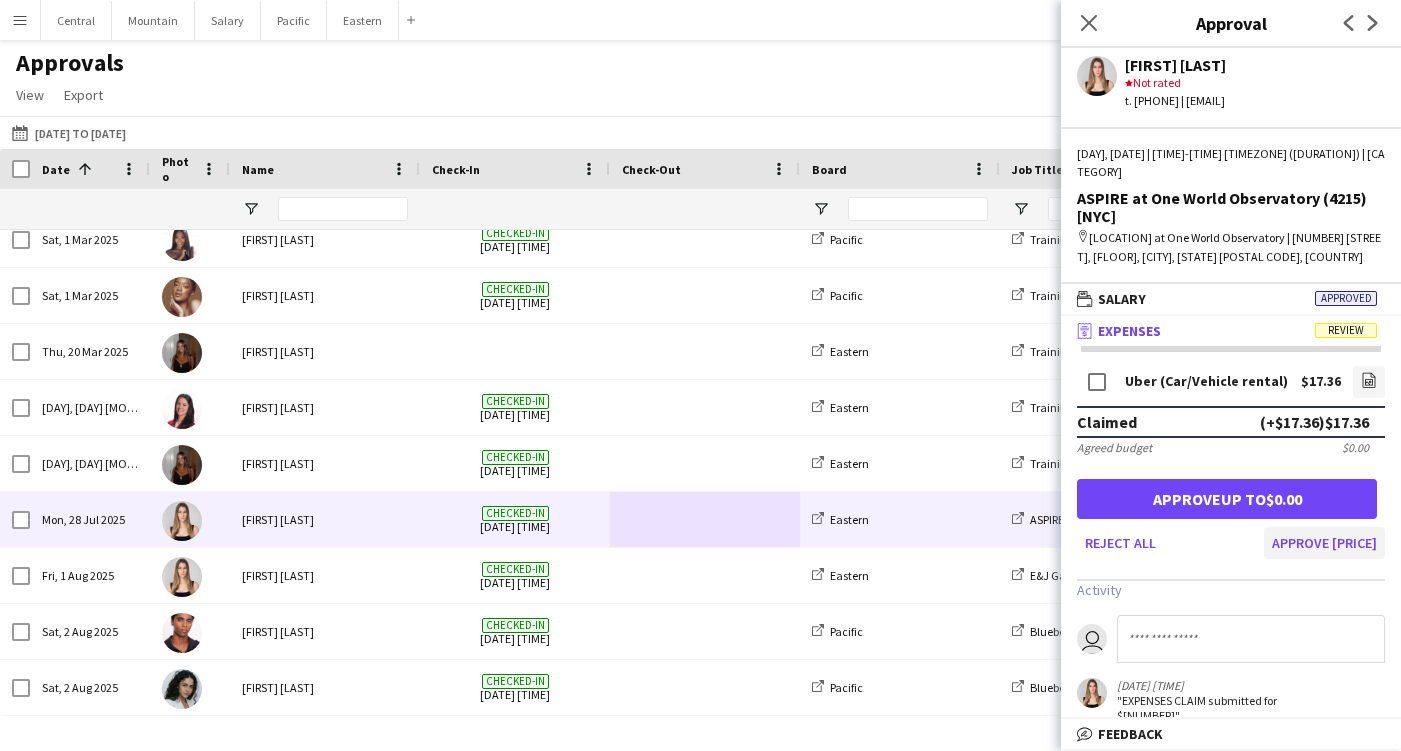 click on "Approve [PRICE]" at bounding box center [1324, 543] 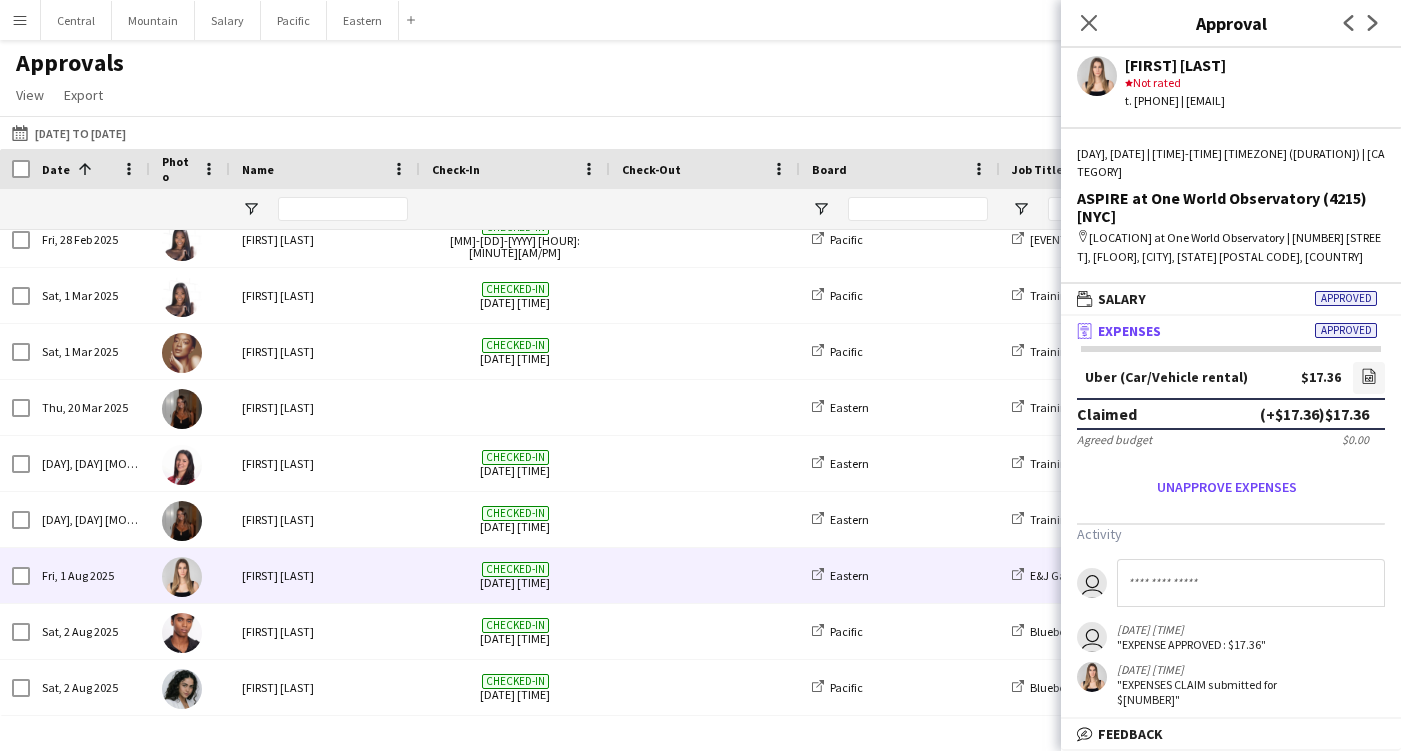 click on "[FIRST] [LAST]" at bounding box center (325, 575) 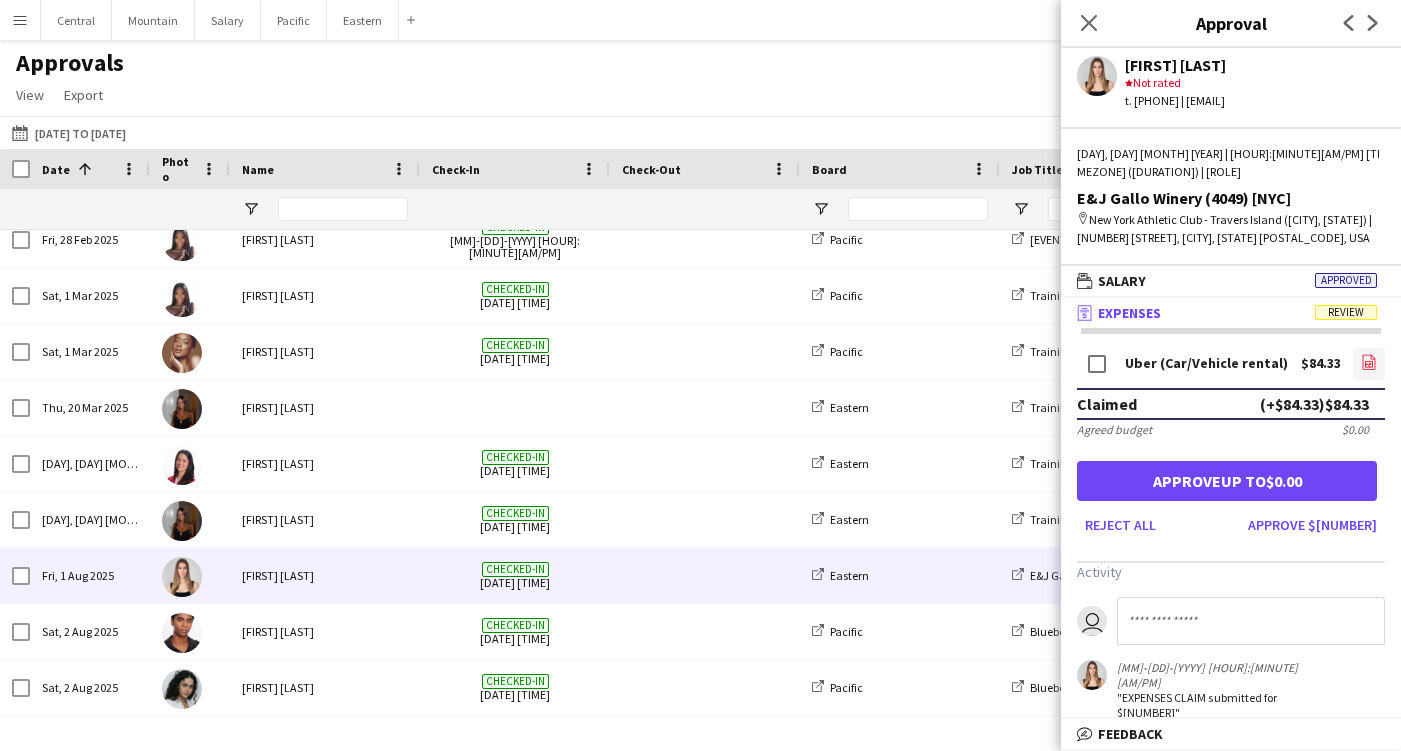 click on "file-image" 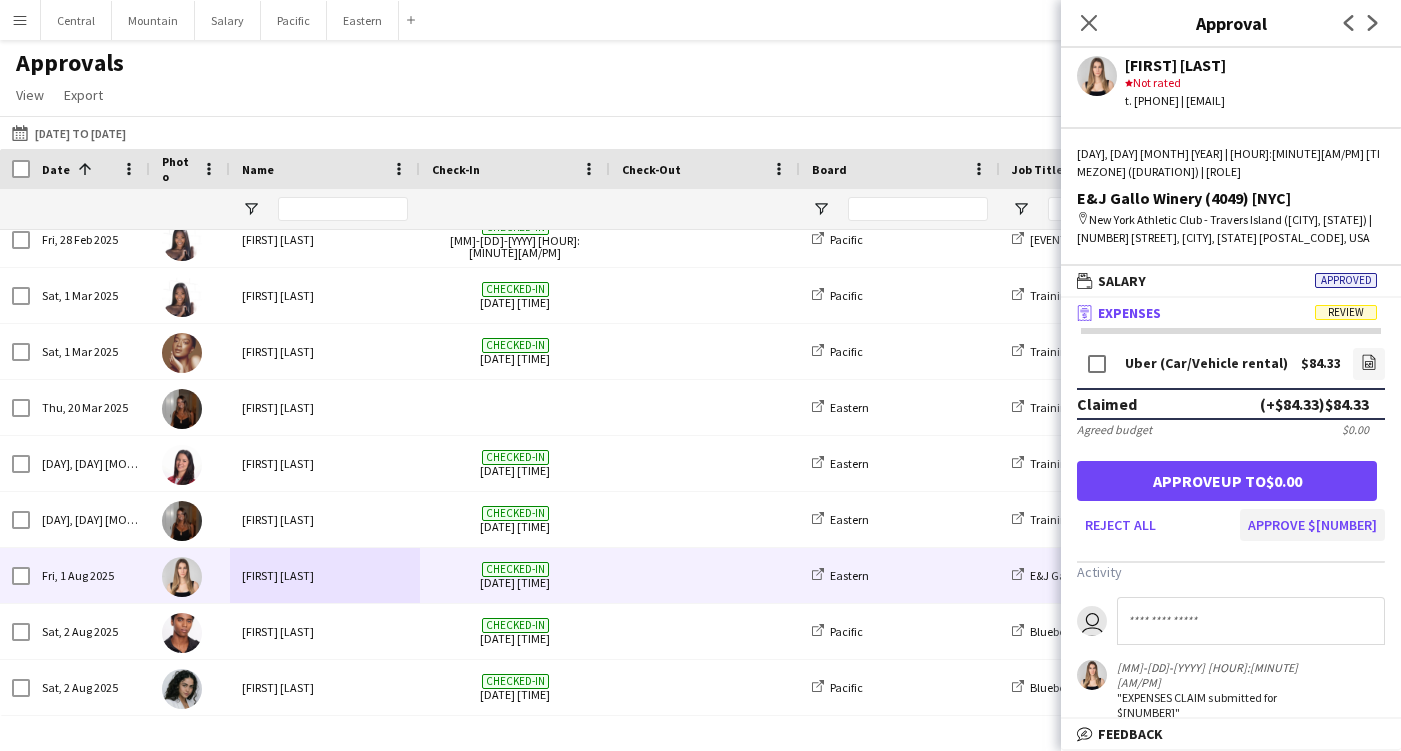 click on "Approve $[NUMBER]" at bounding box center (1312, 525) 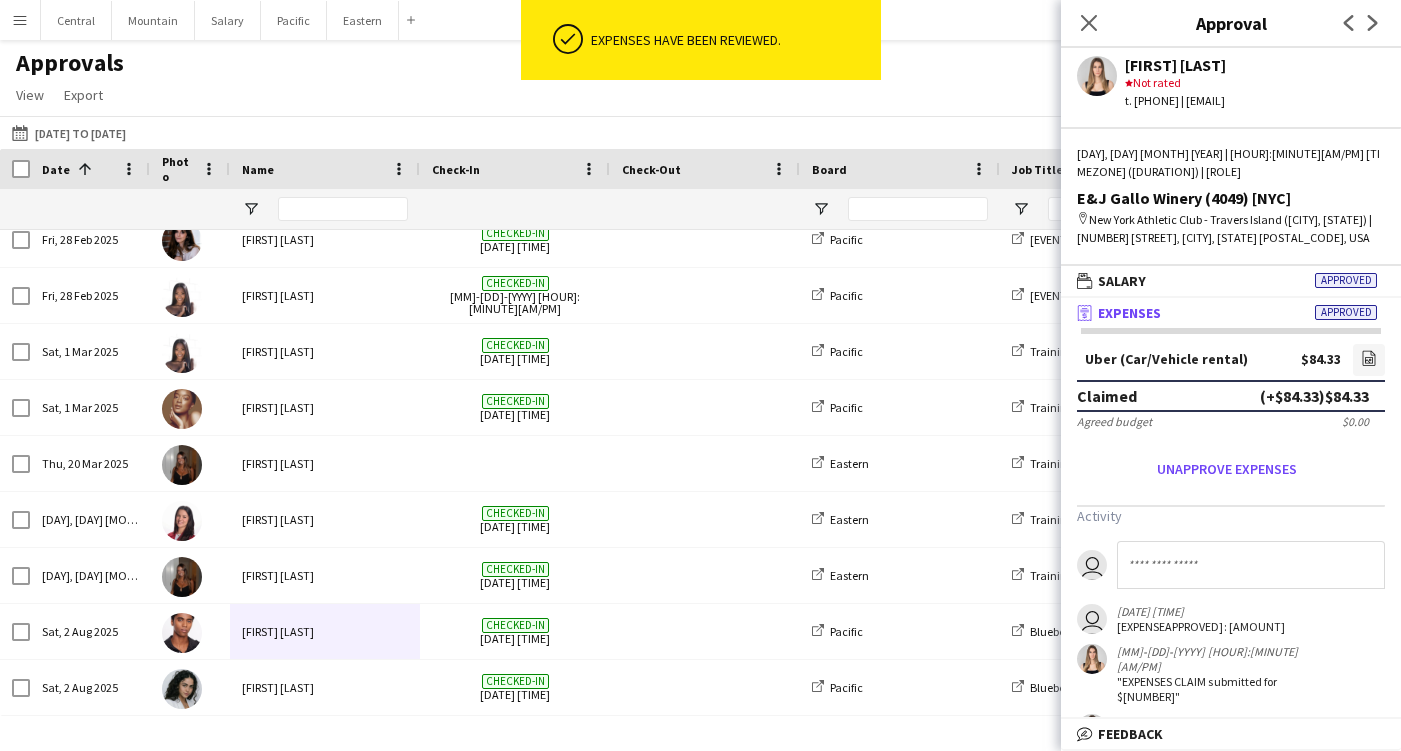 scroll, scrollTop: 18, scrollLeft: 0, axis: vertical 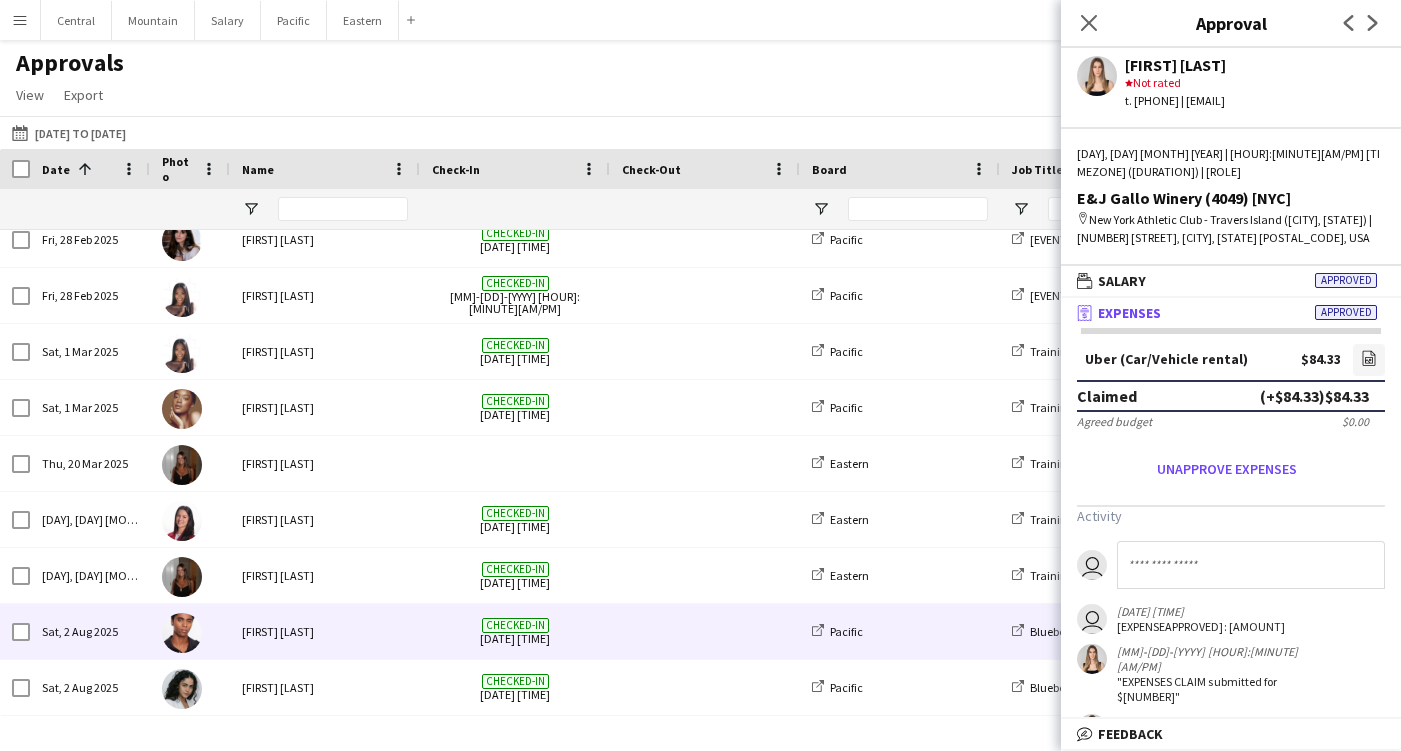 click on "[FIRST] [LAST]" at bounding box center [325, 631] 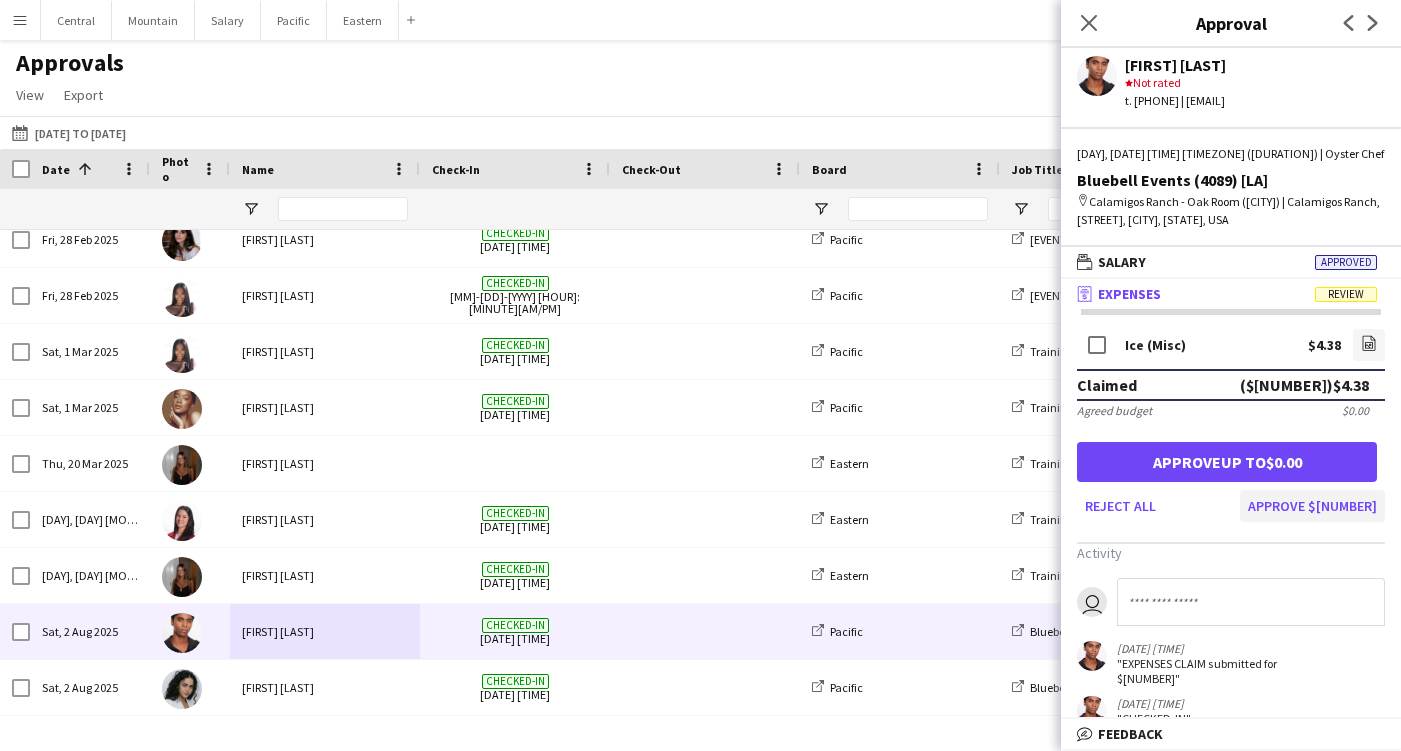 click on "Approve $[NUMBER]" at bounding box center [1312, 506] 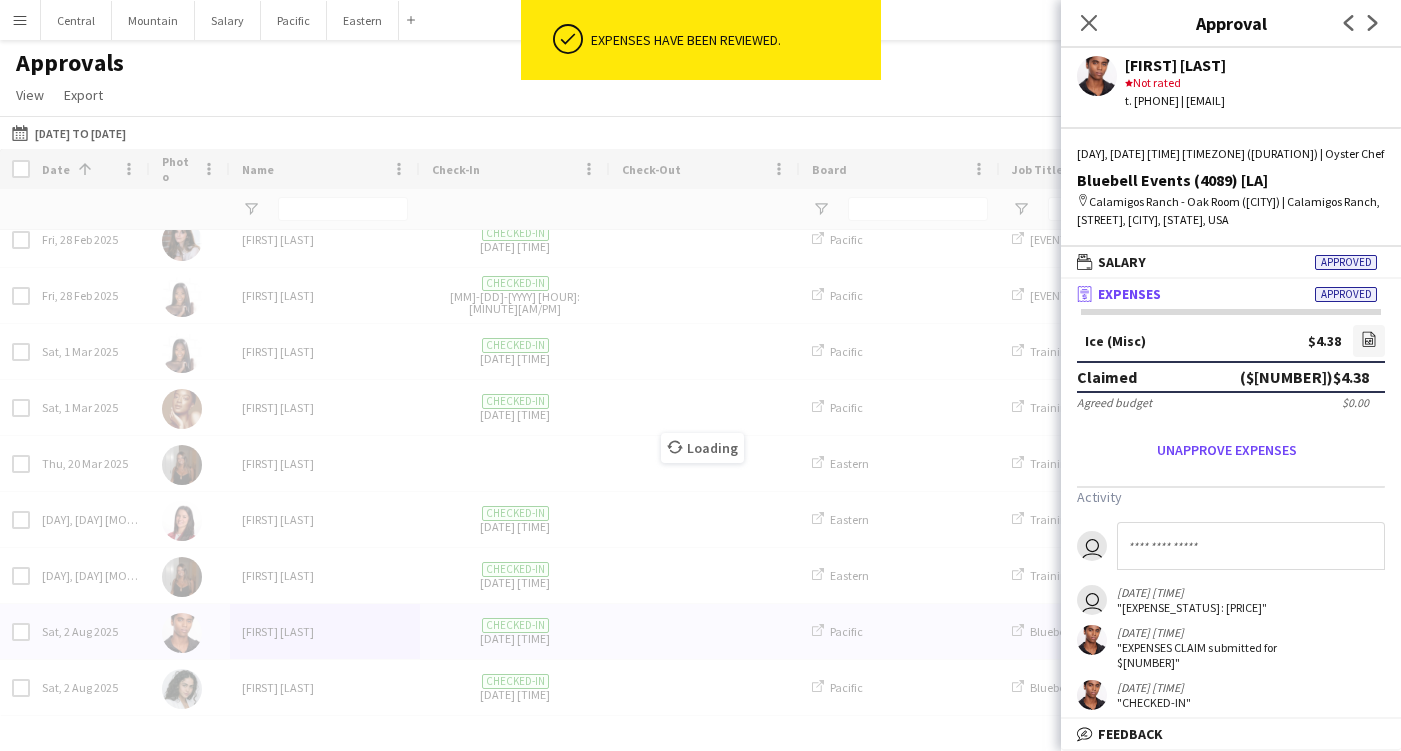 scroll, scrollTop: 0, scrollLeft: 0, axis: both 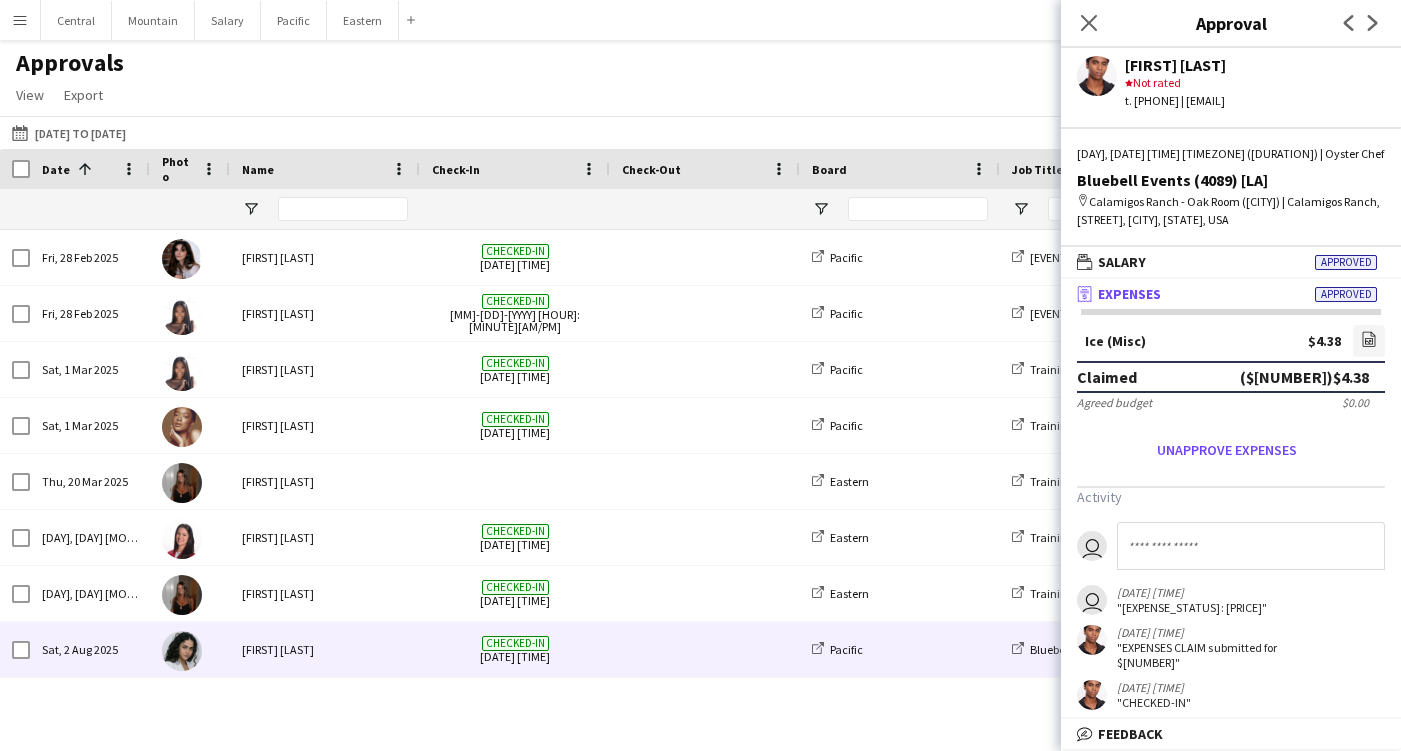 click on "[FIRST] [LAST]" at bounding box center [325, 649] 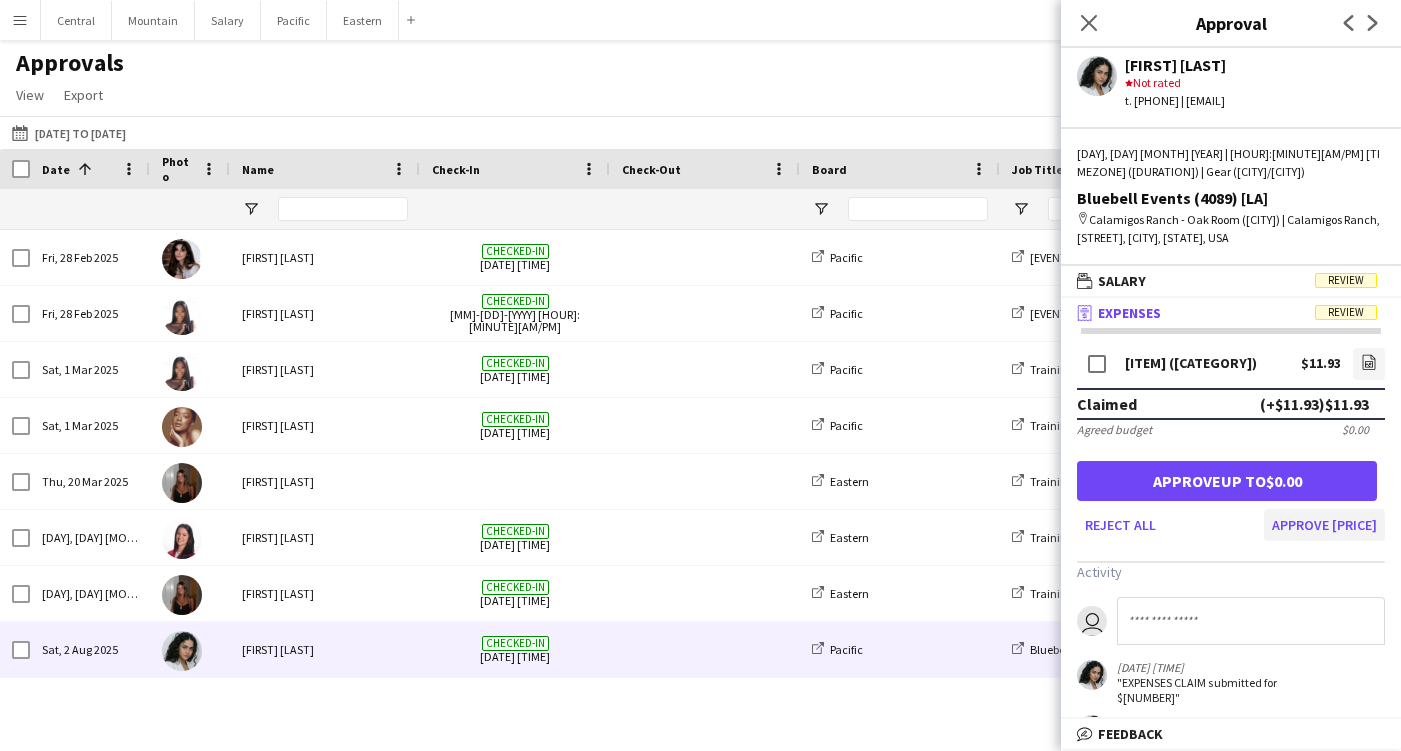 click on "Approve [PRICE]" at bounding box center [1324, 525] 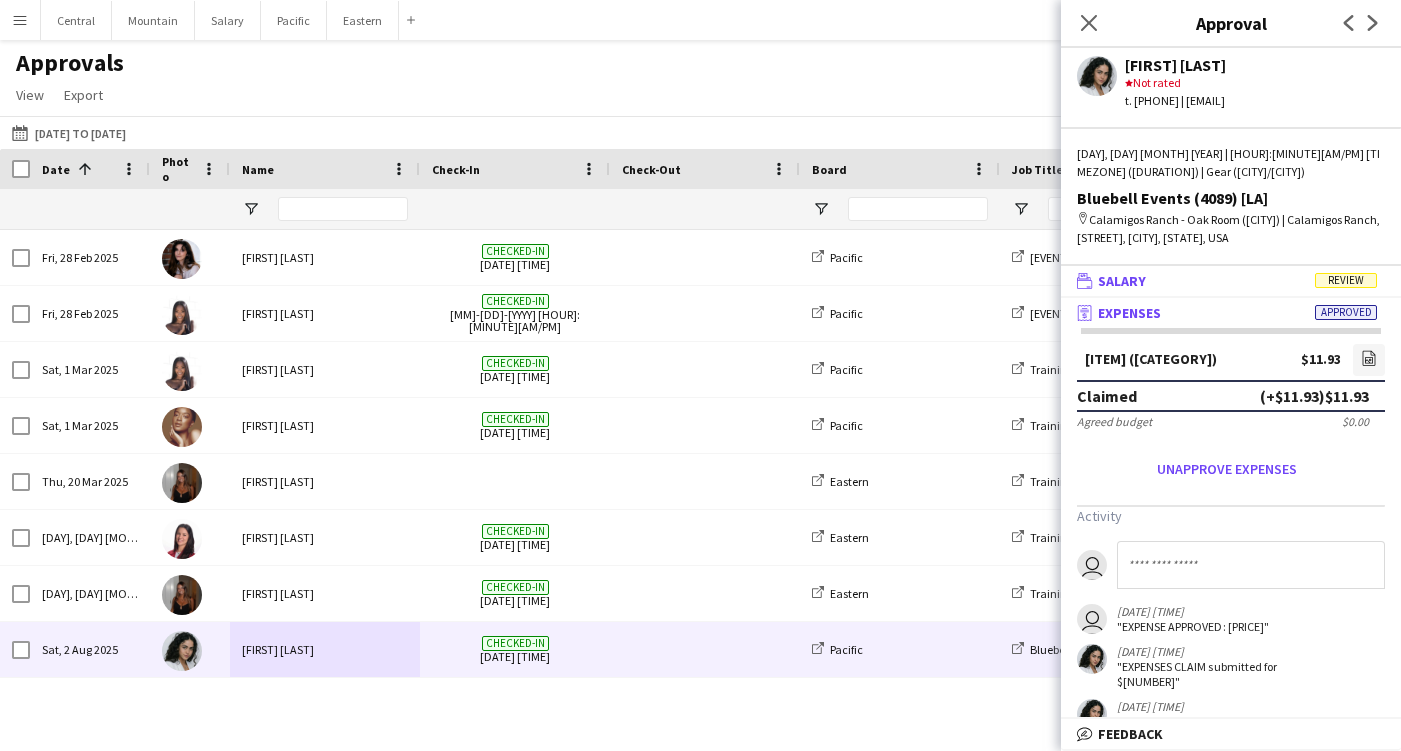 click on "wallet
Salary   Review" at bounding box center [1231, 281] 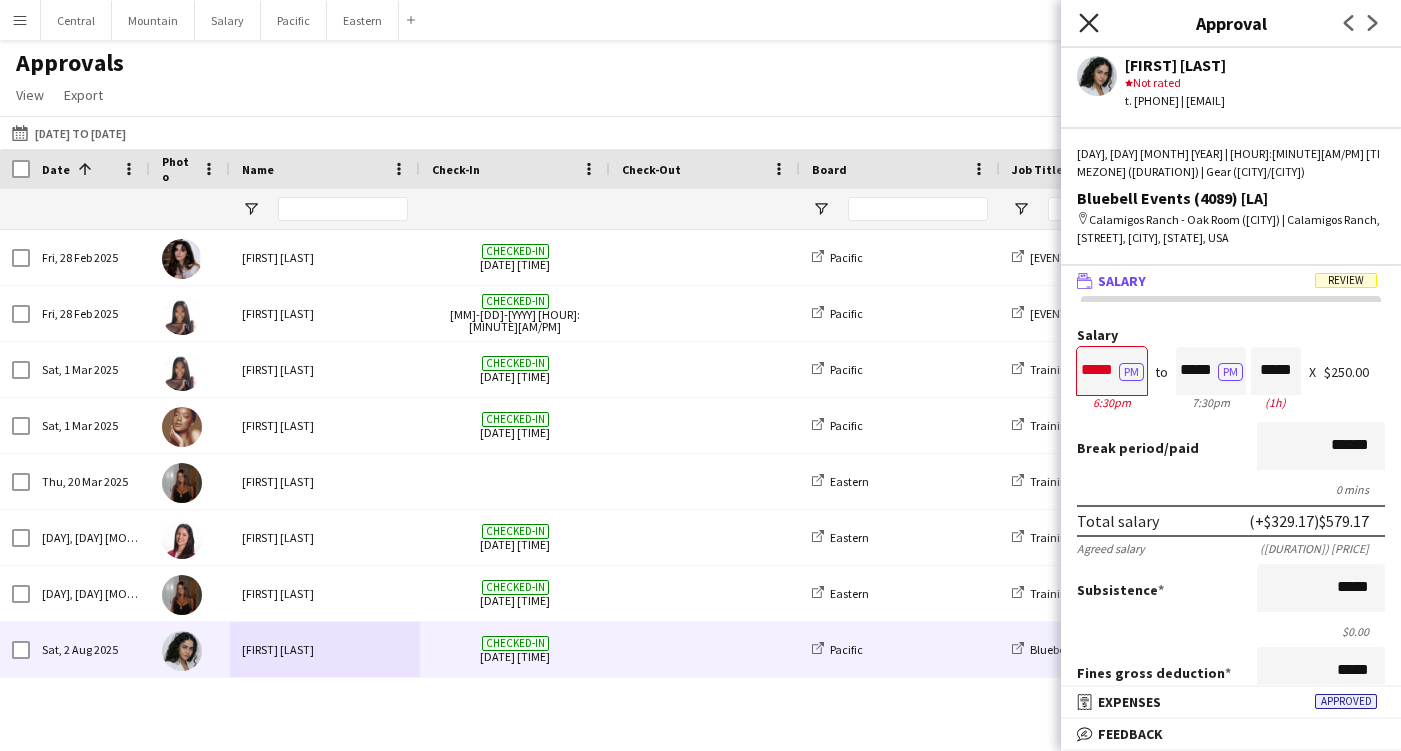 scroll, scrollTop: 0, scrollLeft: 0, axis: both 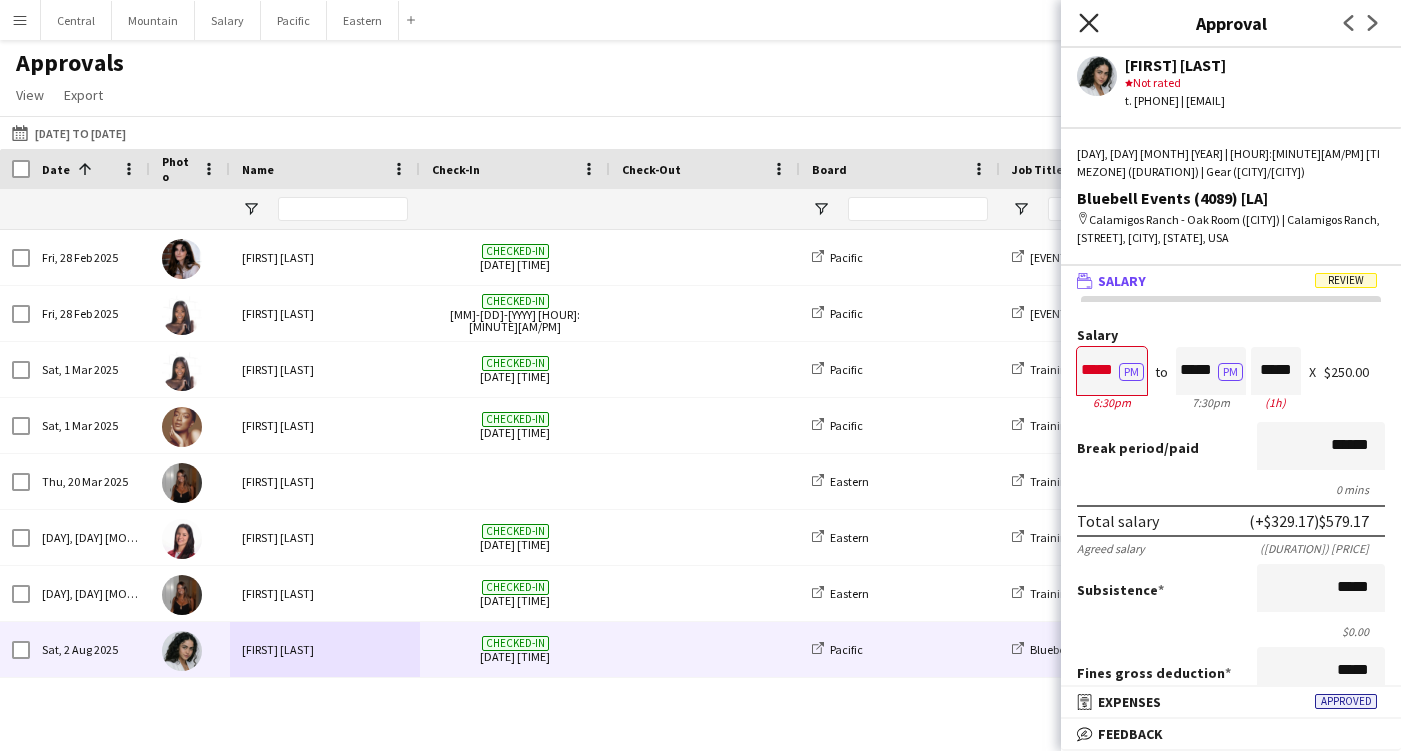 click 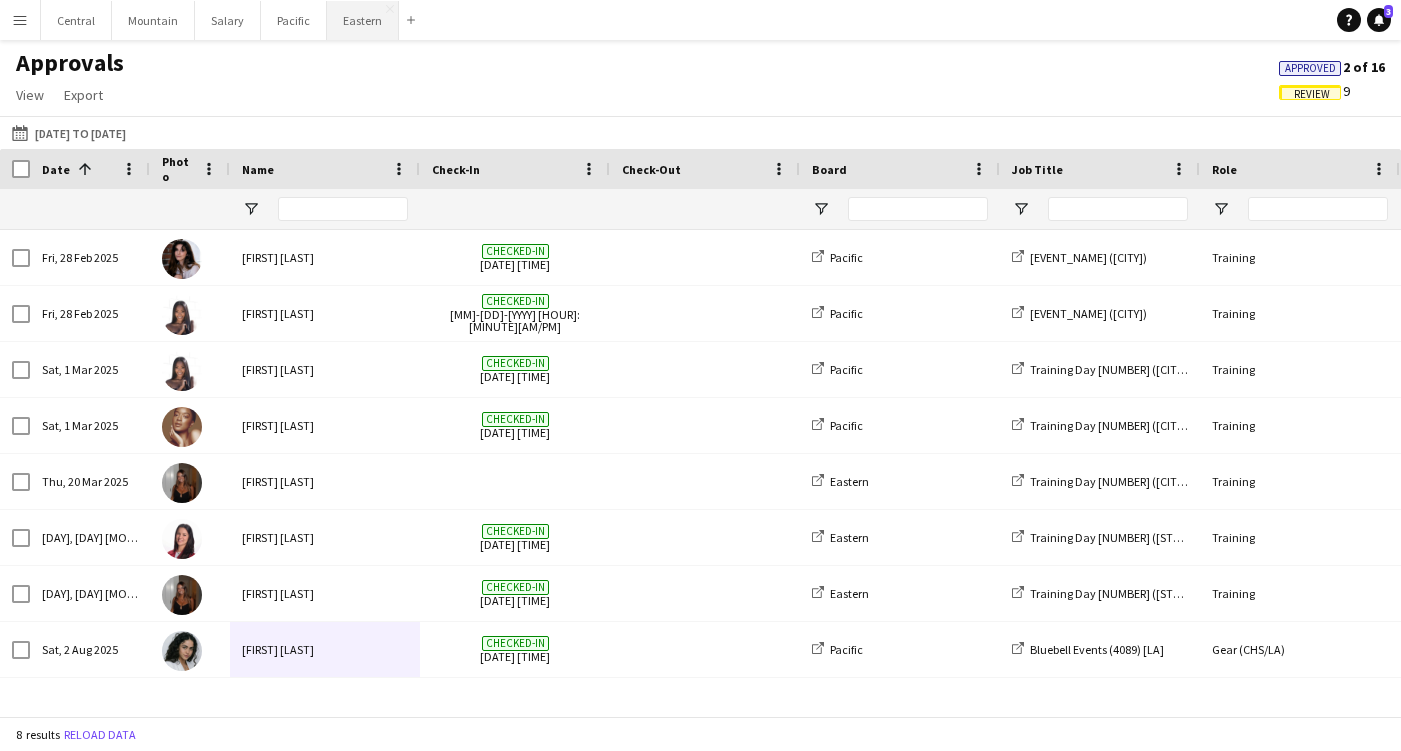 click on "Eastern
Close" at bounding box center [363, 20] 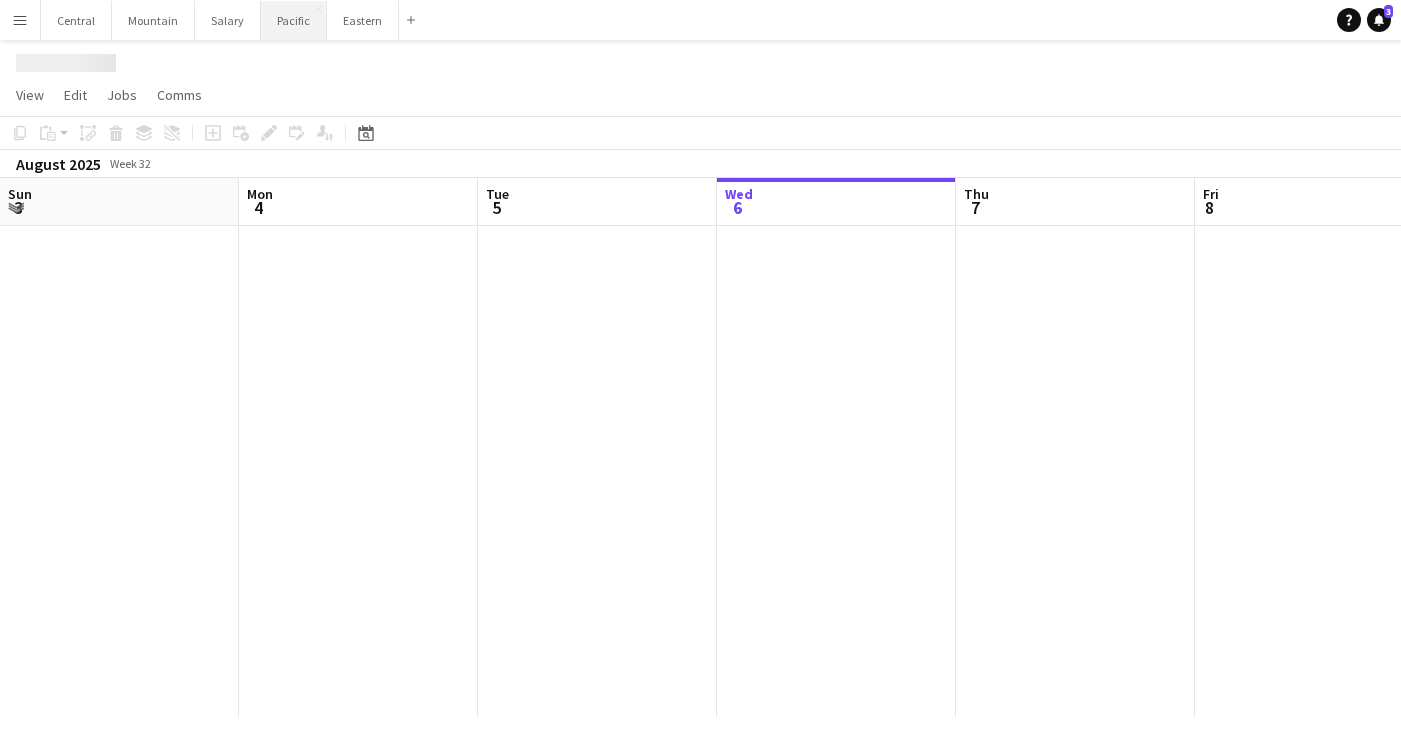 scroll, scrollTop: 0, scrollLeft: 478, axis: horizontal 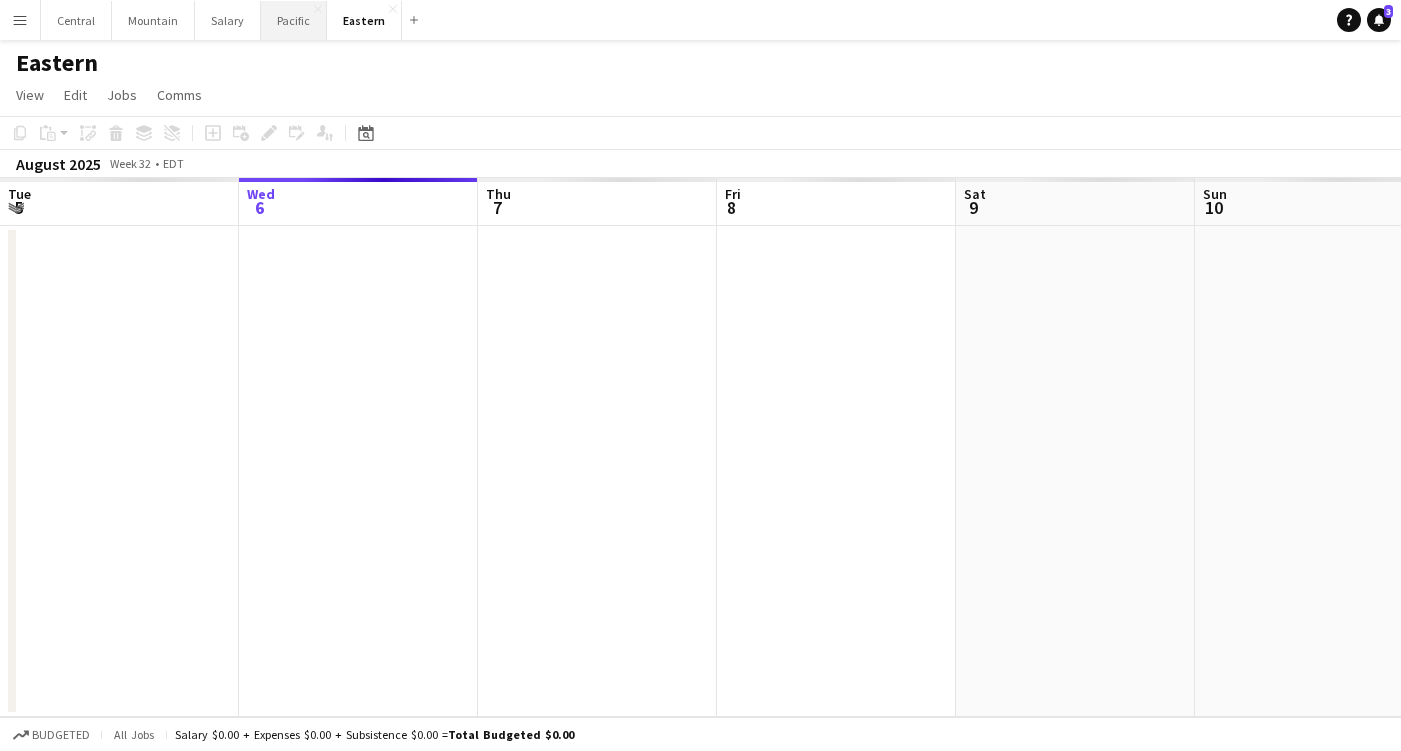 click on "Pacific
Close" at bounding box center [294, 20] 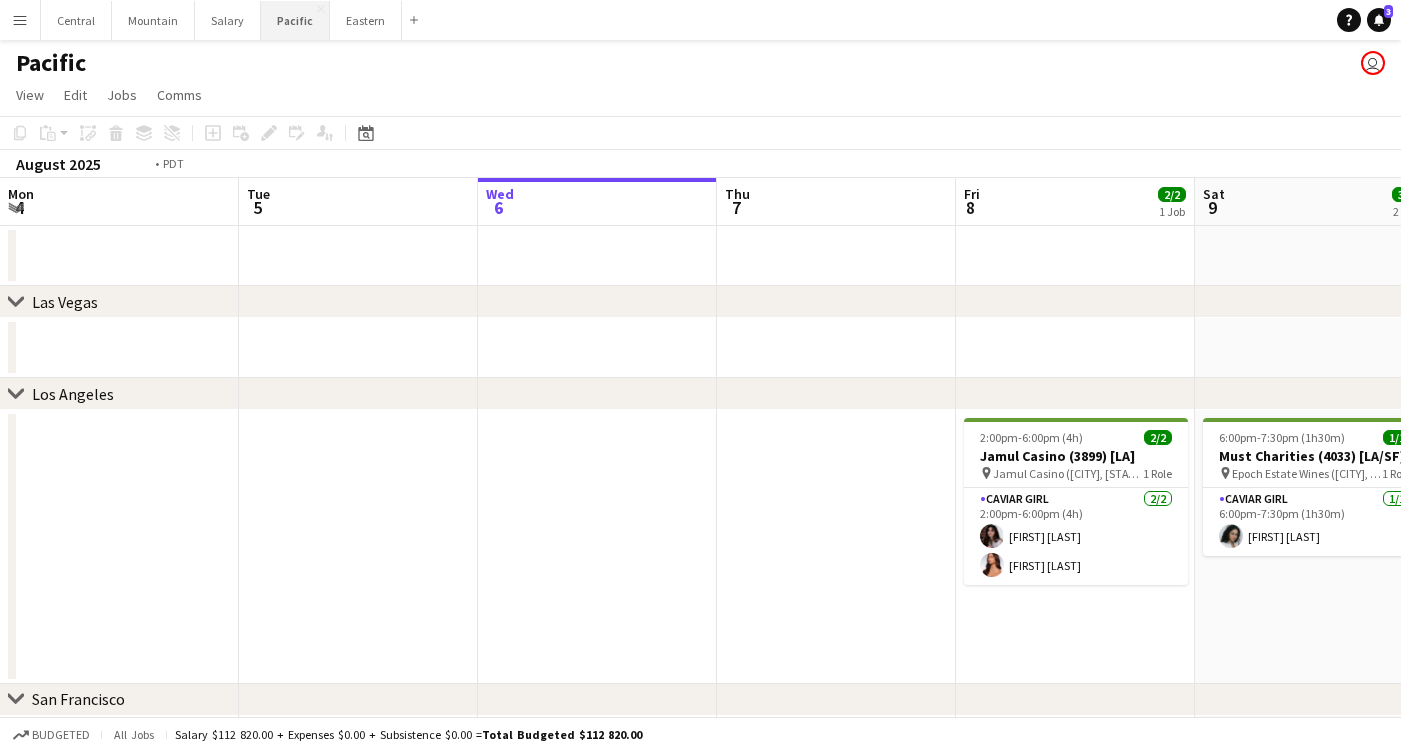scroll, scrollTop: 0, scrollLeft: 507, axis: horizontal 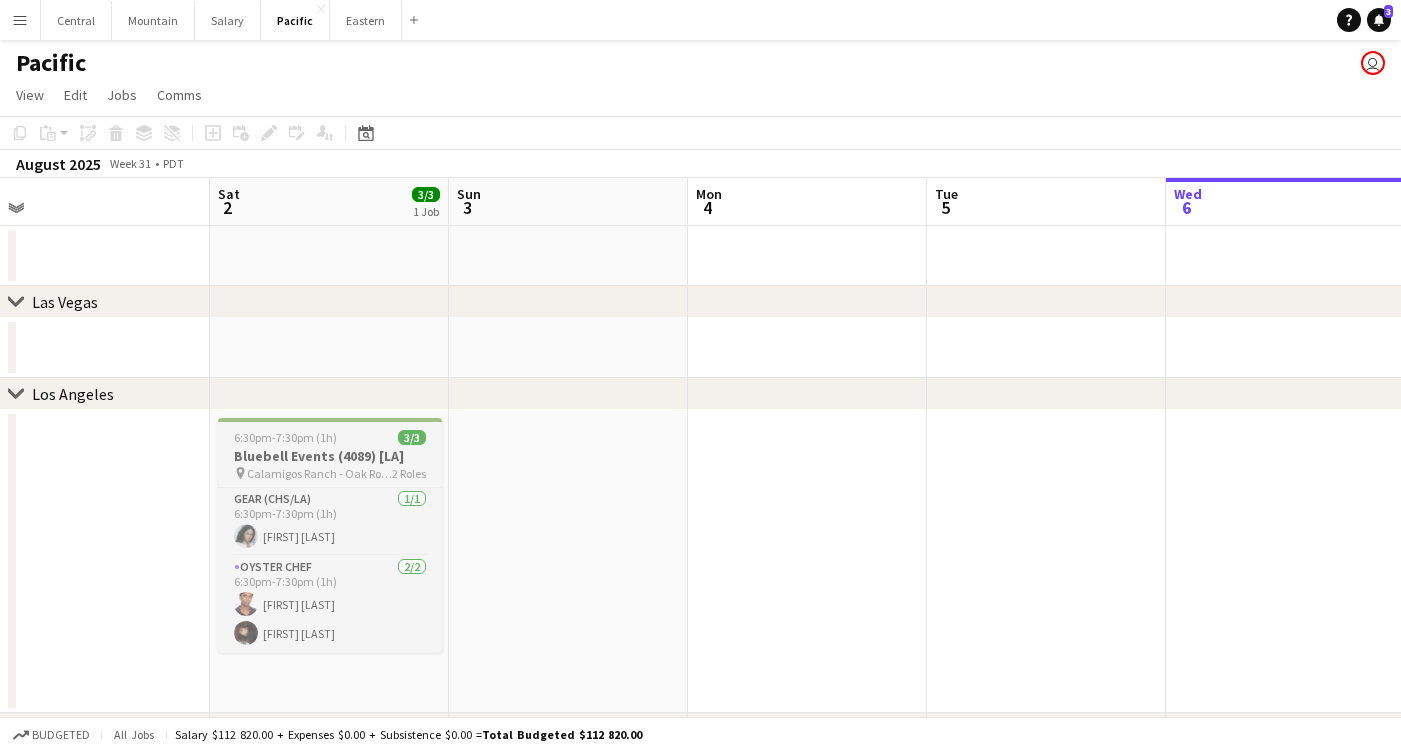 click on "Calamigos Ranch - Oak Room ([CITY], [STATE])" at bounding box center (319, 473) 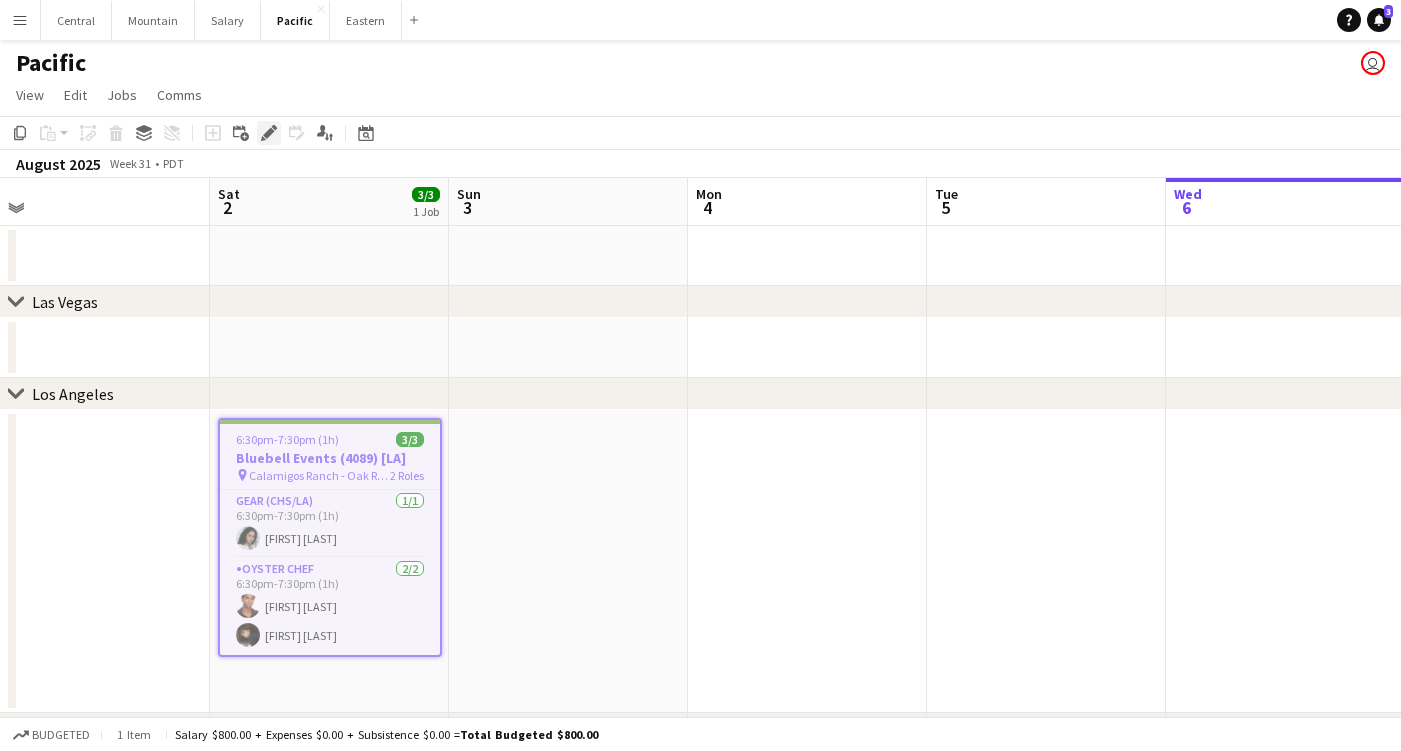 click 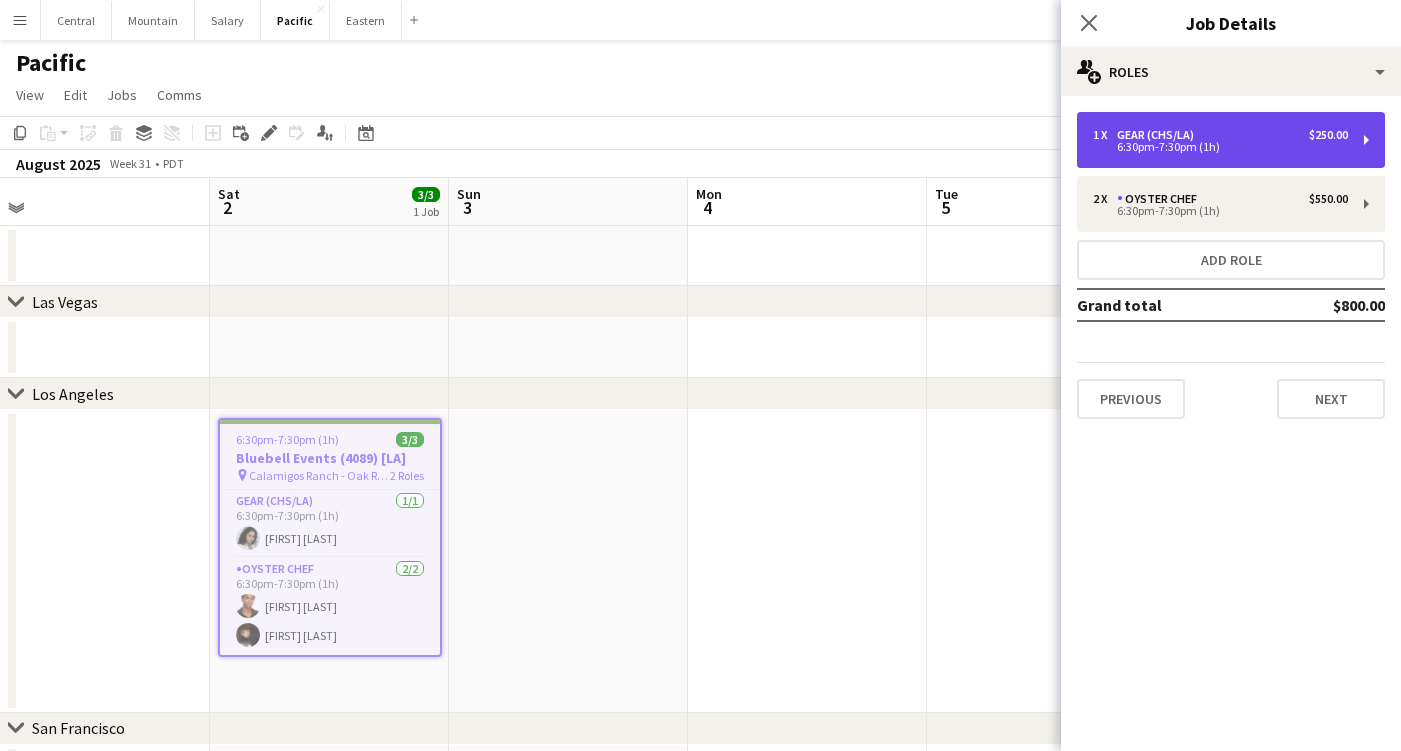 click on "6:30pm-7:30pm (1h)" at bounding box center (1220, 147) 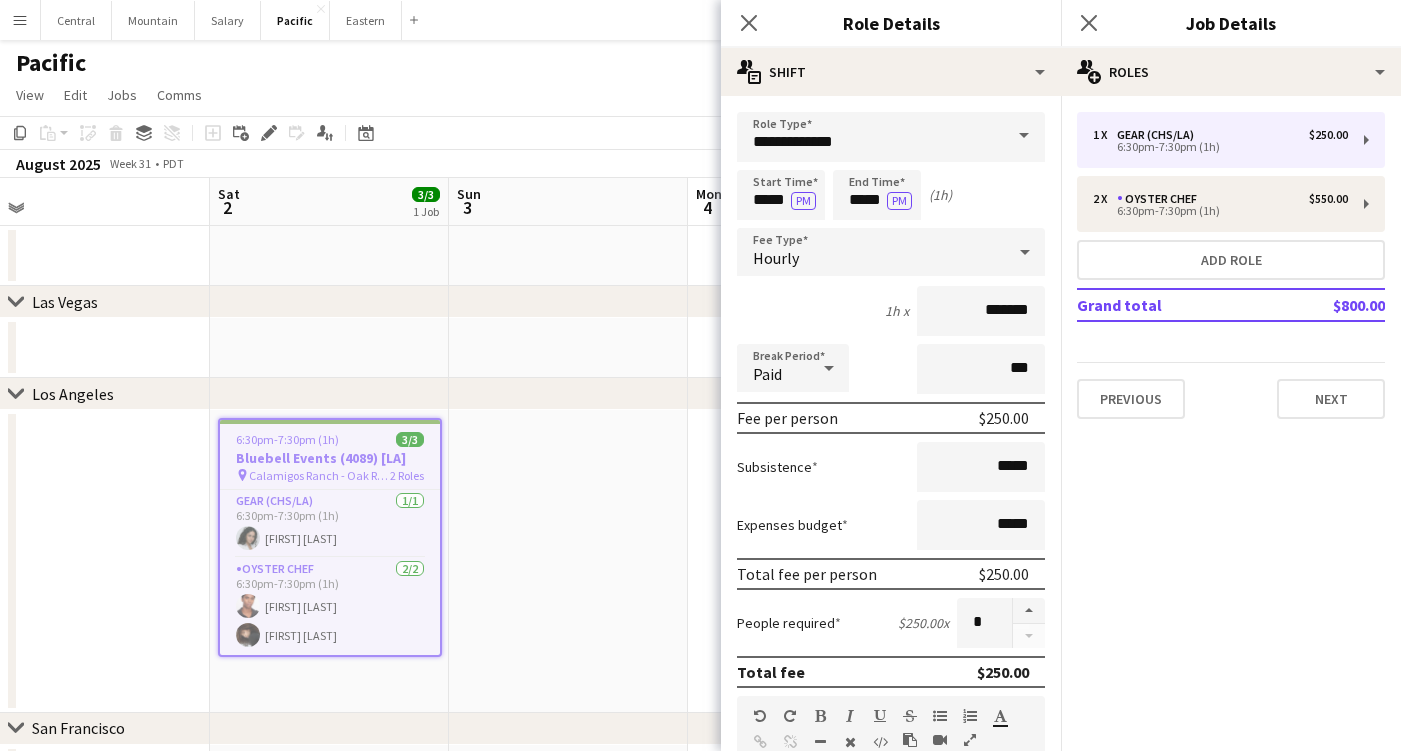 click on "Hourly" at bounding box center (871, 252) 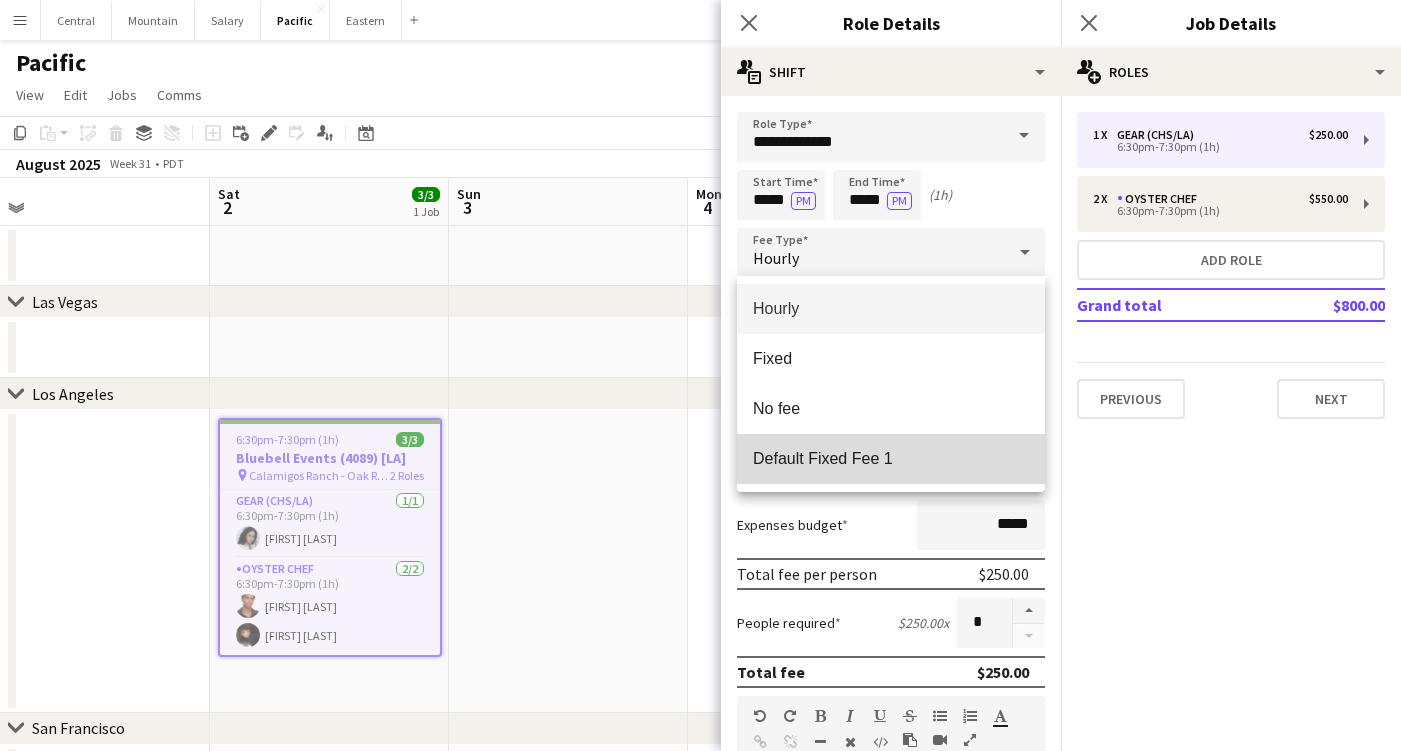 click on "Default Fixed Fee 1" at bounding box center (891, 458) 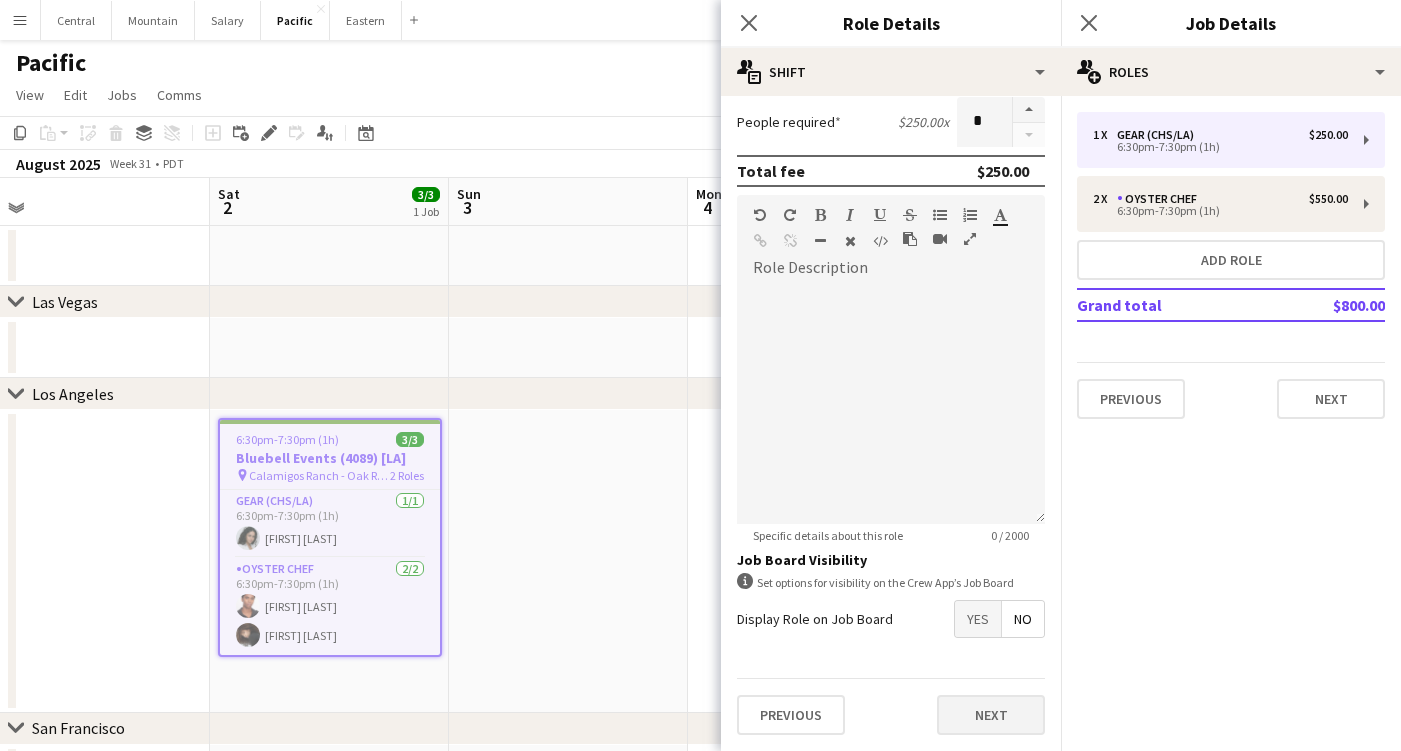 scroll, scrollTop: 404, scrollLeft: 0, axis: vertical 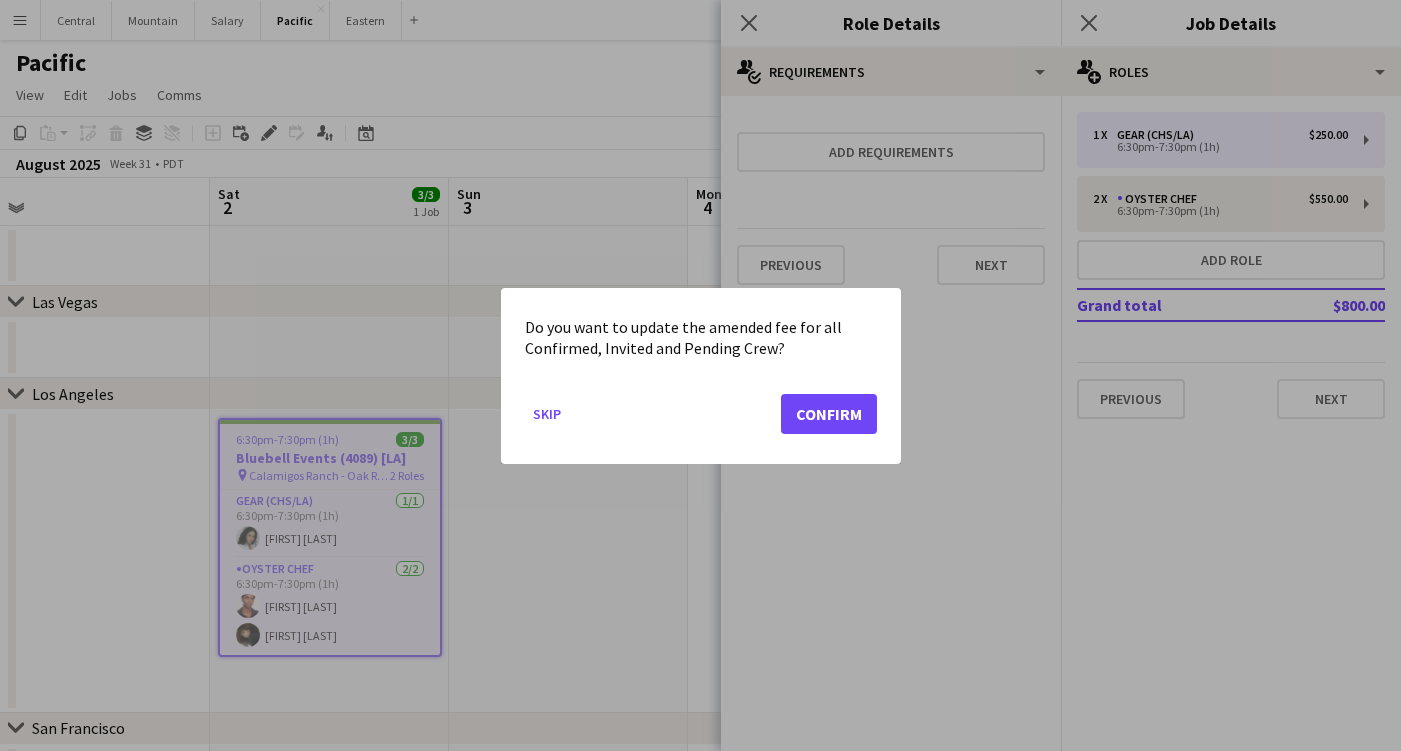 click on "Confirm" 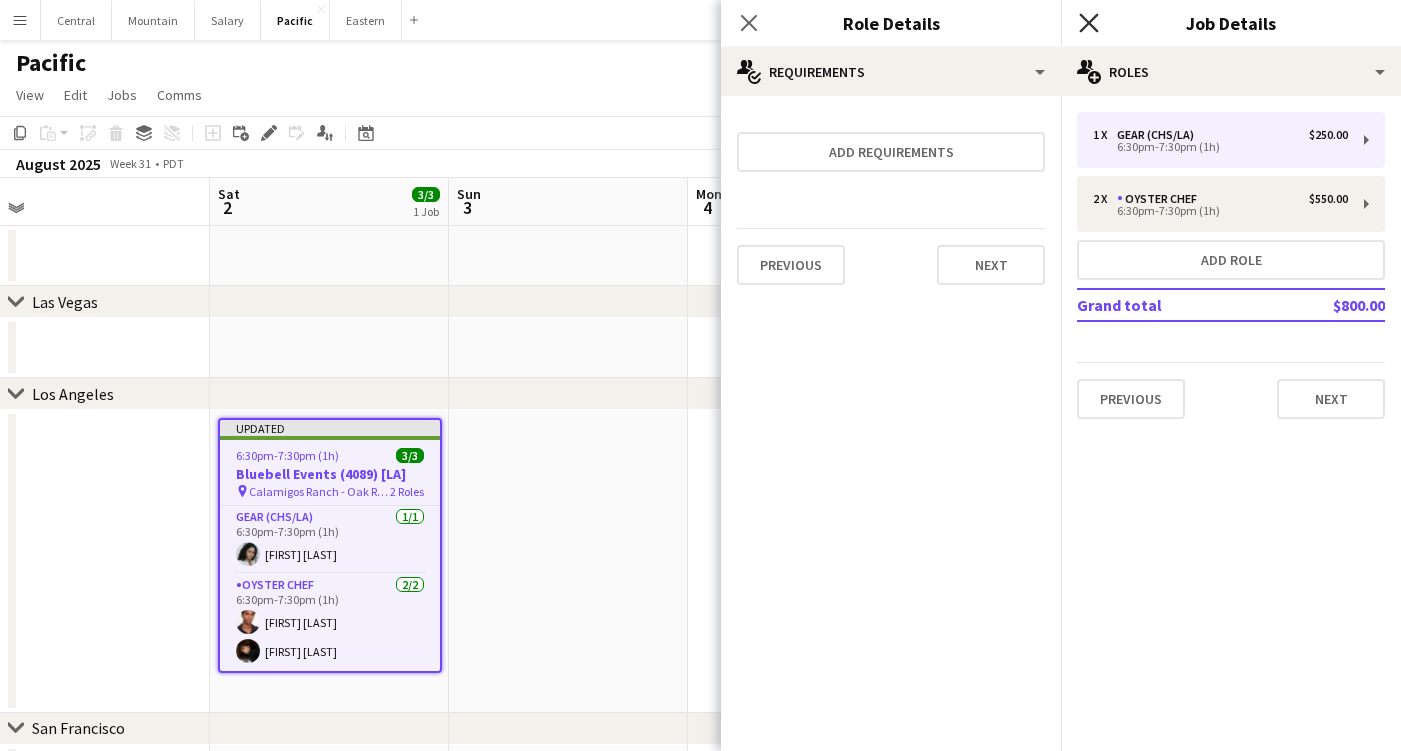 click on "Close pop-in" 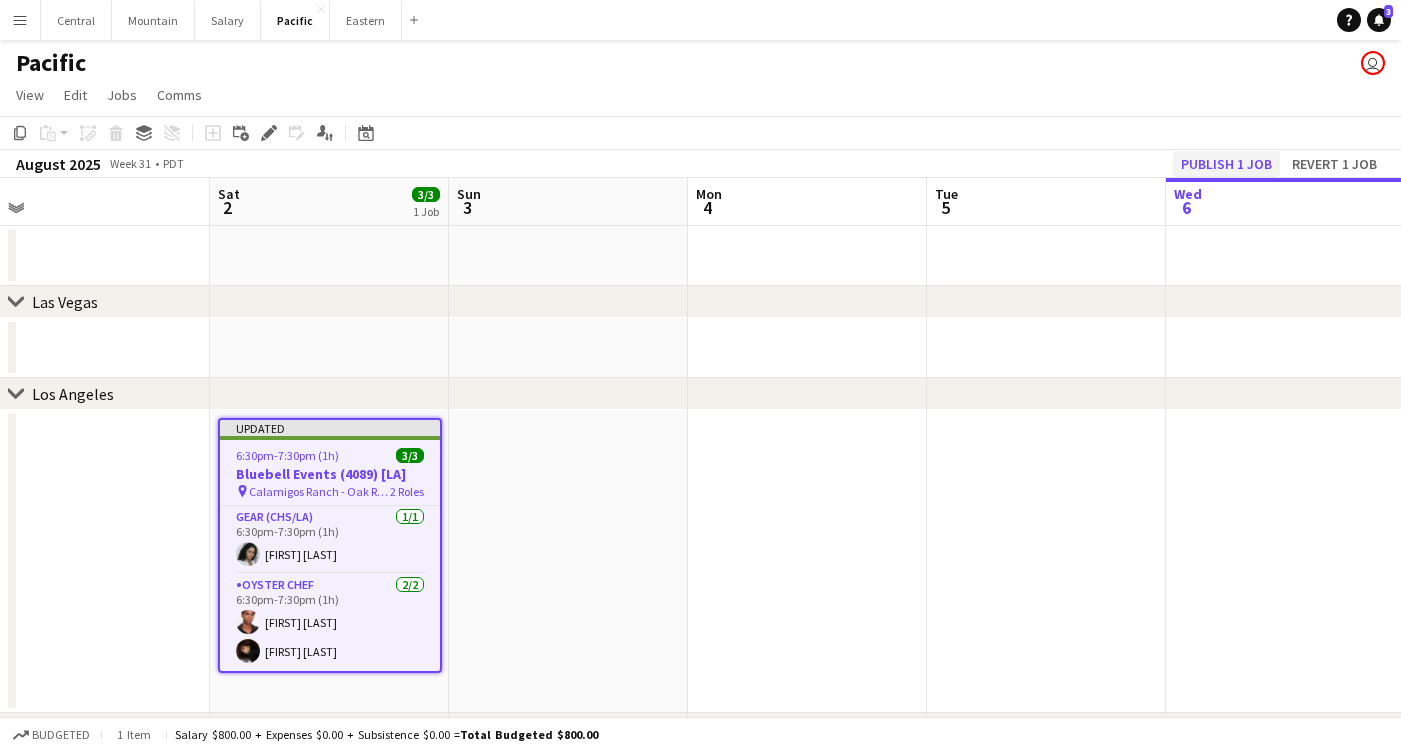 click on "Publish 1 job" 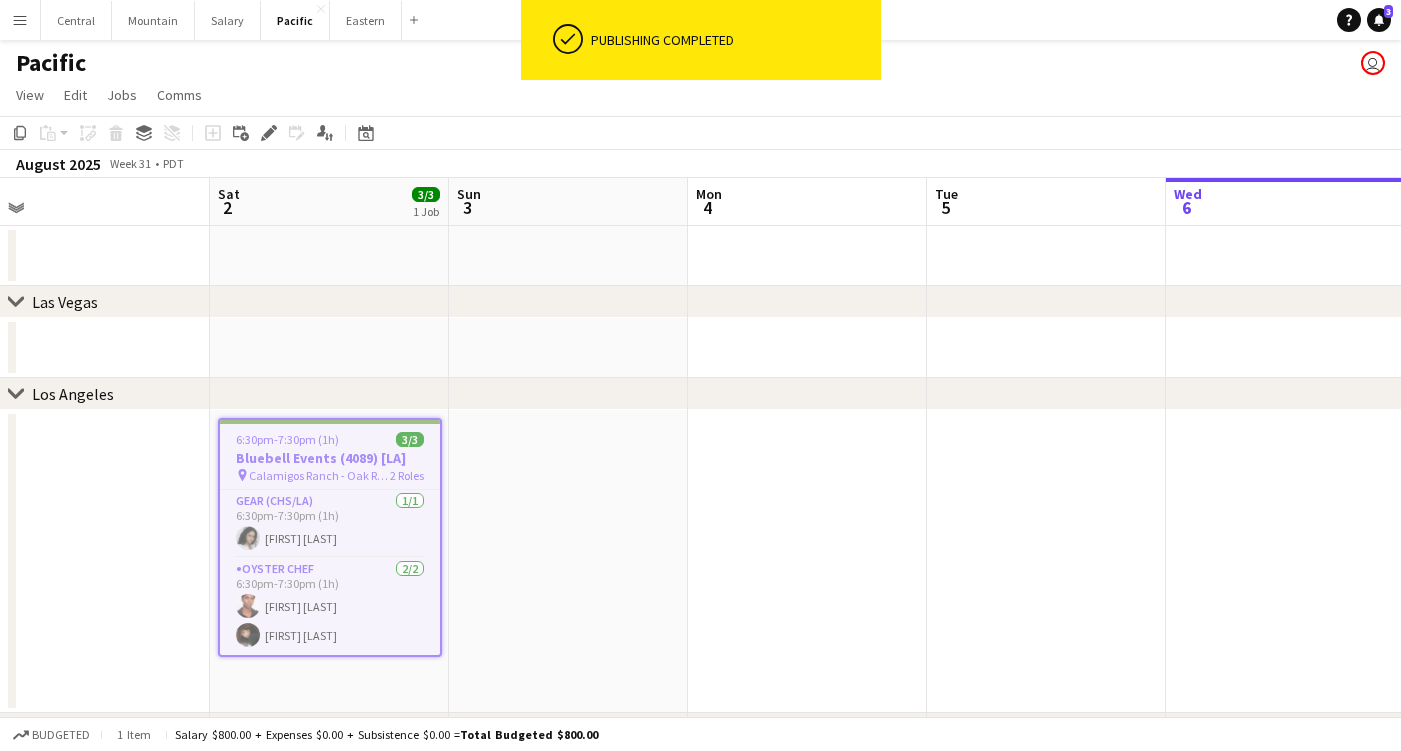 click on "Menu" at bounding box center (20, 20) 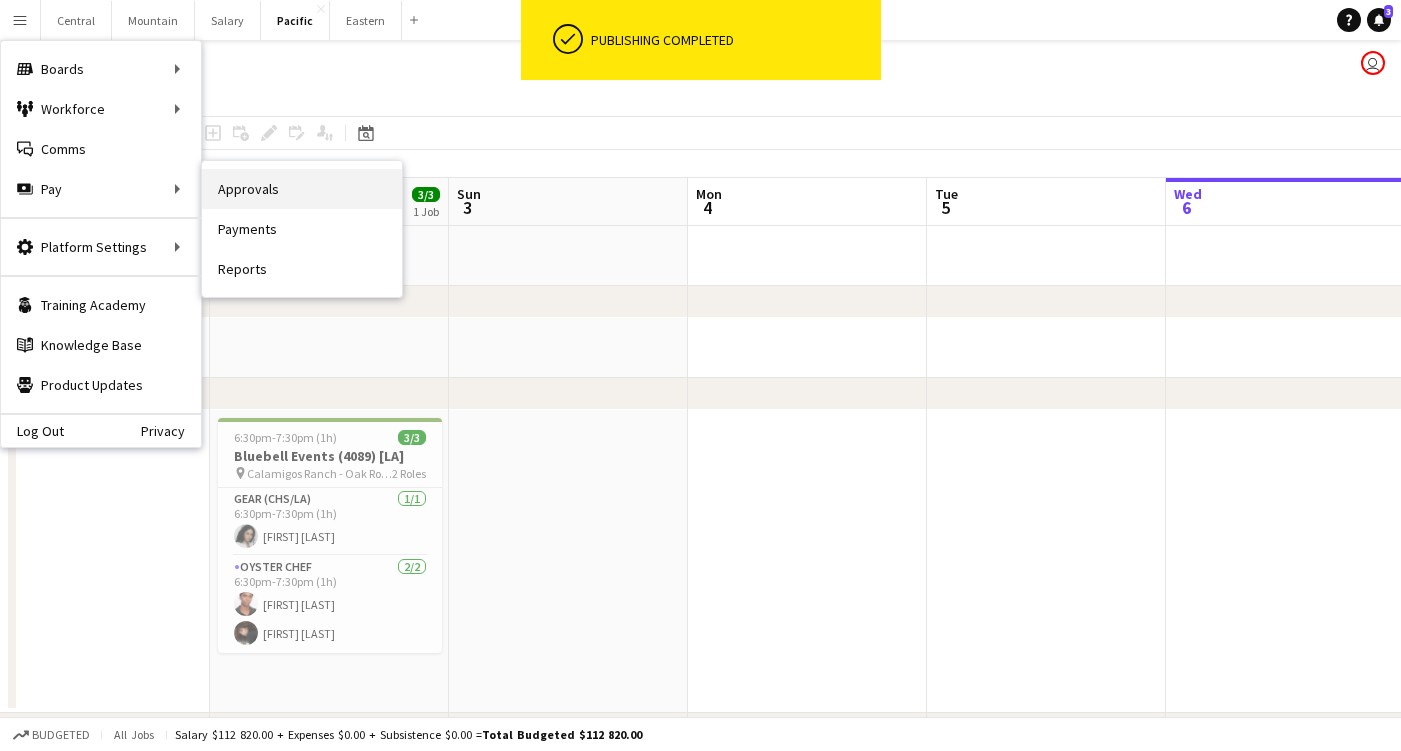 click on "Approvals" at bounding box center (302, 189) 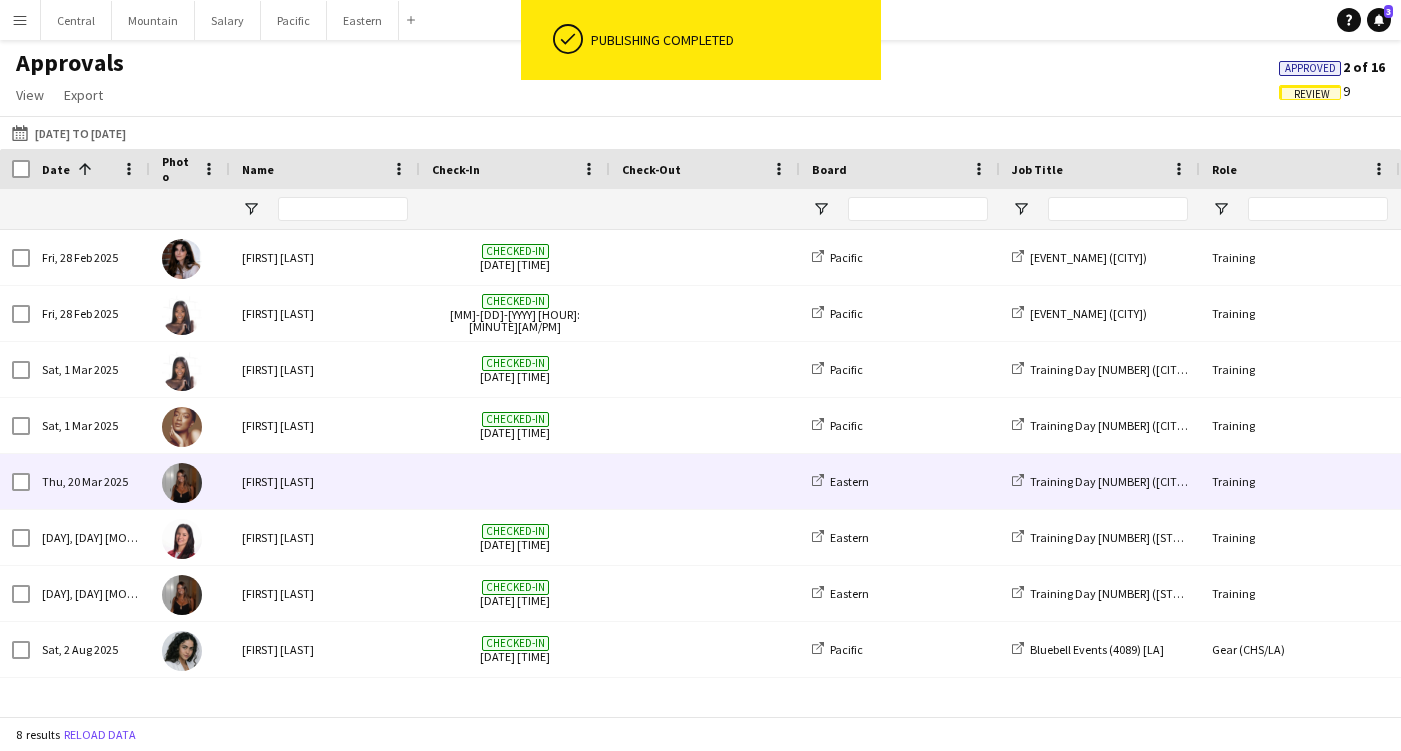 scroll, scrollTop: 0, scrollLeft: 0, axis: both 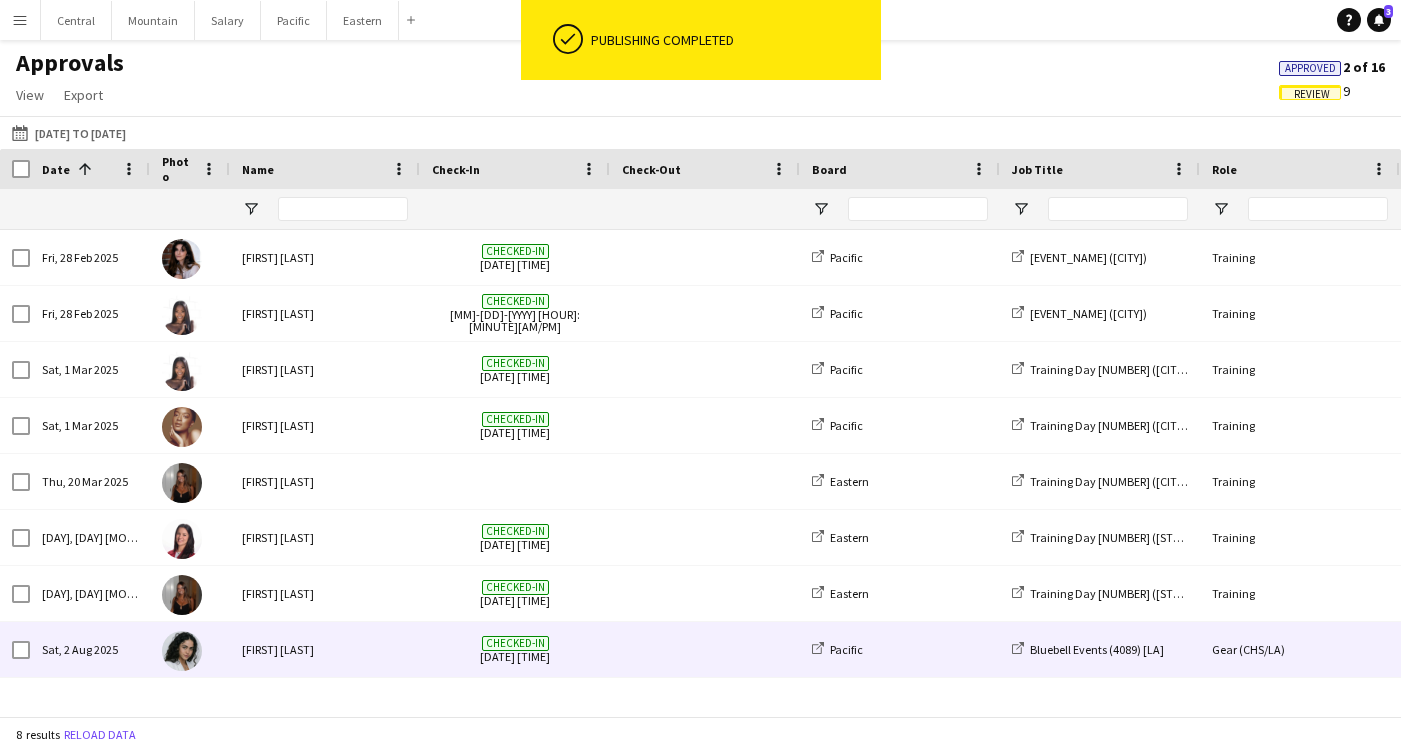 click on "[FIRST] [LAST]" at bounding box center [325, 649] 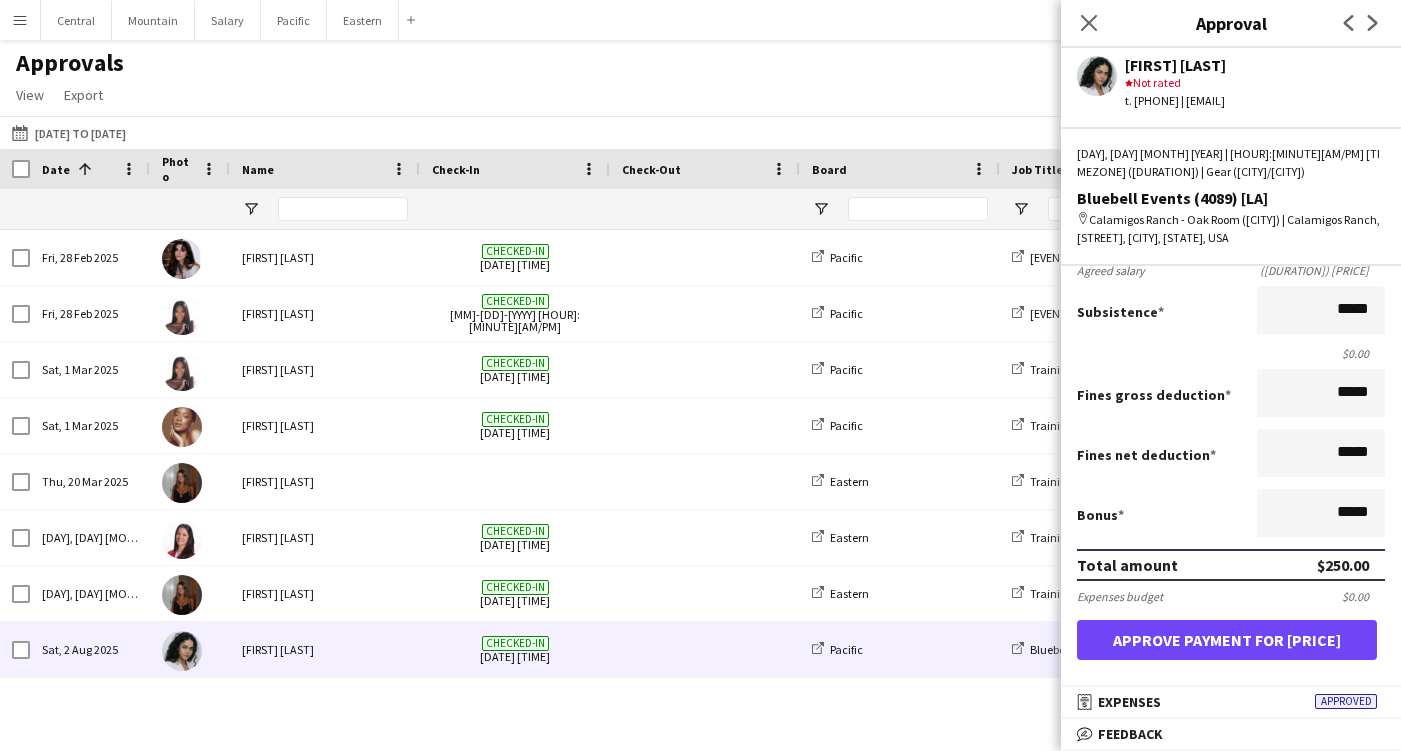 scroll, scrollTop: 443, scrollLeft: 0, axis: vertical 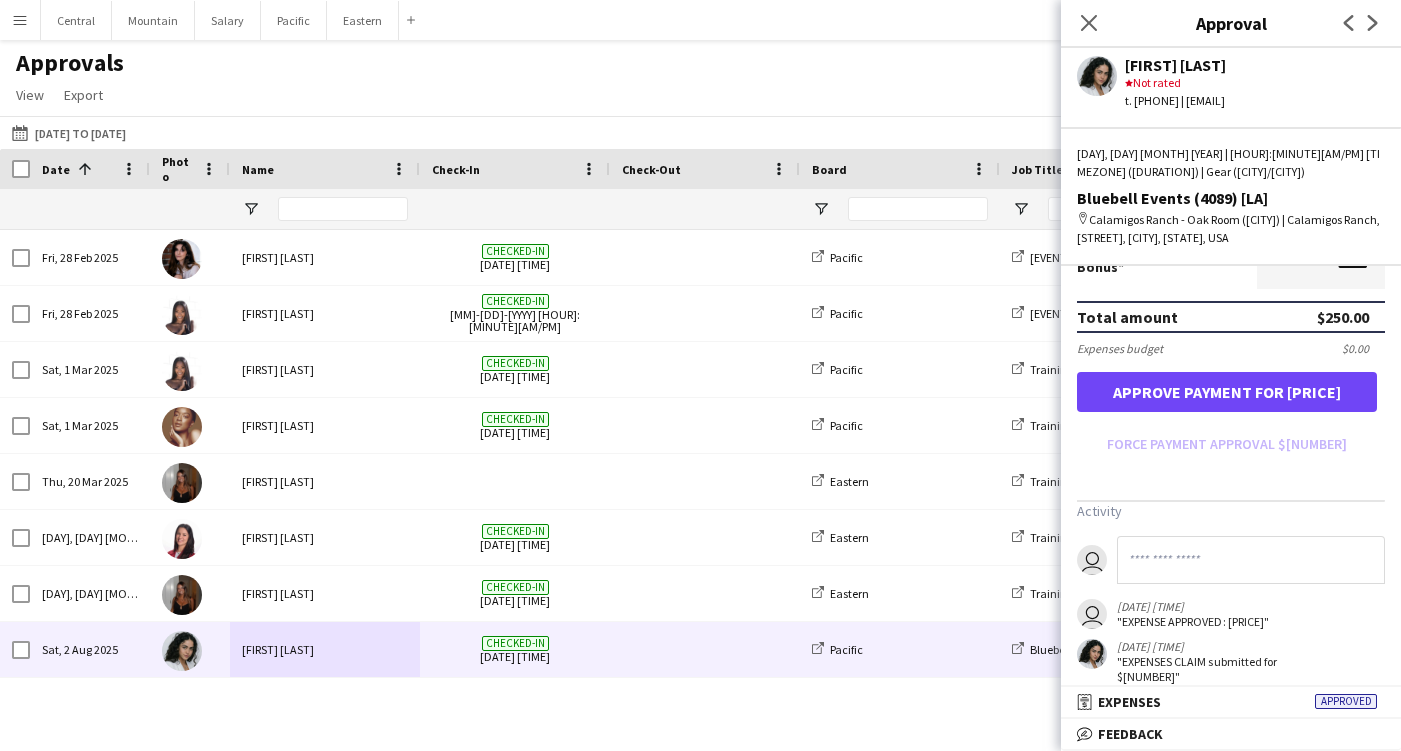 click on "Approve payment for [PRICE]" at bounding box center (1227, 392) 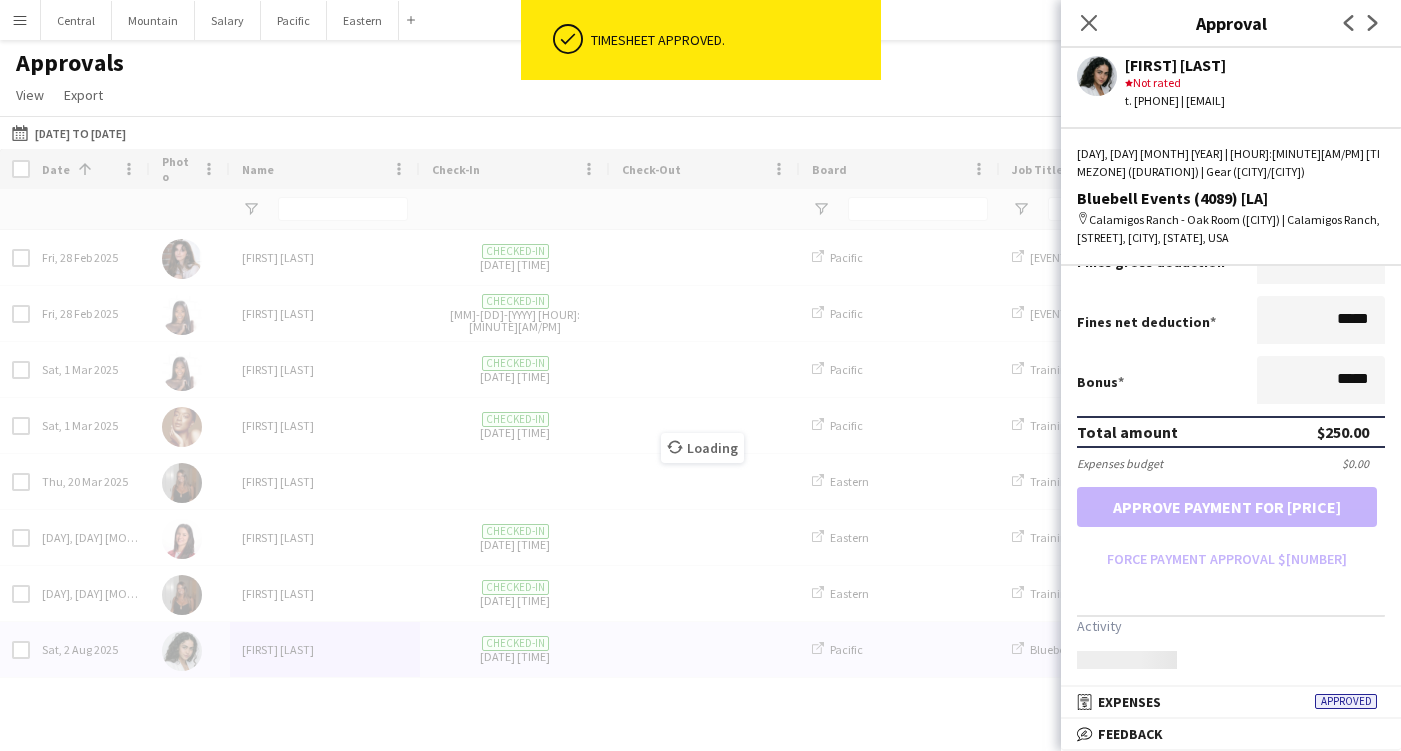 scroll, scrollTop: 316, scrollLeft: 0, axis: vertical 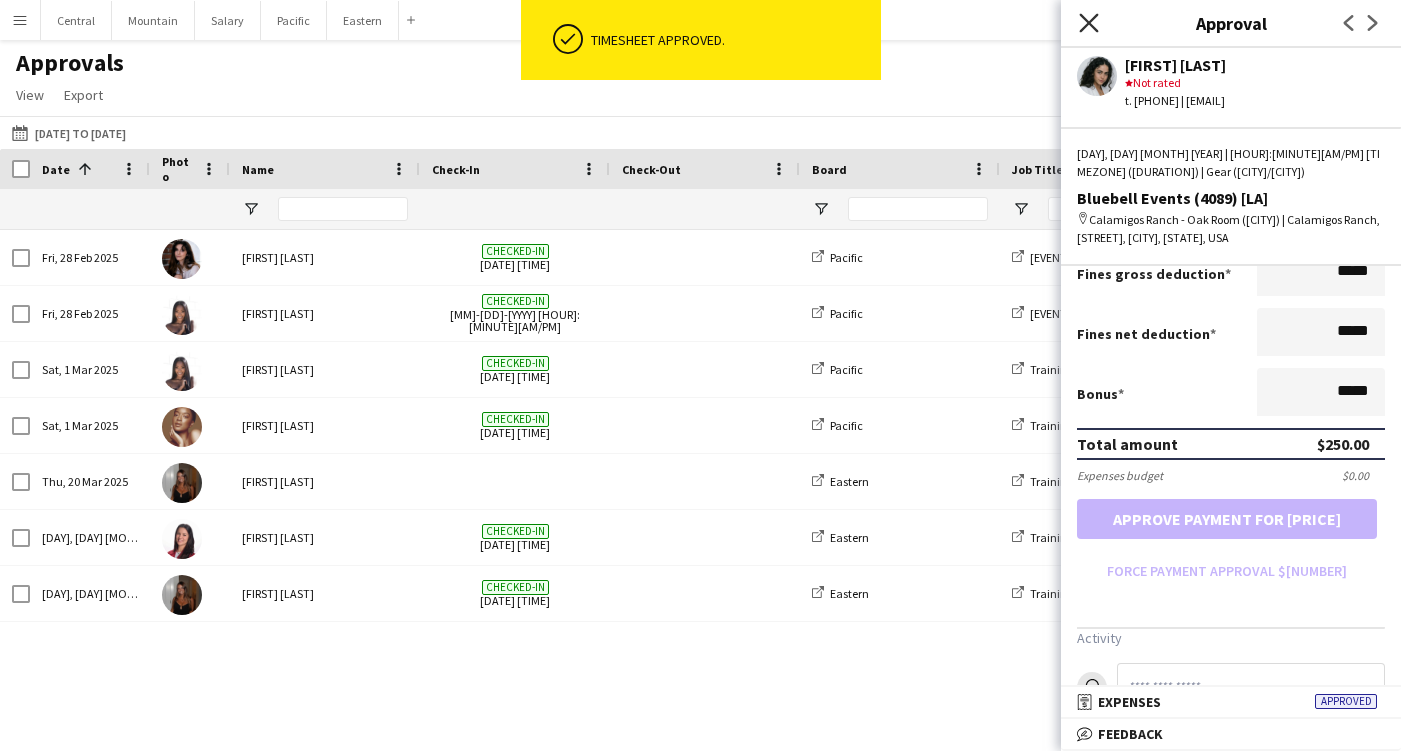 click 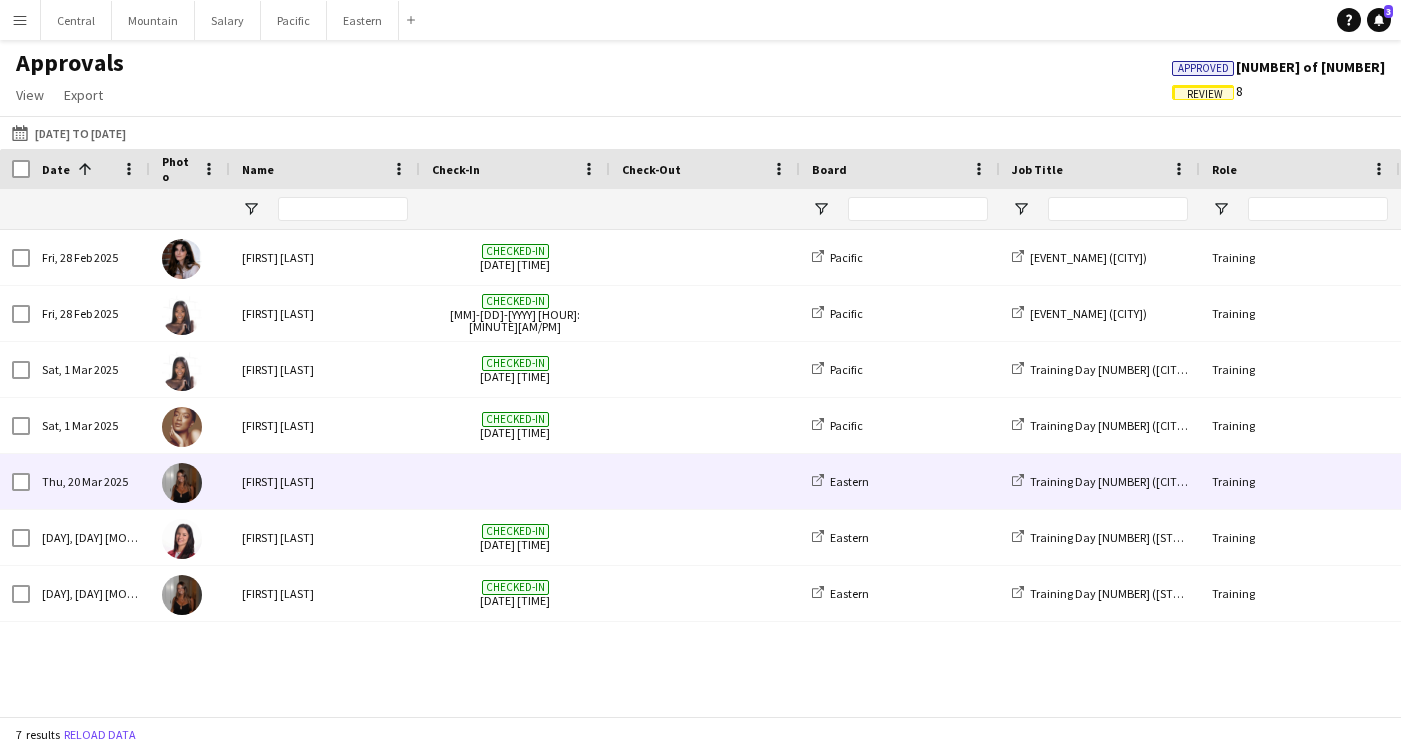 scroll, scrollTop: 0, scrollLeft: 381, axis: horizontal 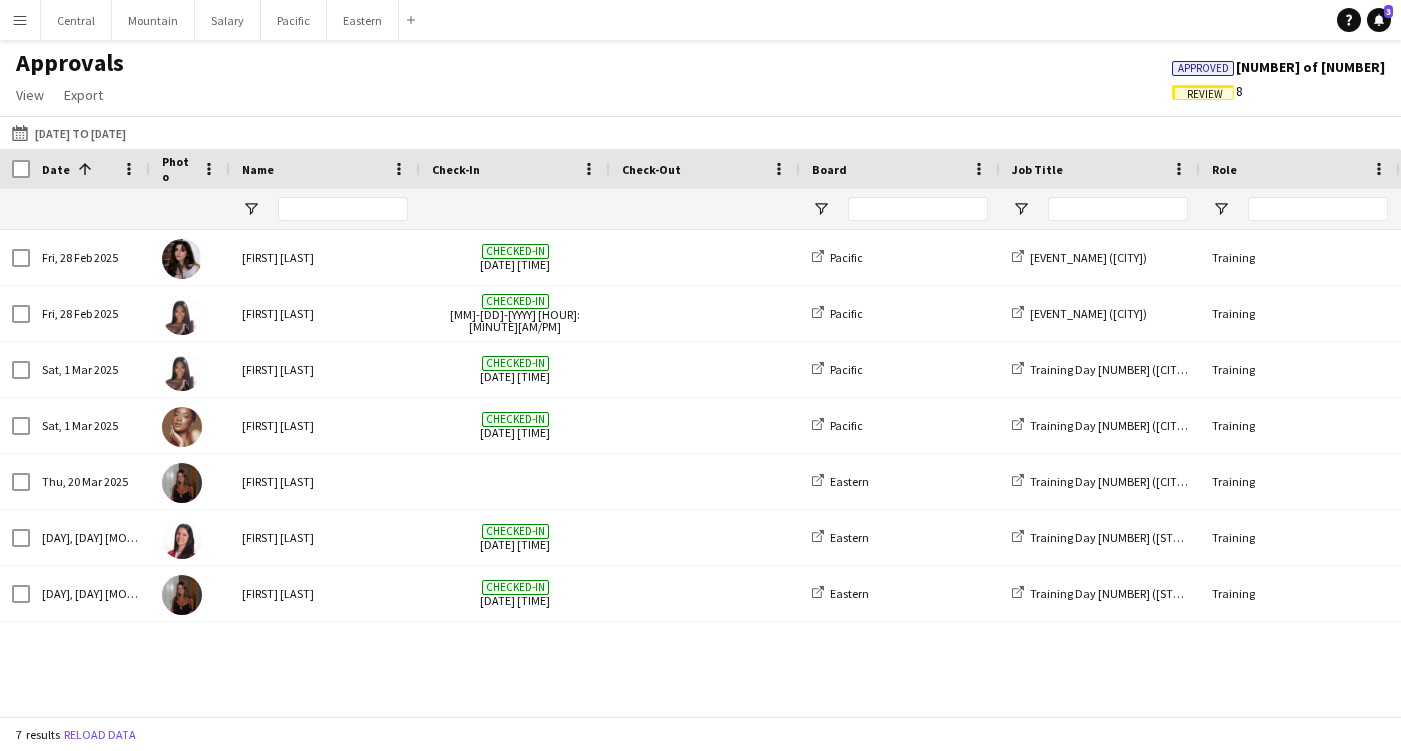 click on "Review" 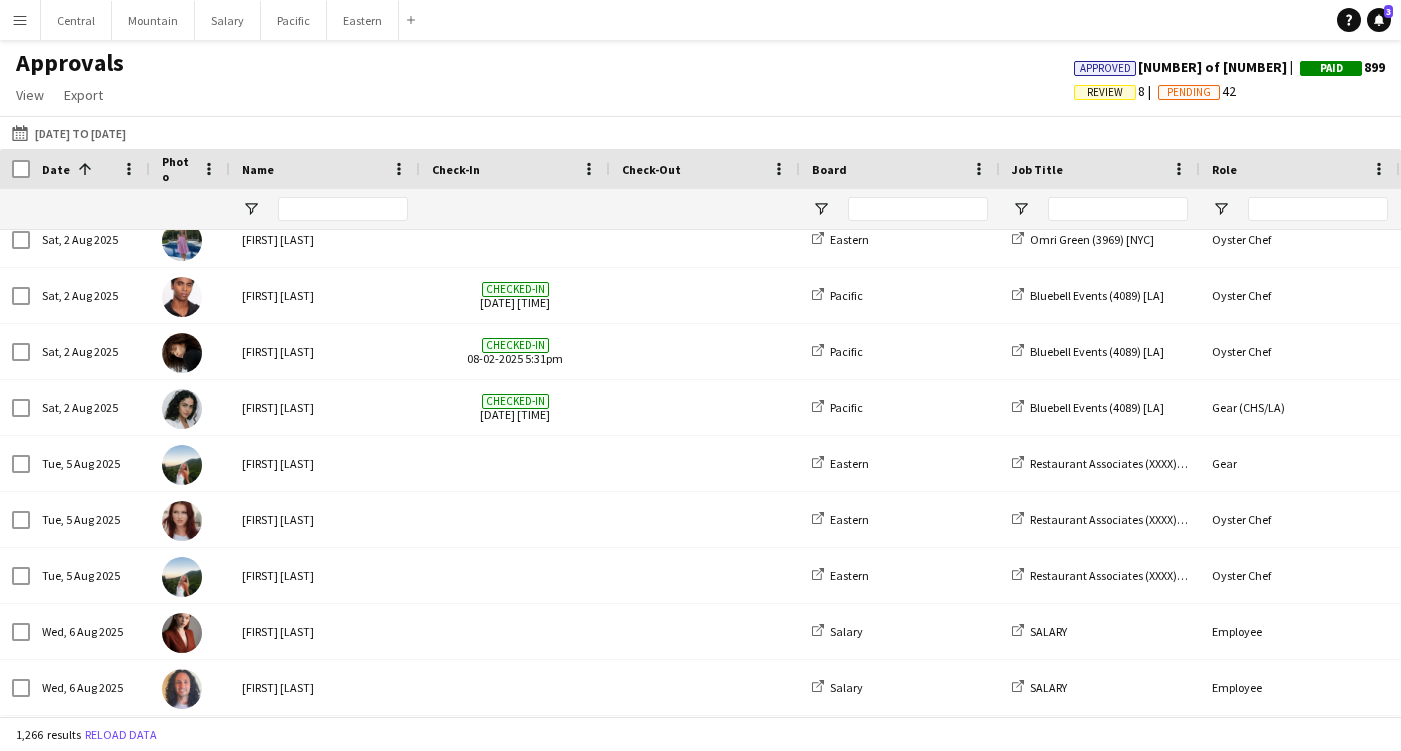 click on "Menu" at bounding box center [20, 20] 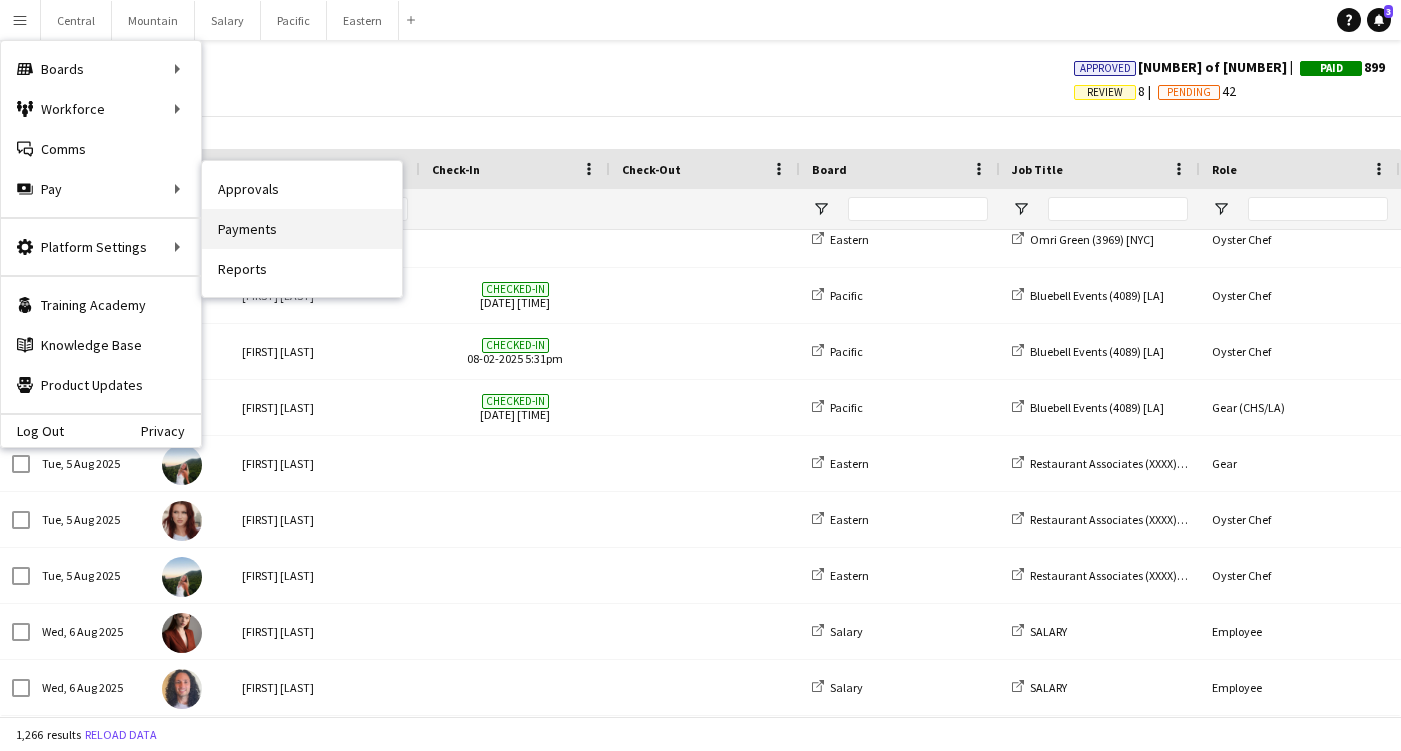 click on "Payments" at bounding box center (302, 229) 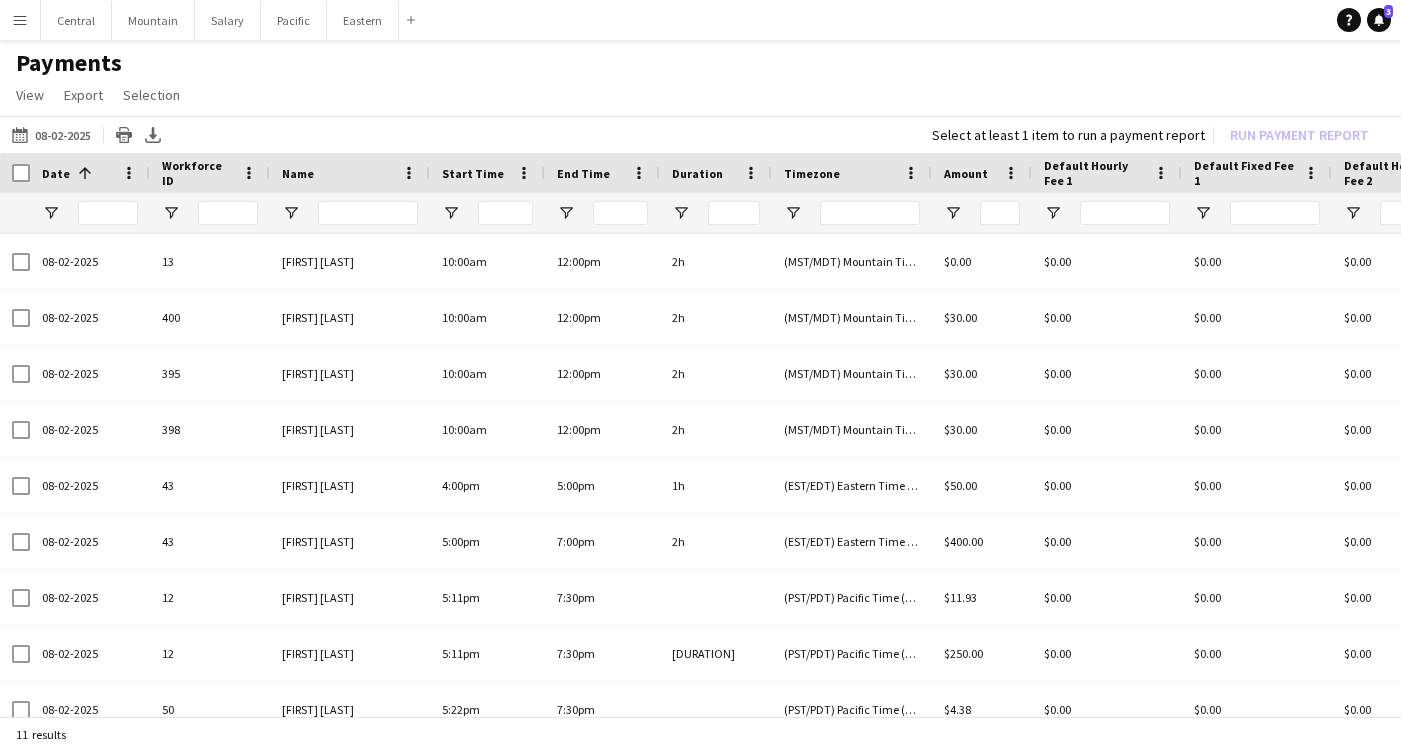 click on "Menu" at bounding box center [20, 20] 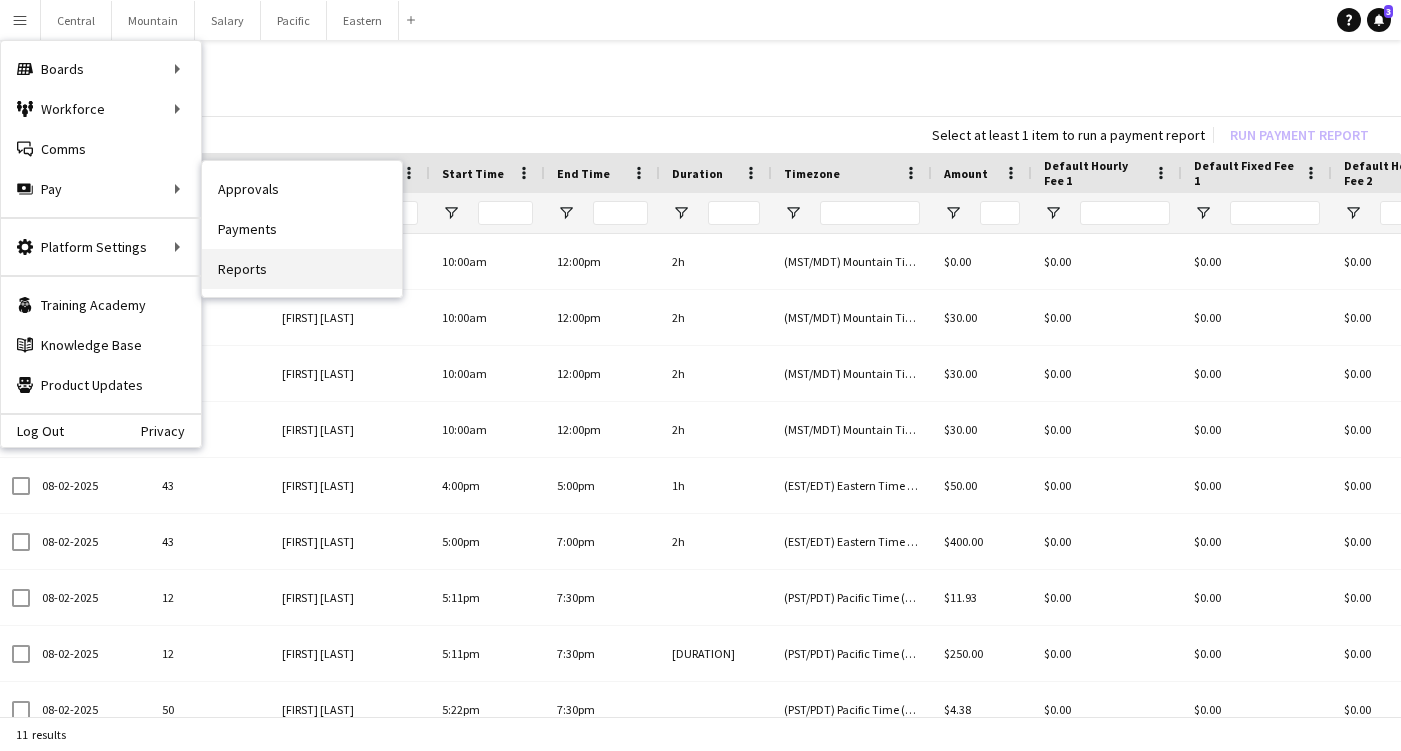 click on "Reports" at bounding box center [302, 269] 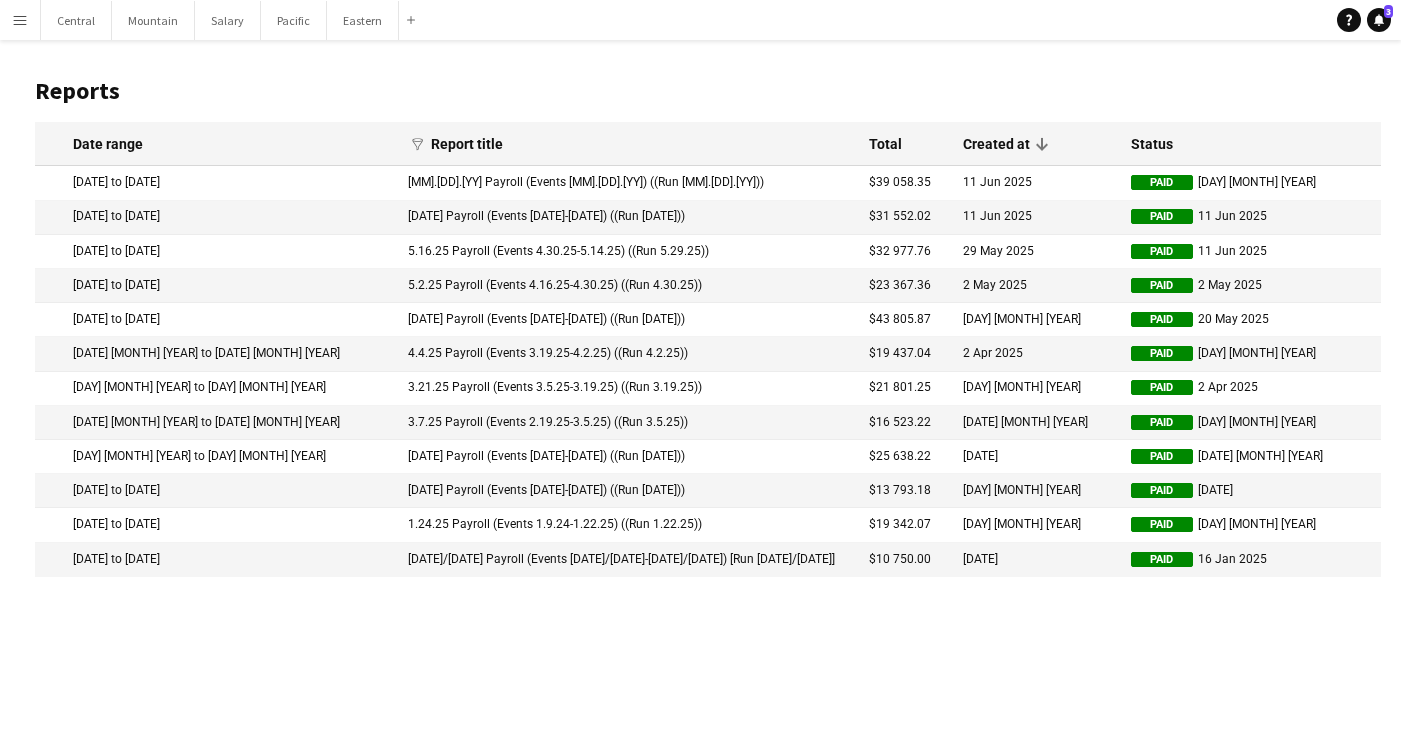 scroll, scrollTop: 0, scrollLeft: 0, axis: both 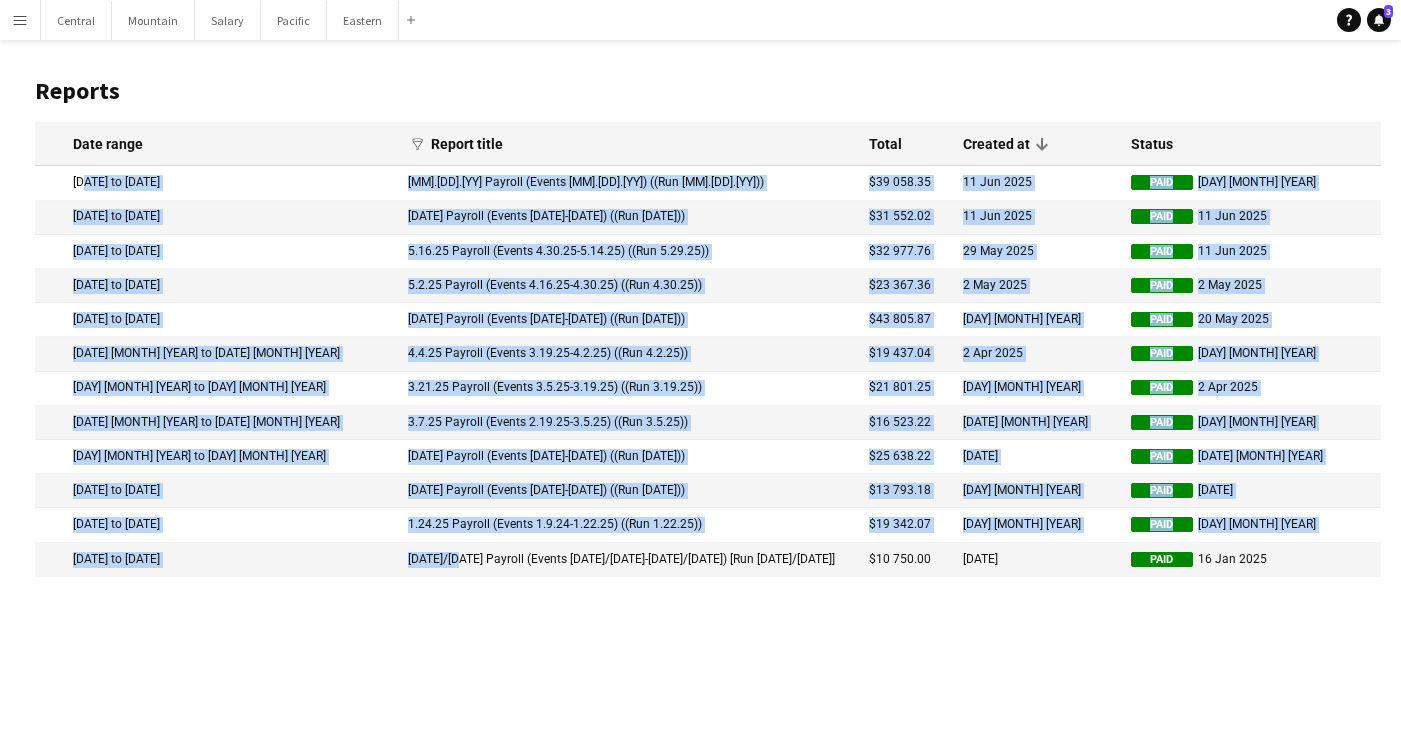 drag, startPoint x: 79, startPoint y: 183, endPoint x: 405, endPoint y: 552, distance: 492.3789 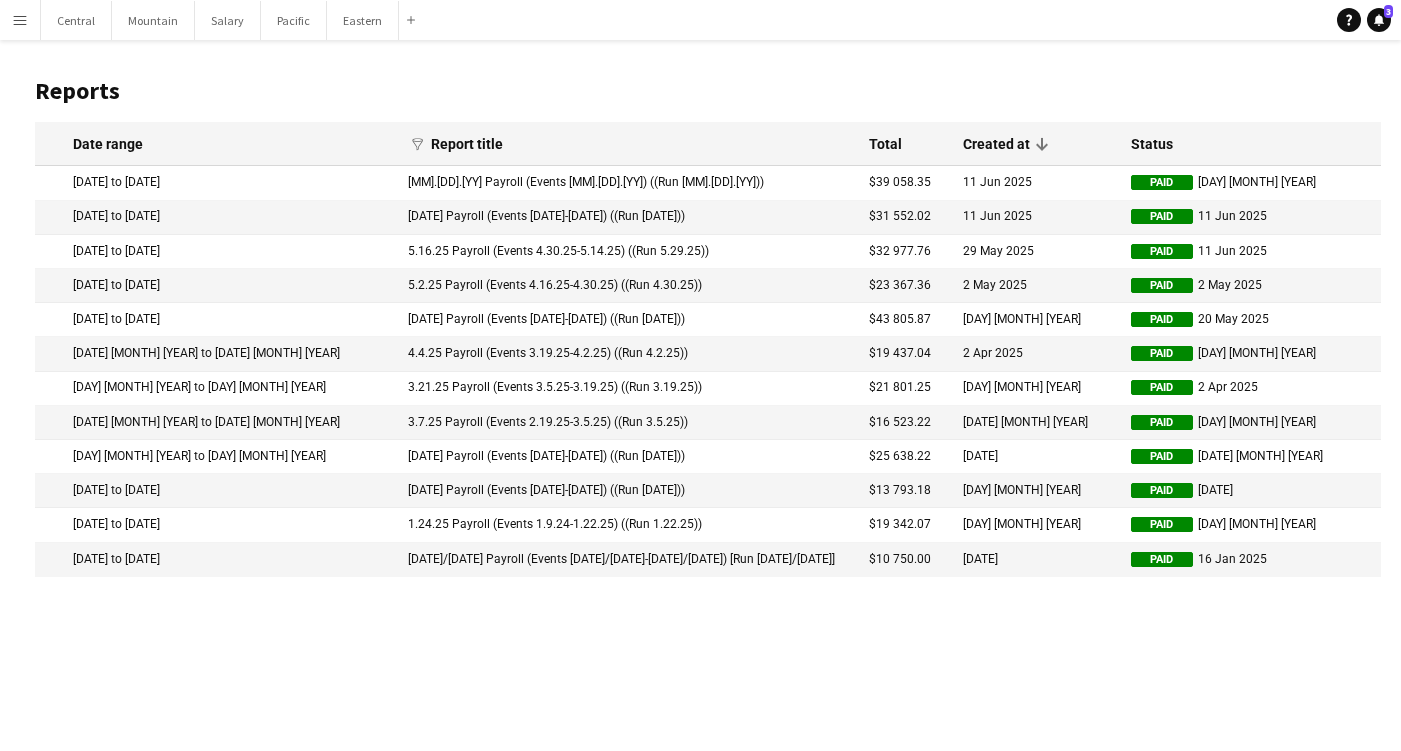 click on "[DATE]/[DATE] Payroll (Events [DATE]/[DATE]-[DATE]/[DATE]) [Run [DATE]/[DATE]]" 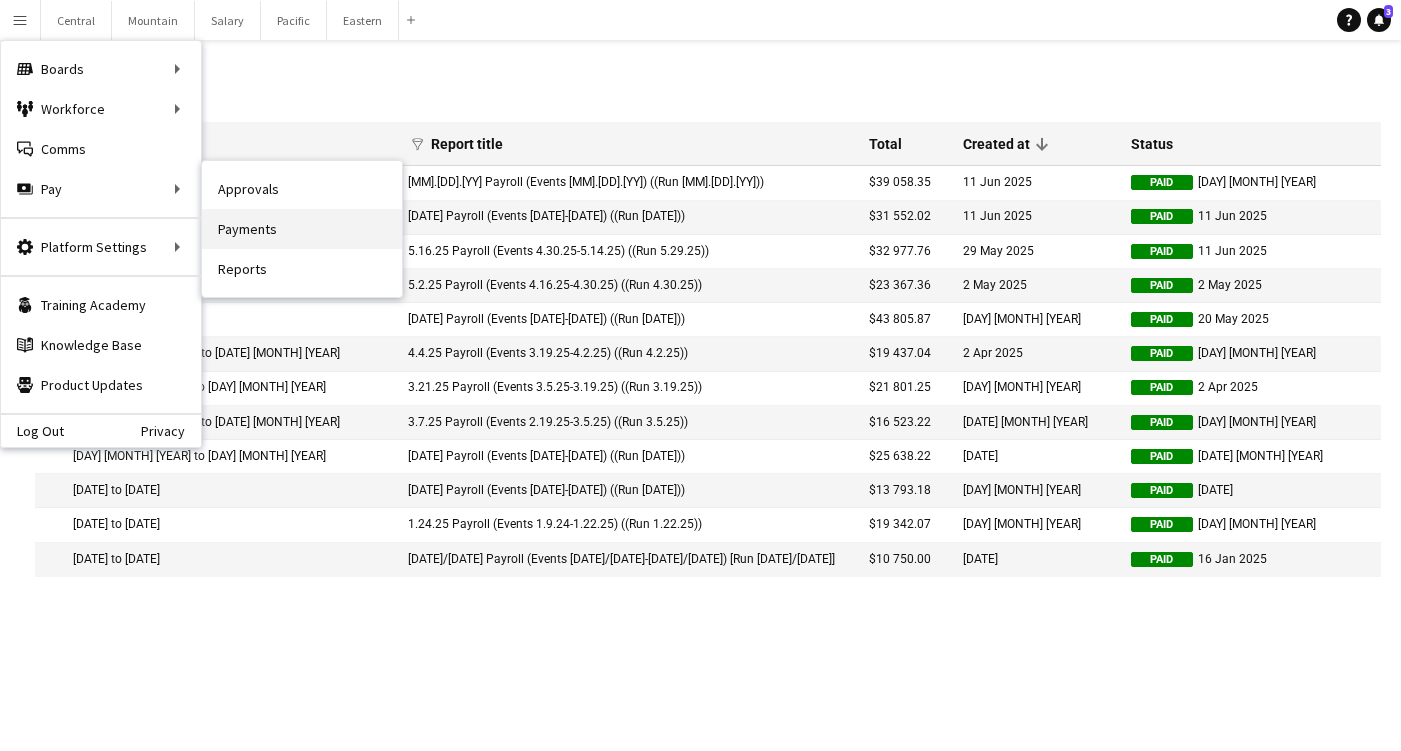 click on "Payments" at bounding box center (302, 229) 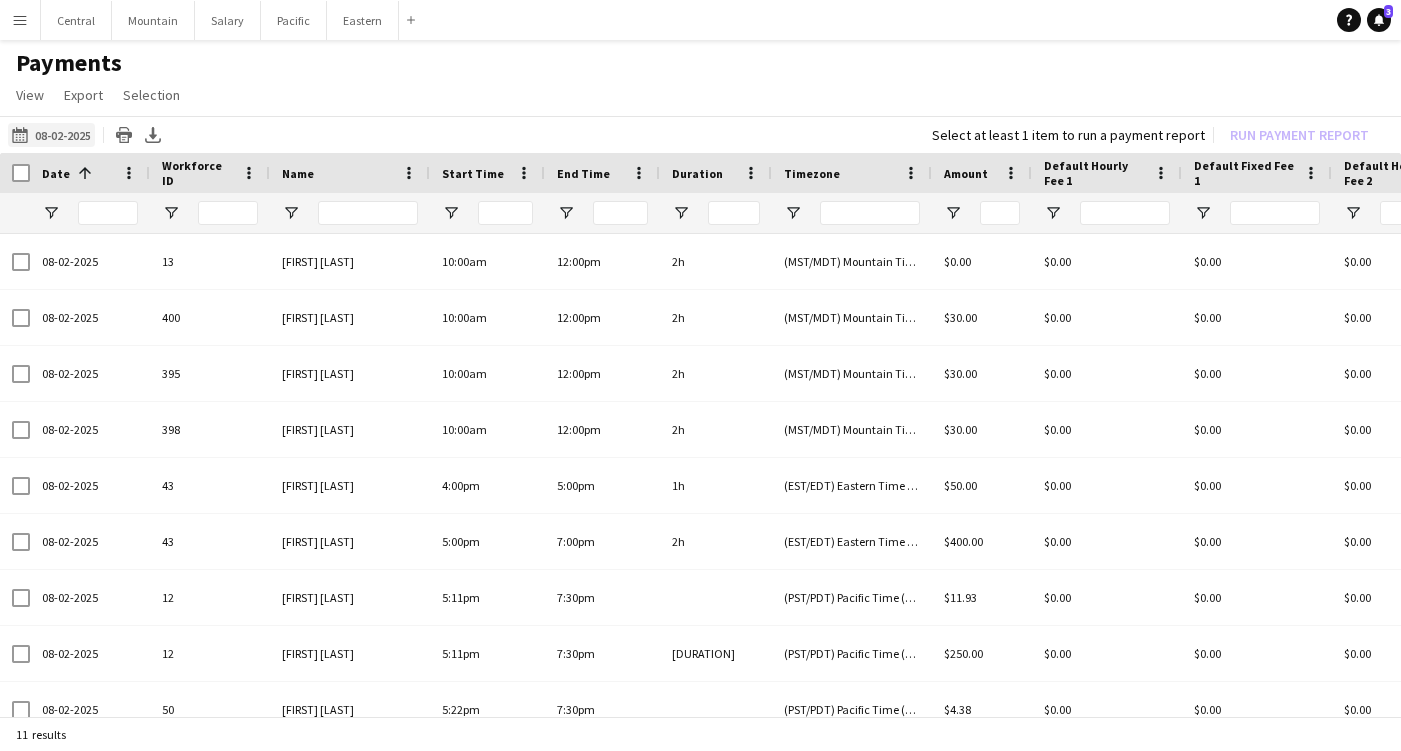 click on "[DATE]
[DATE]" 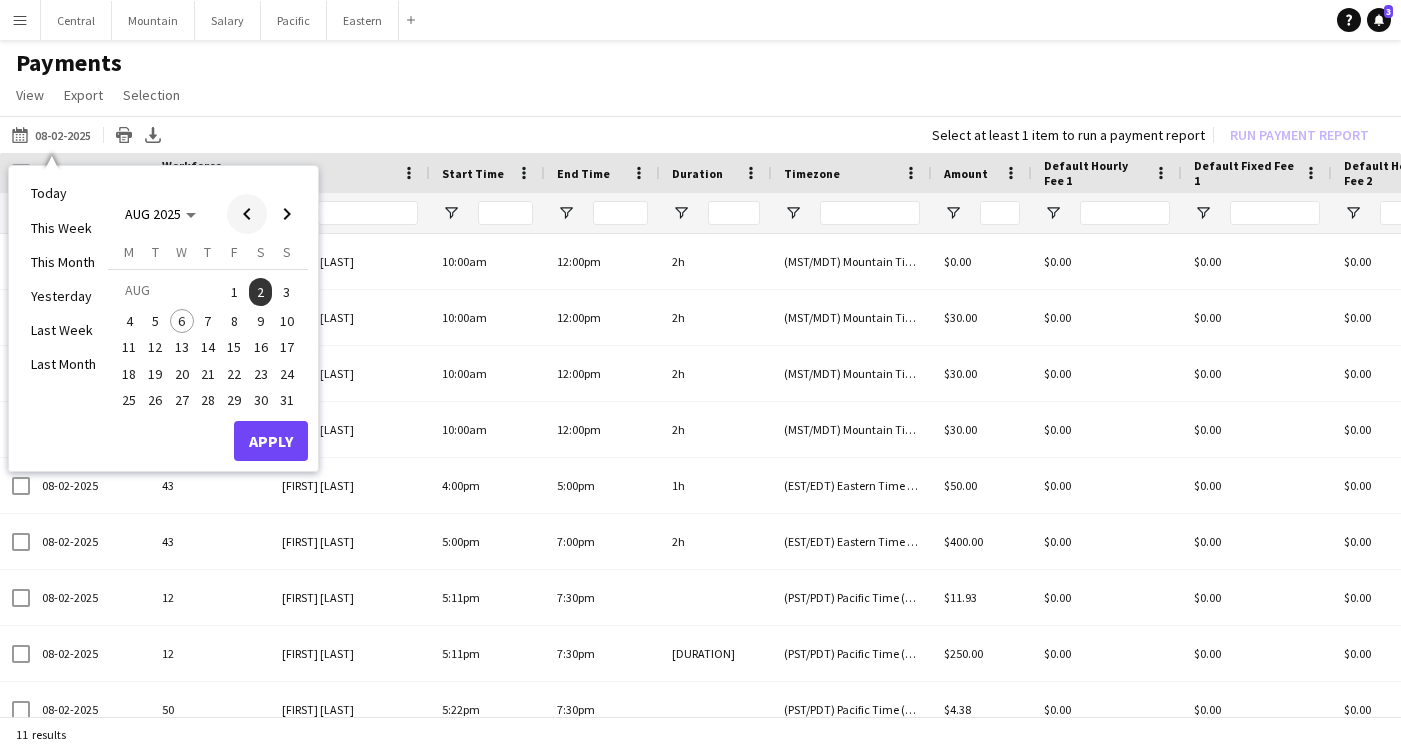 click at bounding box center (247, 214) 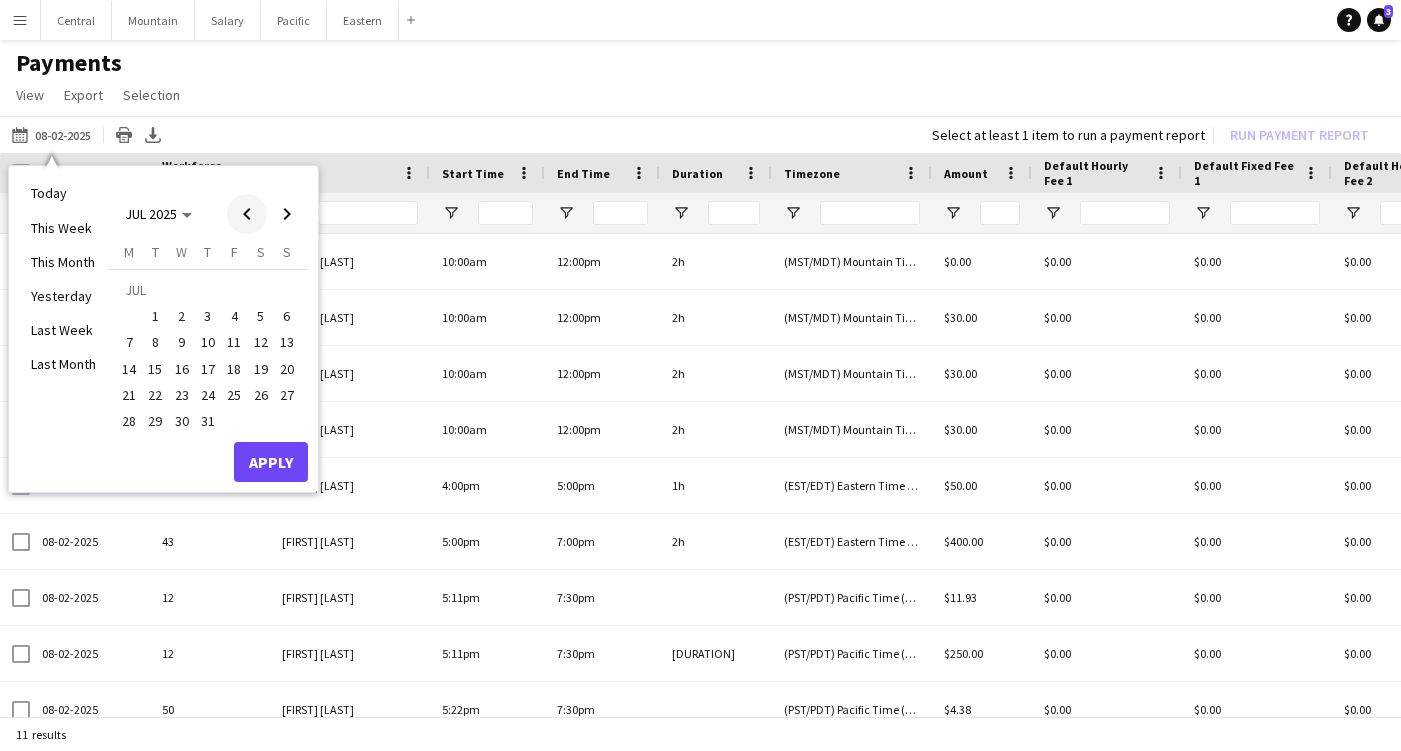 click at bounding box center [247, 214] 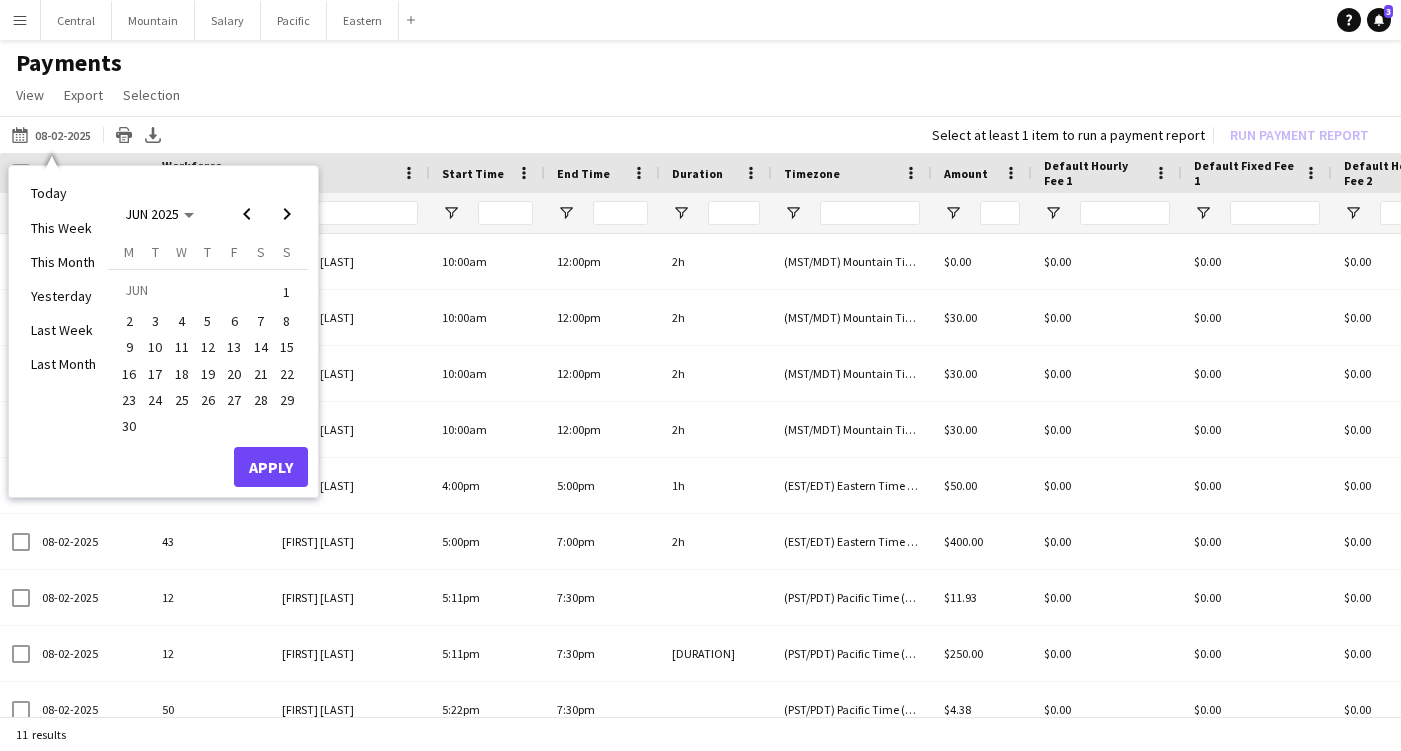 click on "11" at bounding box center (182, 348) 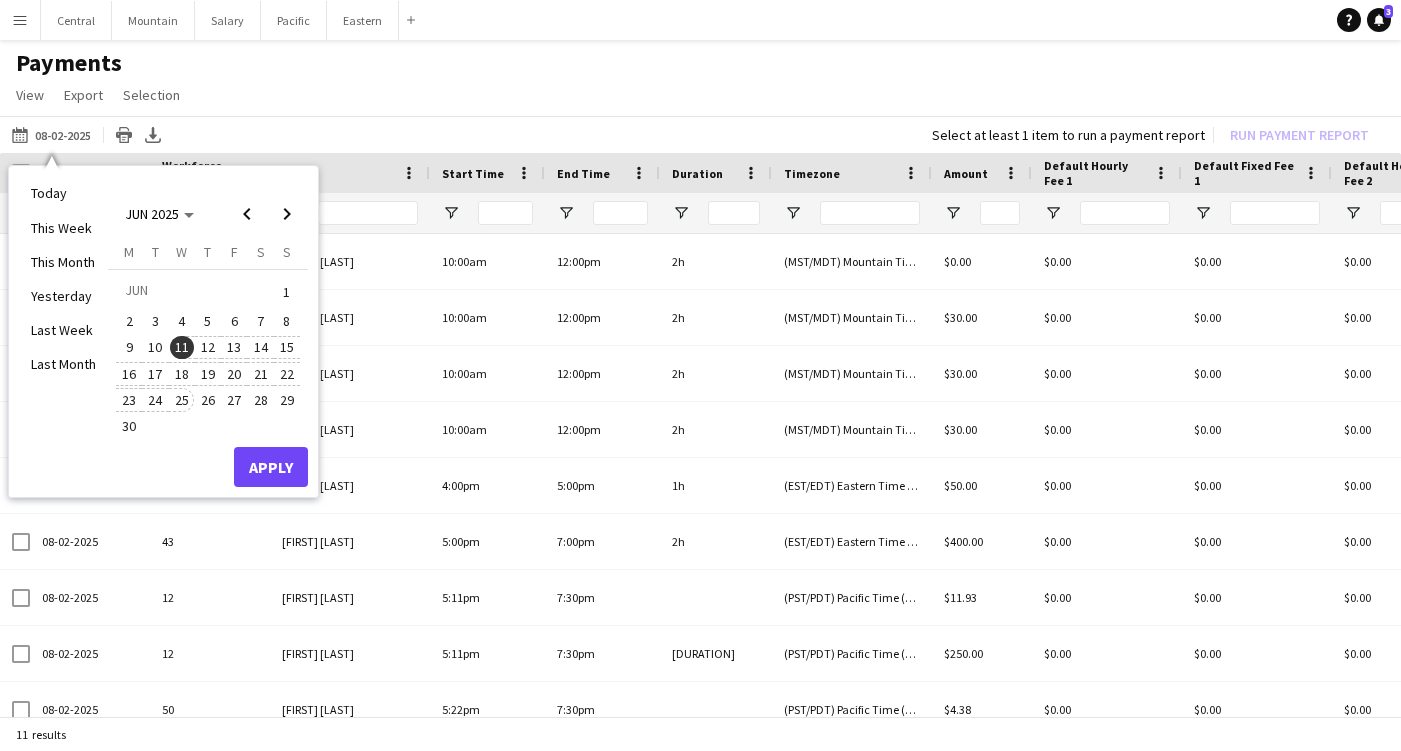 click on "25" at bounding box center [182, 400] 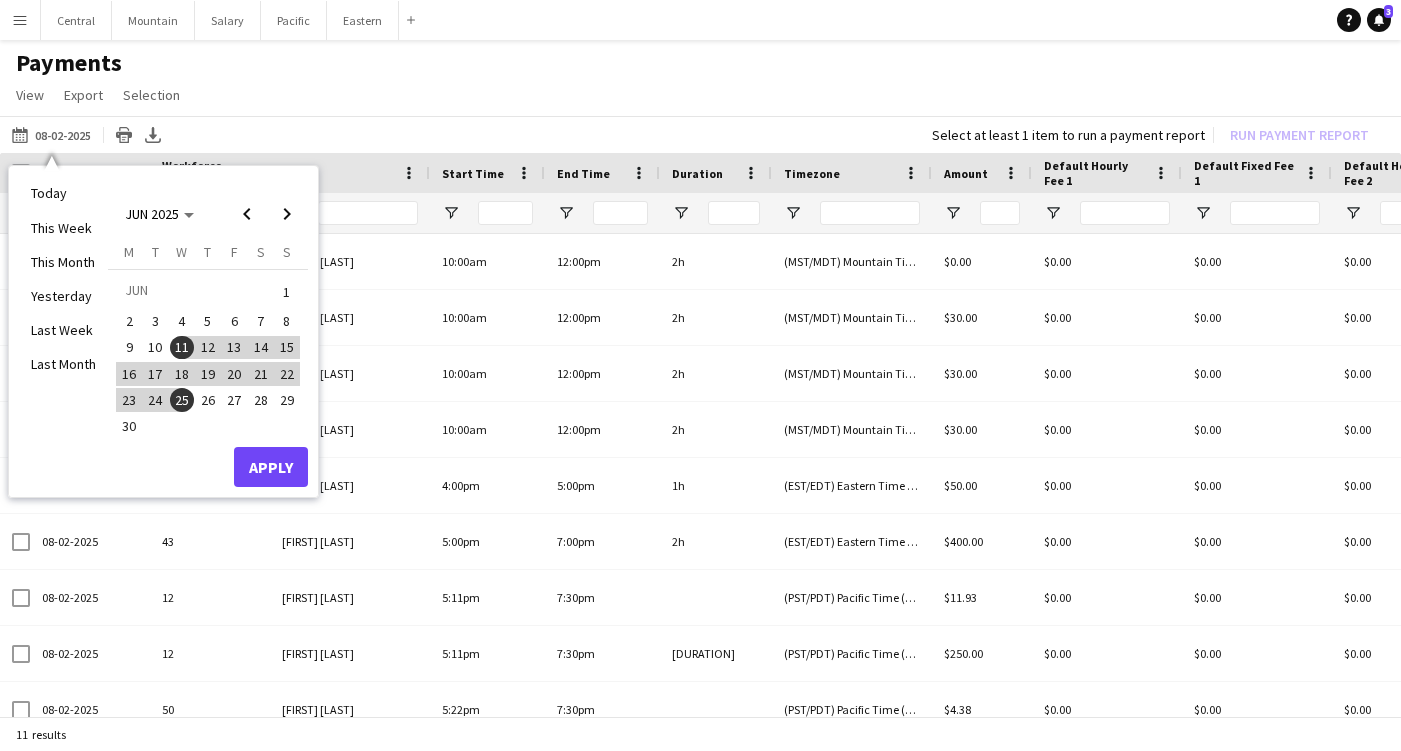click on "Apply" at bounding box center (271, 467) 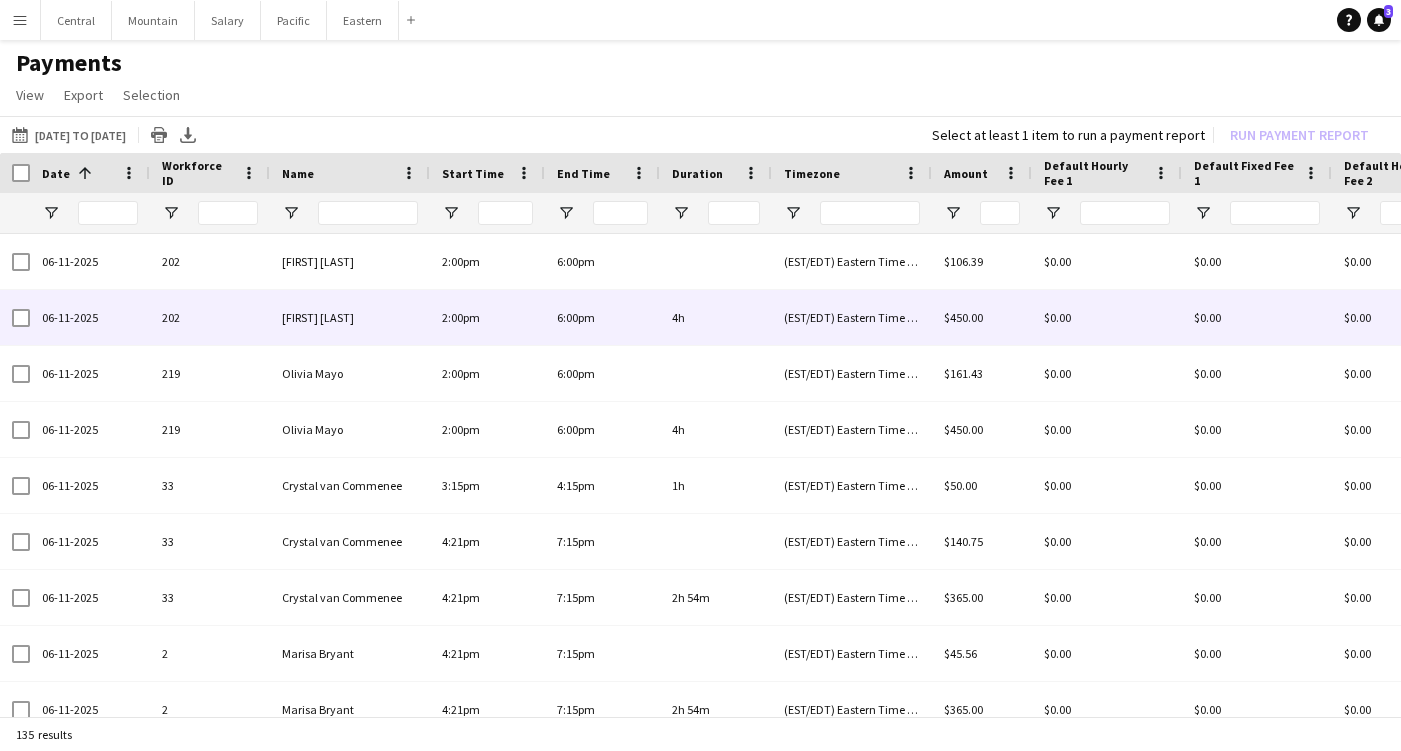 scroll, scrollTop: 0, scrollLeft: 113, axis: horizontal 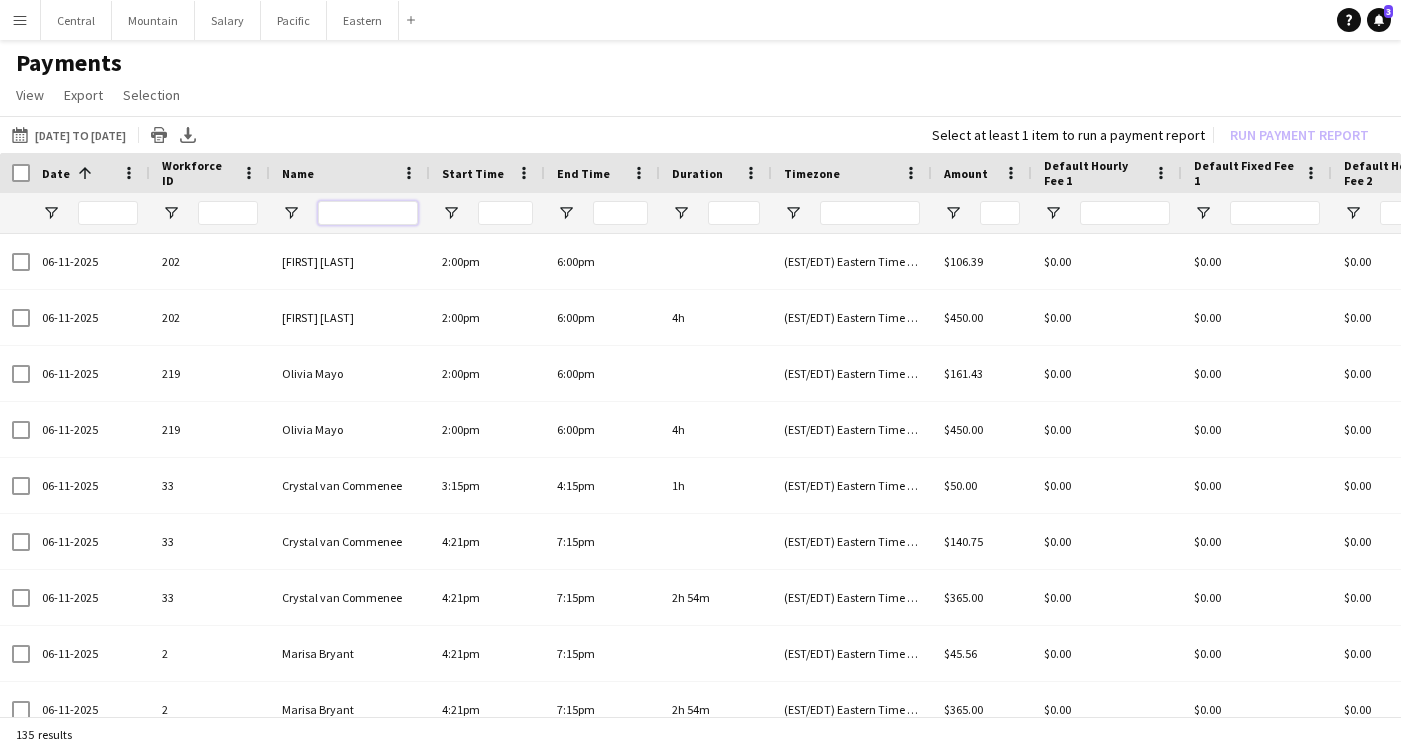 click at bounding box center (368, 213) 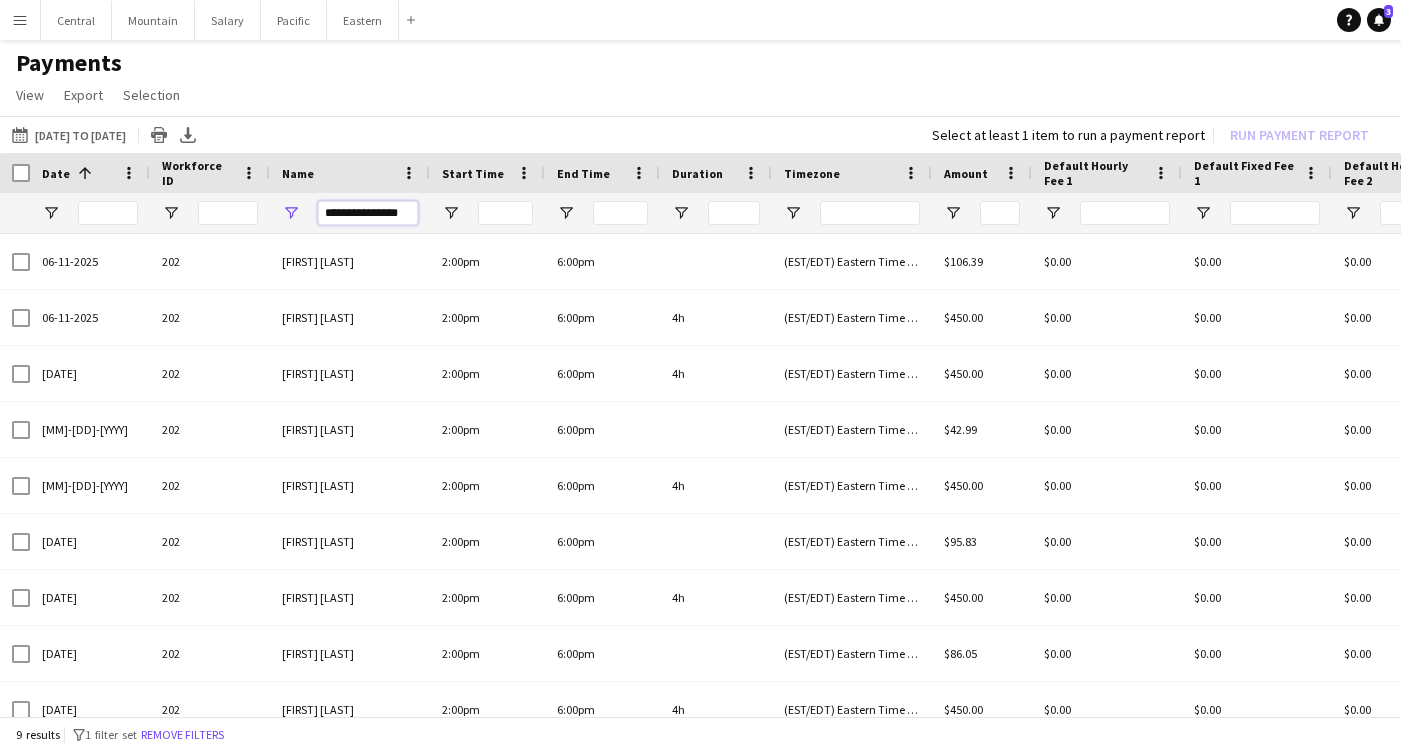 type on "**********" 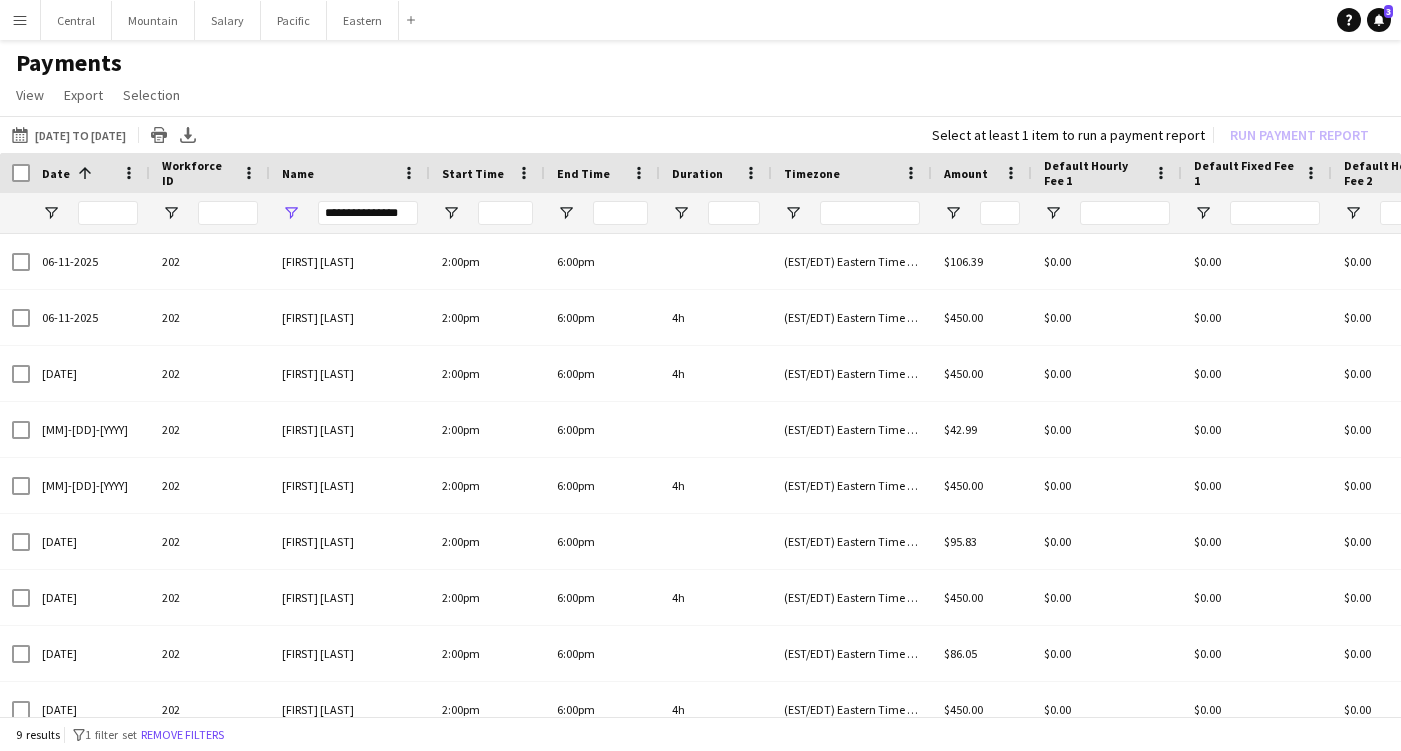 drag, startPoint x: 374, startPoint y: 153, endPoint x: 369, endPoint y: 136, distance: 17.720045 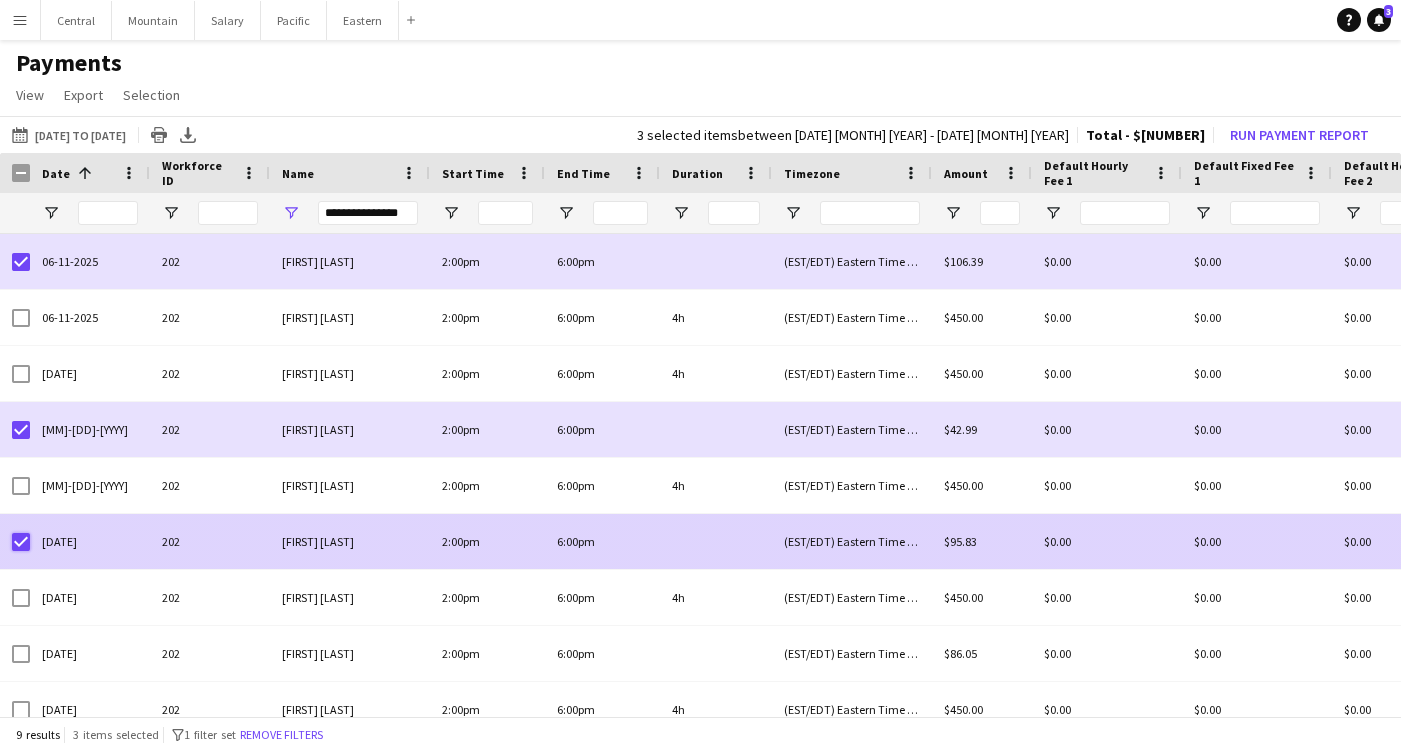 scroll, scrollTop: 13, scrollLeft: 0, axis: vertical 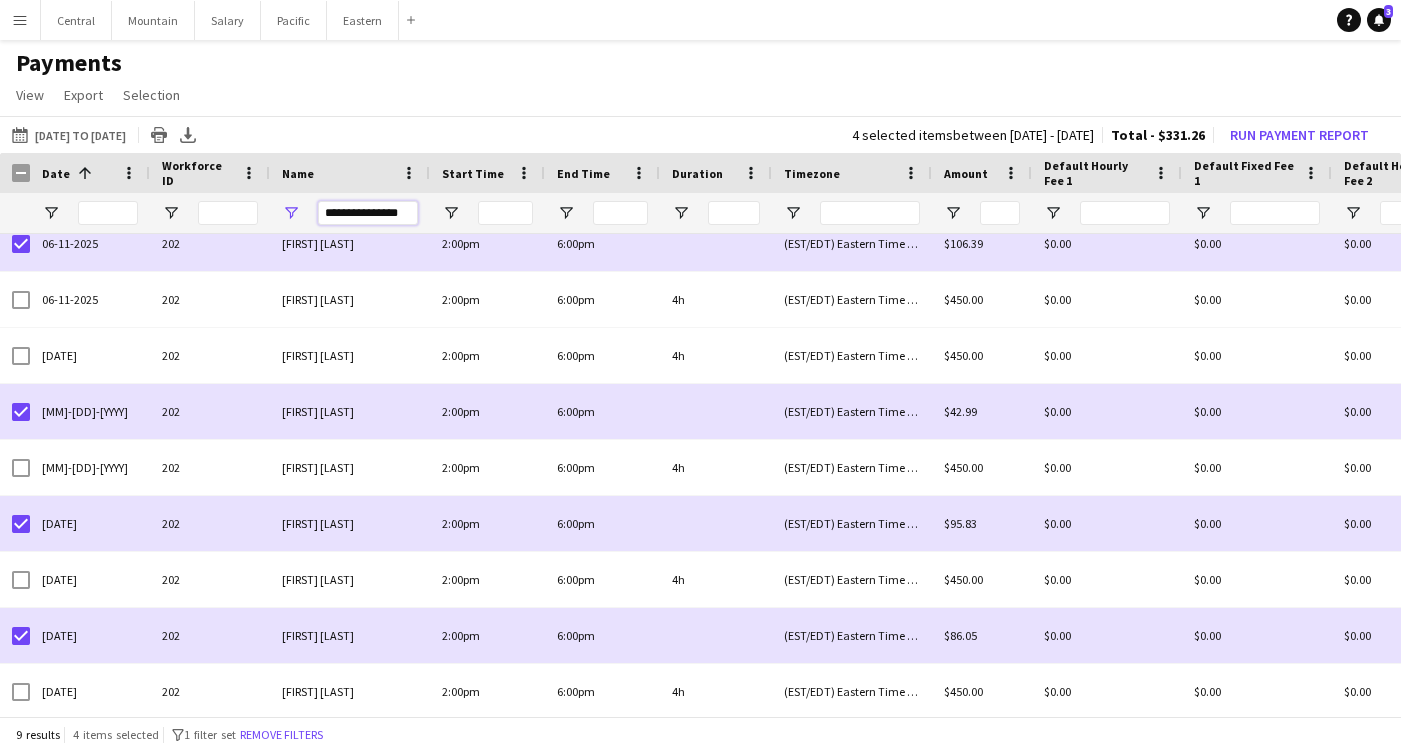 click on "**********" at bounding box center [368, 213] 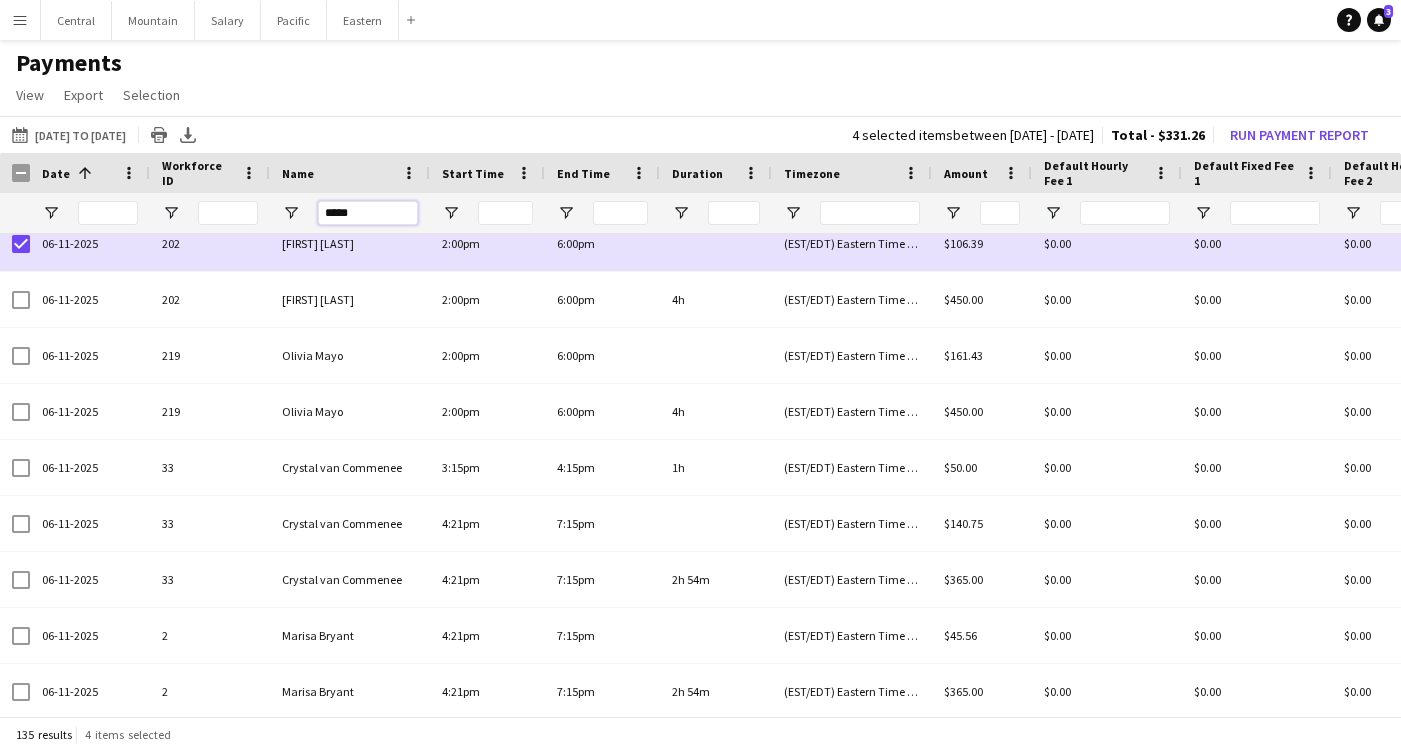 scroll, scrollTop: 0, scrollLeft: 0, axis: both 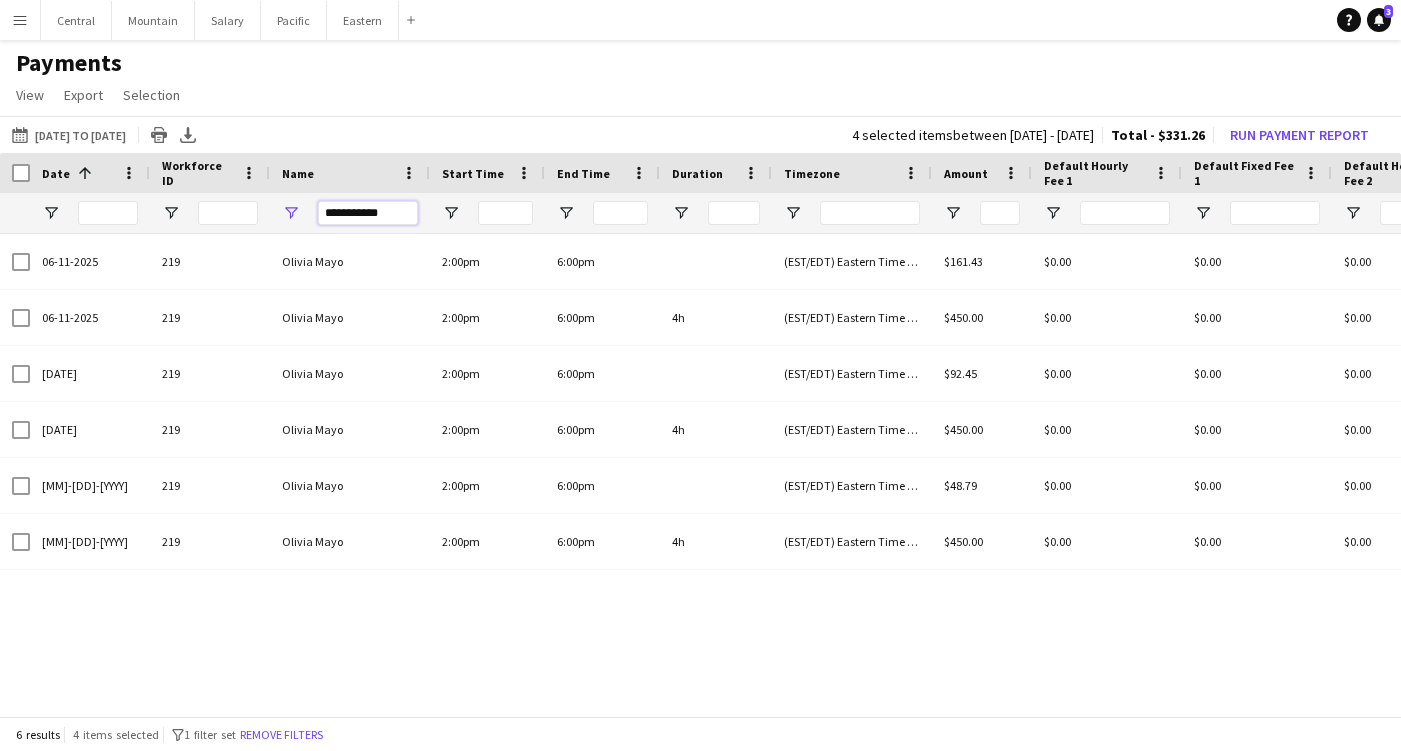 type on "**********" 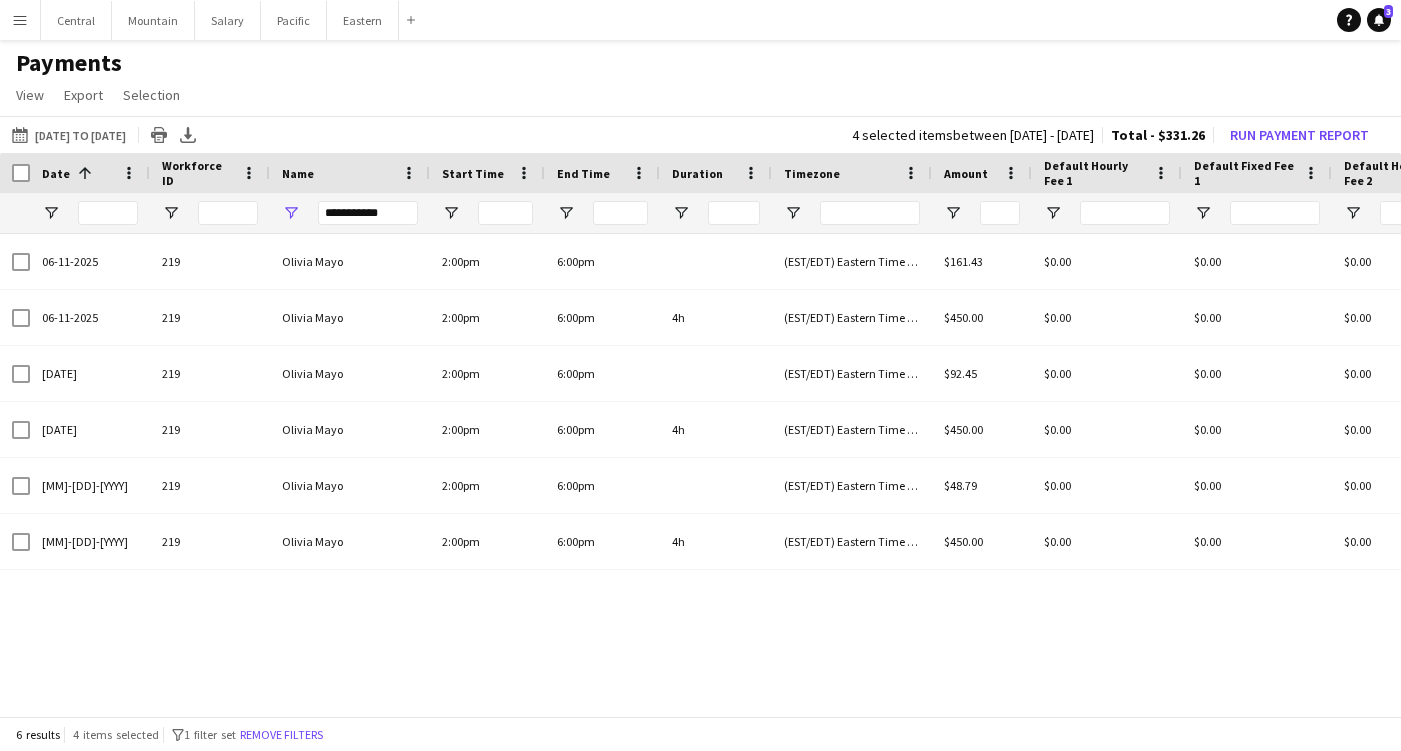 click on "View  Customise view Customise filters Reset Filters Reset View Reset All  Export  Export as XLSX Export as CSV Export as PDF  Selection  All for Date Range Clear All All Filtered Clear All Filtered" 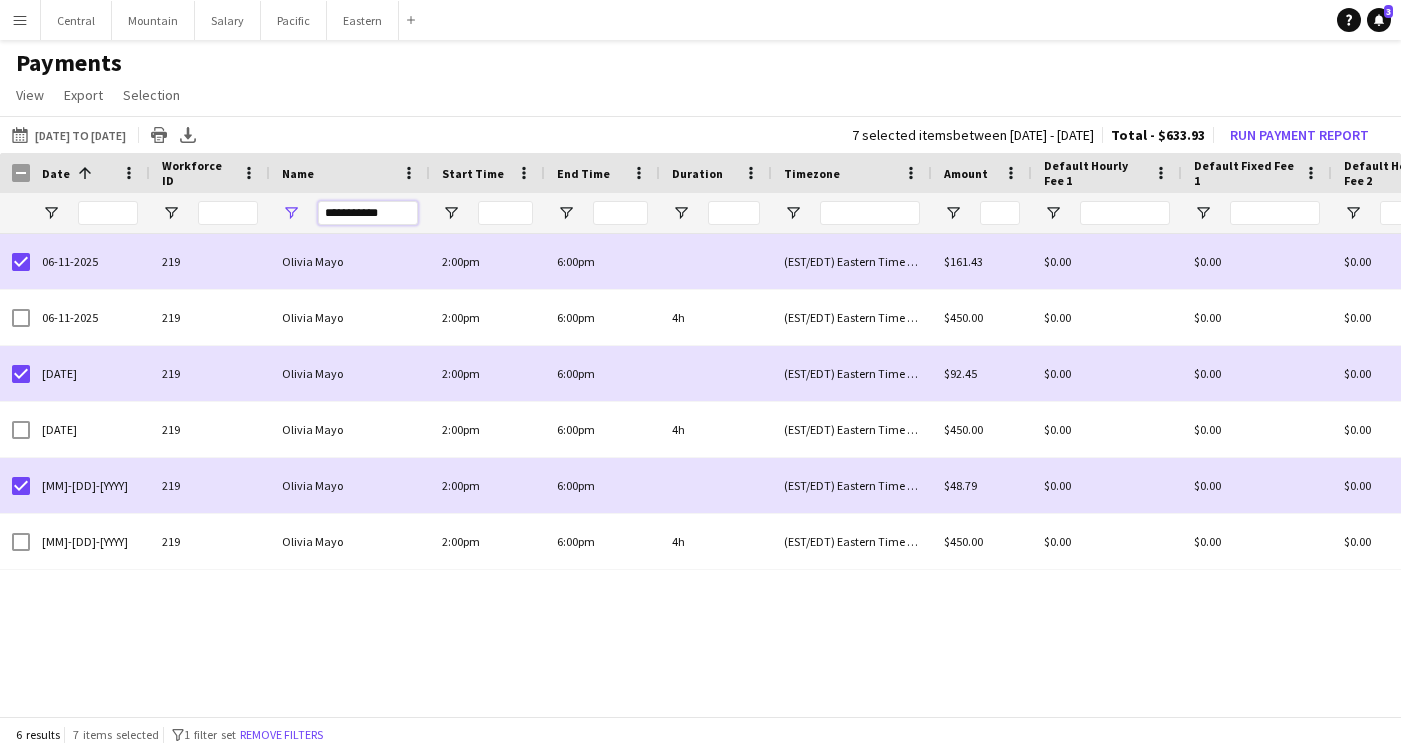 click on "**********" at bounding box center (368, 213) 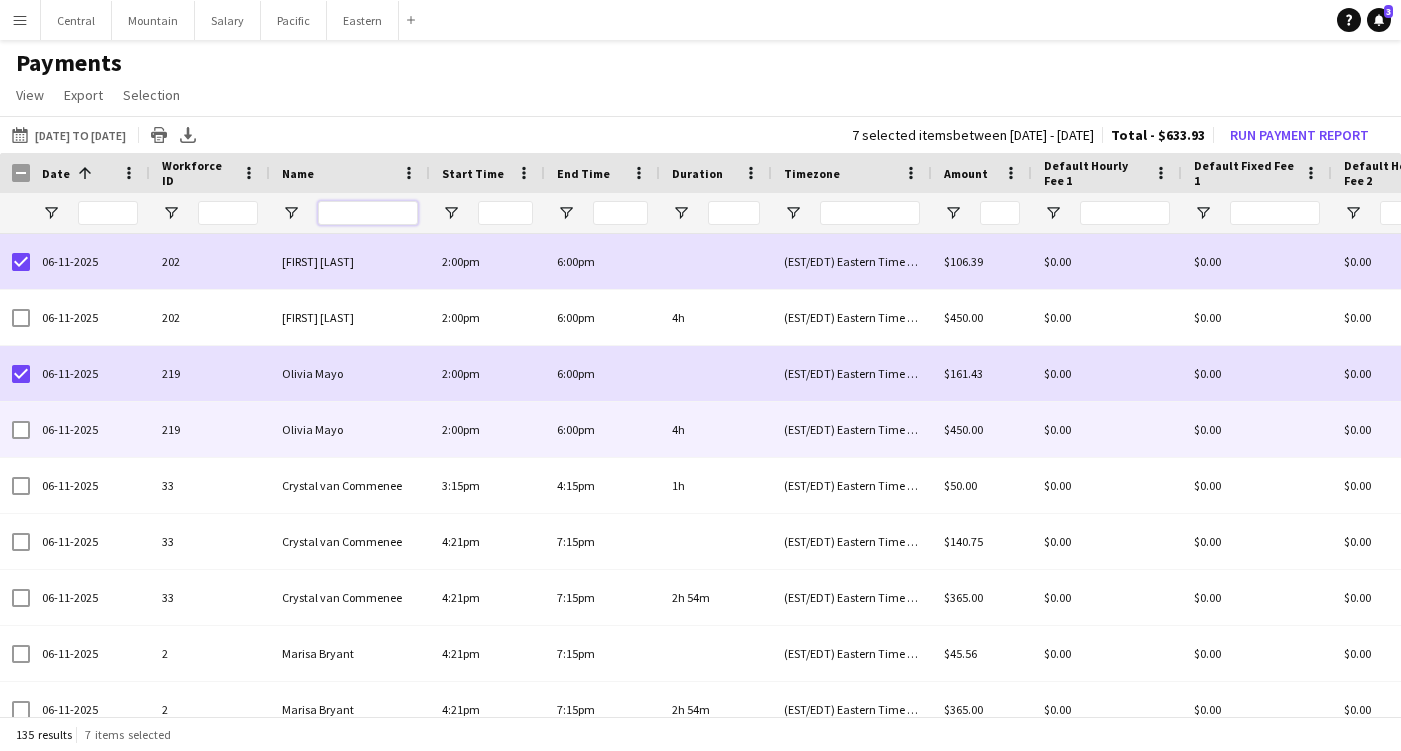 scroll, scrollTop: 0, scrollLeft: 0, axis: both 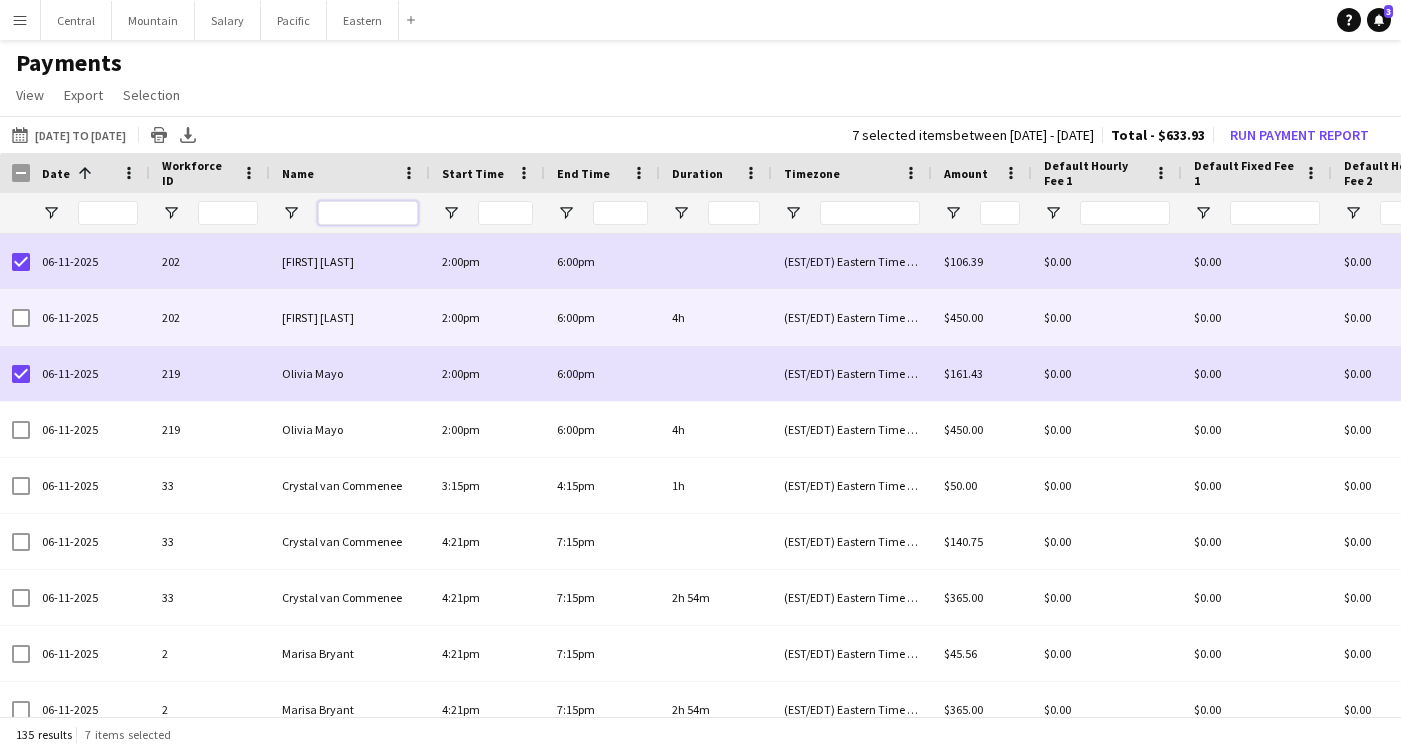 type 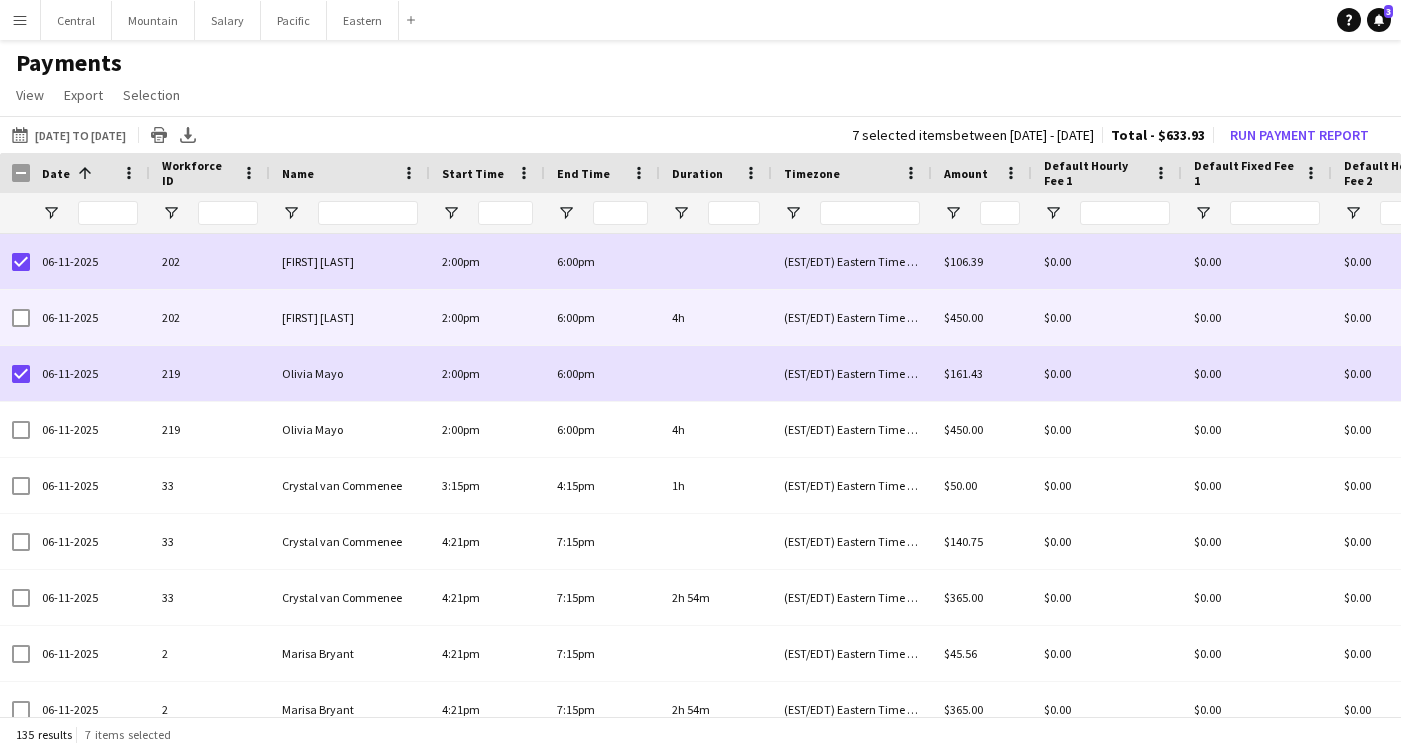 click at bounding box center (15, 317) 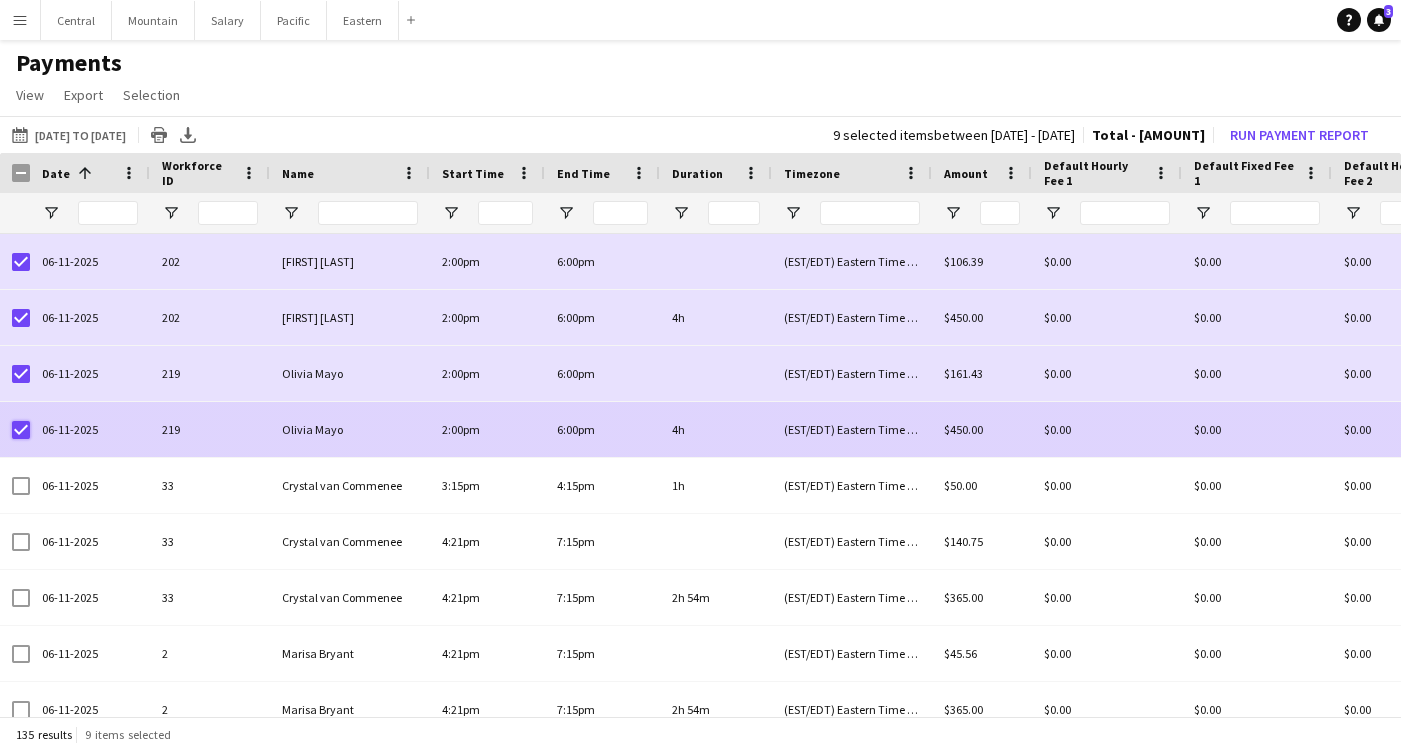 scroll, scrollTop: 22, scrollLeft: 0, axis: vertical 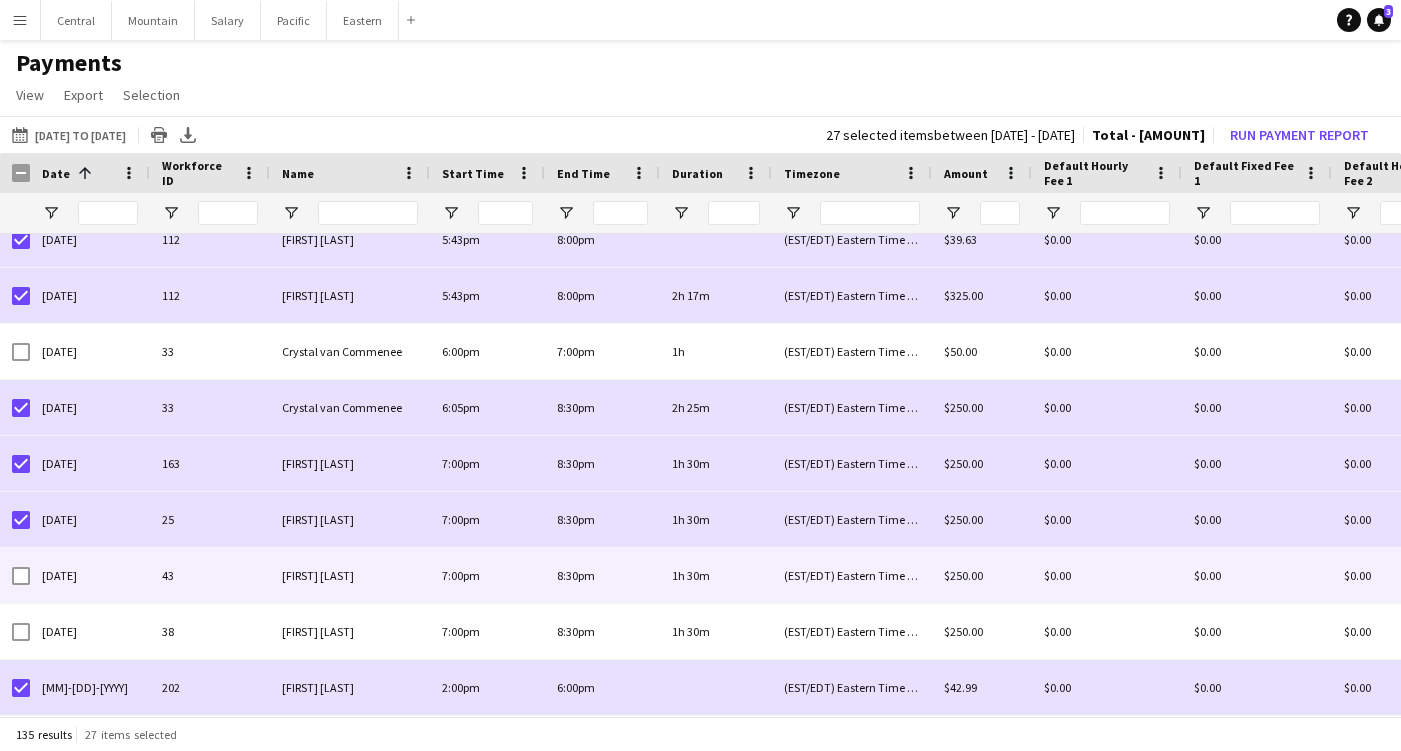 click at bounding box center [21, 576] 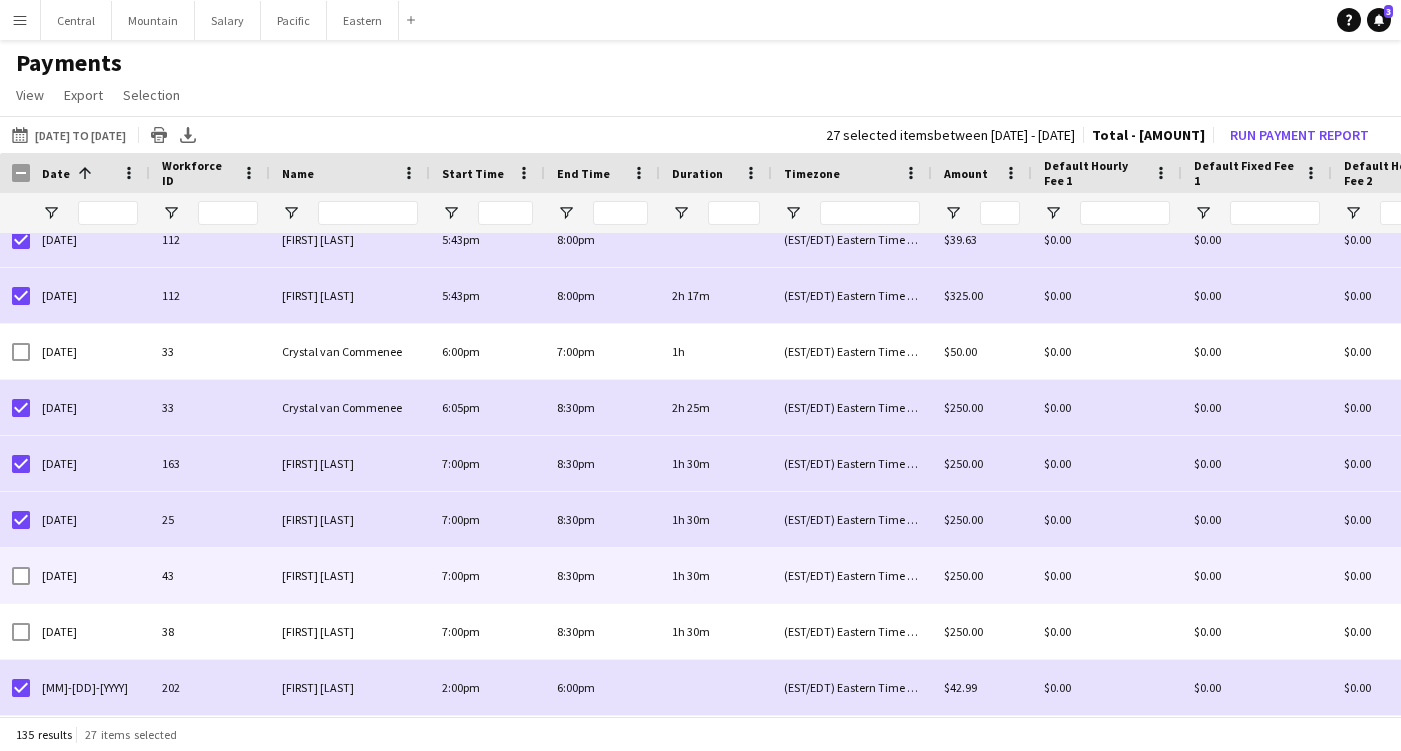 click at bounding box center (21, 576) 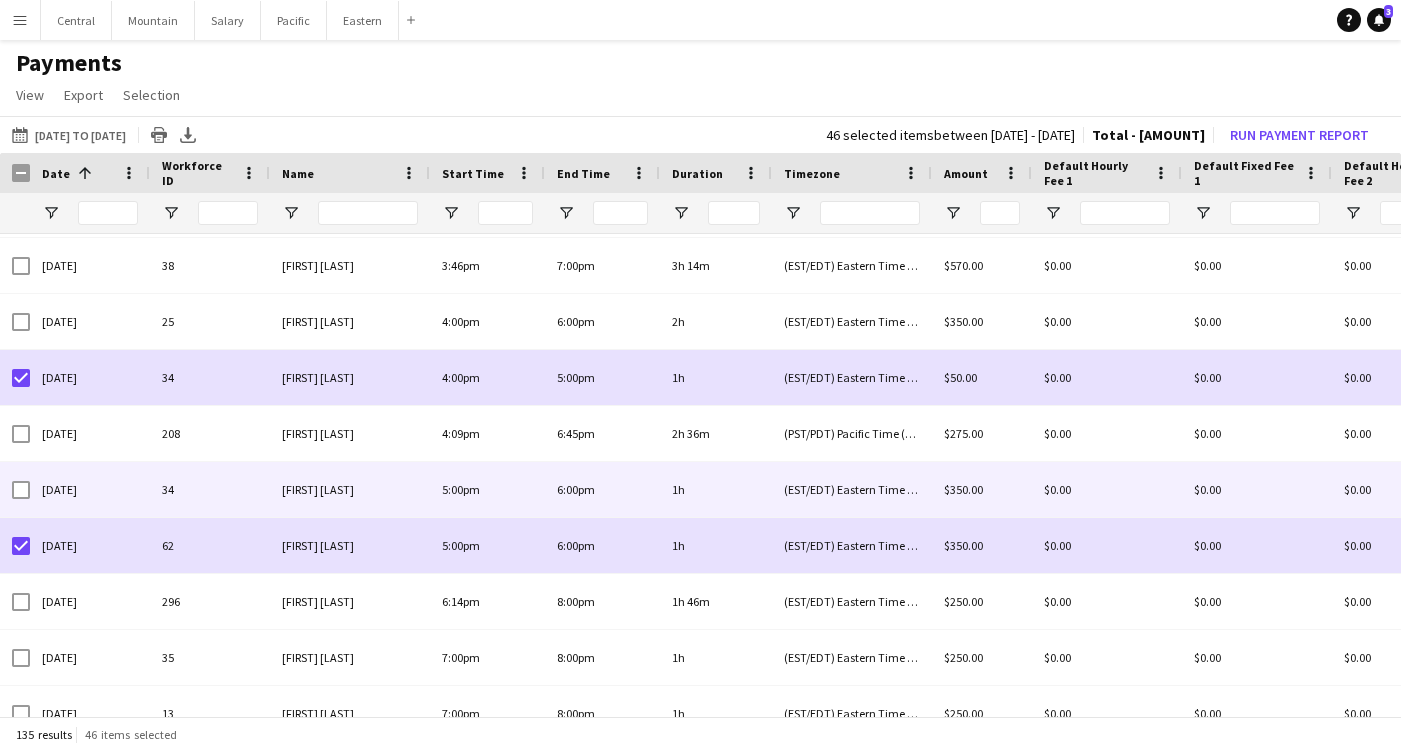 click on "[DATE]" at bounding box center (90, 489) 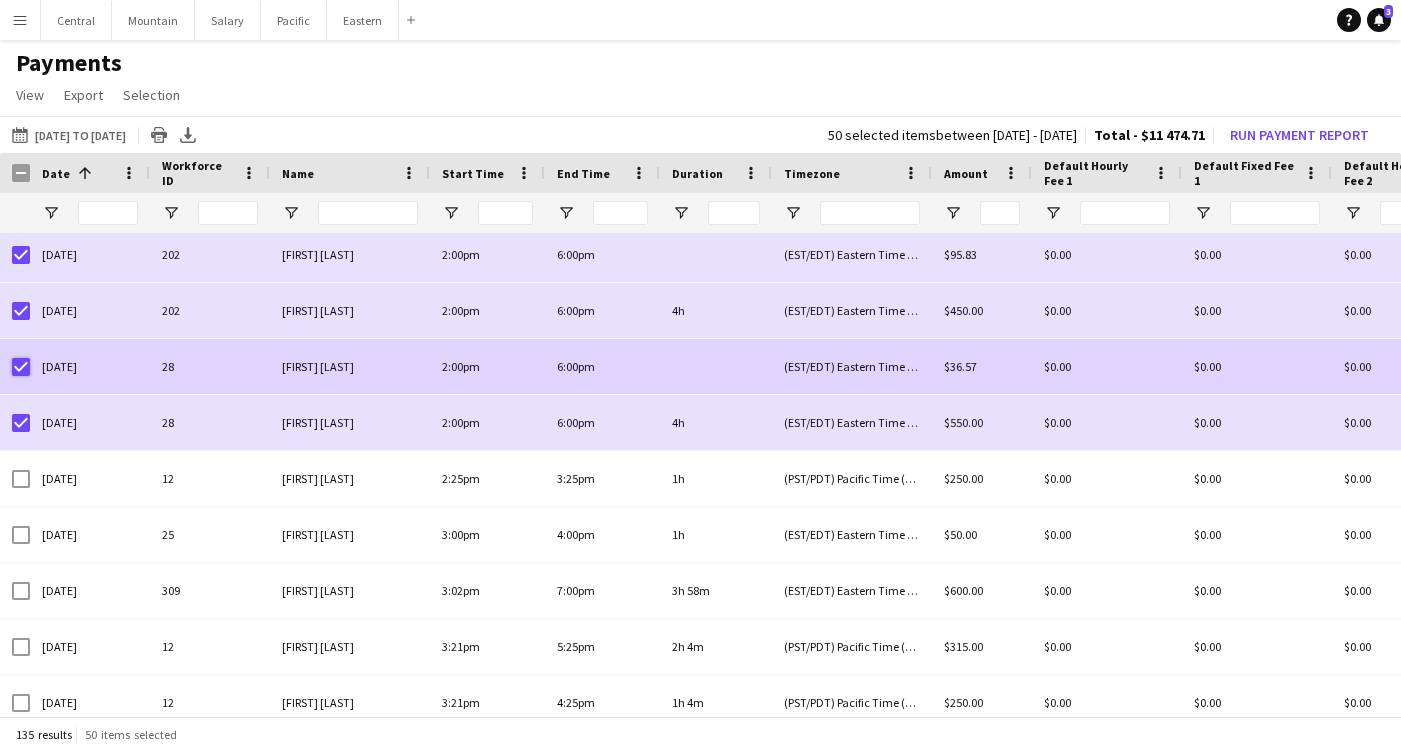 scroll, scrollTop: 3002, scrollLeft: 0, axis: vertical 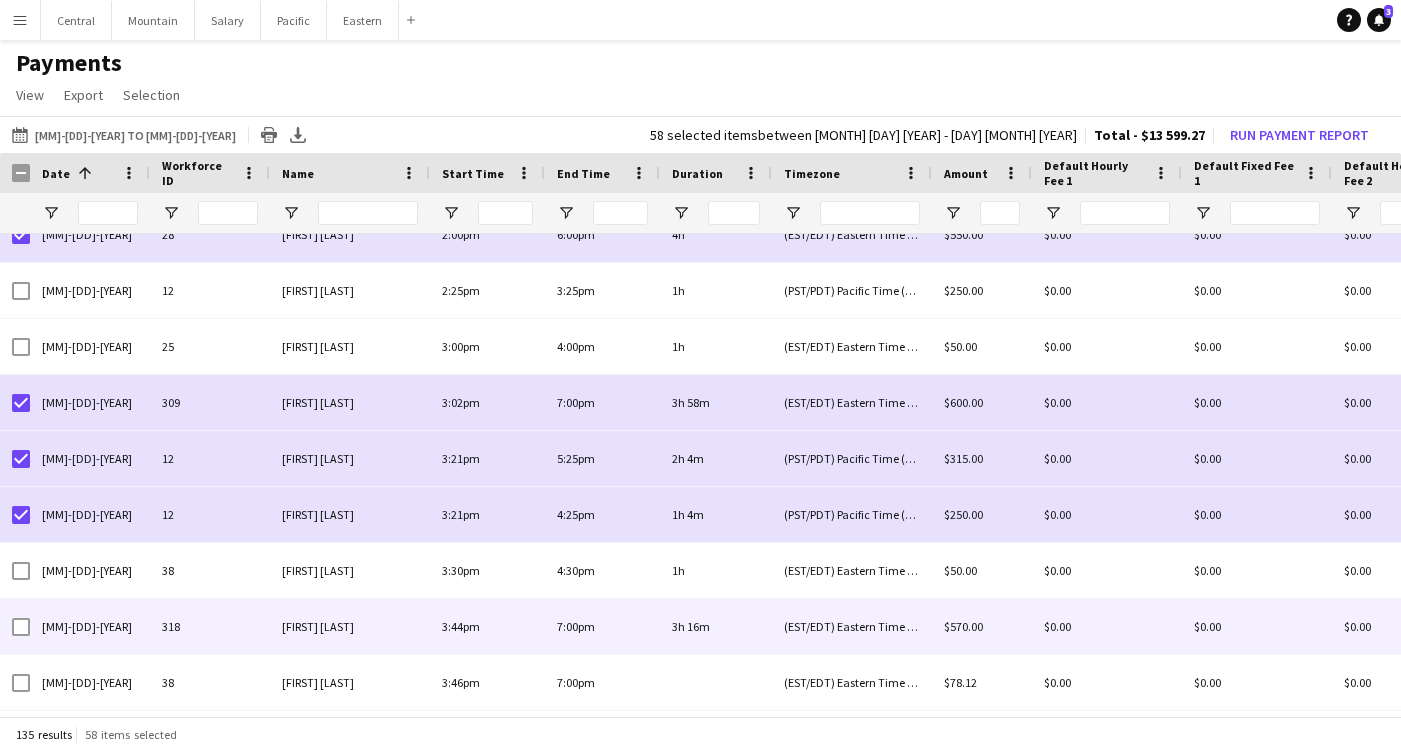 click at bounding box center [21, 627] 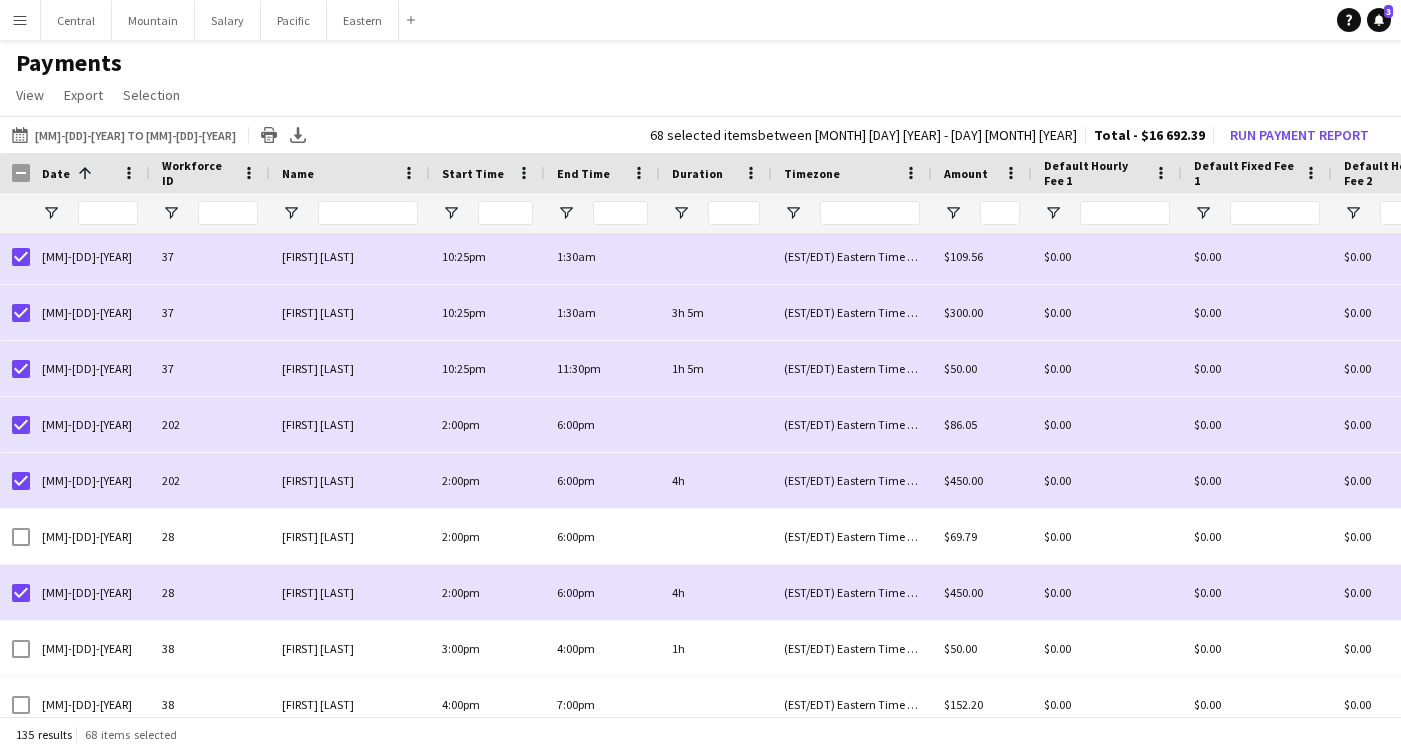 scroll, scrollTop: 4454, scrollLeft: 0, axis: vertical 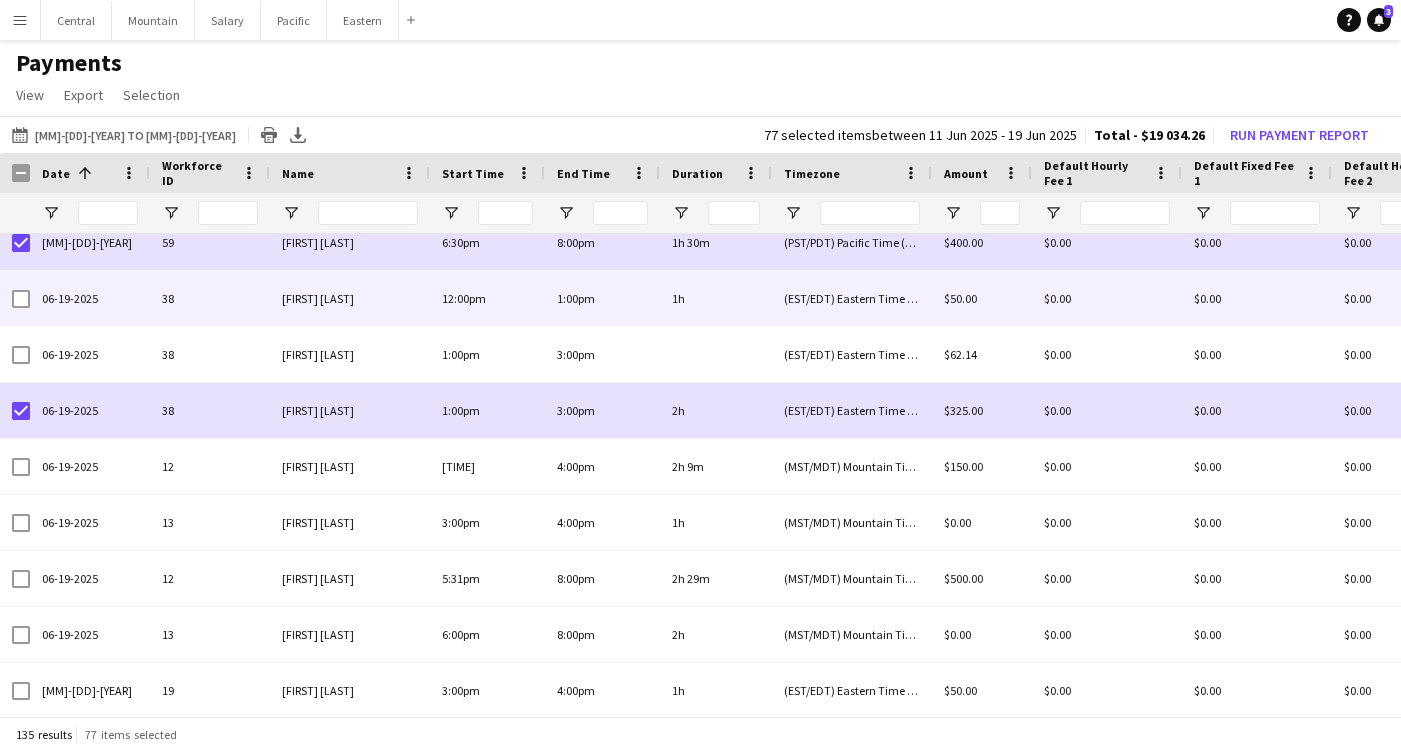 click at bounding box center [21, 299] 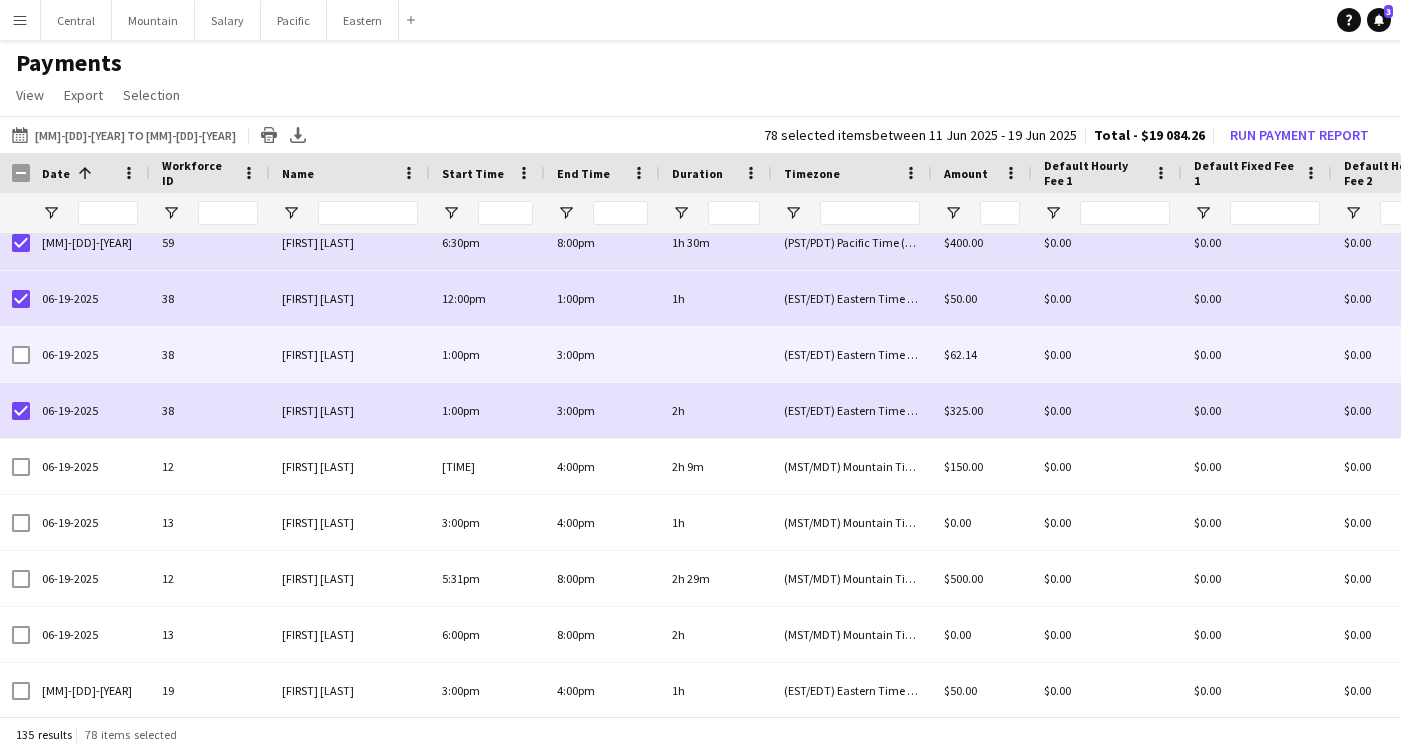 click at bounding box center (21, 355) 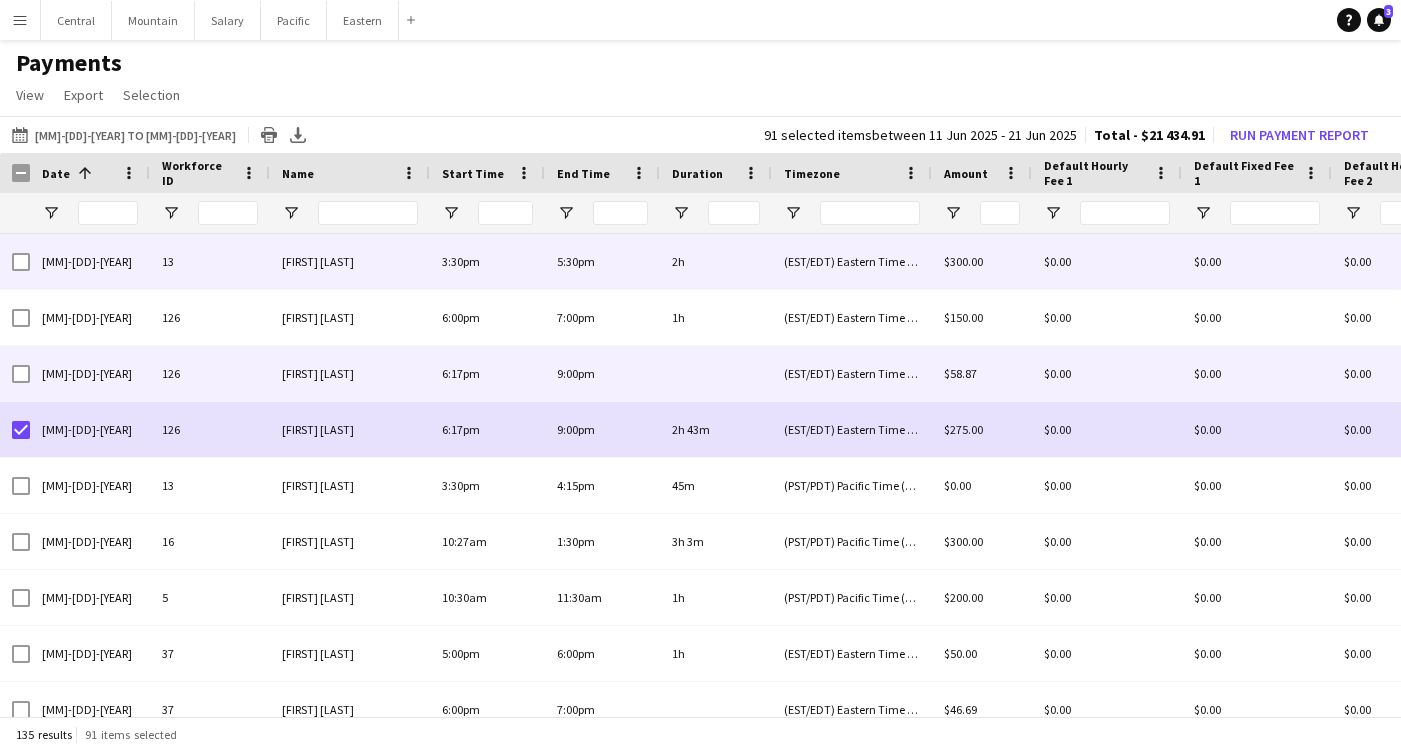 click at bounding box center [21, 374] 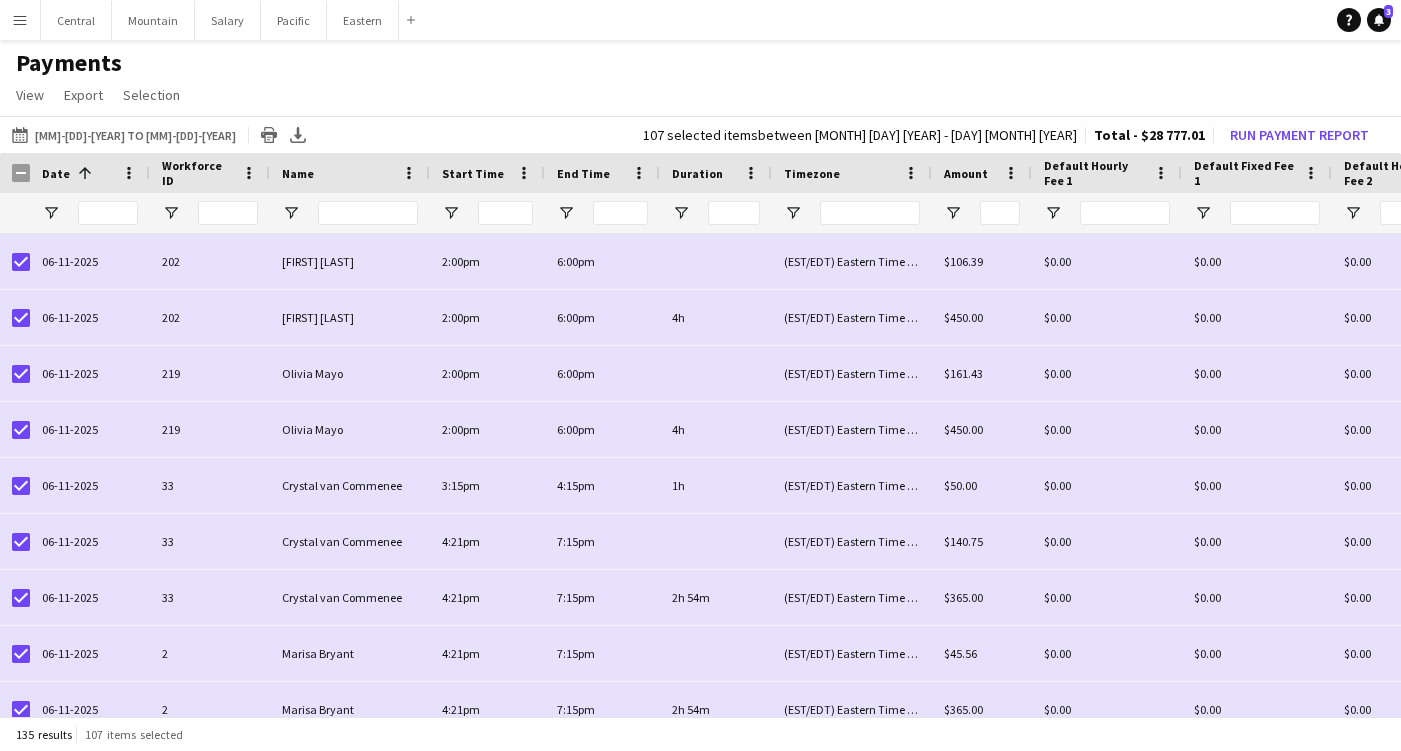 click on "107 selected items   between 11 Jun 2025 - 25 Jun 2025  Total - $28 777.01  Run Payment Report" 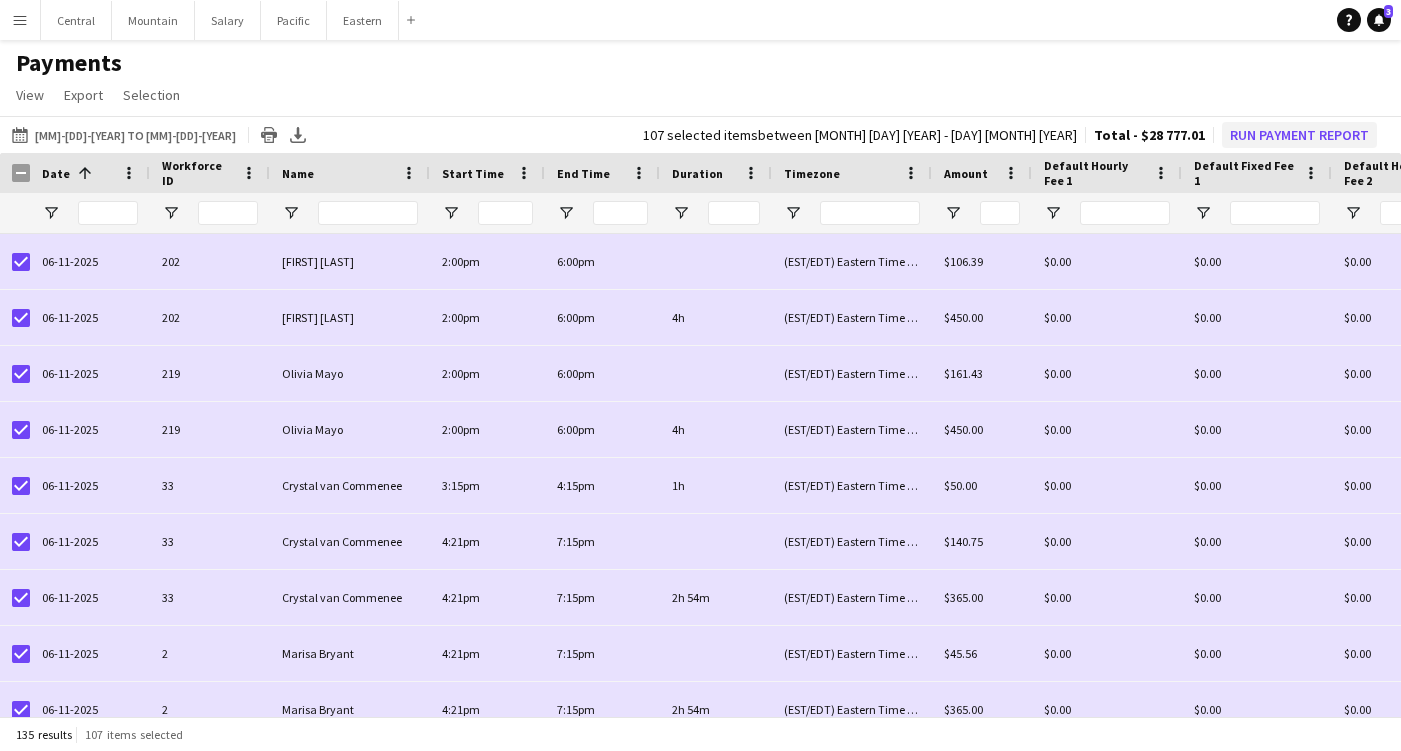 click on "Run Payment Report" 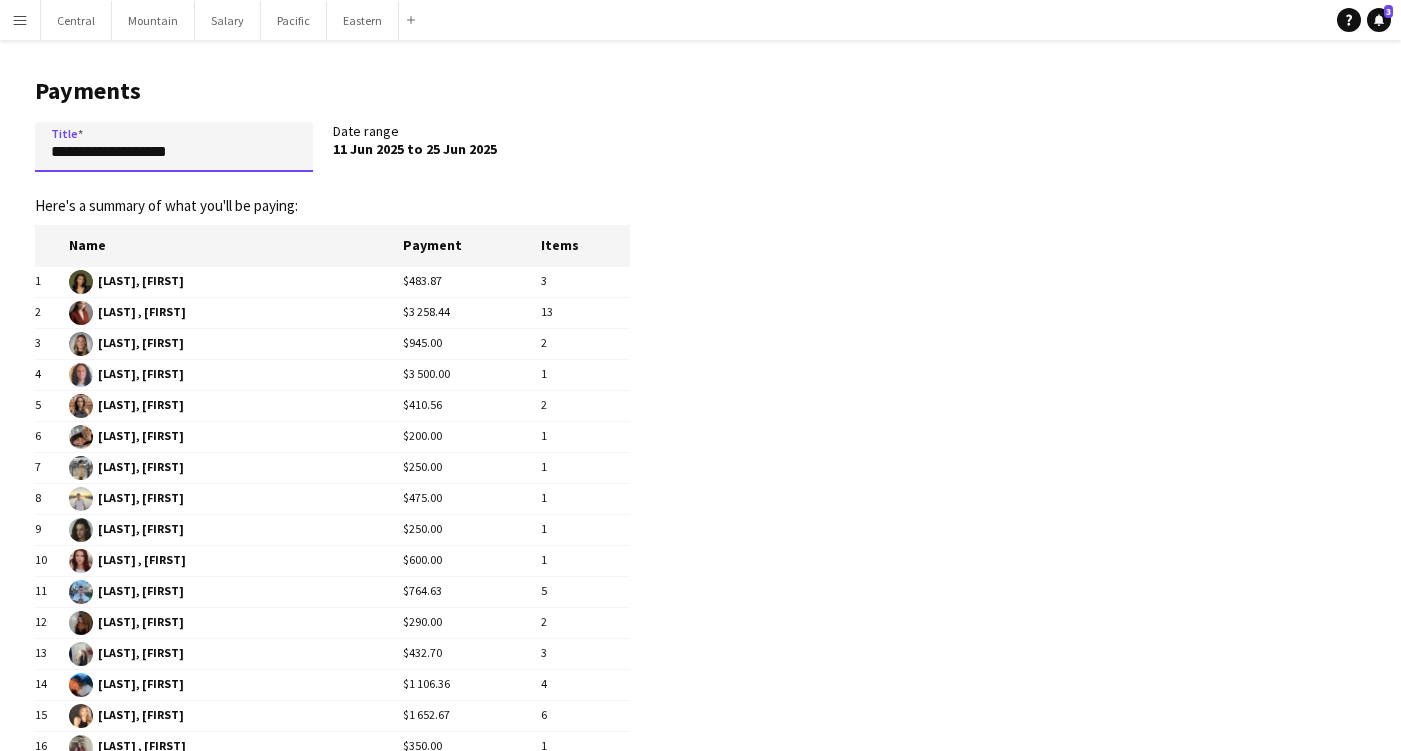 click on "**********" at bounding box center [174, 147] 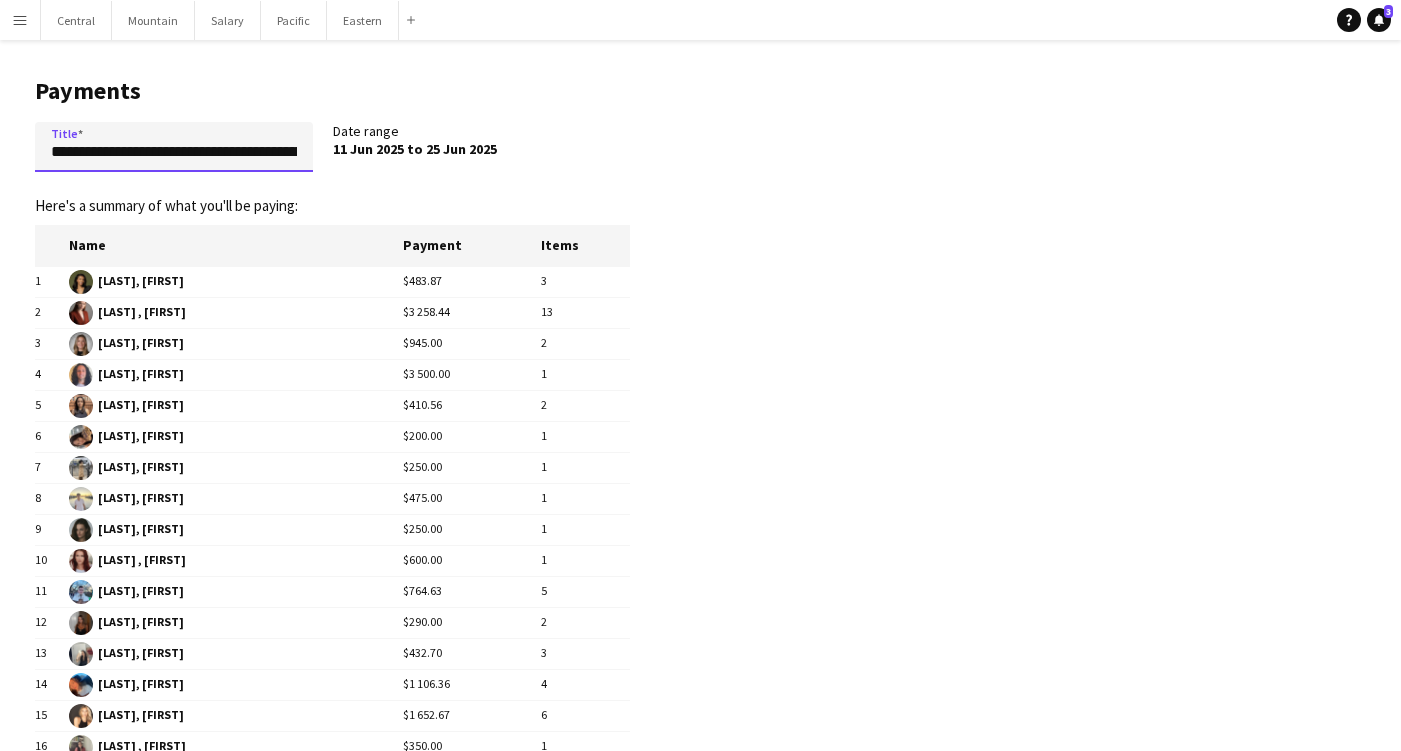 drag, startPoint x: 293, startPoint y: 156, endPoint x: 261, endPoint y: 156, distance: 32 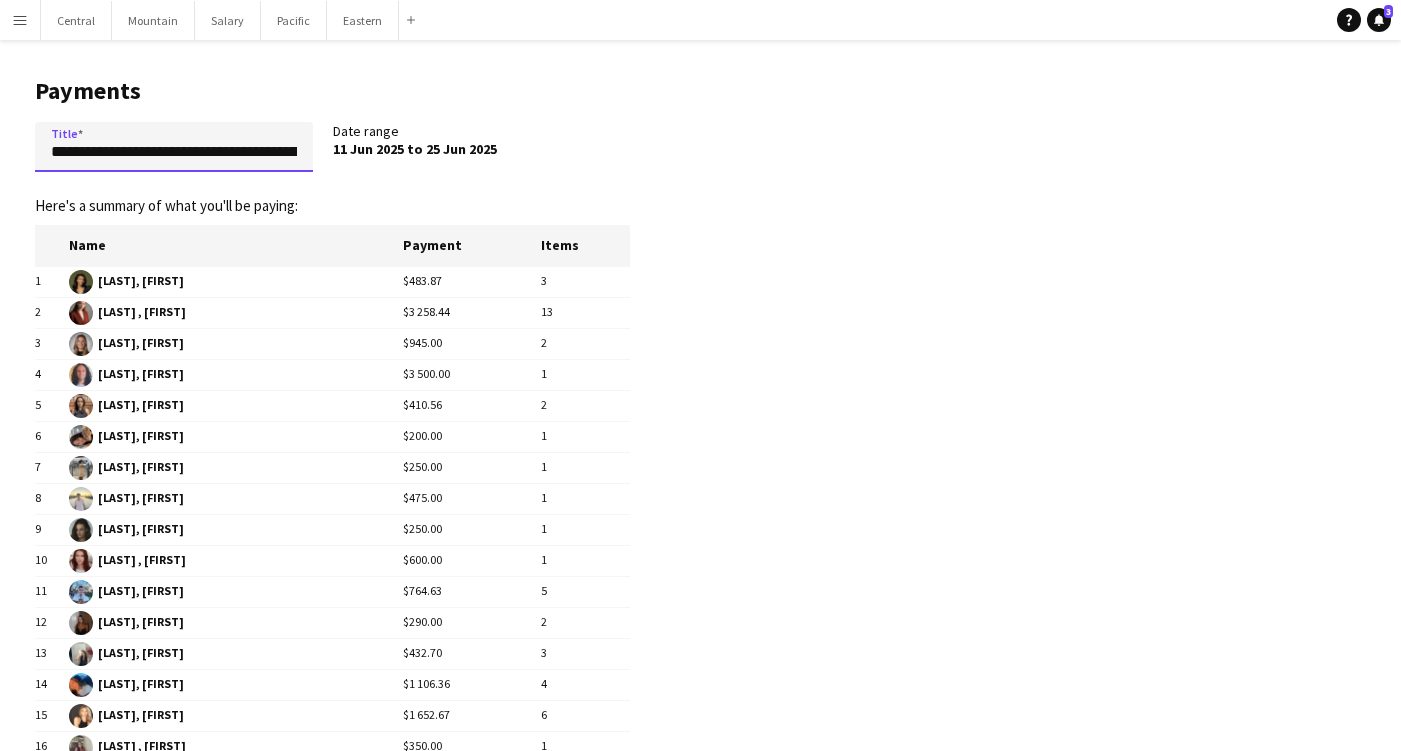 drag, startPoint x: 67, startPoint y: 157, endPoint x: 3, endPoint y: 157, distance: 64 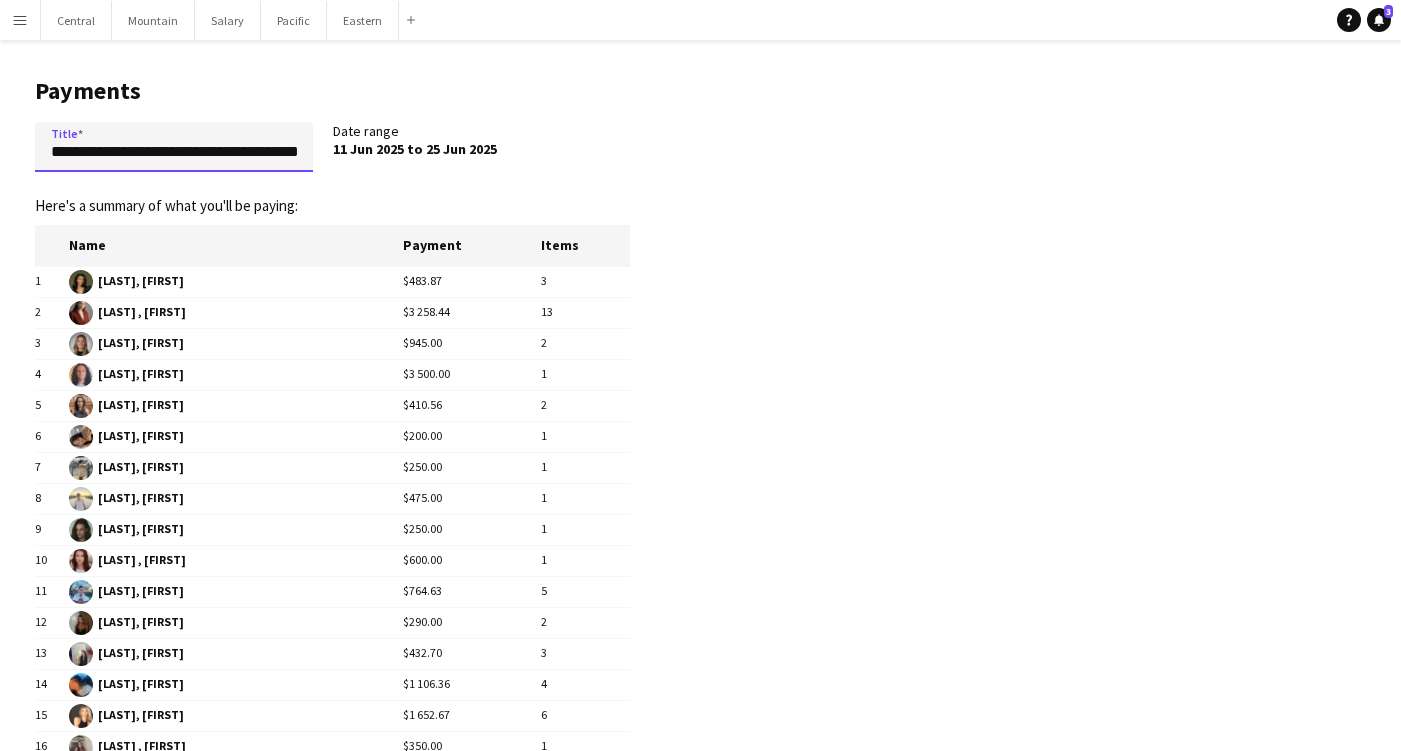 drag, startPoint x: 200, startPoint y: 152, endPoint x: 186, endPoint y: 152, distance: 14 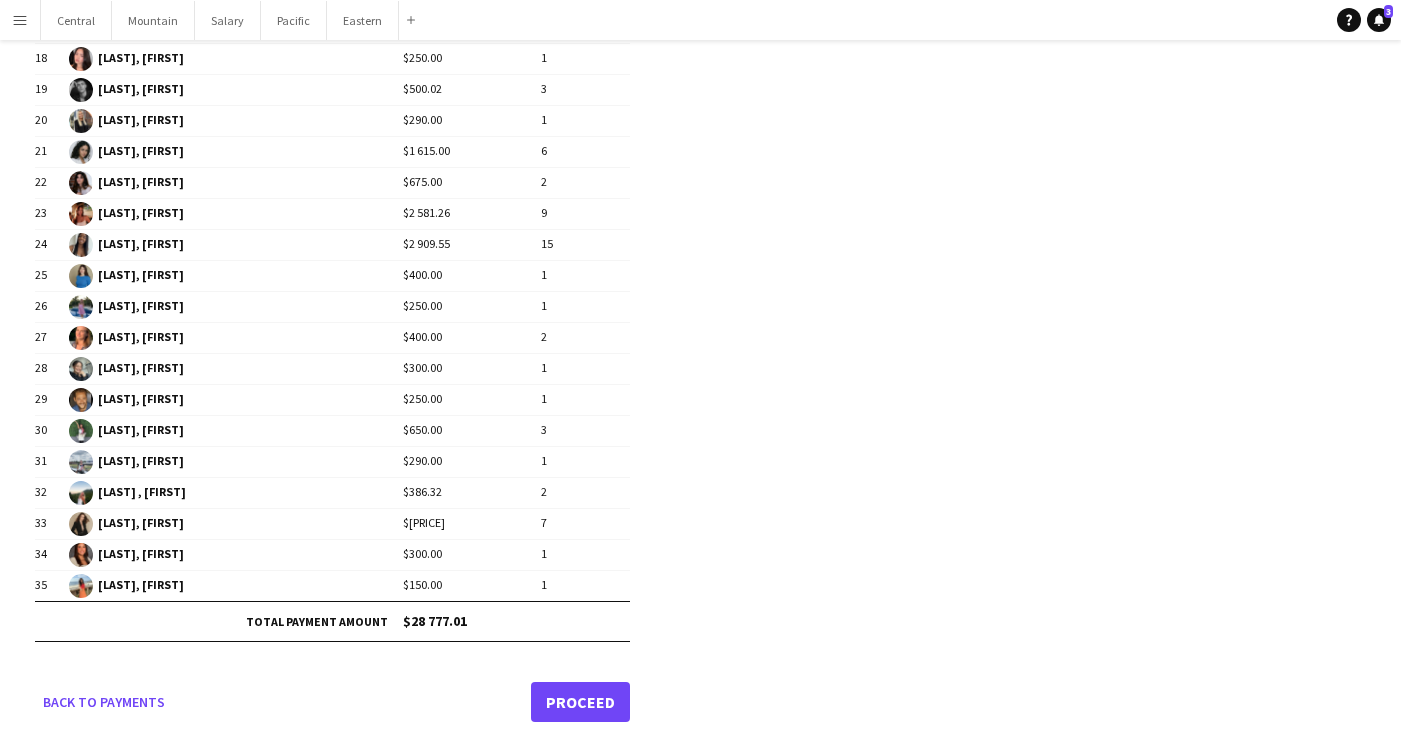 type on "**********" 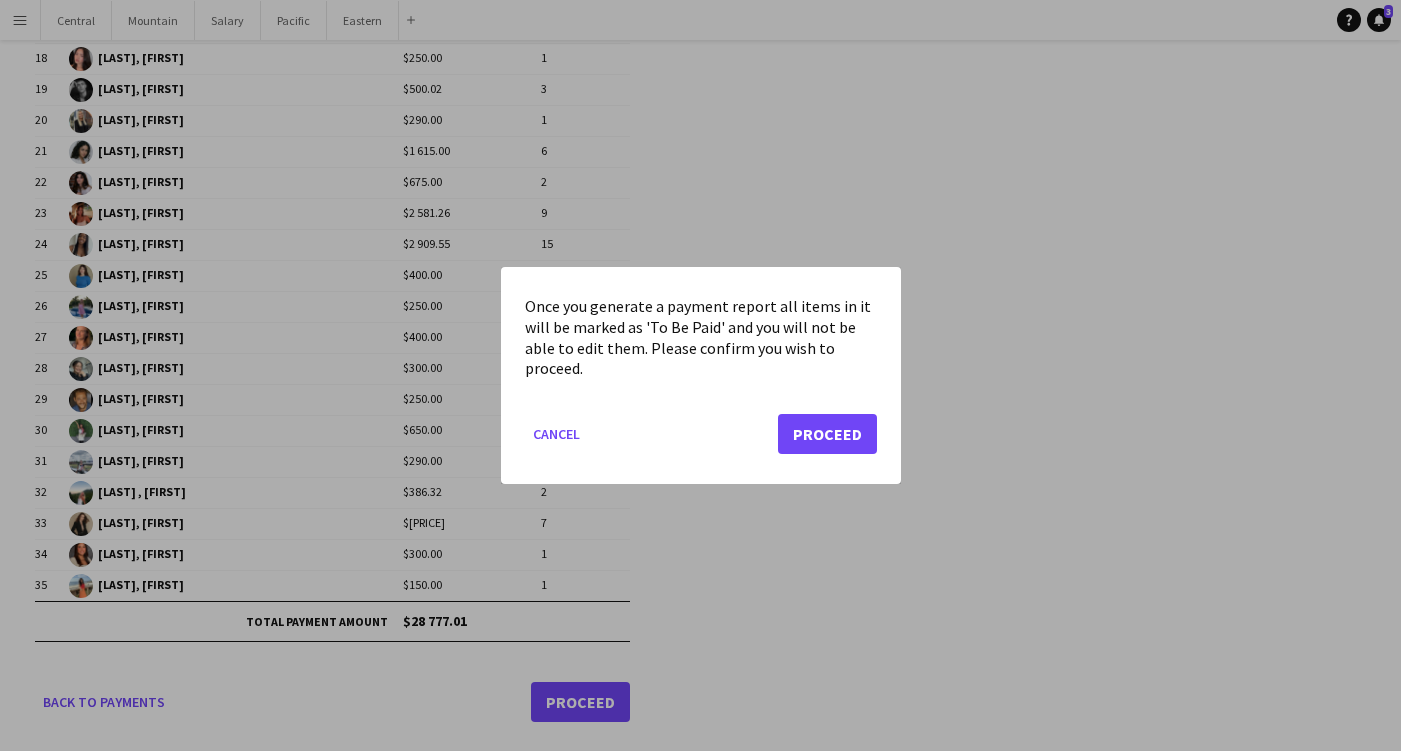 click on "Proceed" 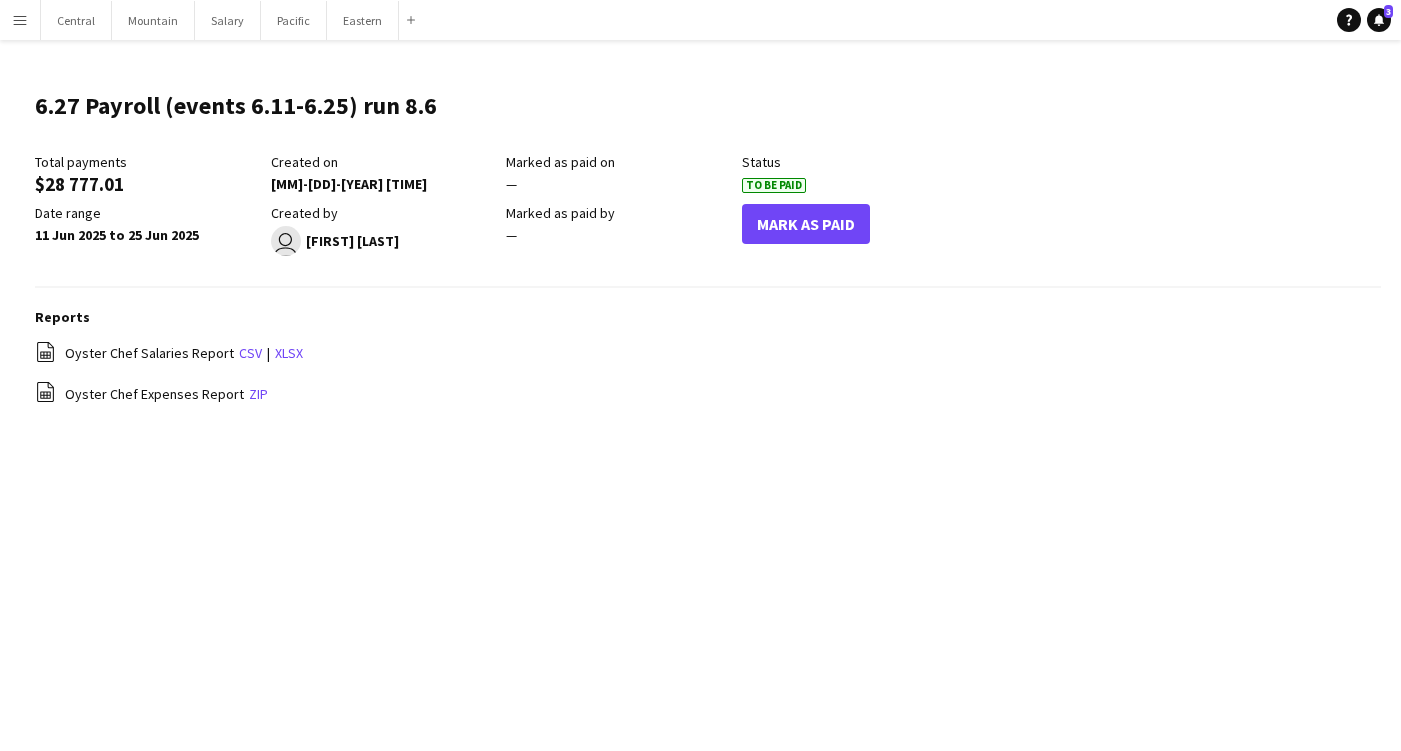 click on "Mark As Paid" 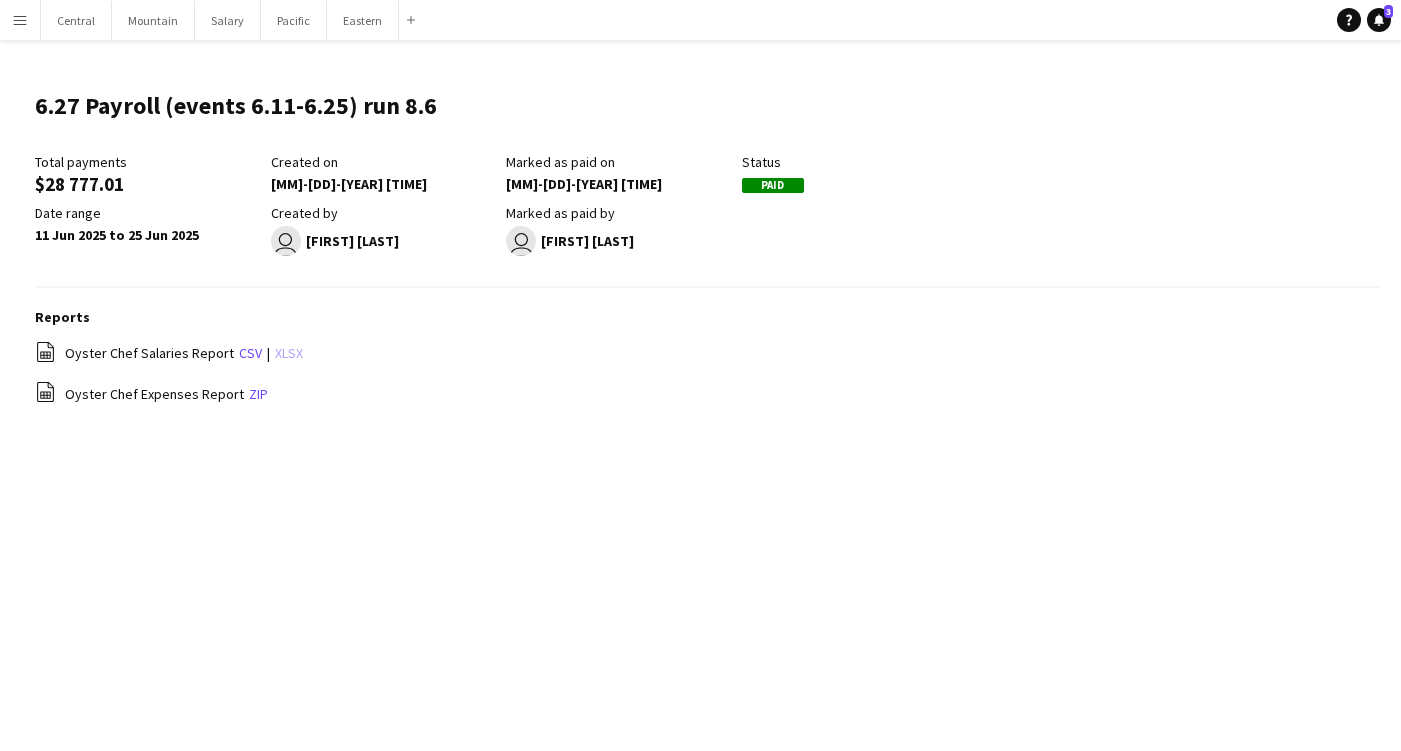 click on "xlsx" 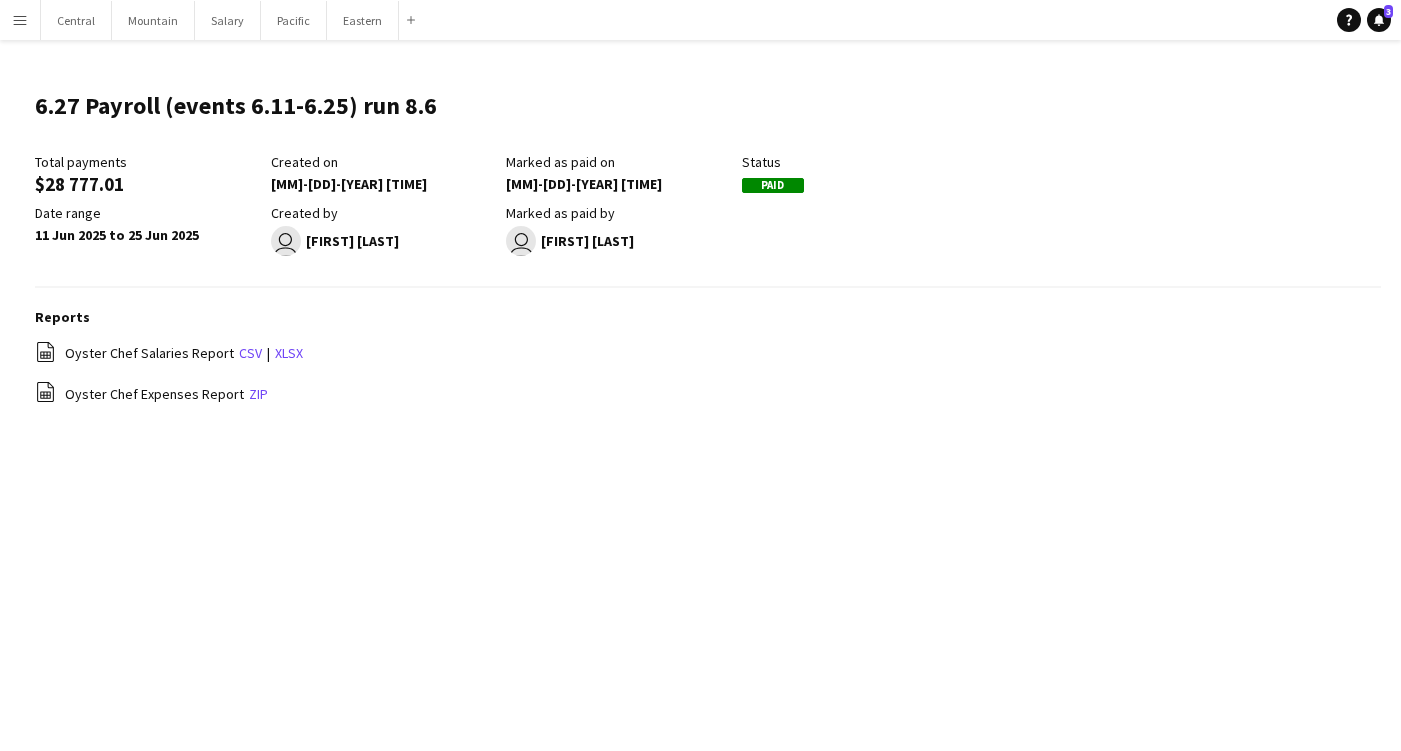 click on "Menu" at bounding box center (20, 20) 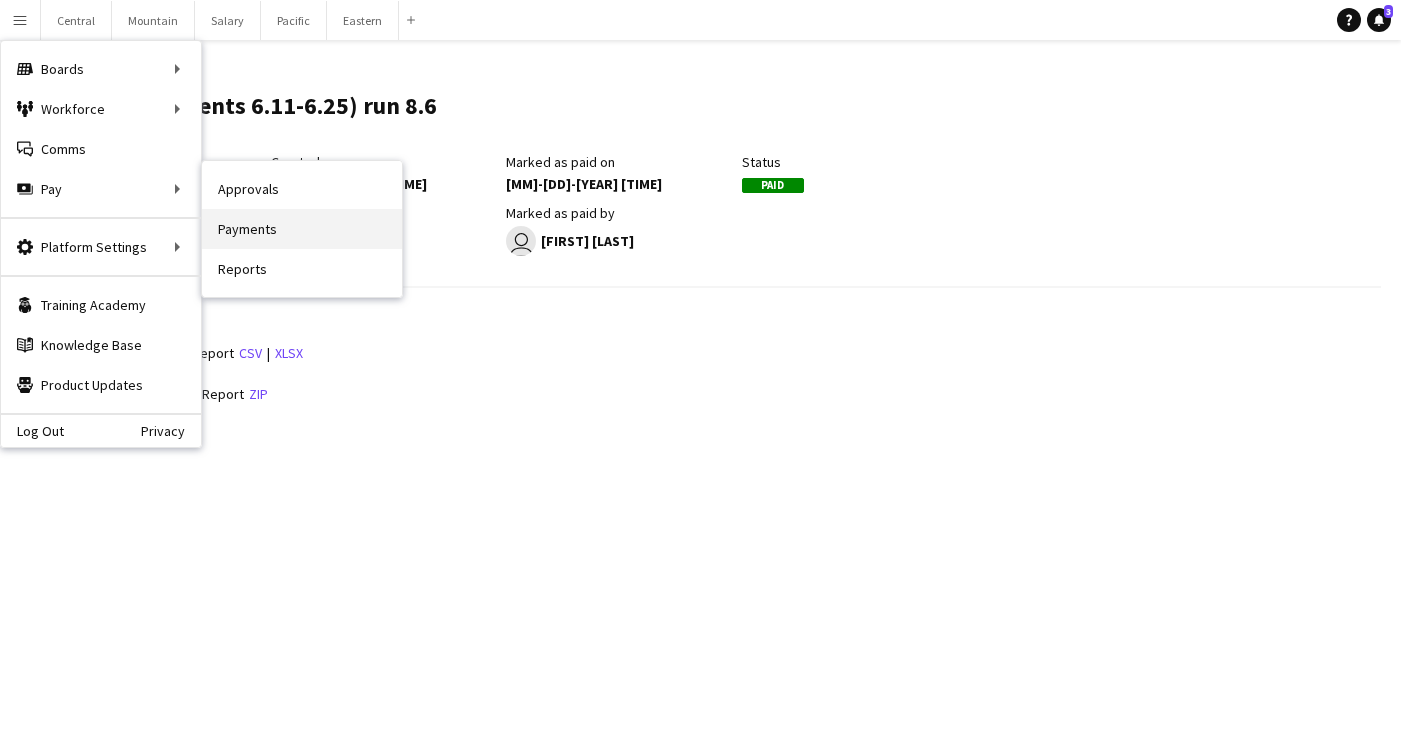click on "Payments" at bounding box center [302, 229] 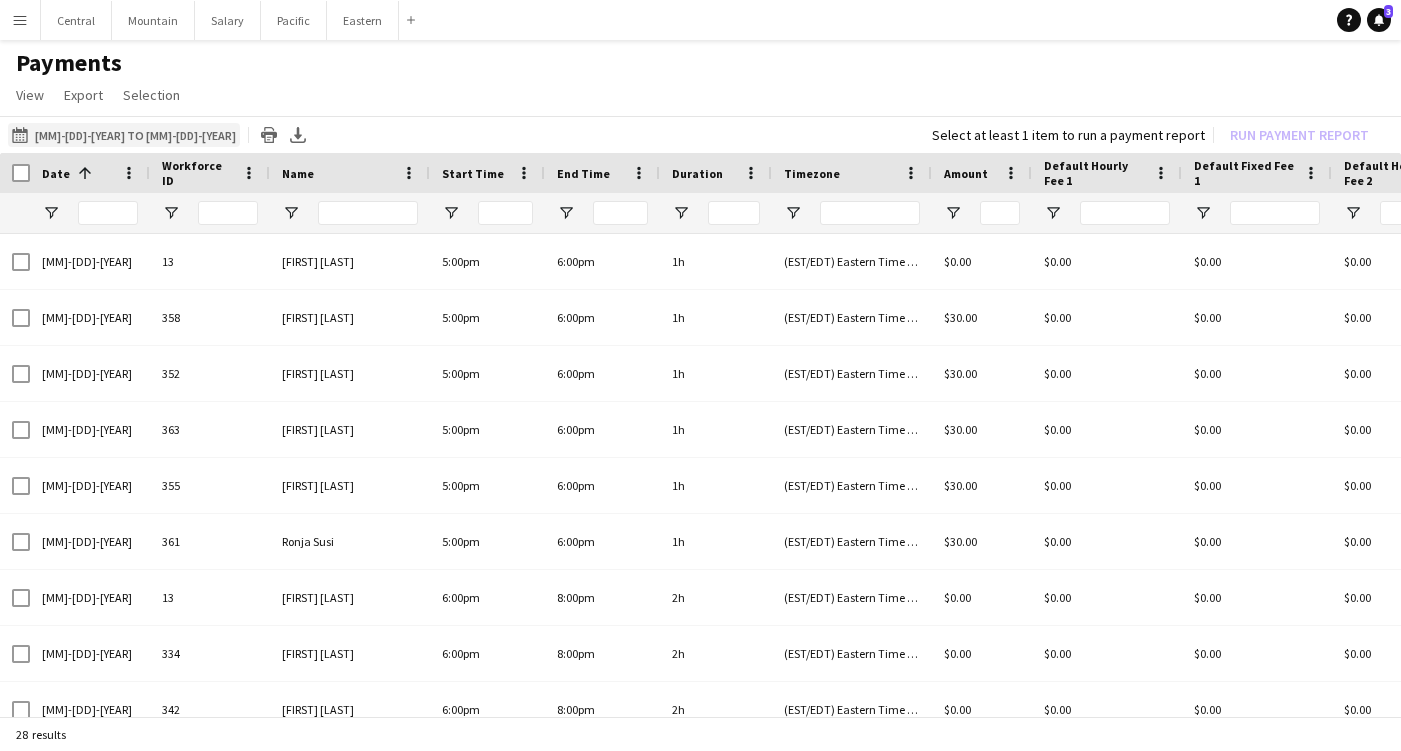 click on "06-11-2025 to 06-25-2025
06-11-2025 to 06-25-2025" 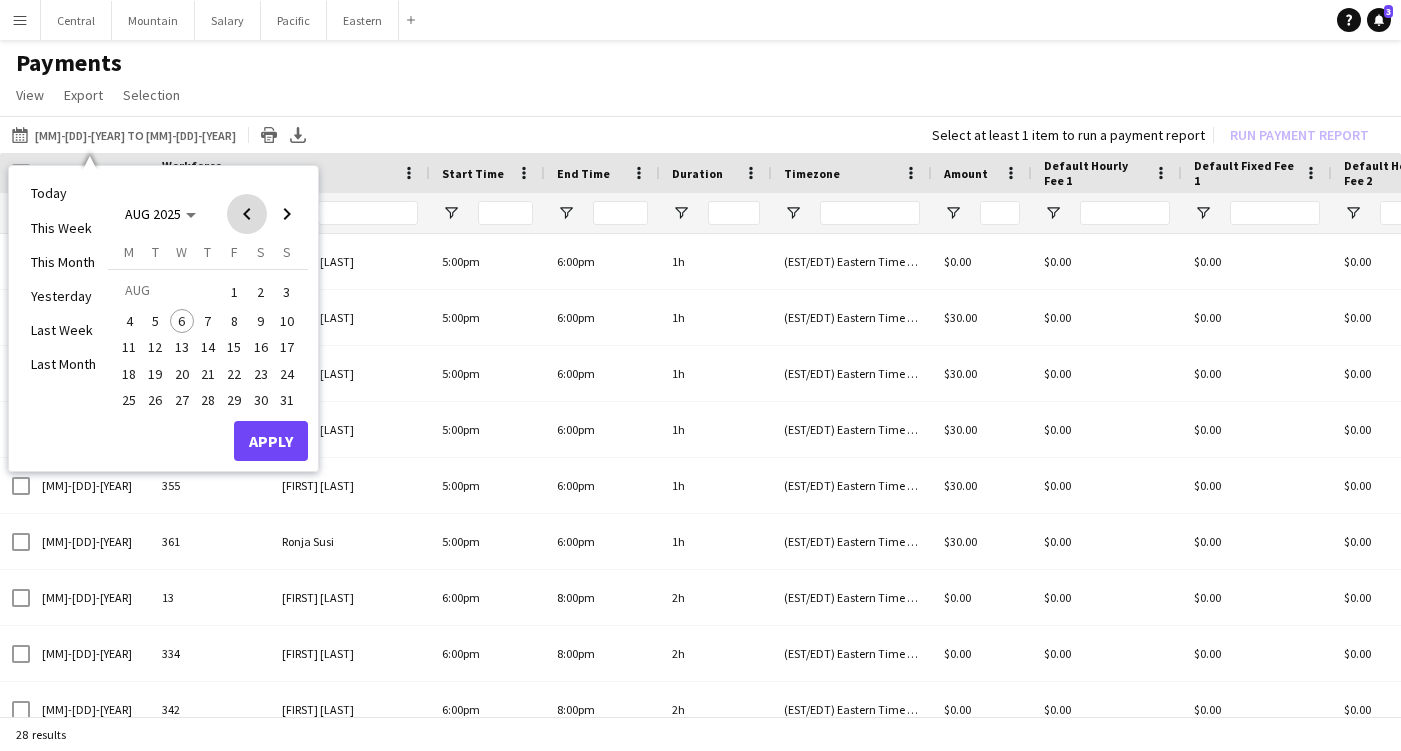 click at bounding box center (247, 214) 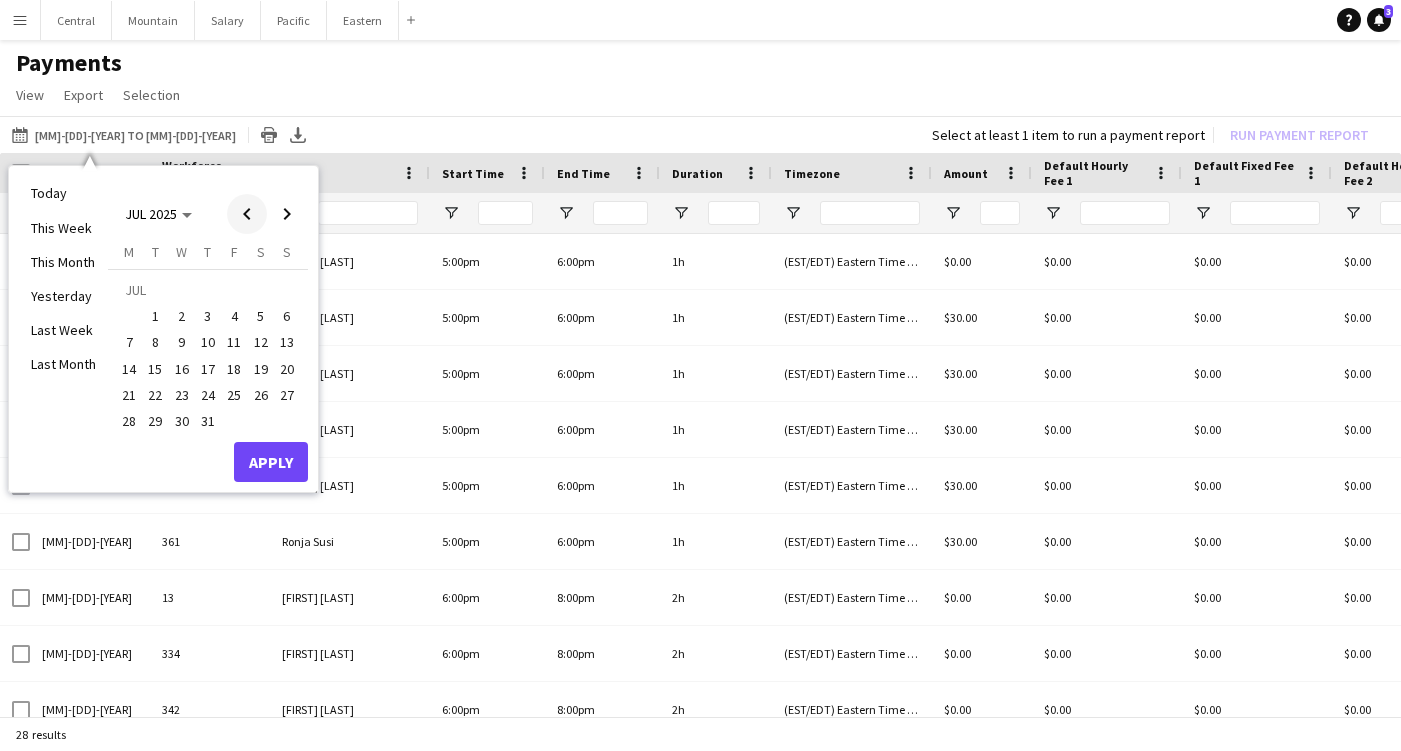 click at bounding box center [247, 214] 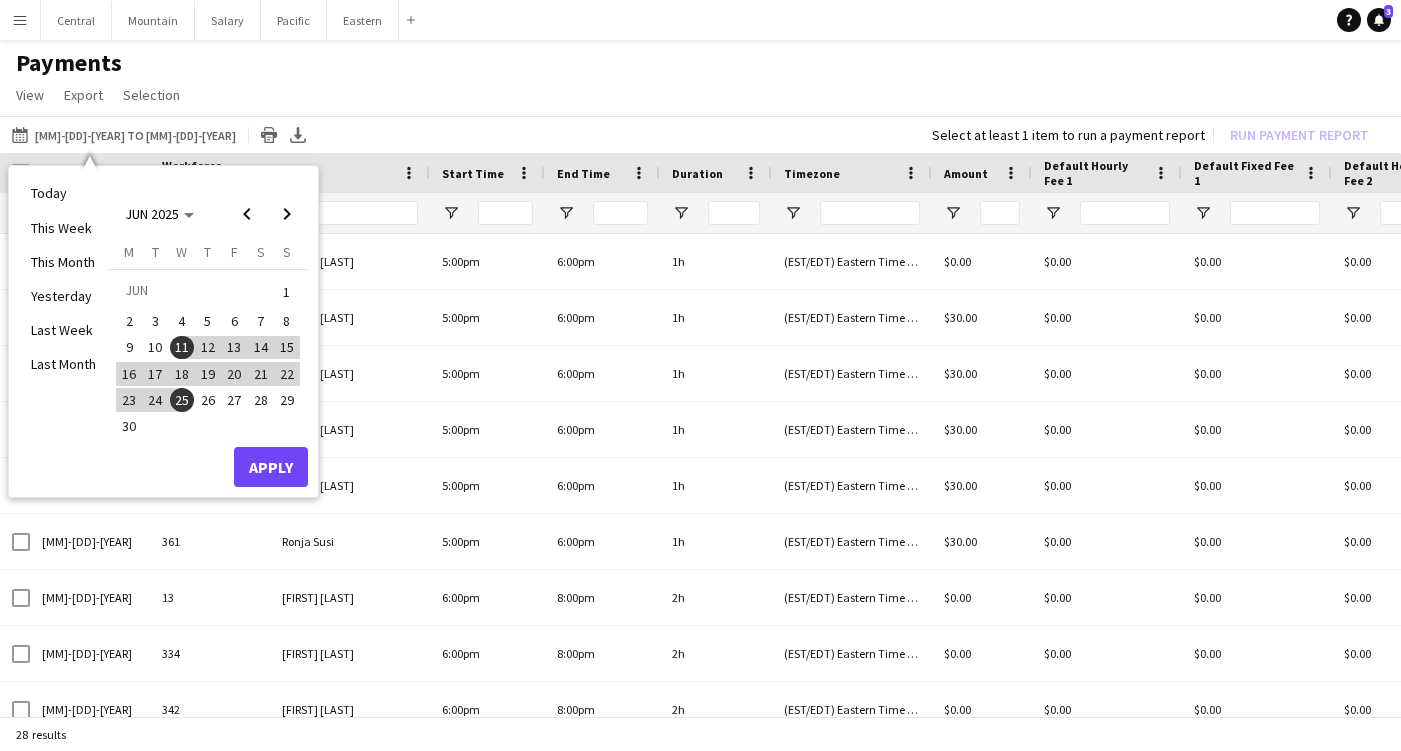 click on "25" at bounding box center [182, 400] 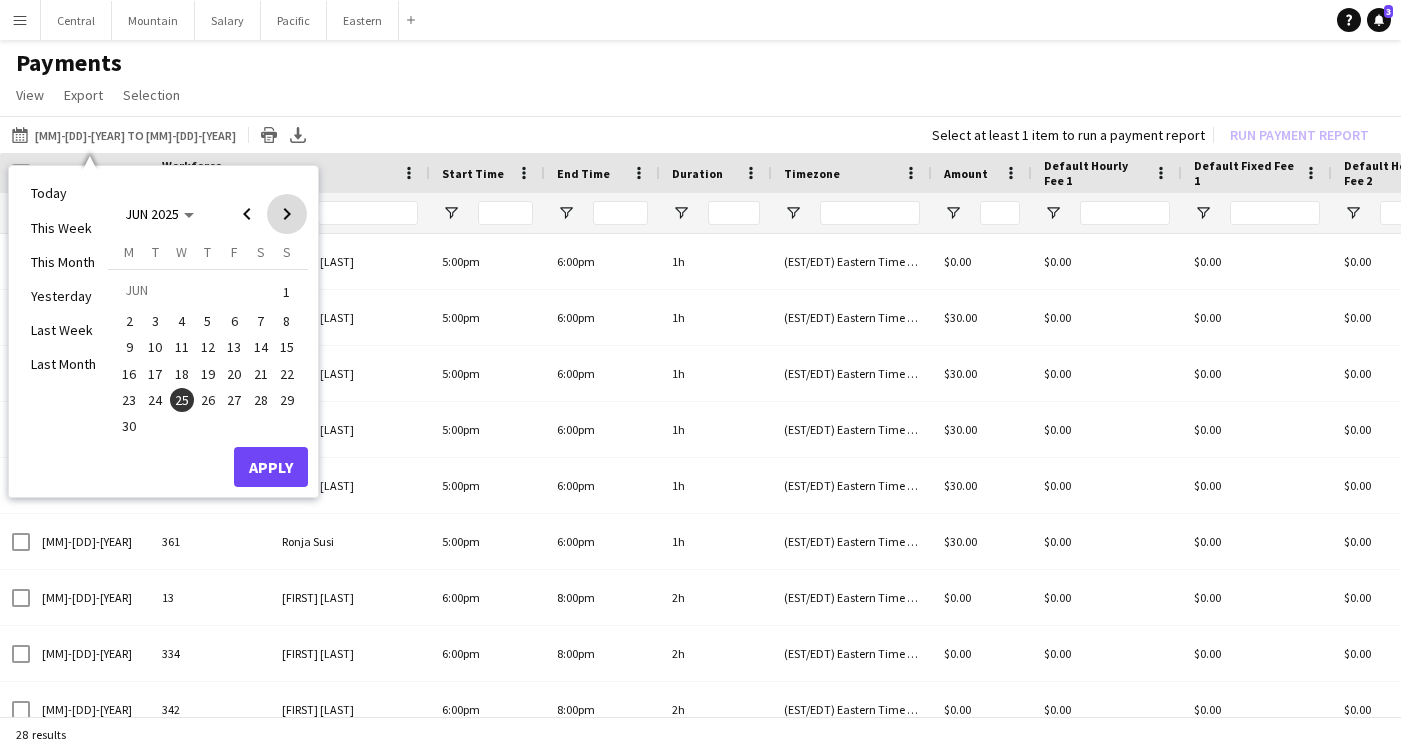 click at bounding box center [287, 214] 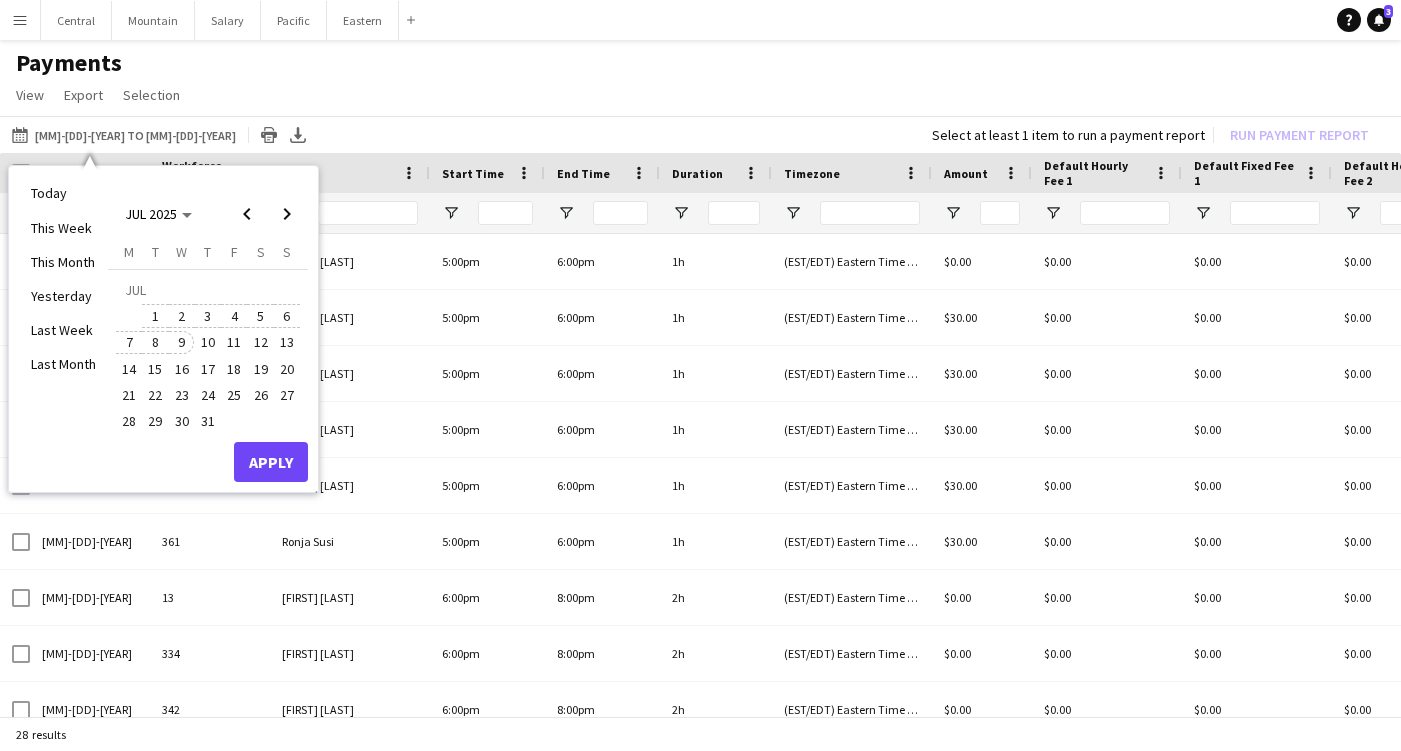 click on "9" at bounding box center (182, 343) 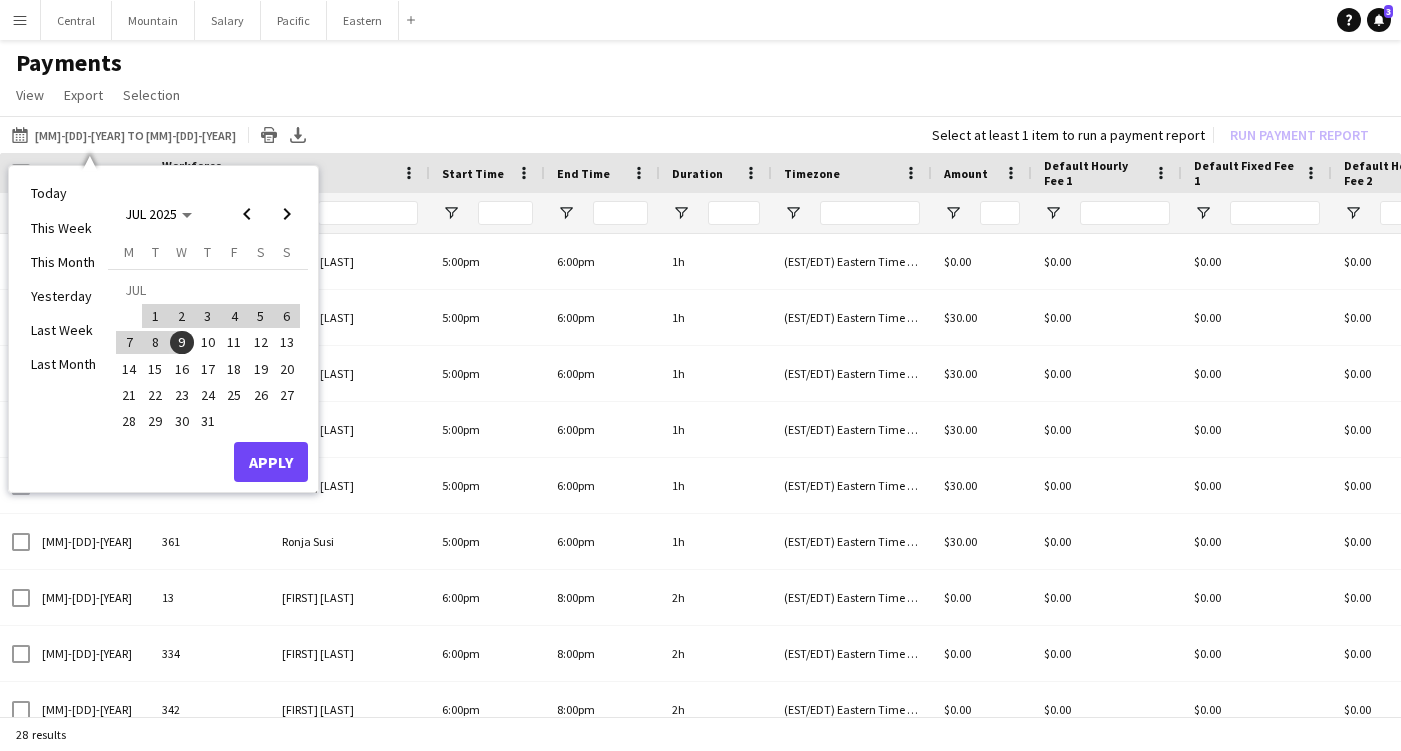 click on "Apply" at bounding box center [271, 462] 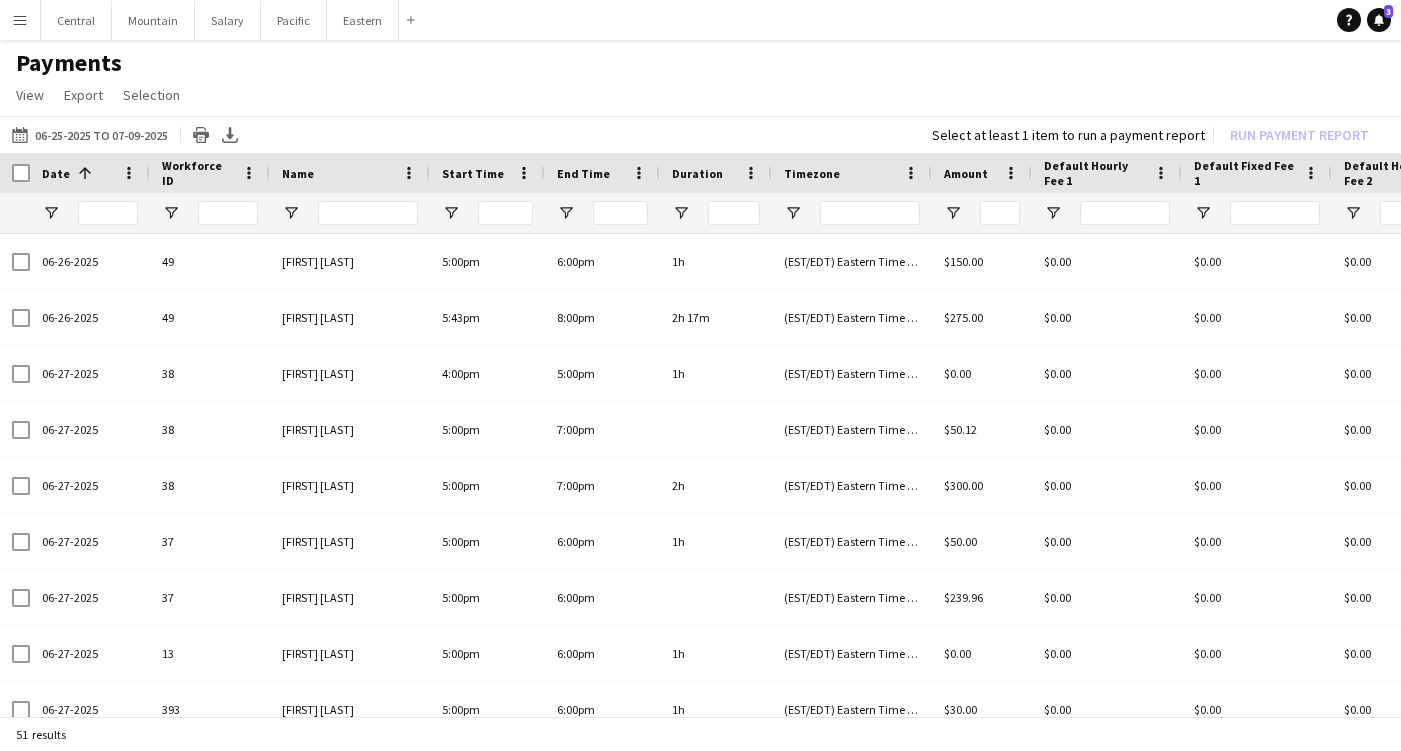 click on "Menu" at bounding box center [20, 20] 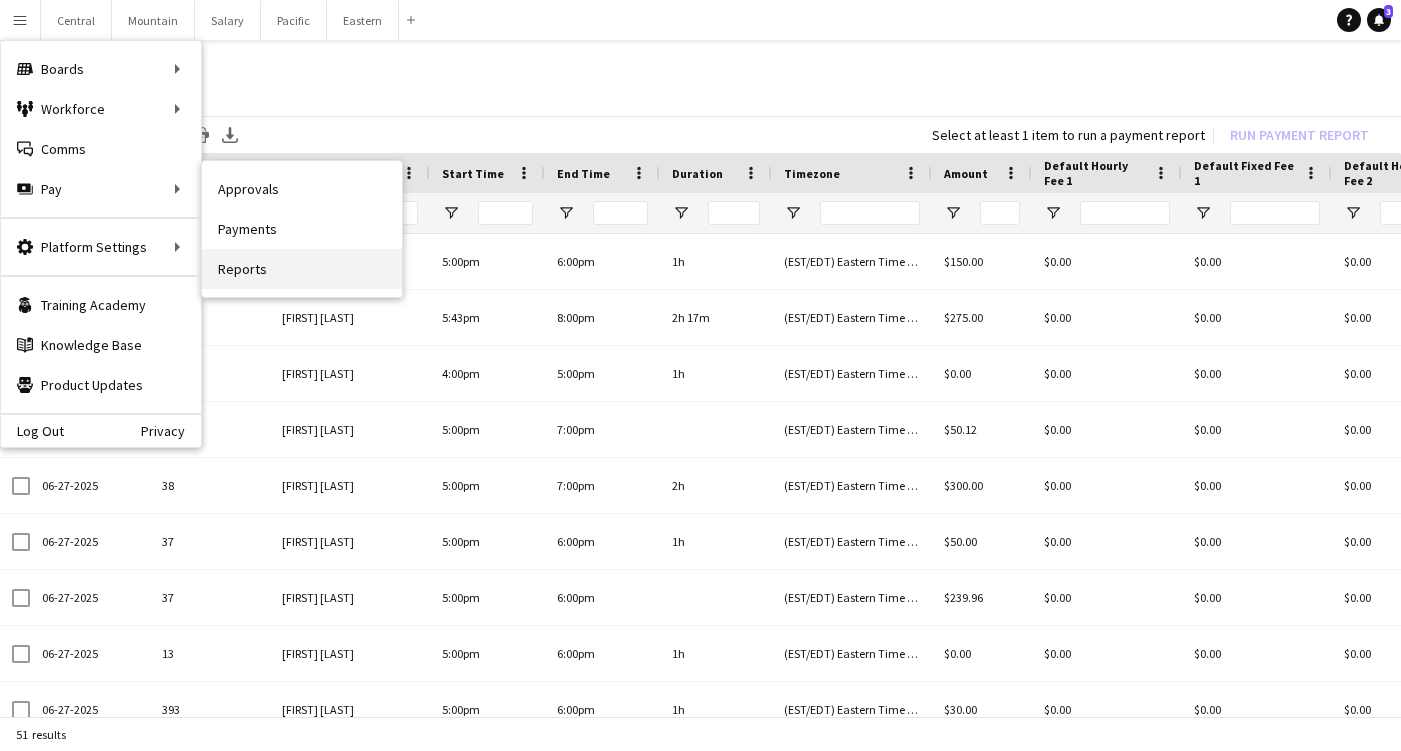 click on "Reports" at bounding box center [302, 269] 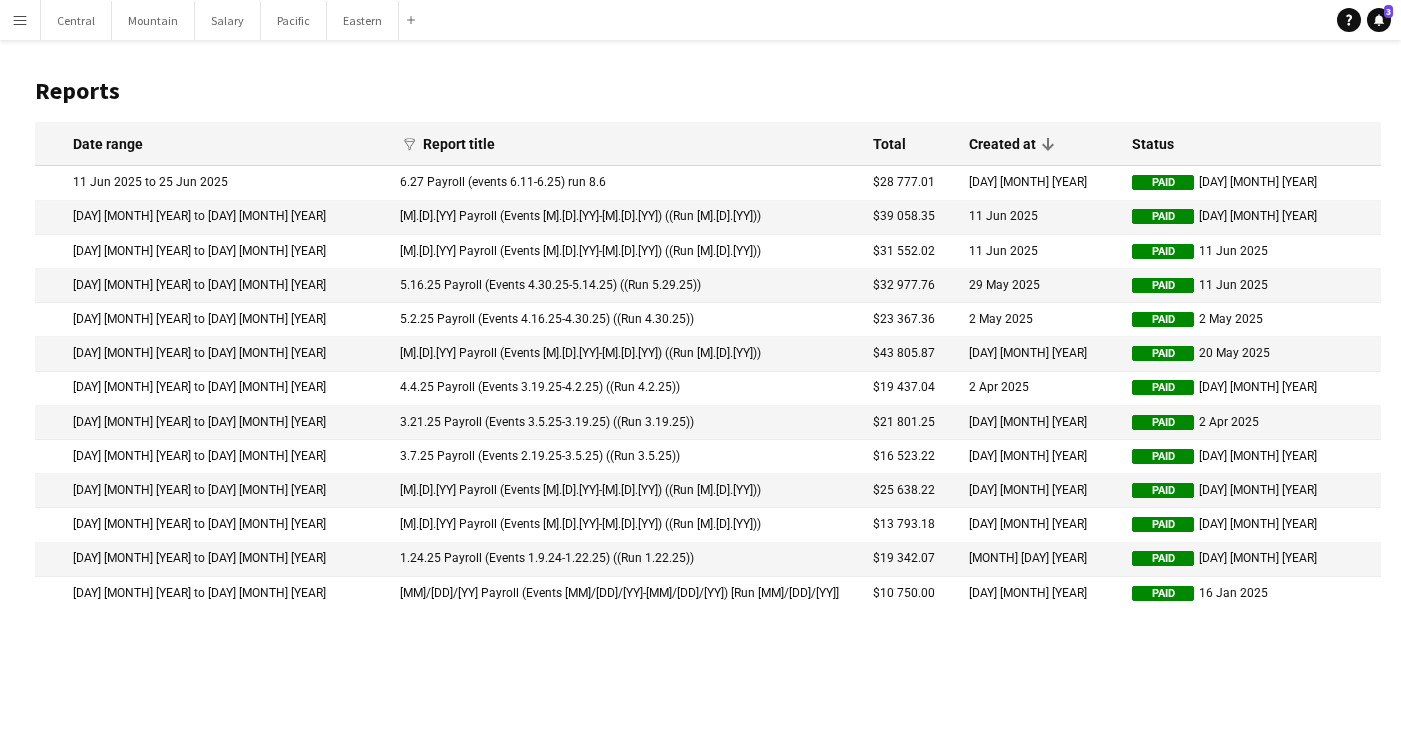 click on "Menu" at bounding box center [20, 20] 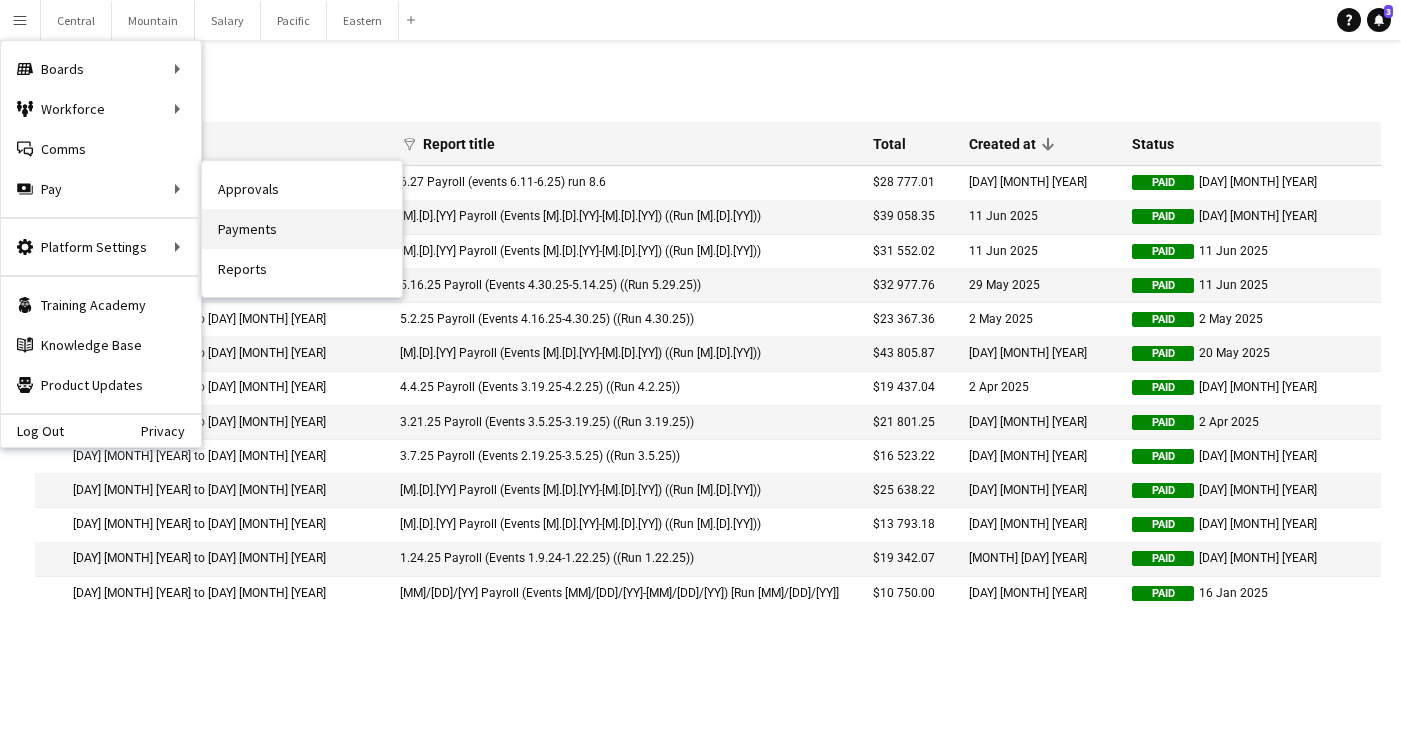 click on "Payments" at bounding box center [302, 229] 